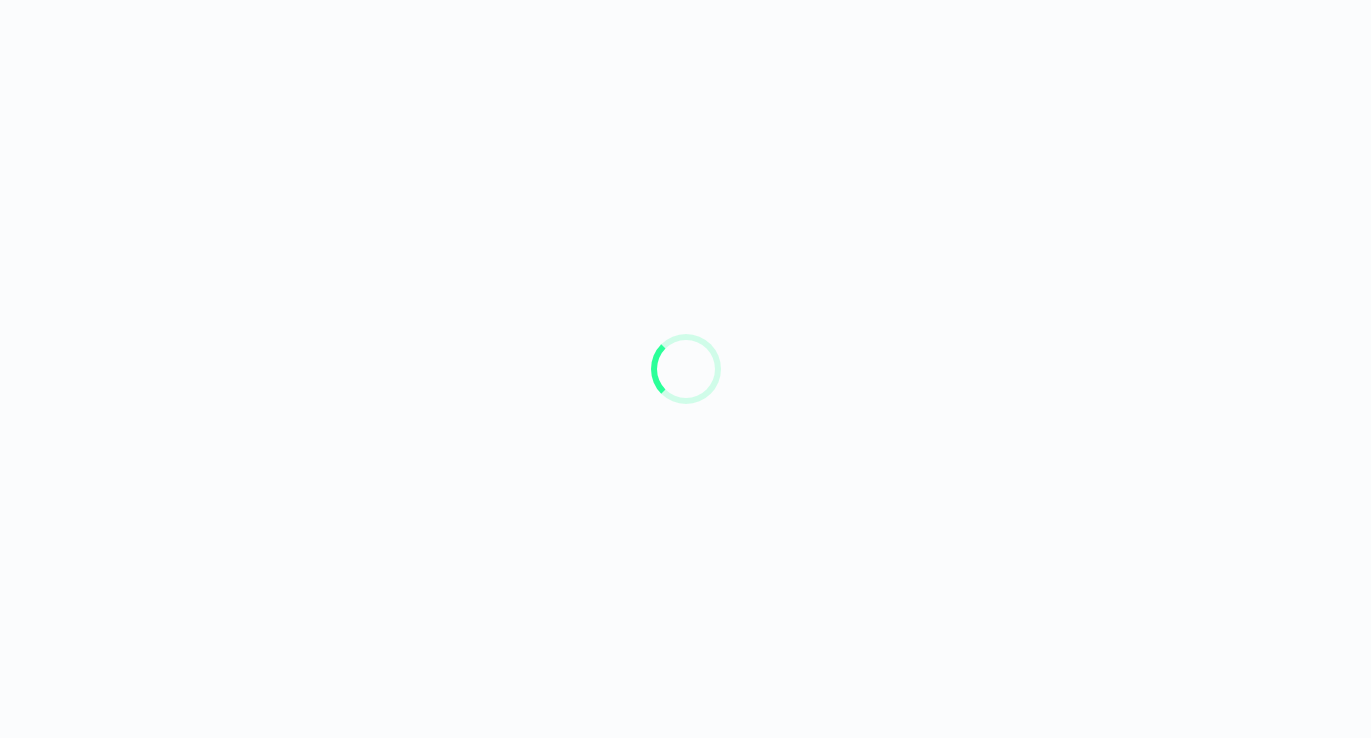scroll, scrollTop: 0, scrollLeft: 0, axis: both 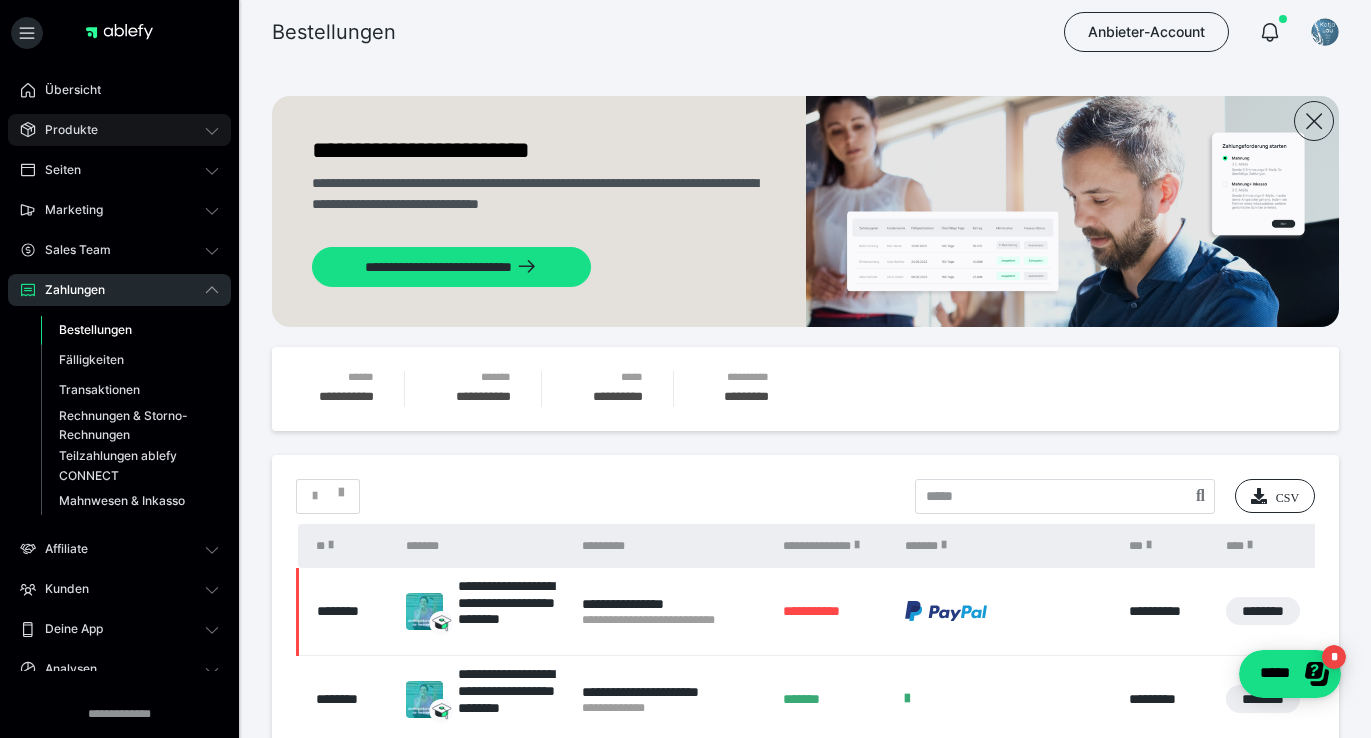 click on "Produkte" at bounding box center [119, 130] 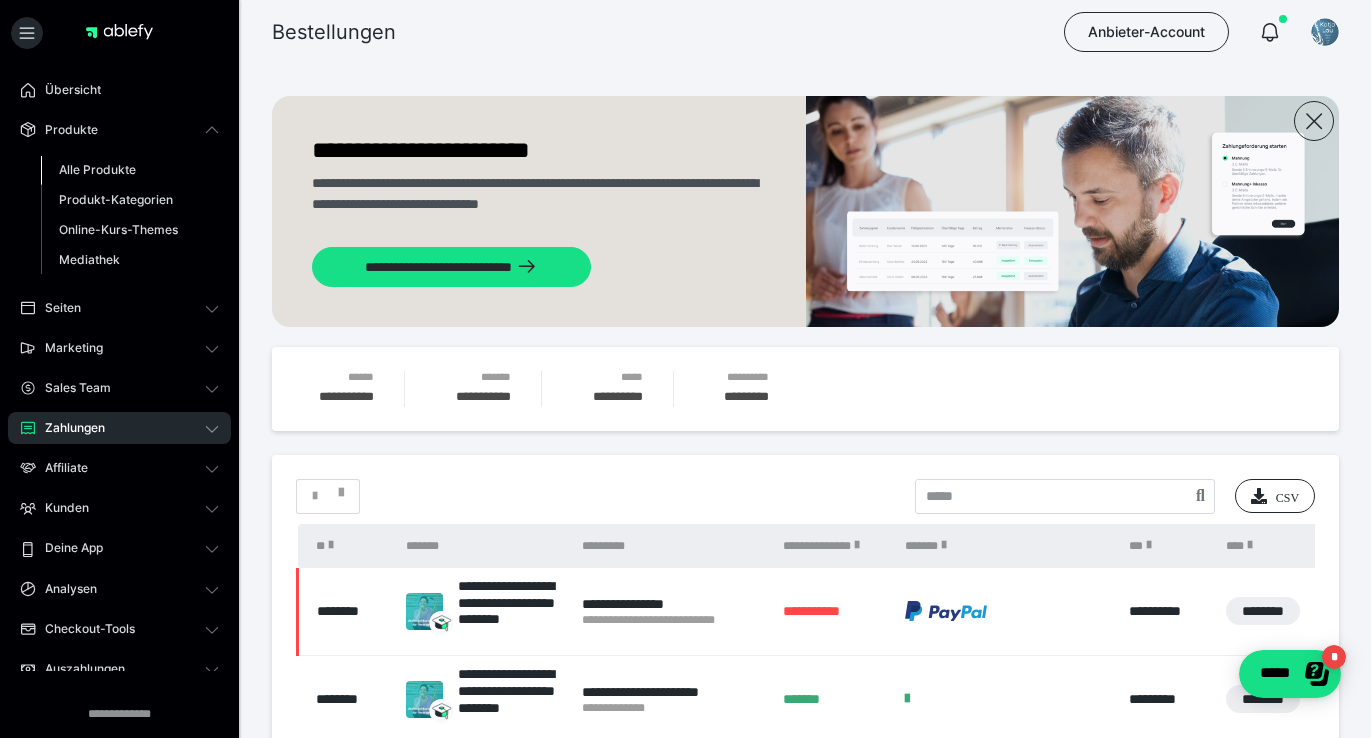 click on "Alle Produkte" at bounding box center [97, 169] 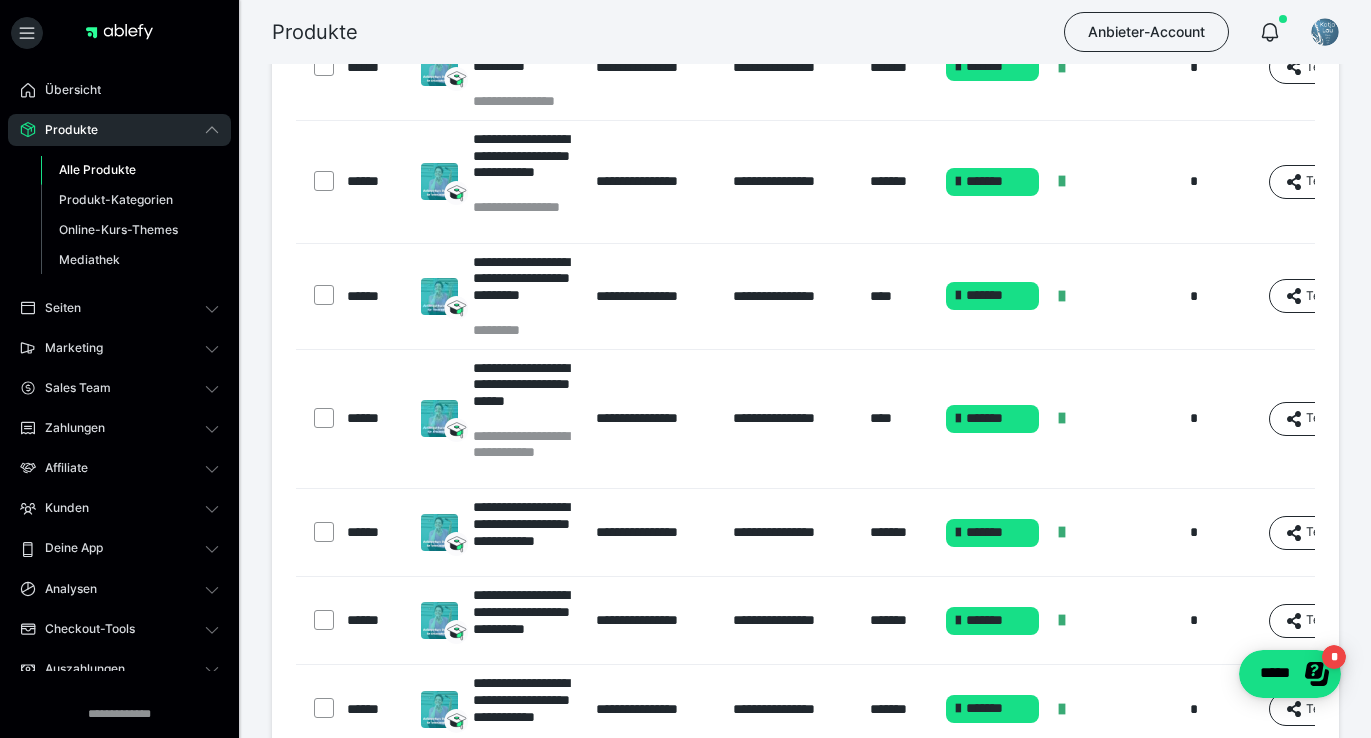 scroll, scrollTop: 852, scrollLeft: 0, axis: vertical 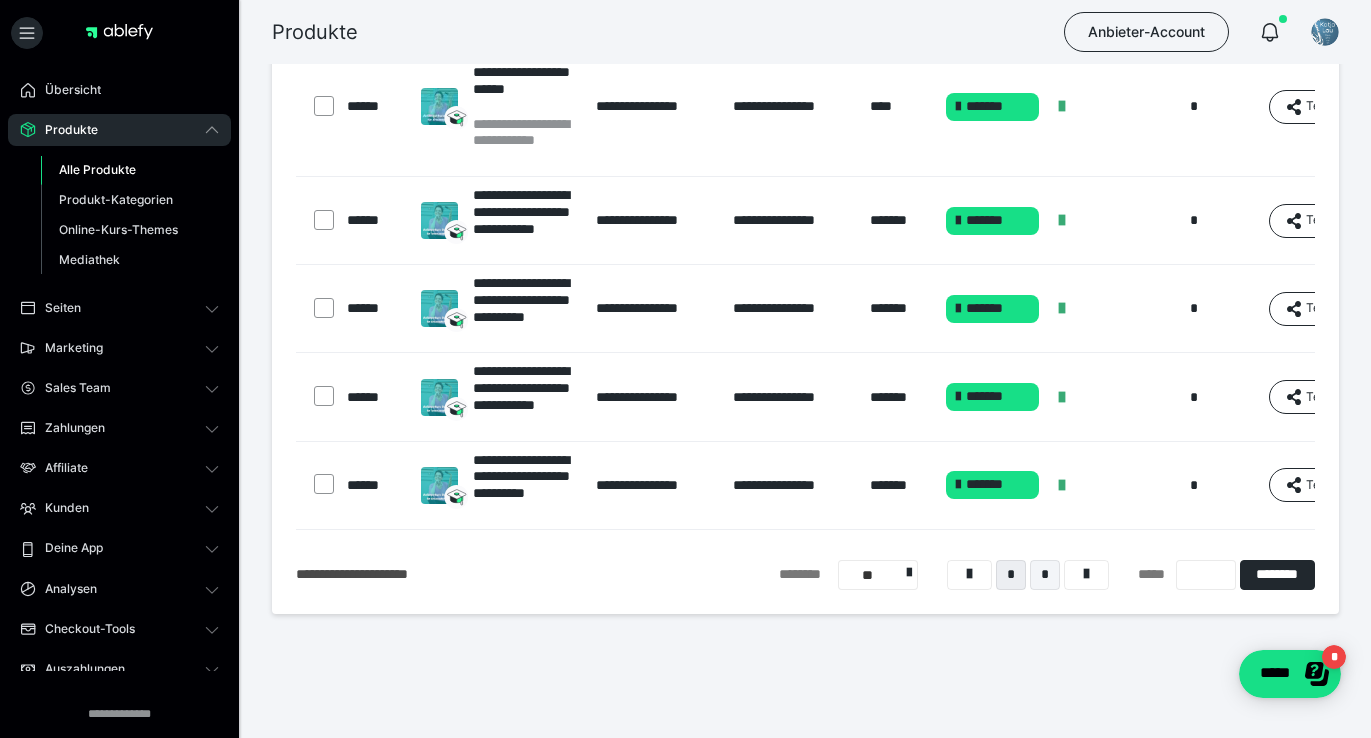 click on "*" at bounding box center [1045, 575] 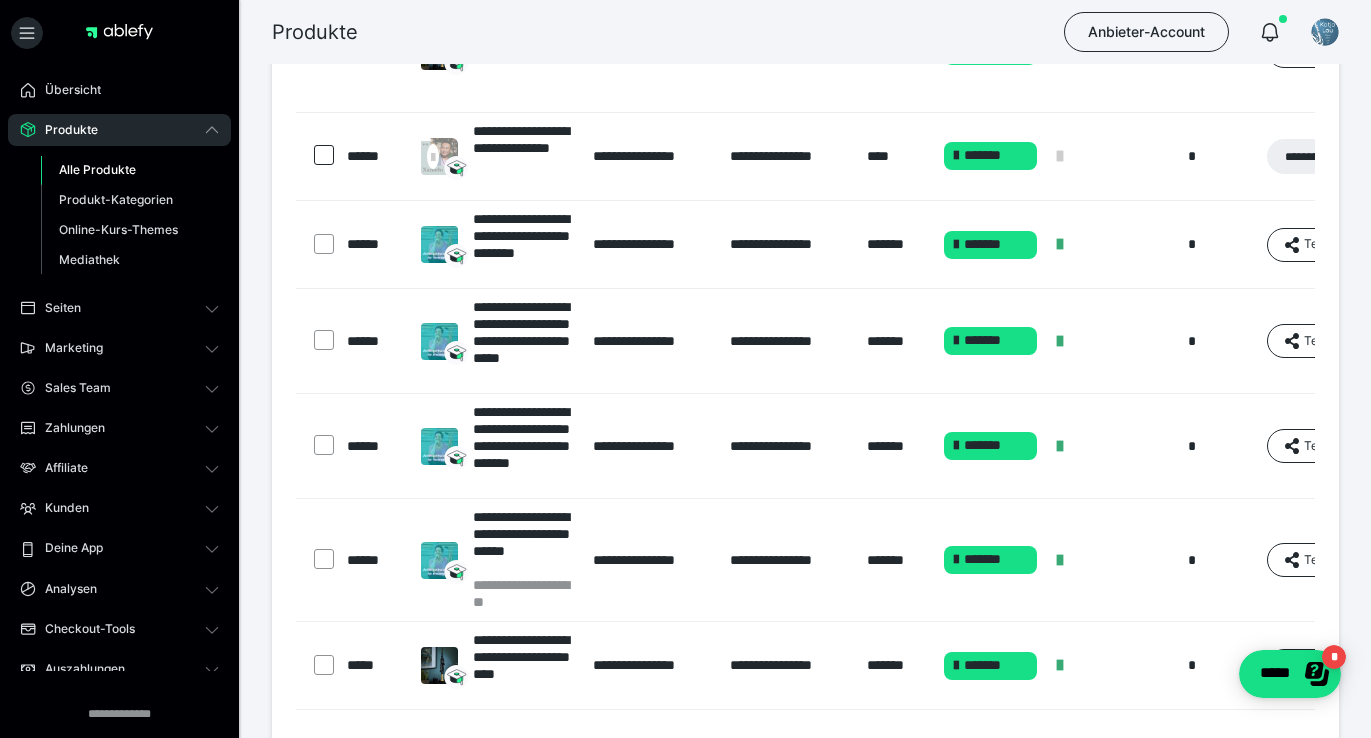 scroll, scrollTop: 378, scrollLeft: 0, axis: vertical 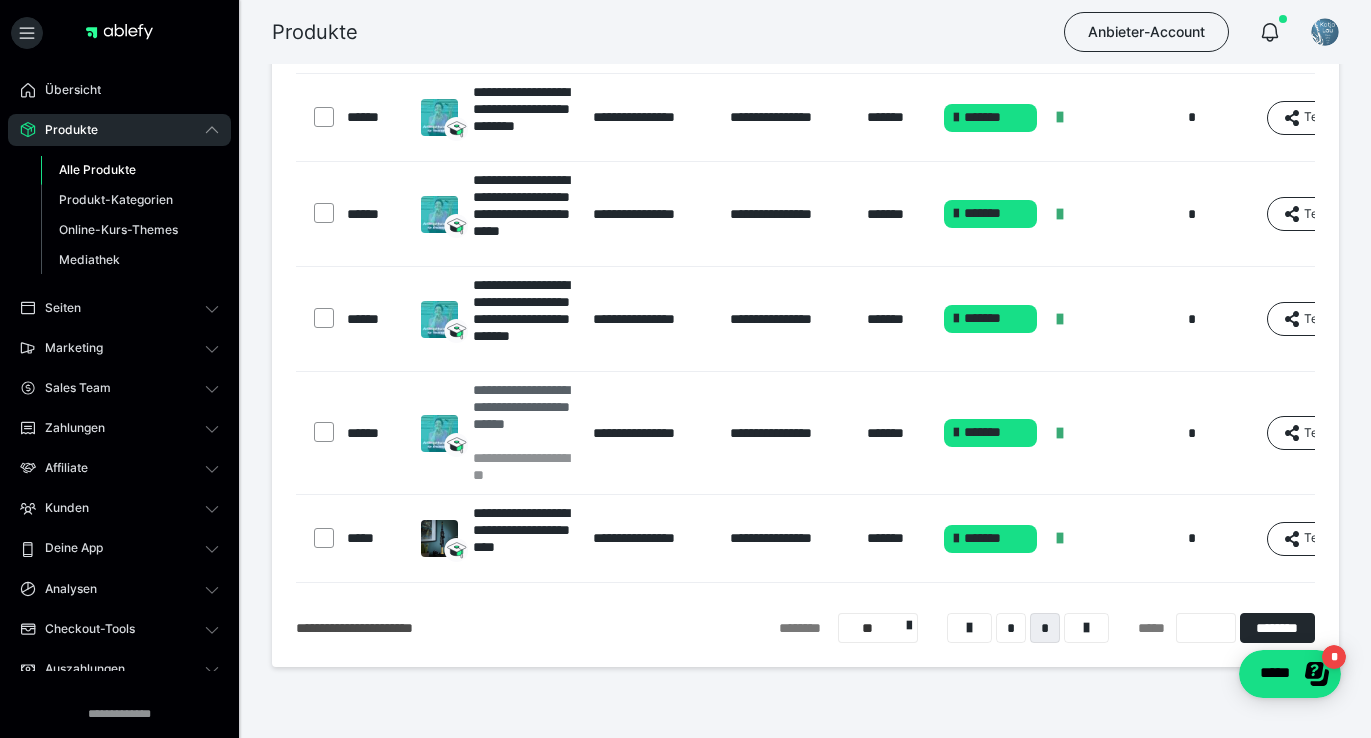 click on "**********" at bounding box center (523, 415) 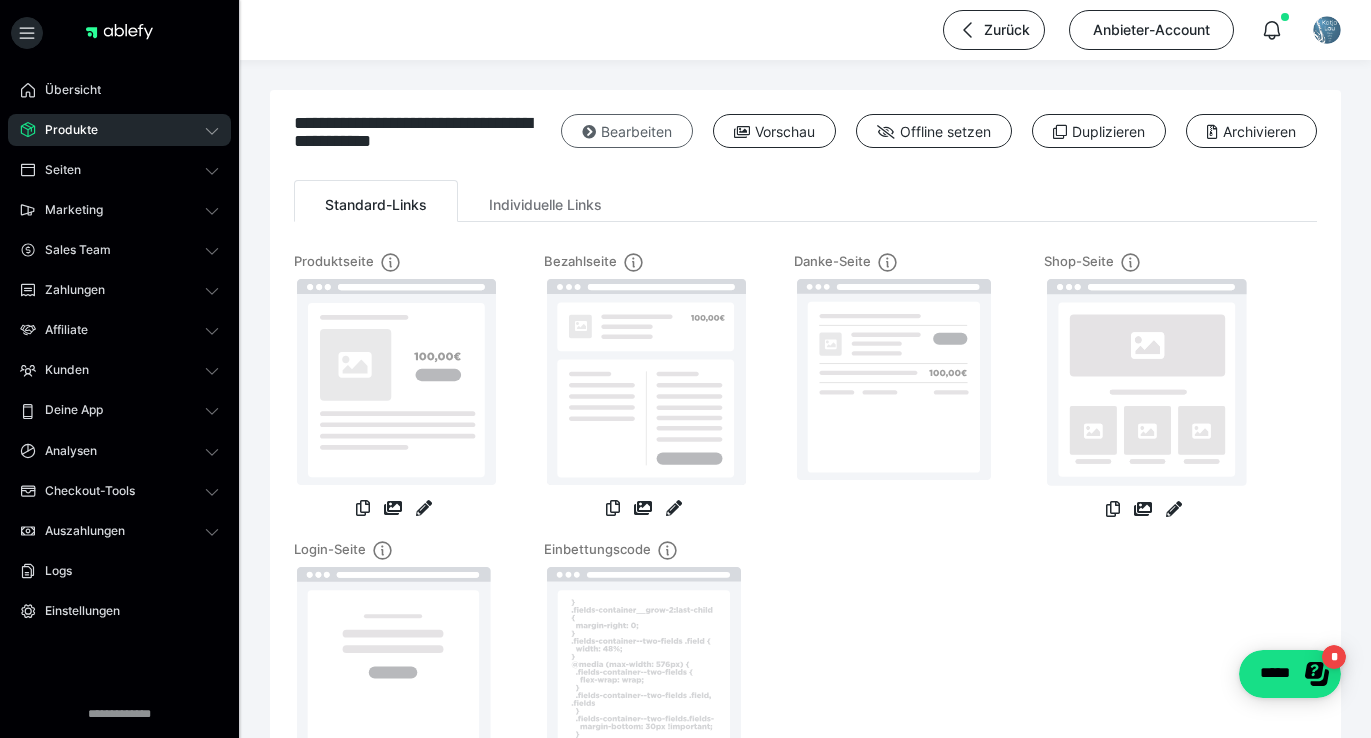 click on "Bearbeiten" at bounding box center [627, 131] 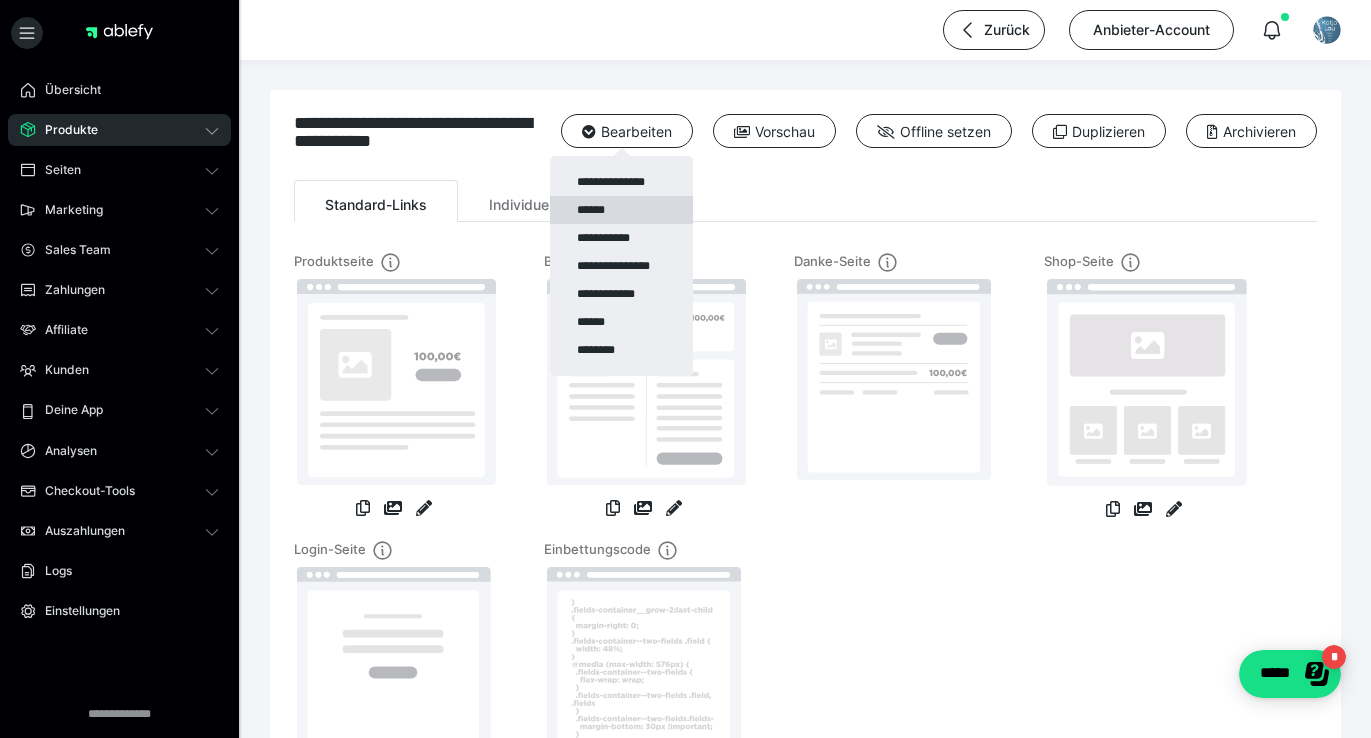 click on "******" at bounding box center (621, 210) 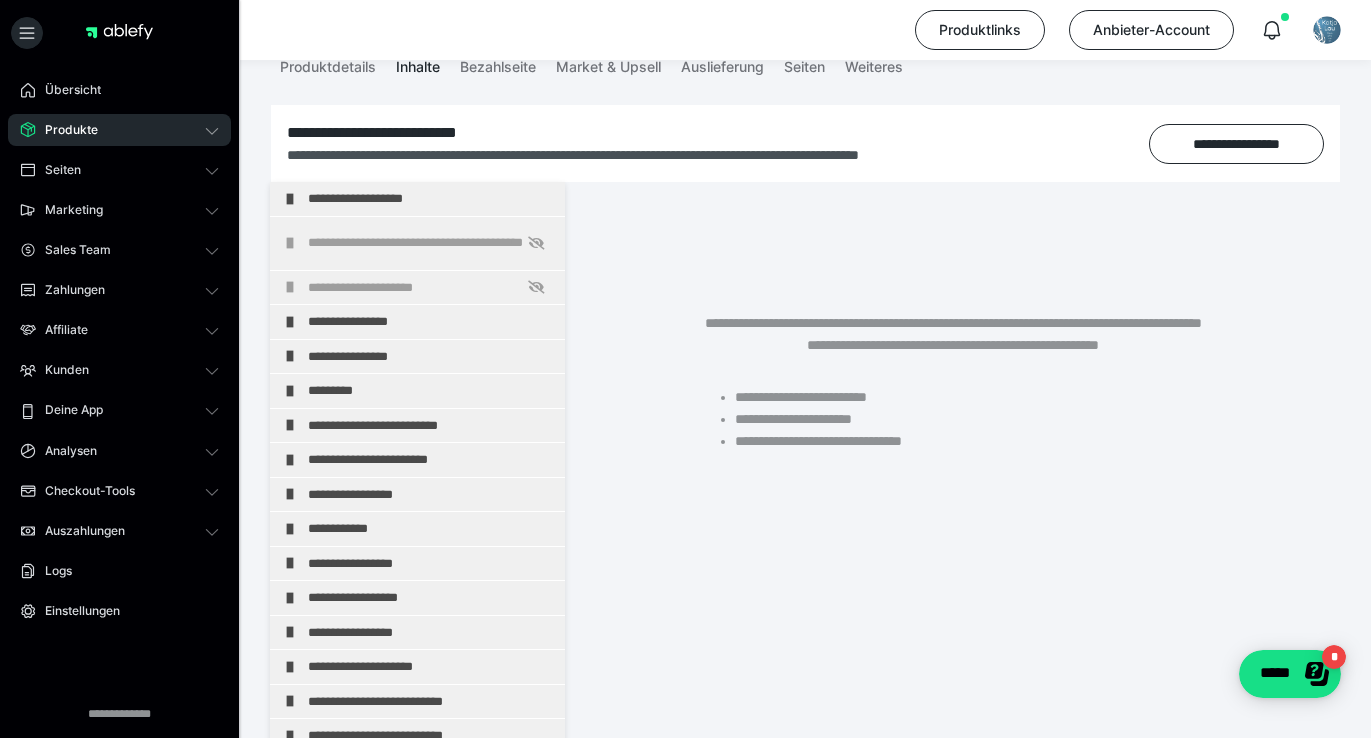 scroll, scrollTop: 254, scrollLeft: 0, axis: vertical 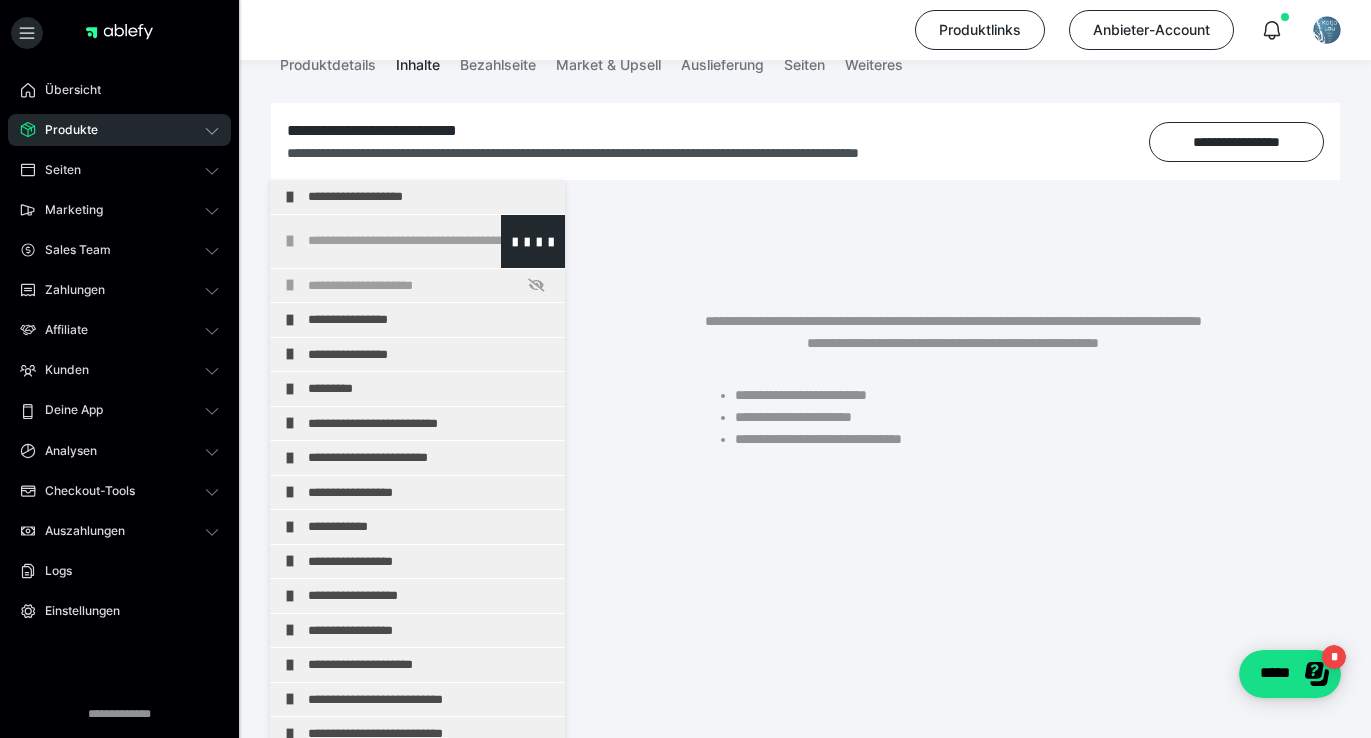 click on "**********" at bounding box center (431, 241) 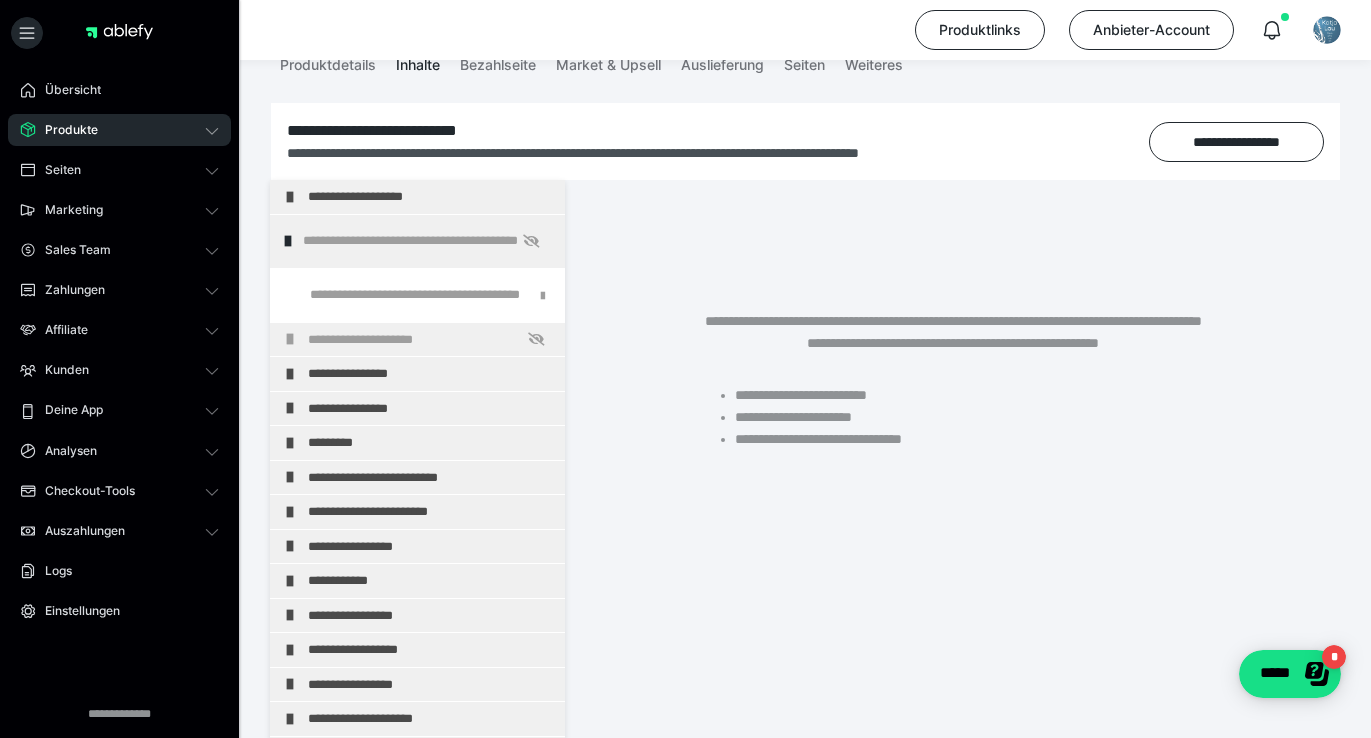 click on "**********" at bounding box center [426, 241] 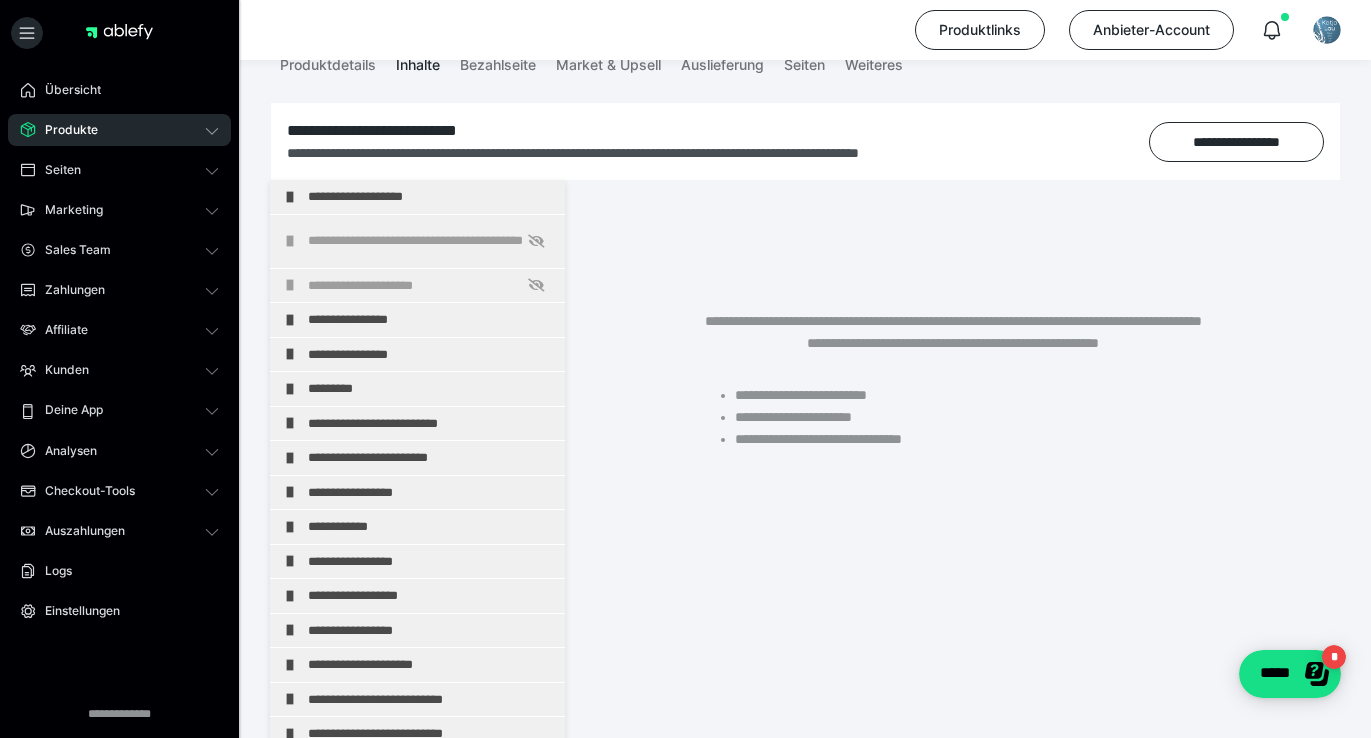 click on "**********" at bounding box center [431, 241] 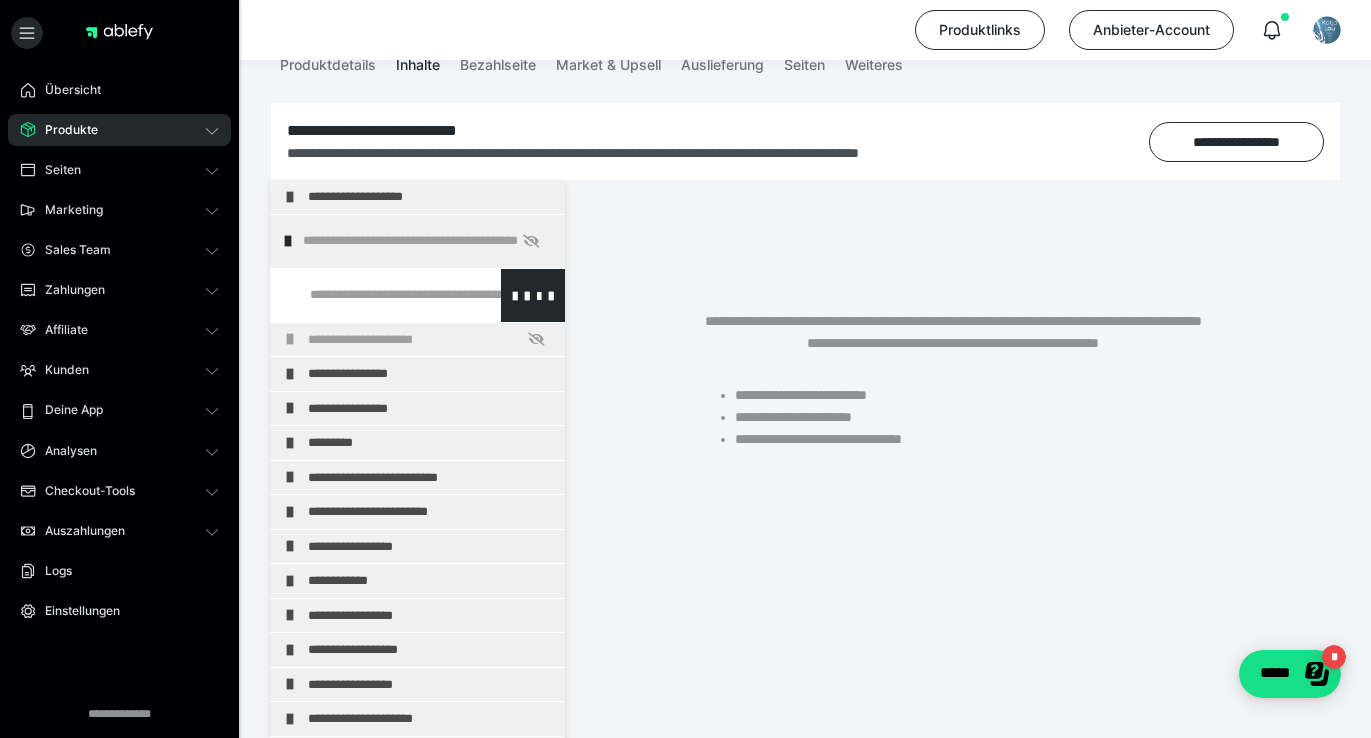 click at bounding box center [375, 295] 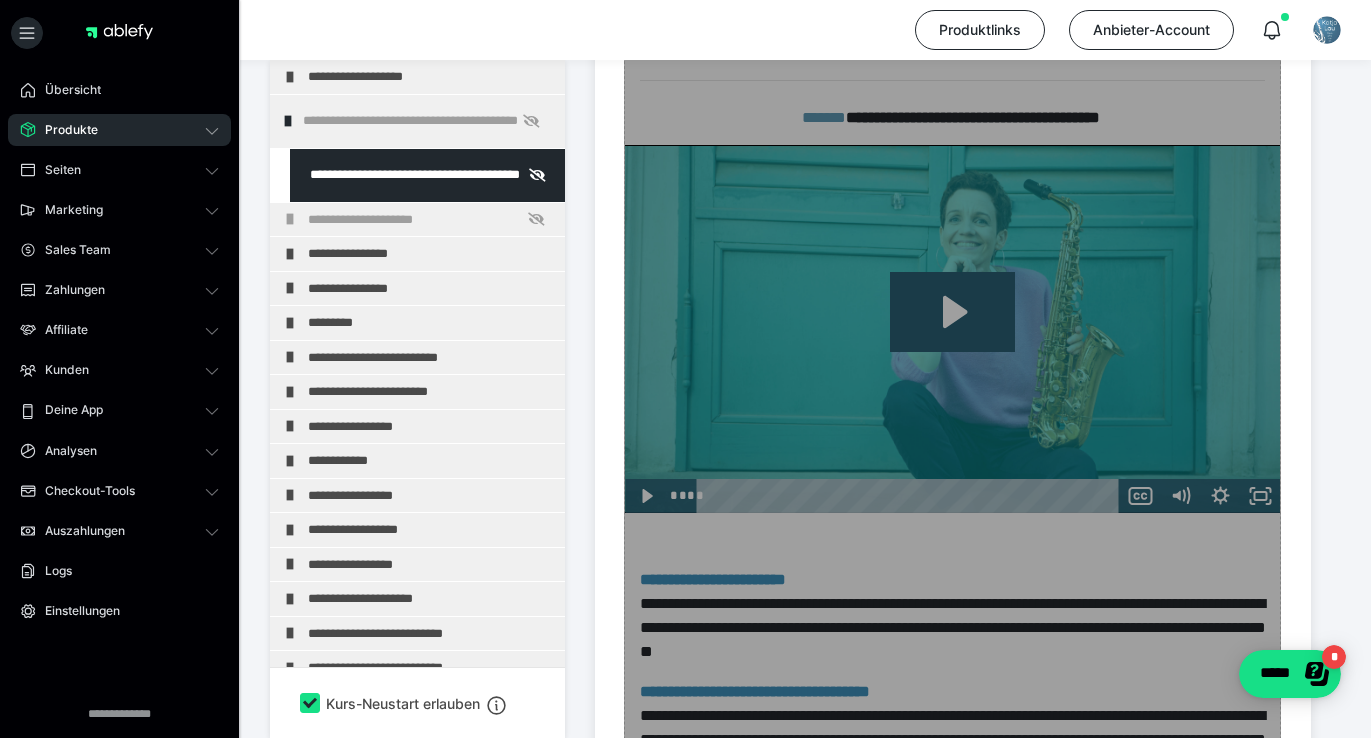 scroll, scrollTop: 1428, scrollLeft: 0, axis: vertical 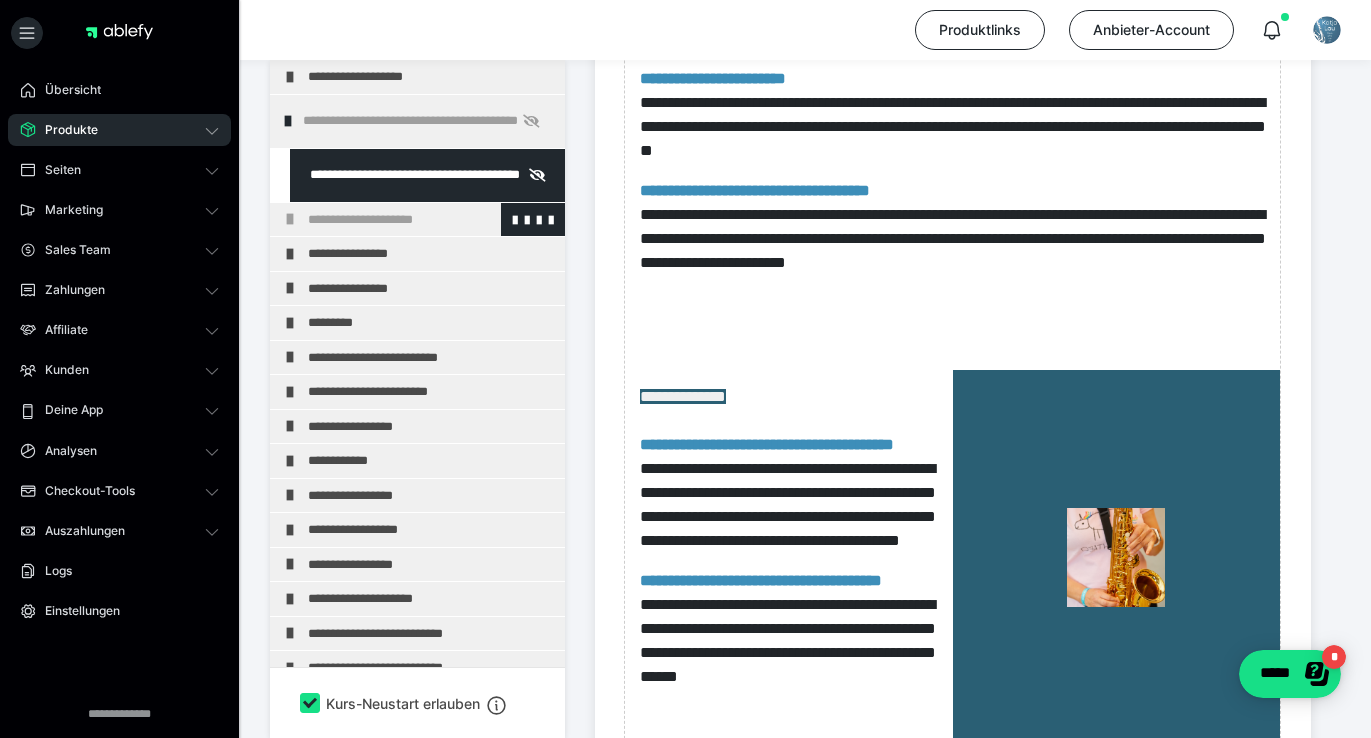 click on "**********" at bounding box center [431, 220] 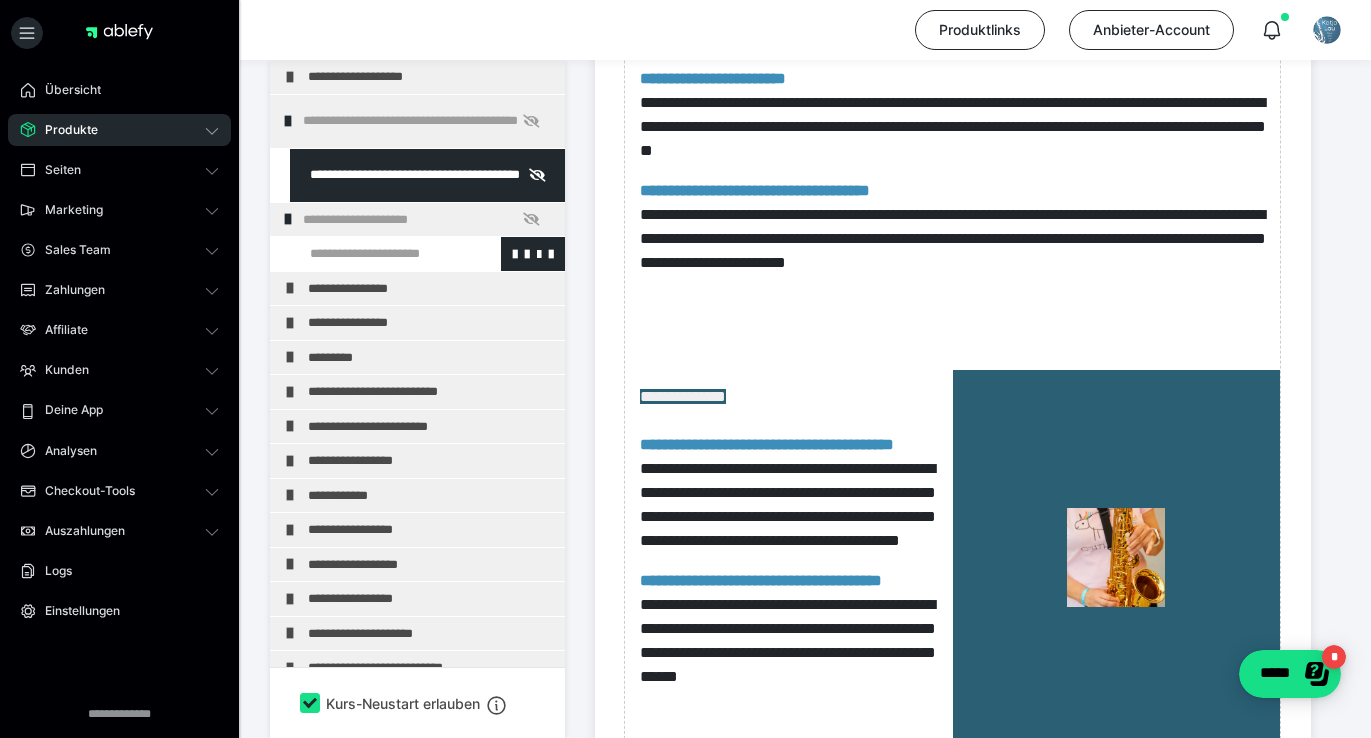 click at bounding box center [375, 254] 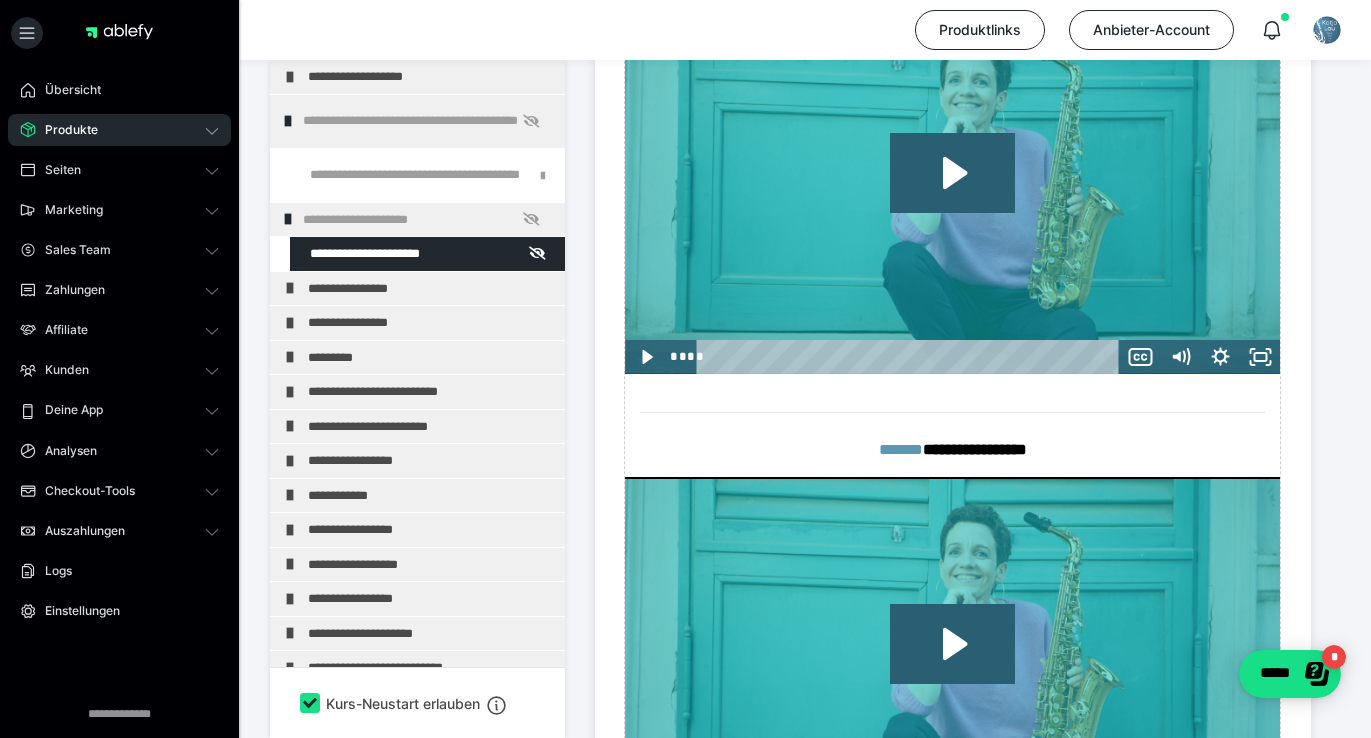 scroll, scrollTop: 553, scrollLeft: 0, axis: vertical 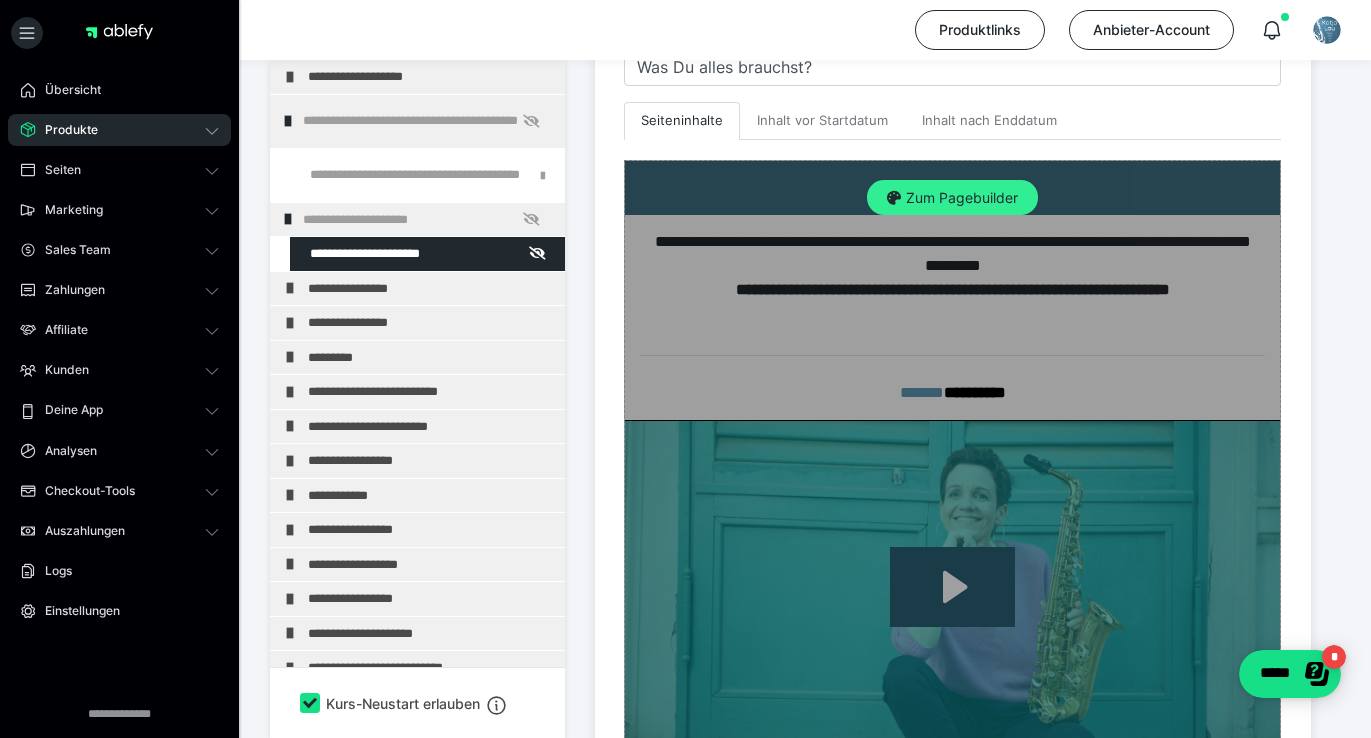 click on "Zum Pagebuilder" at bounding box center [952, 198] 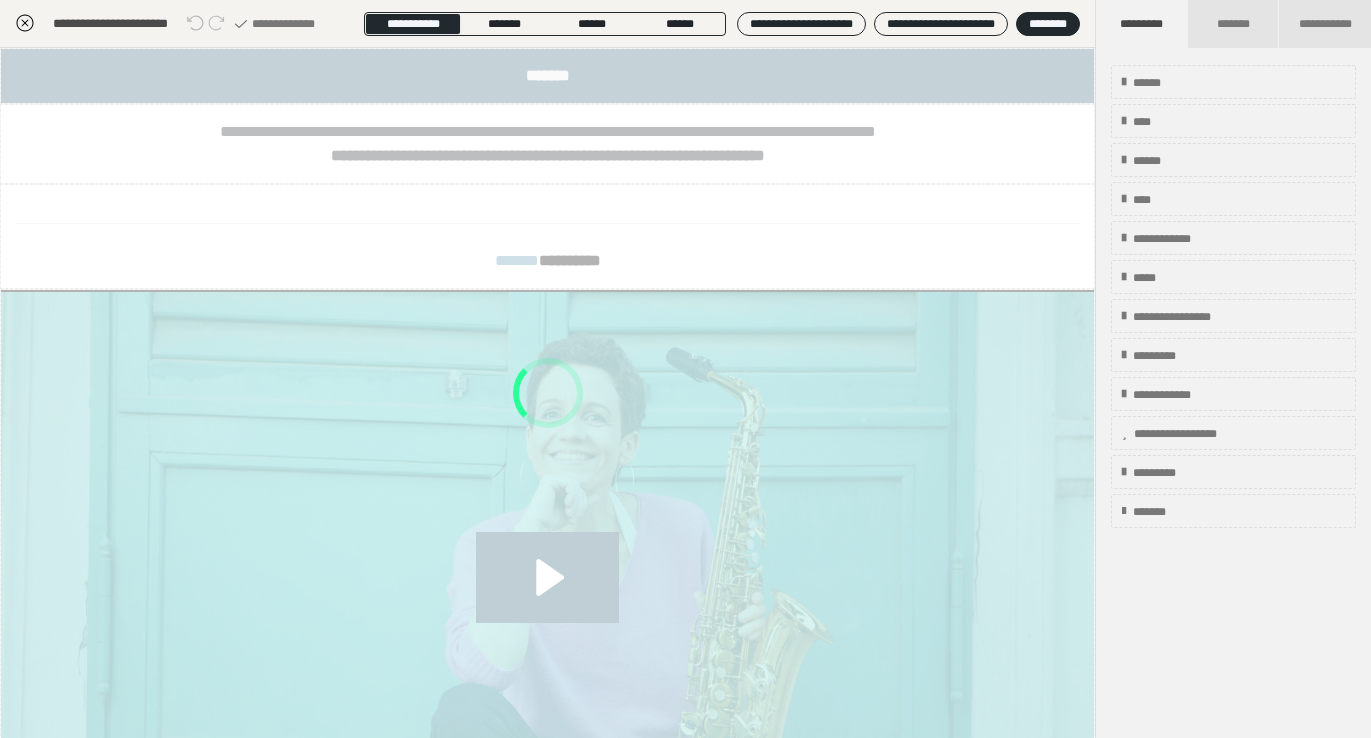 scroll, scrollTop: 374, scrollLeft: 0, axis: vertical 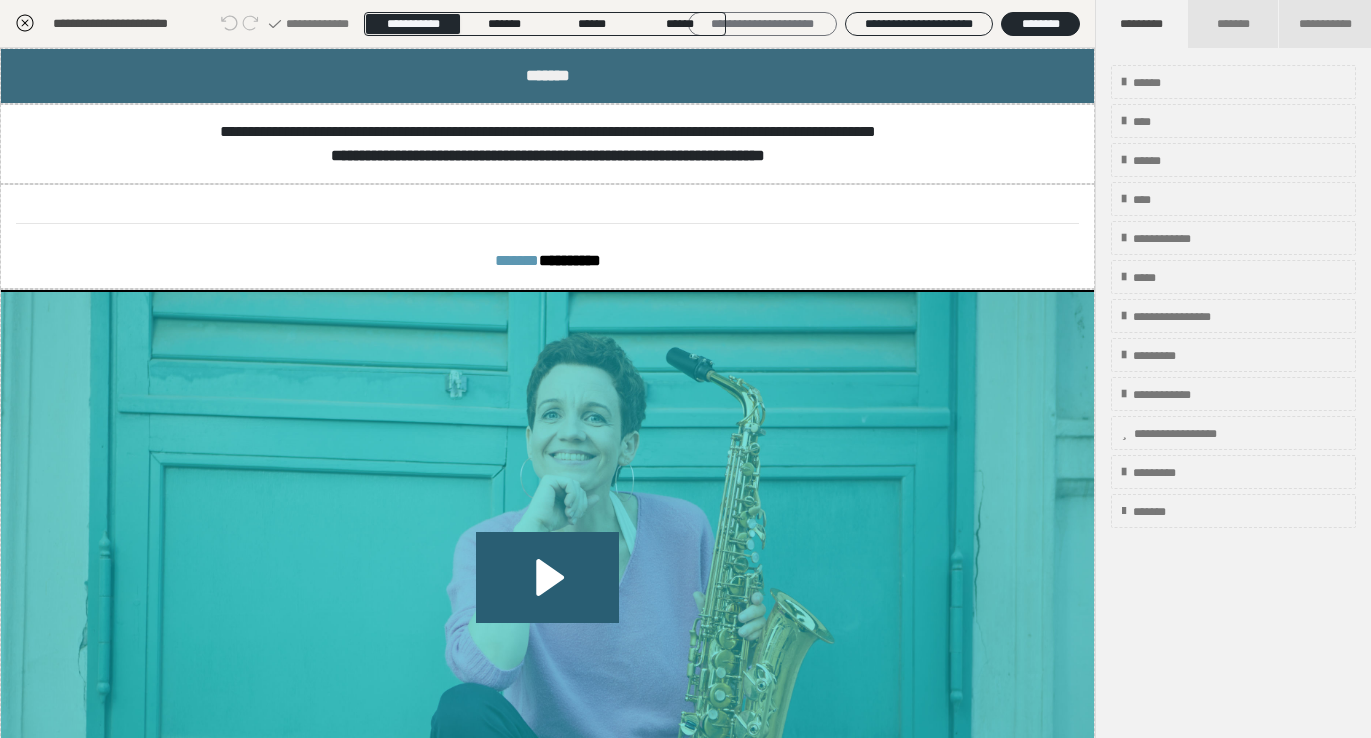 click on "**********" at bounding box center [762, 24] 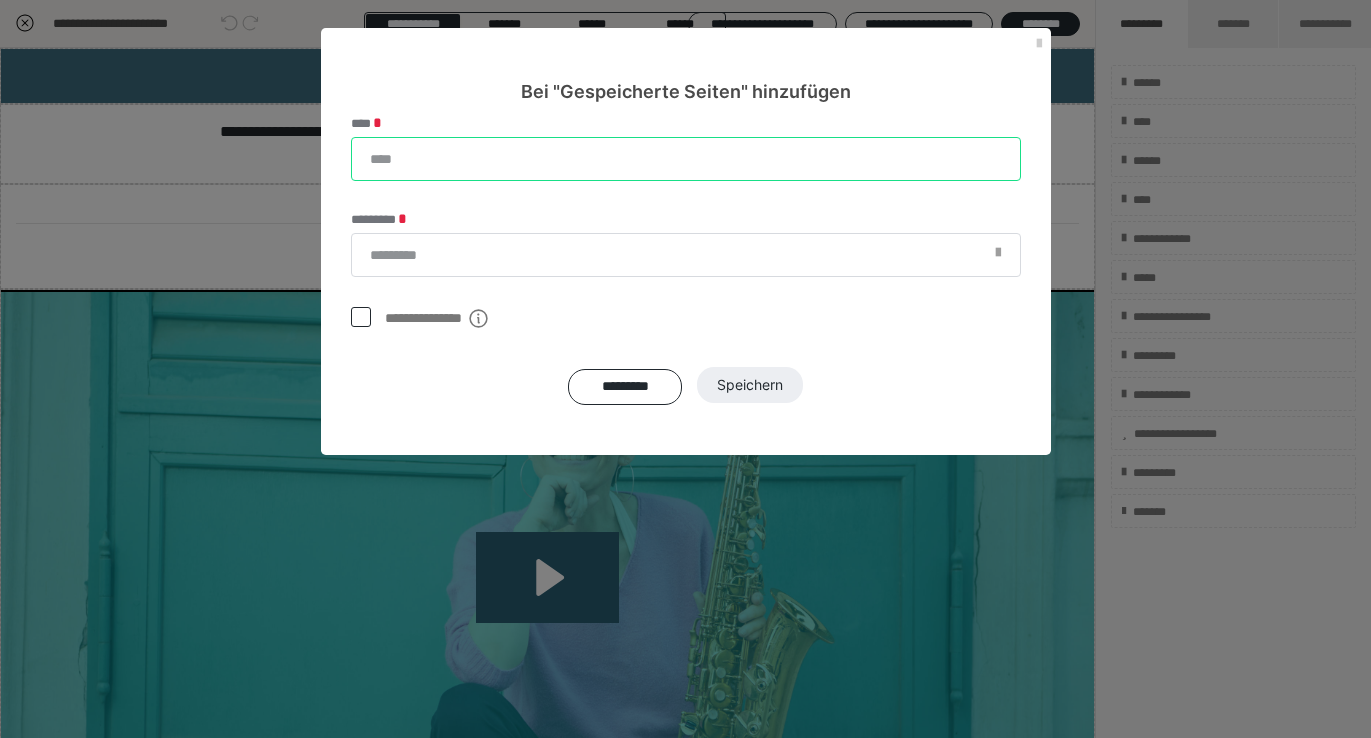 click on "****" at bounding box center (686, 159) 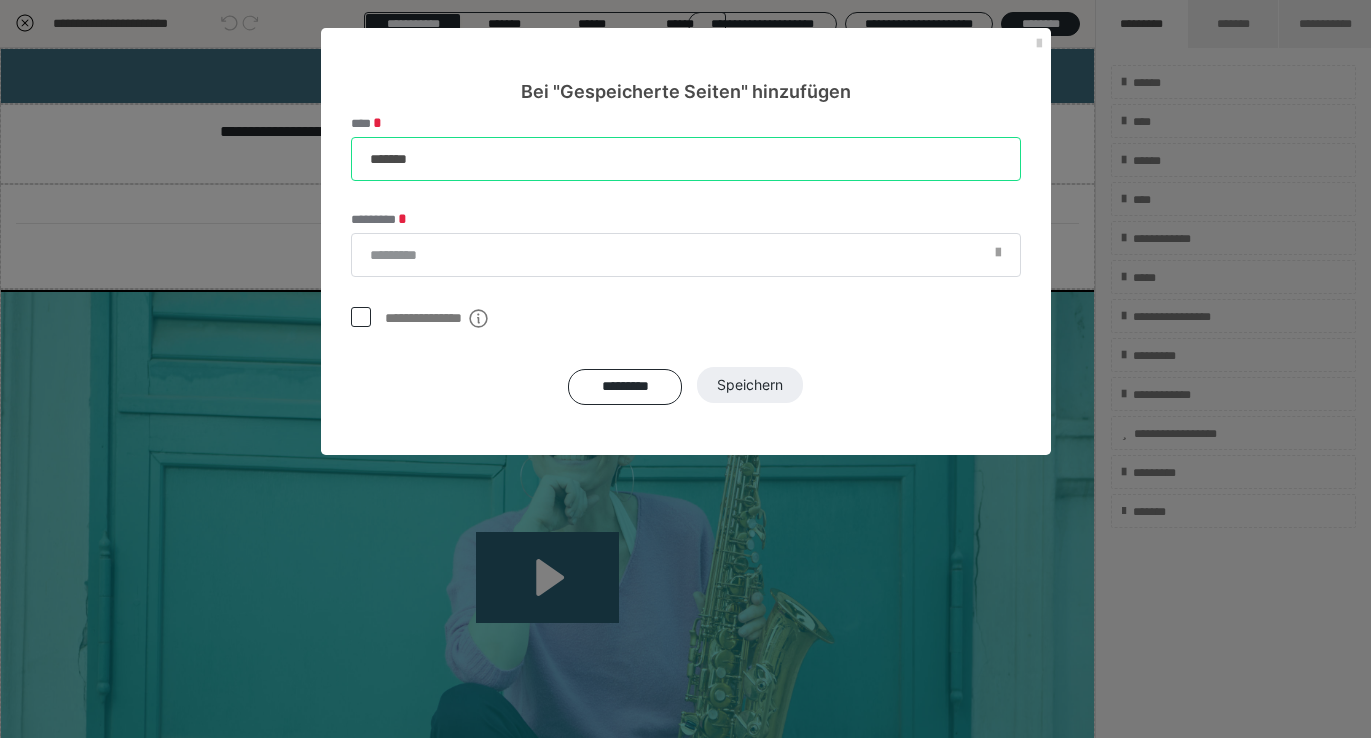 type on "*******" 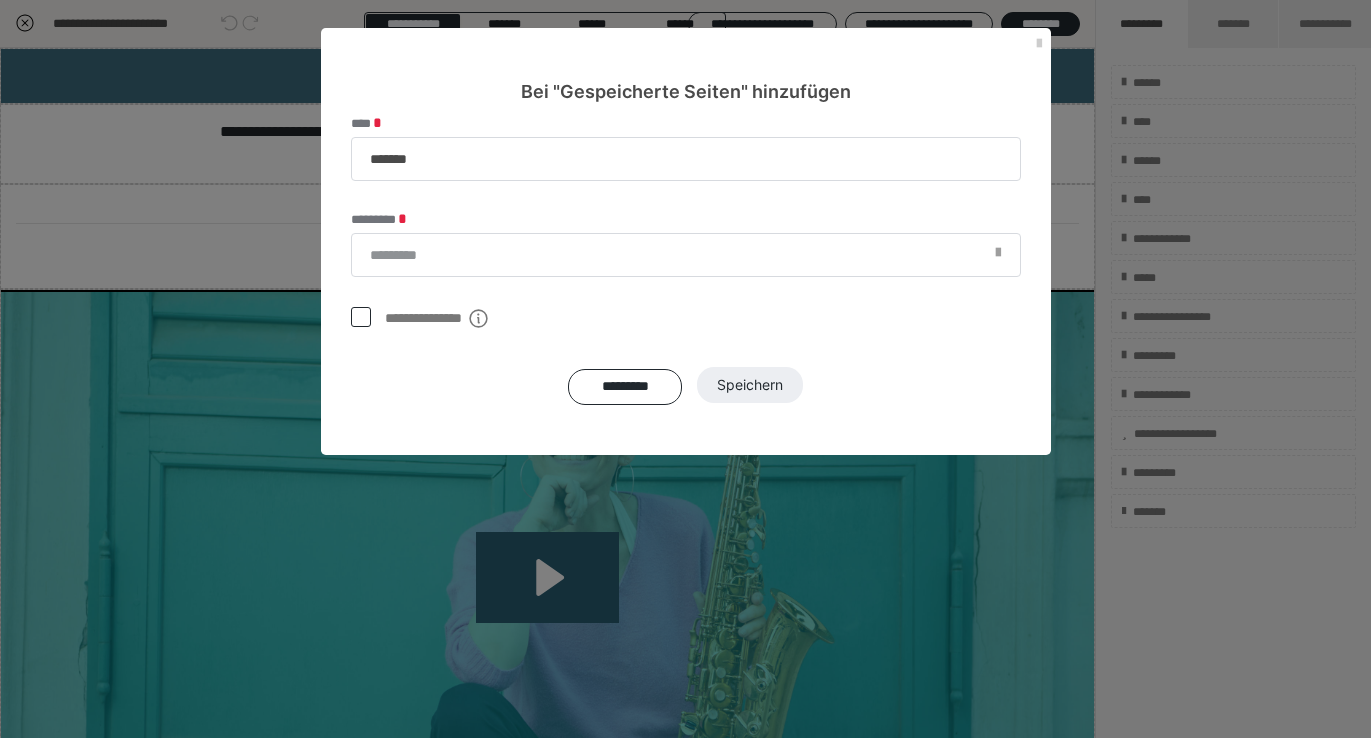 click at bounding box center (998, 258) 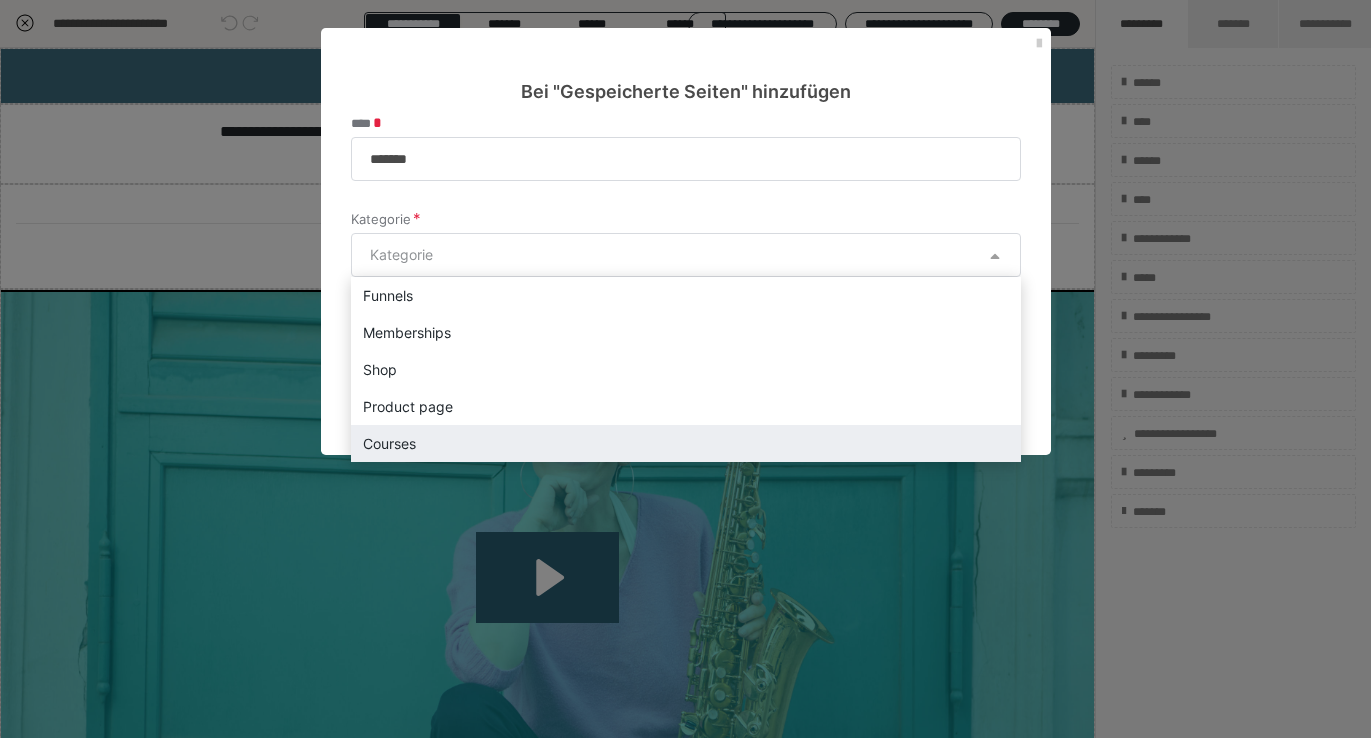 click on "Courses" at bounding box center [686, 443] 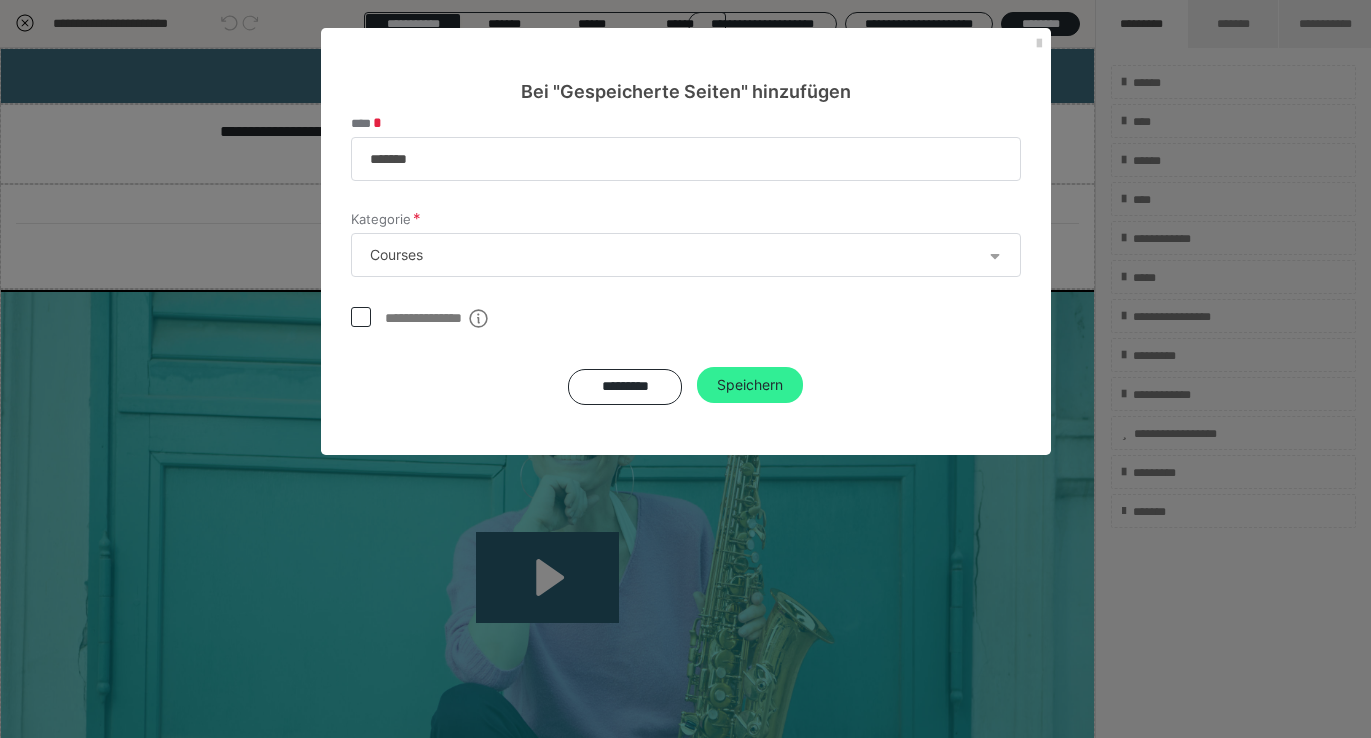 click on "Speichern" at bounding box center [750, 385] 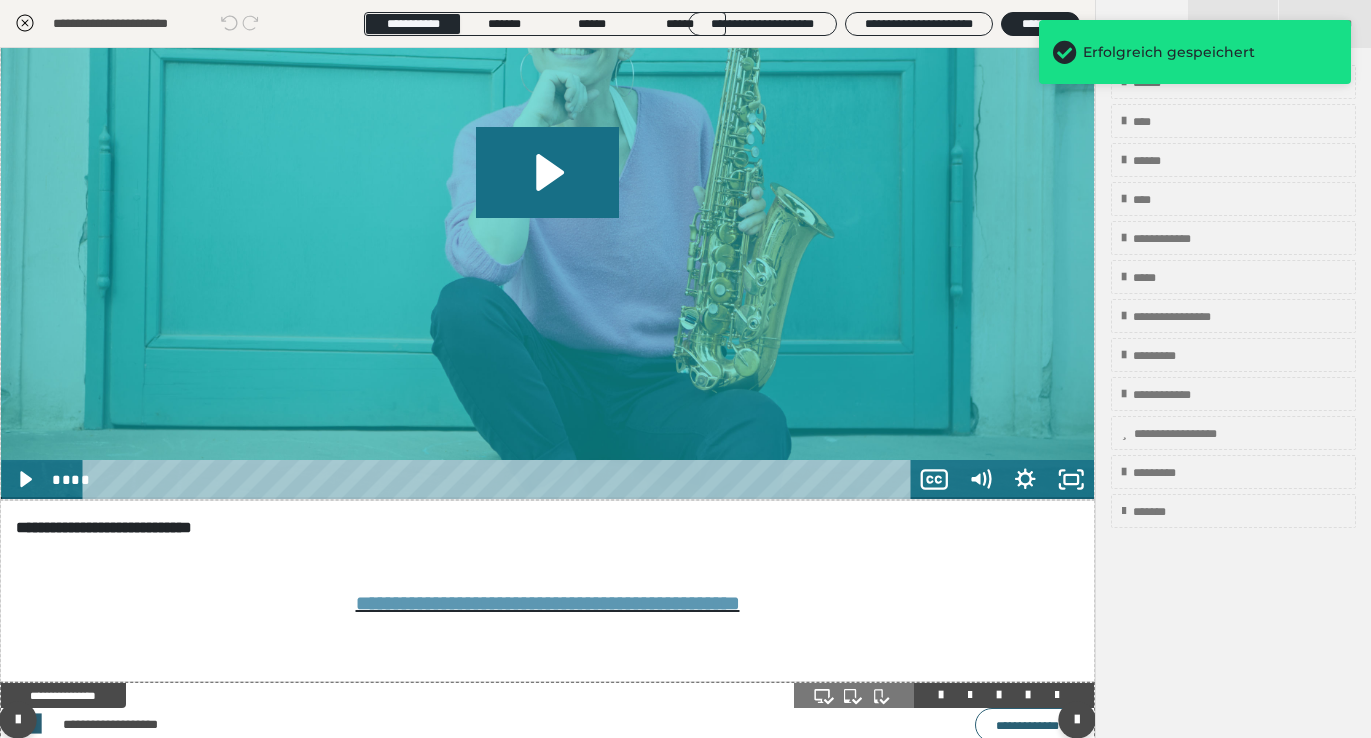 scroll, scrollTop: 6559, scrollLeft: 0, axis: vertical 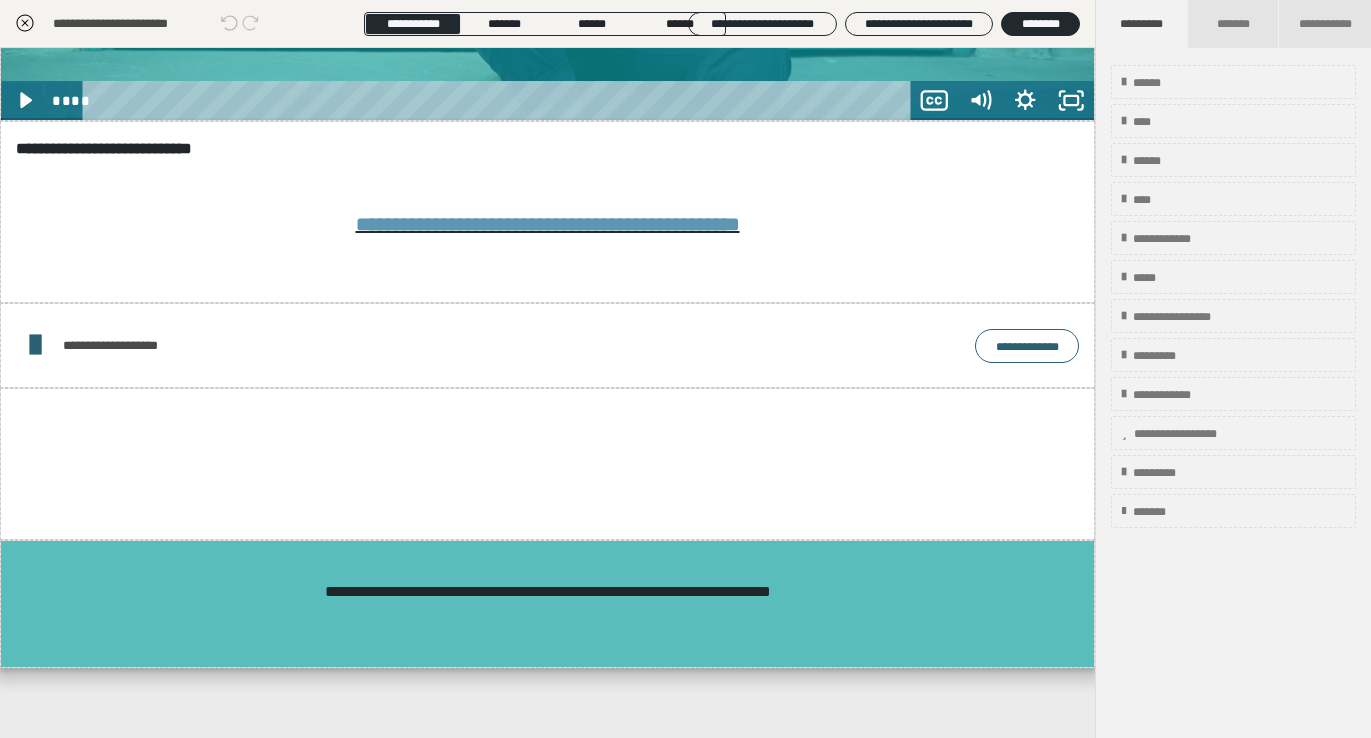click 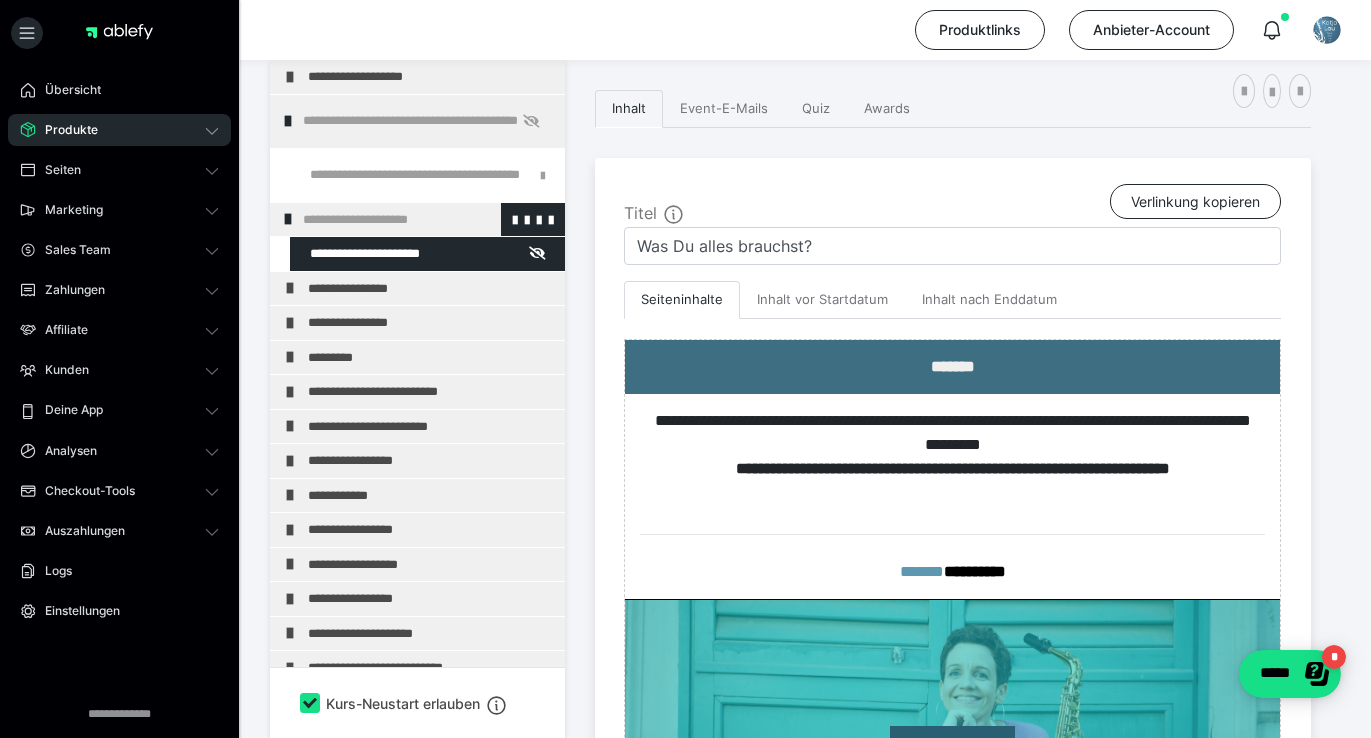 click at bounding box center [288, 219] 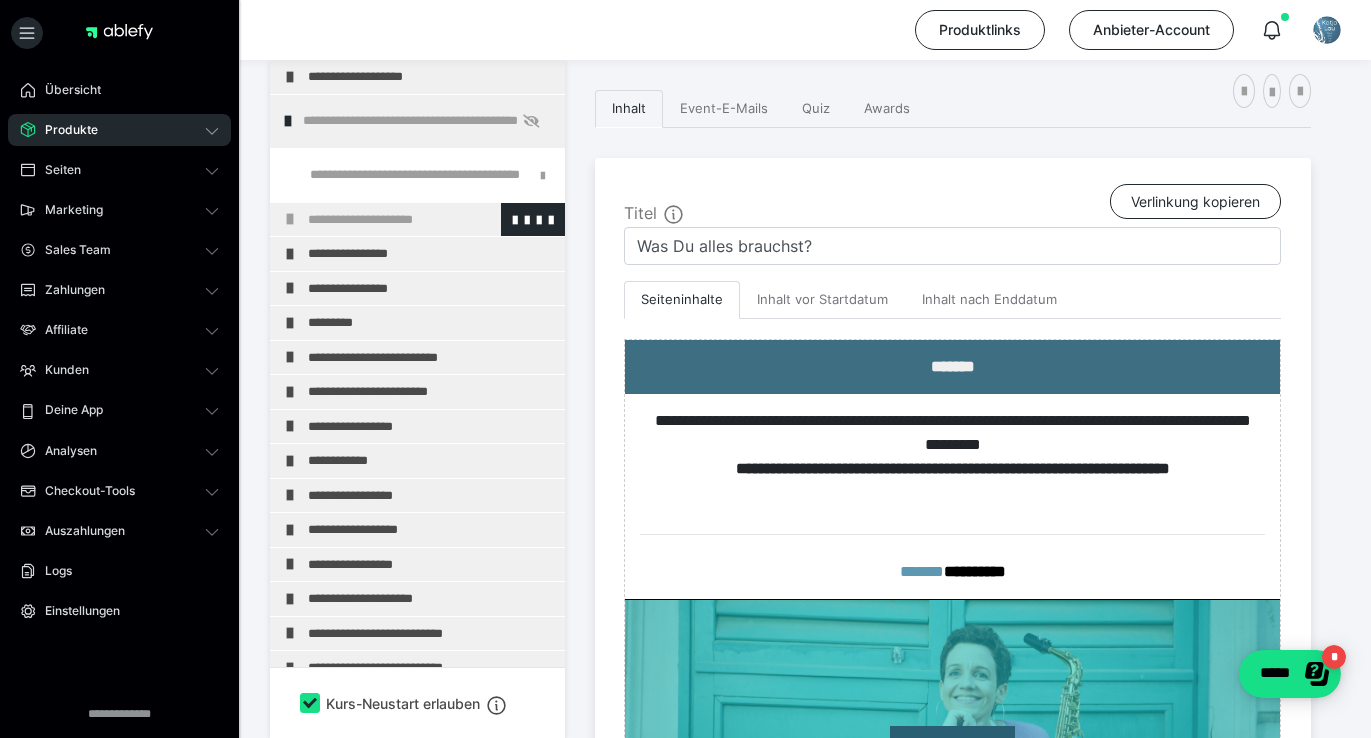 click on "**********" at bounding box center (431, 220) 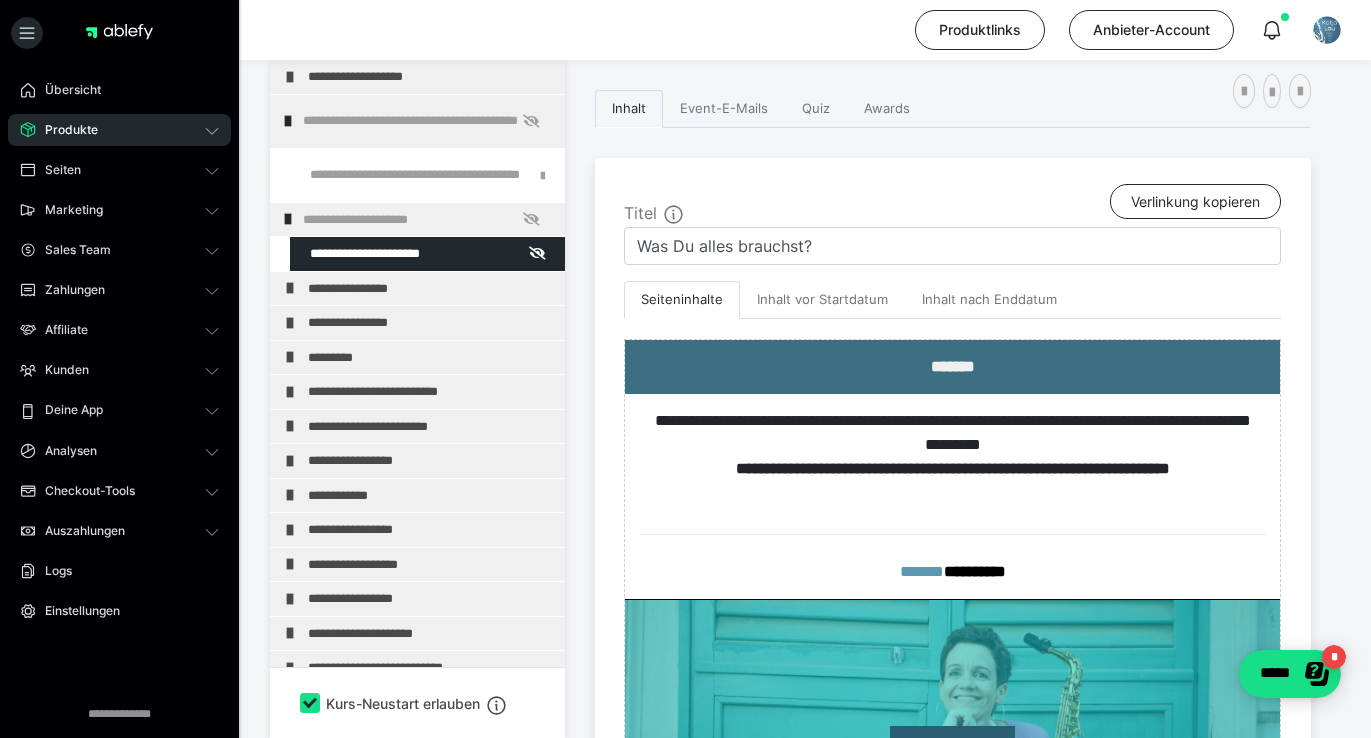 click on "Produkte" at bounding box center [64, 130] 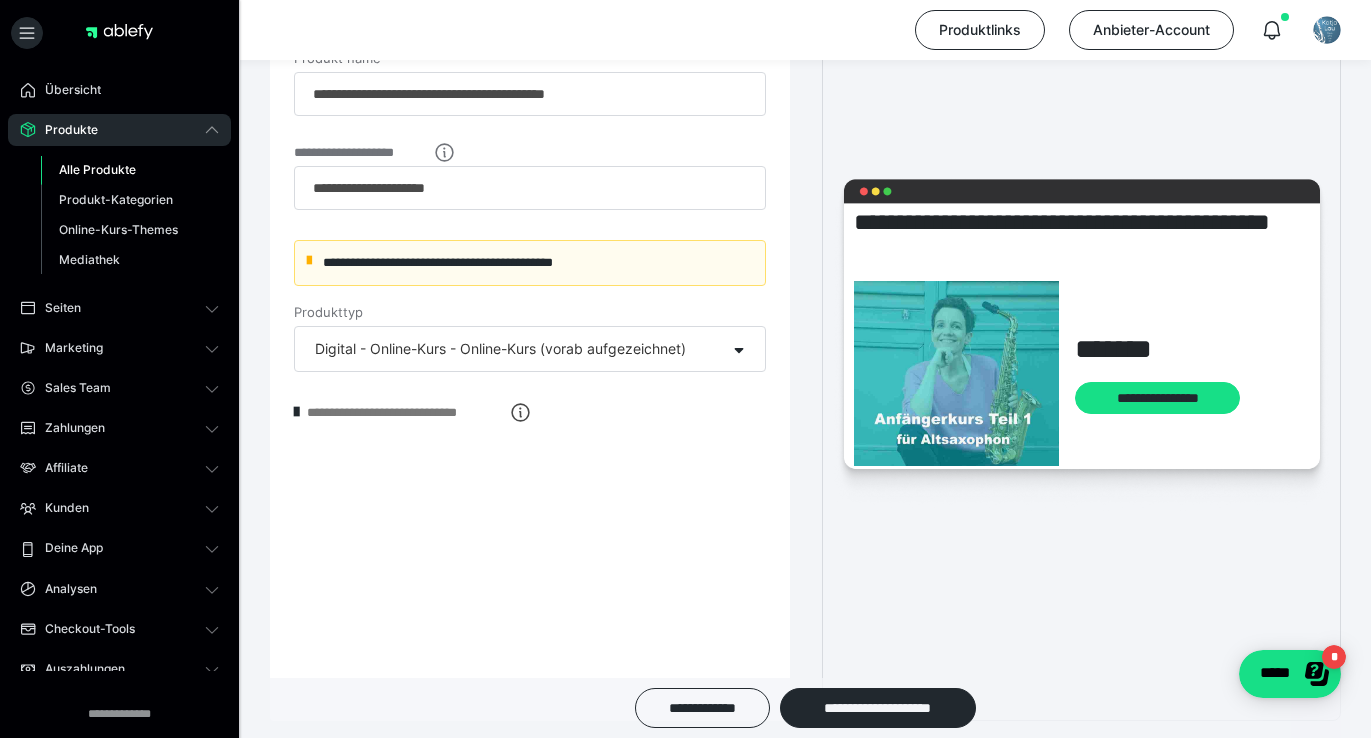 click on "Alle Produkte" at bounding box center [97, 169] 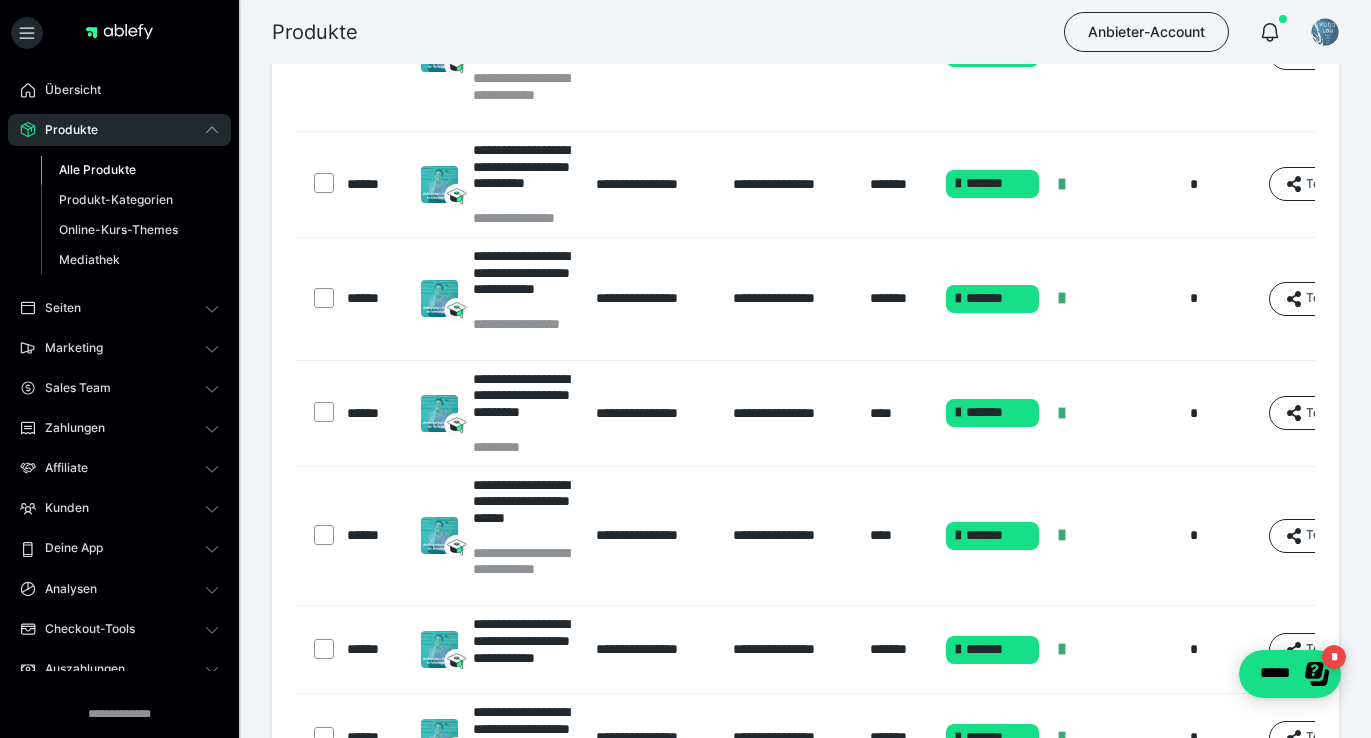 scroll, scrollTop: 859, scrollLeft: 0, axis: vertical 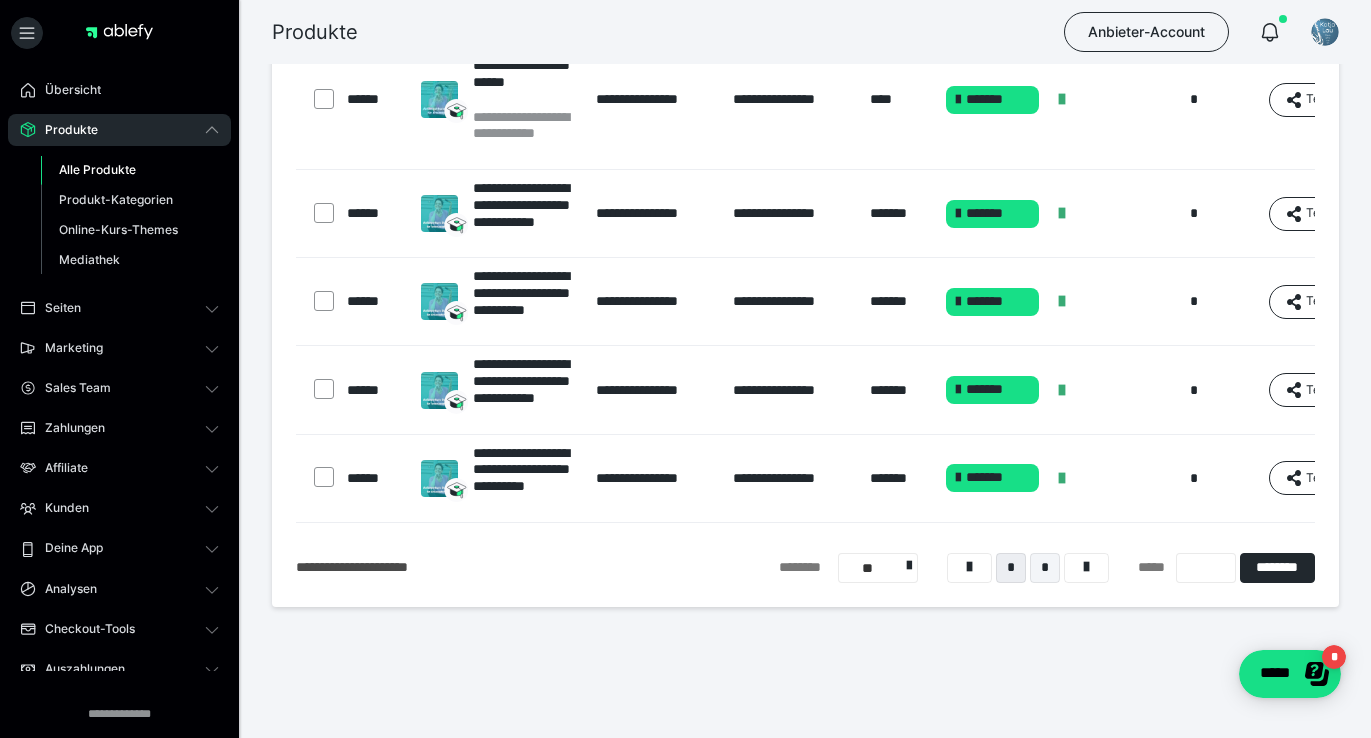 click on "*" at bounding box center (1045, 568) 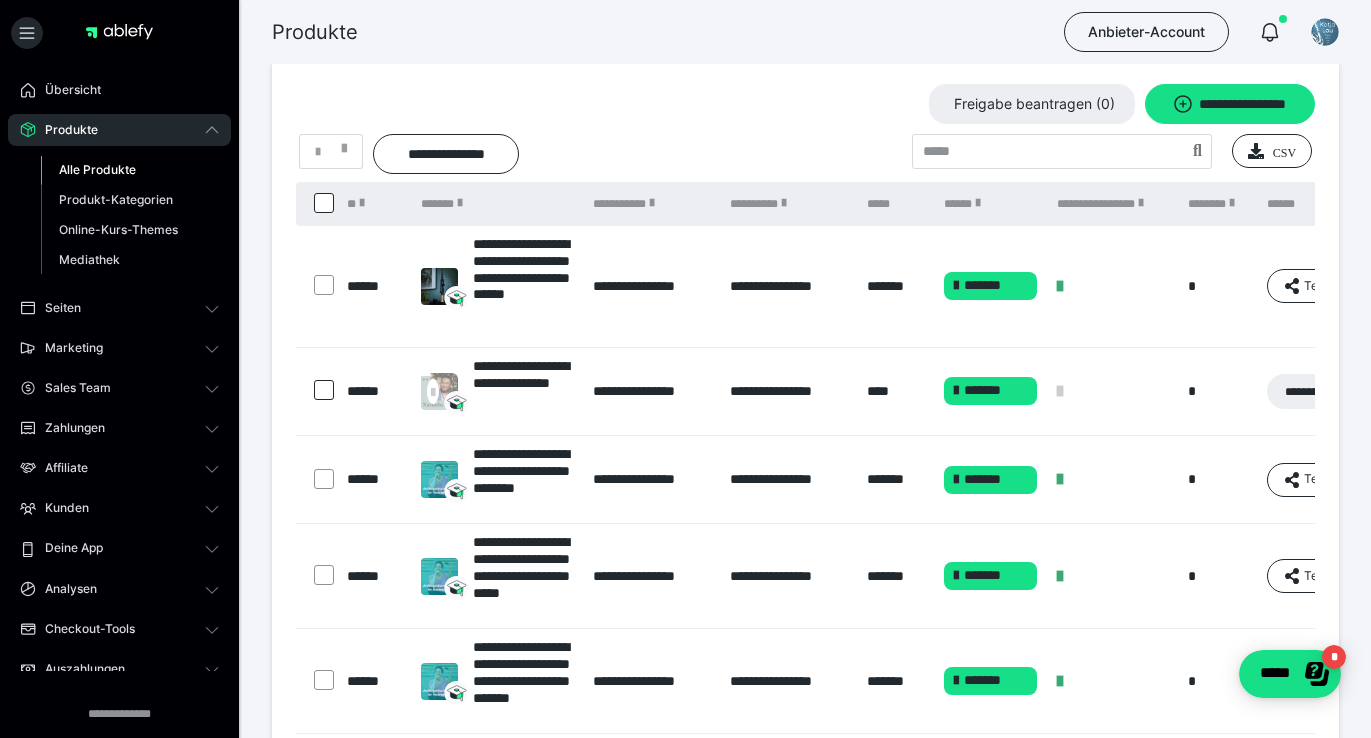 scroll, scrollTop: 438, scrollLeft: 0, axis: vertical 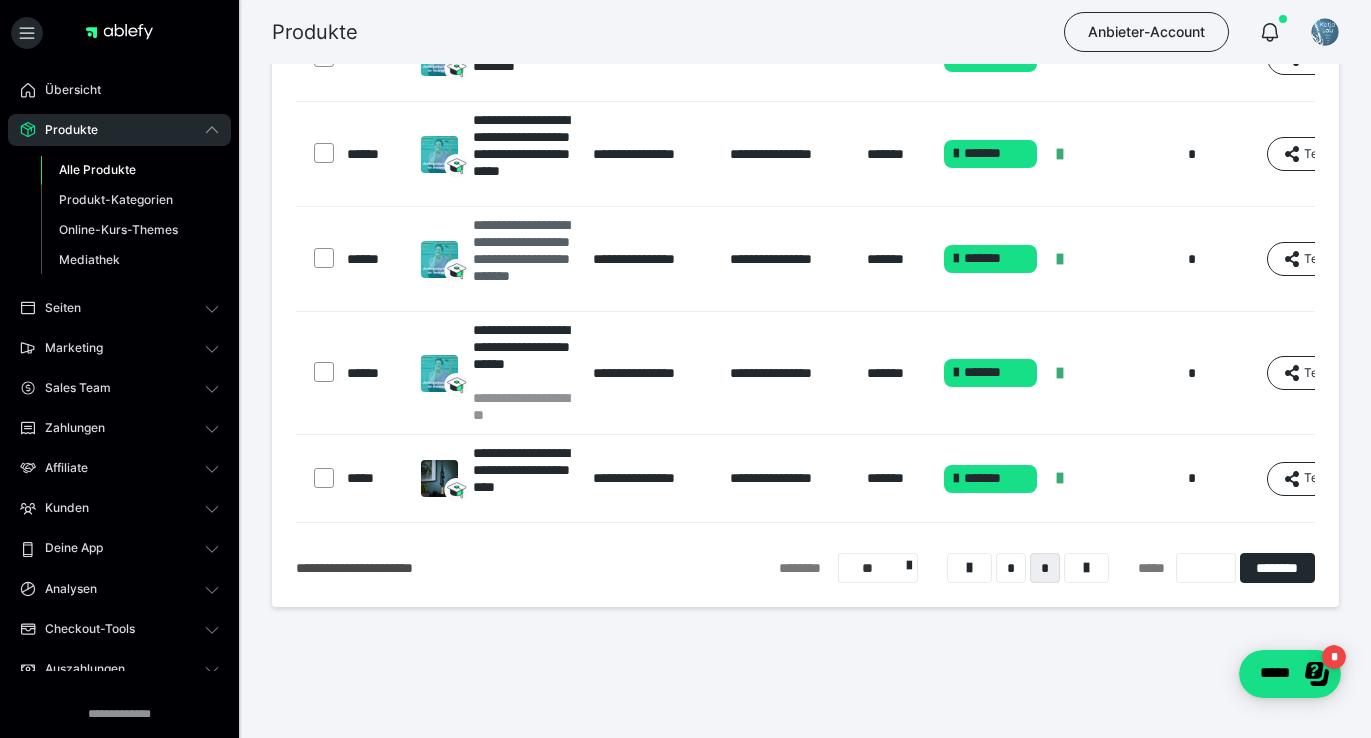 click on "**********" at bounding box center [523, 259] 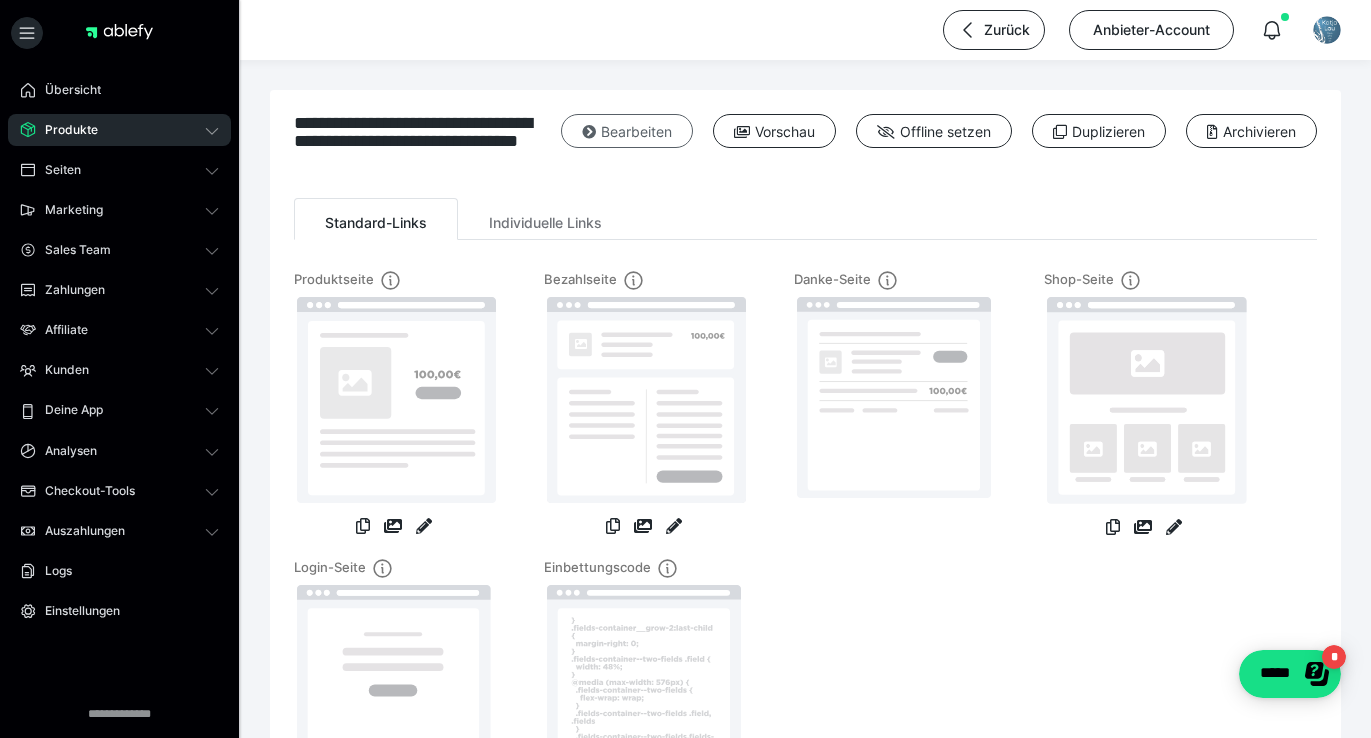 click on "Bearbeiten" at bounding box center [627, 131] 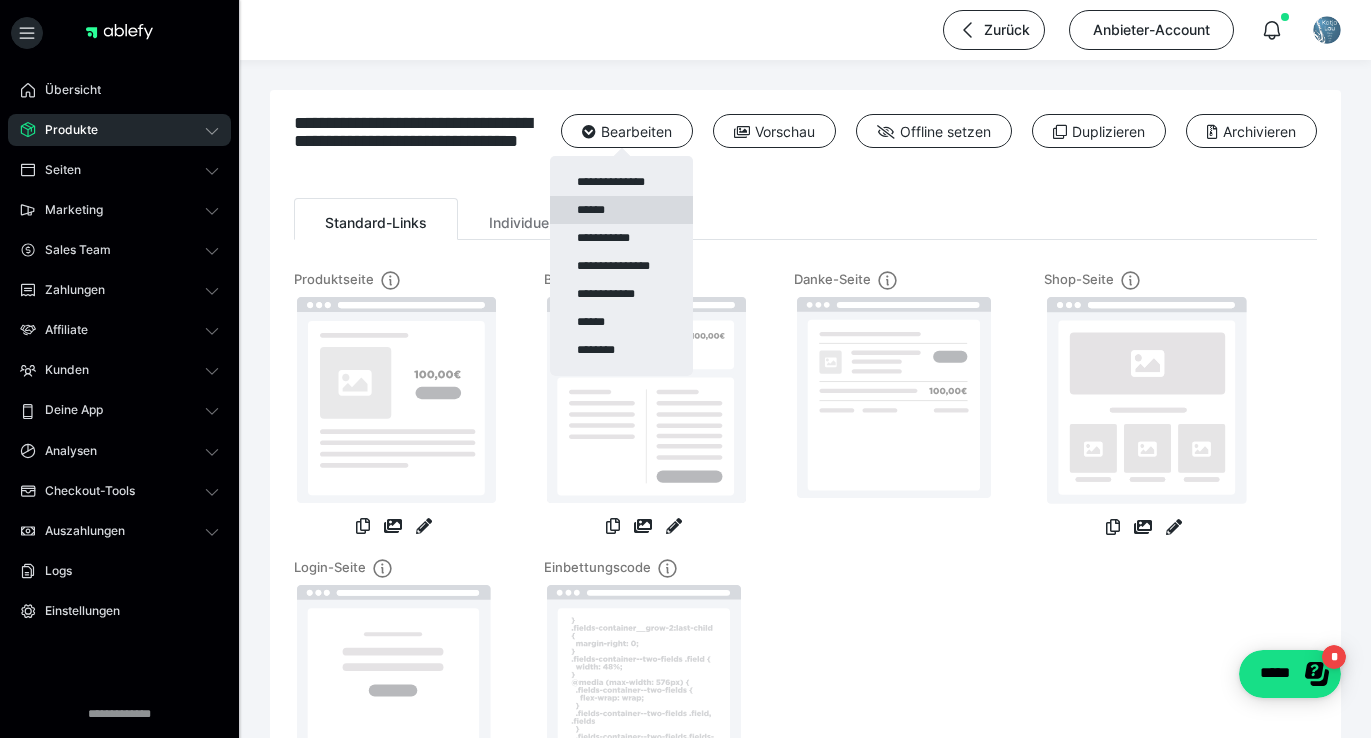 click on "******" at bounding box center (621, 210) 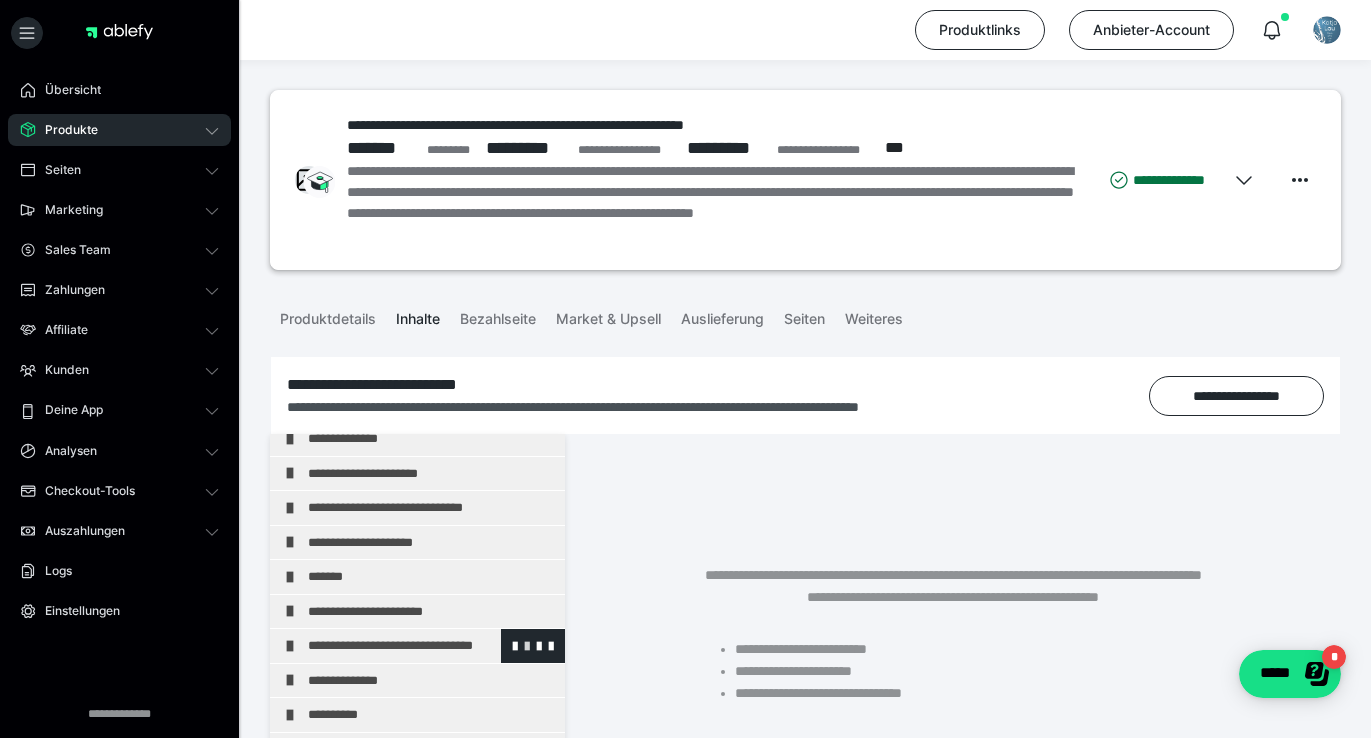 scroll, scrollTop: 793, scrollLeft: 0, axis: vertical 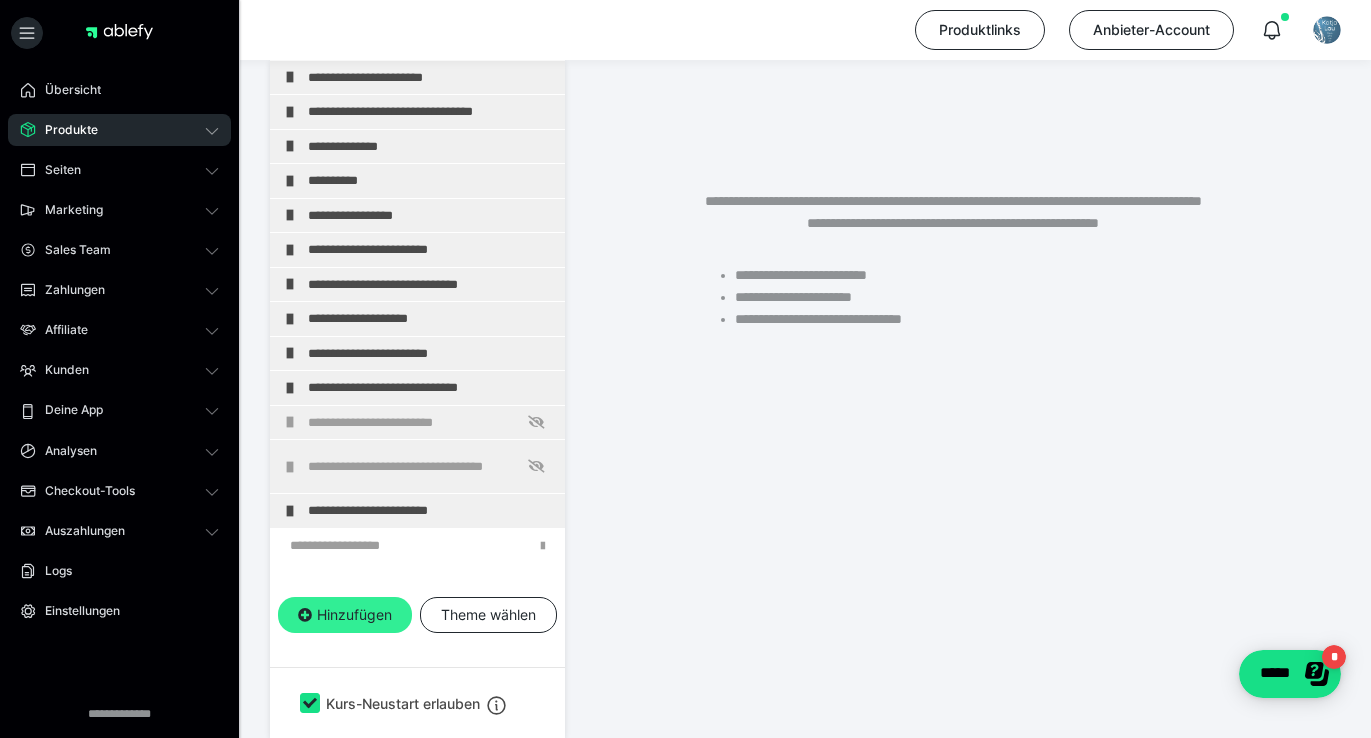 click on "Hinzufügen" at bounding box center [345, 615] 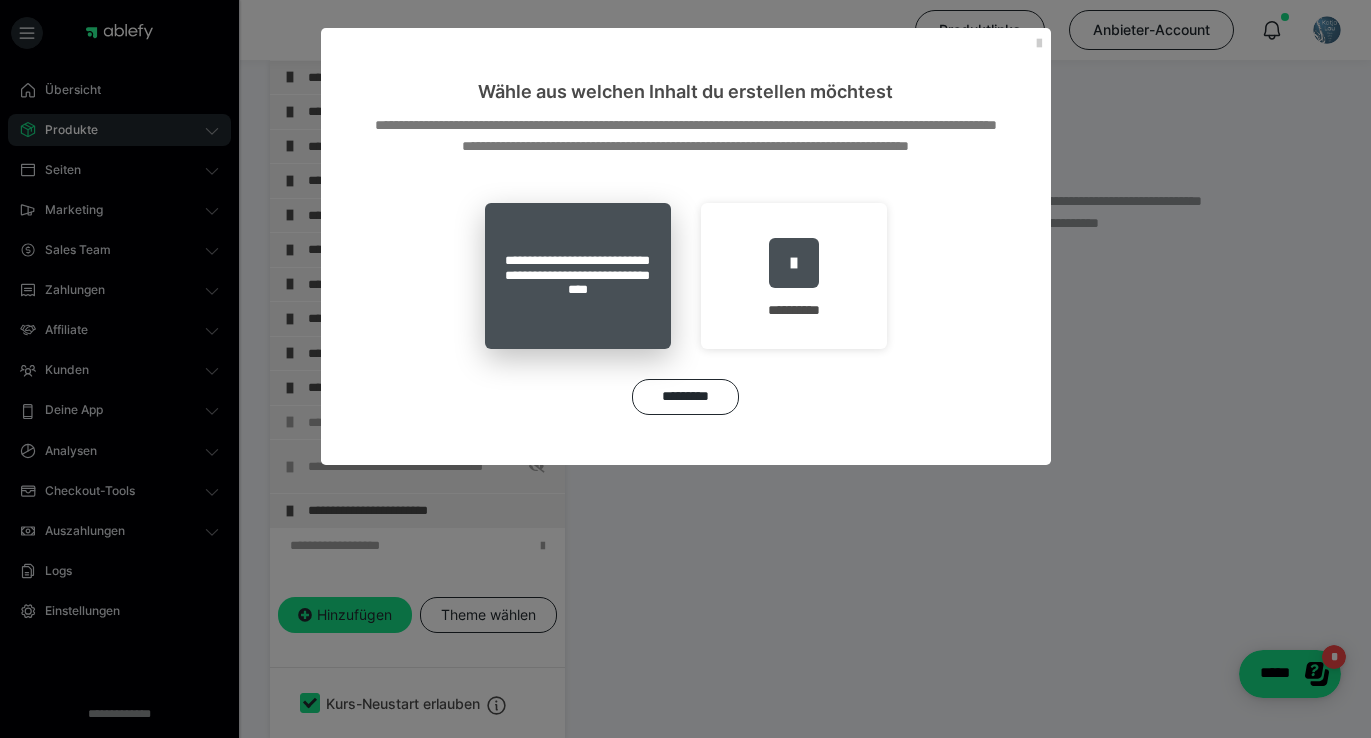 click on "**********" at bounding box center (578, 276) 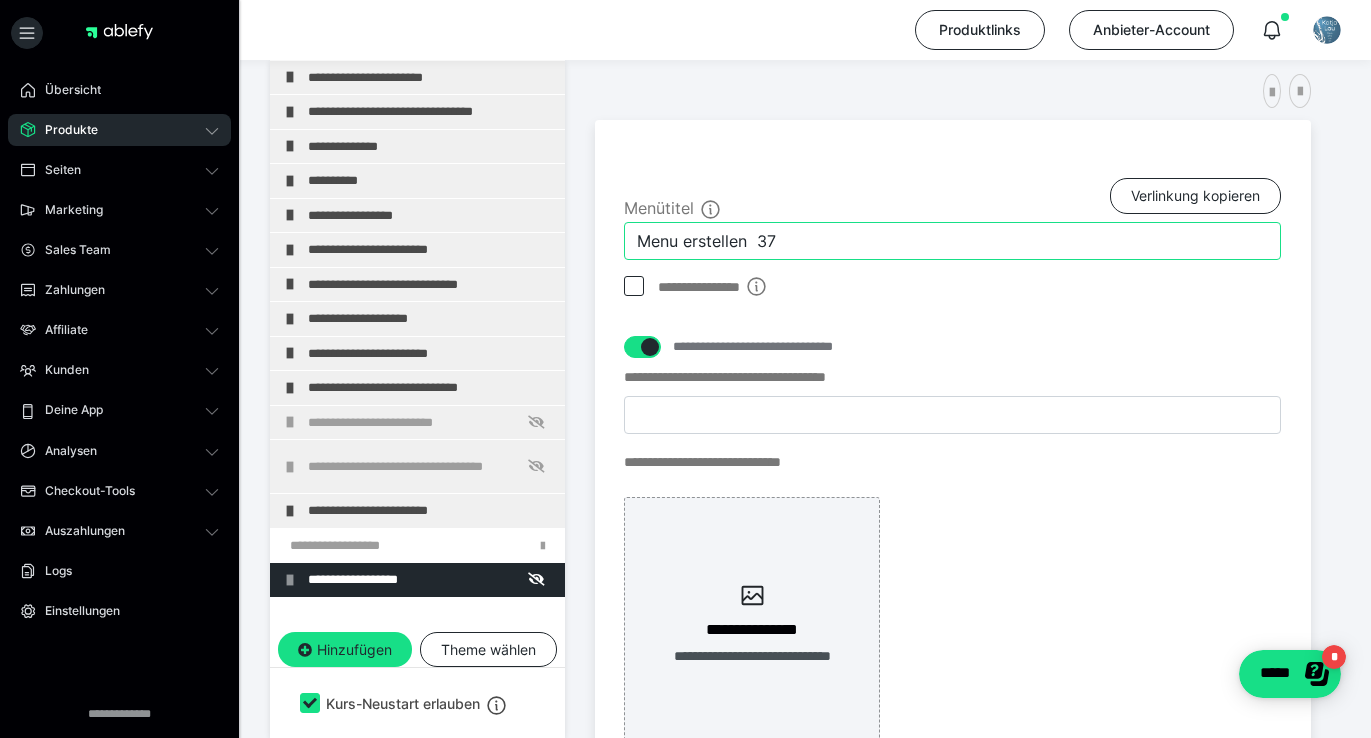 click on "Menu erstellen  37" at bounding box center [952, 241] 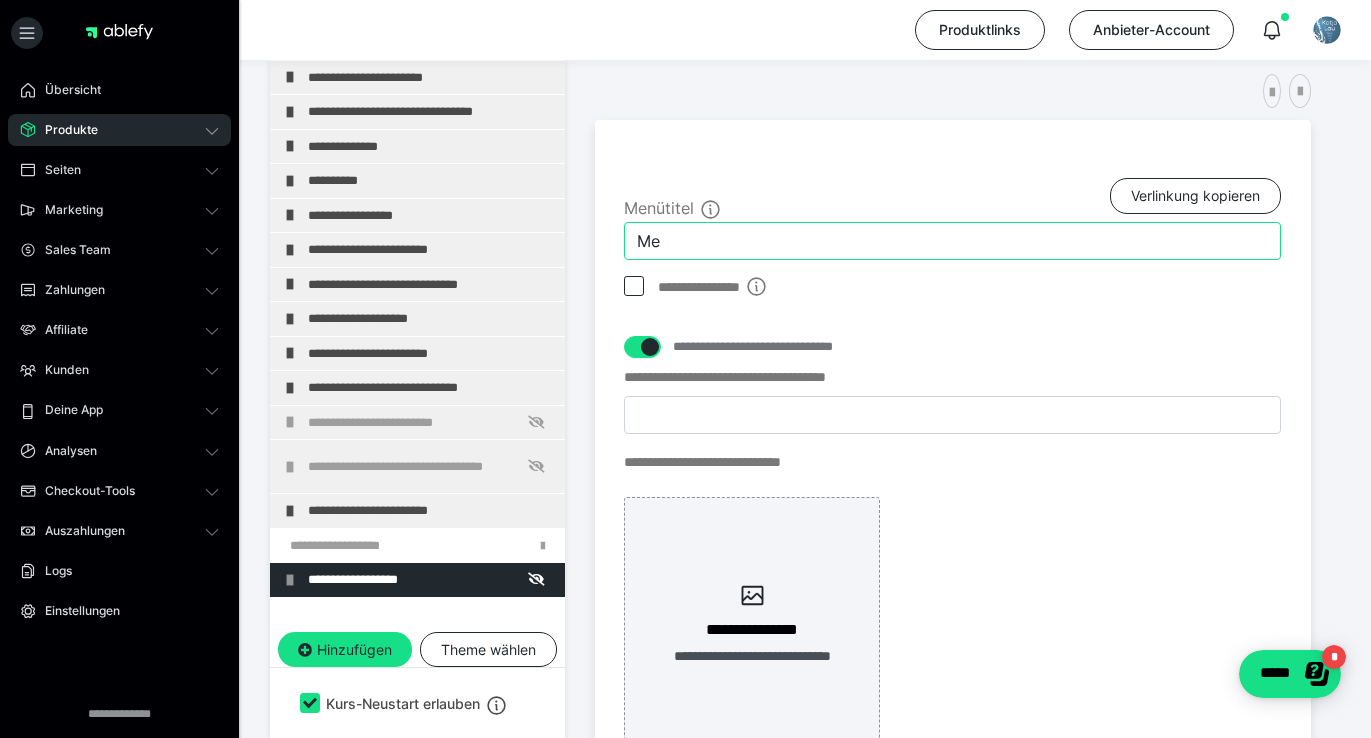 type on "M" 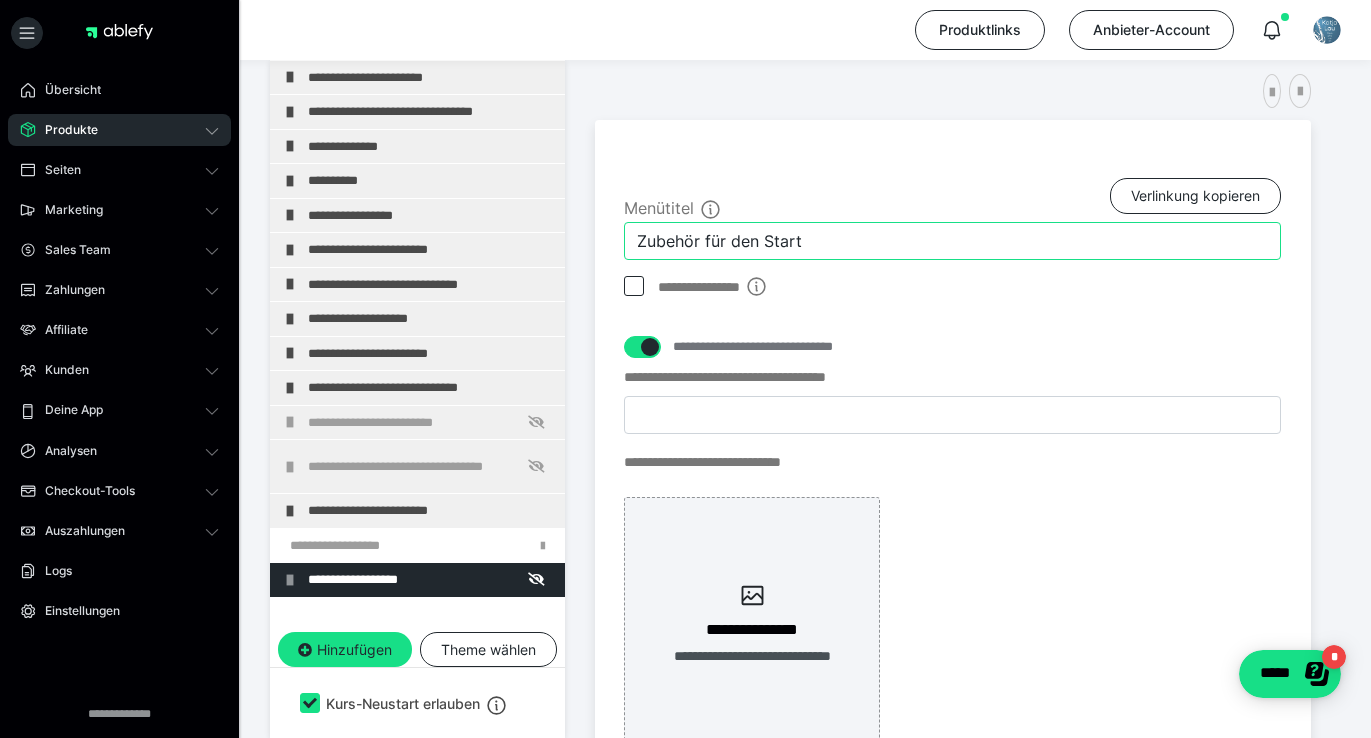 type on "Zubehör für den Start" 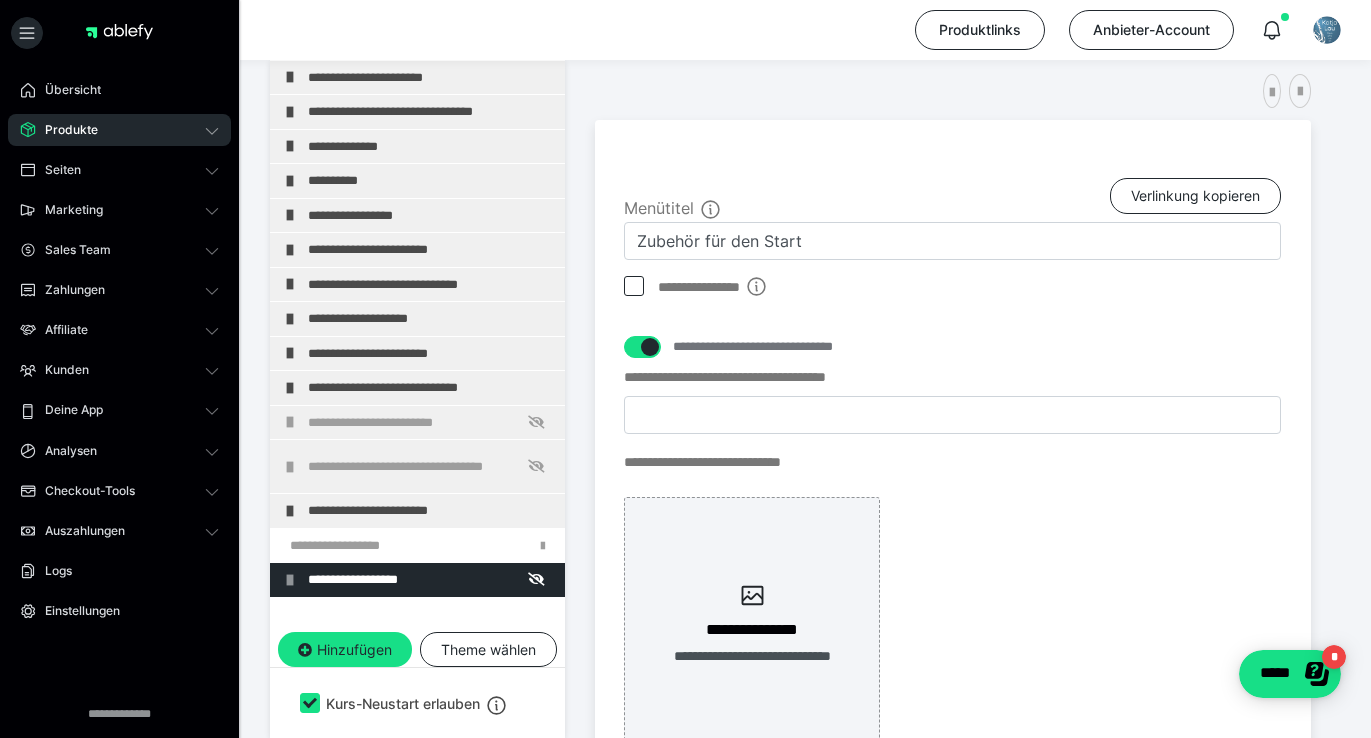 click on "**********" at bounding box center [952, 559] 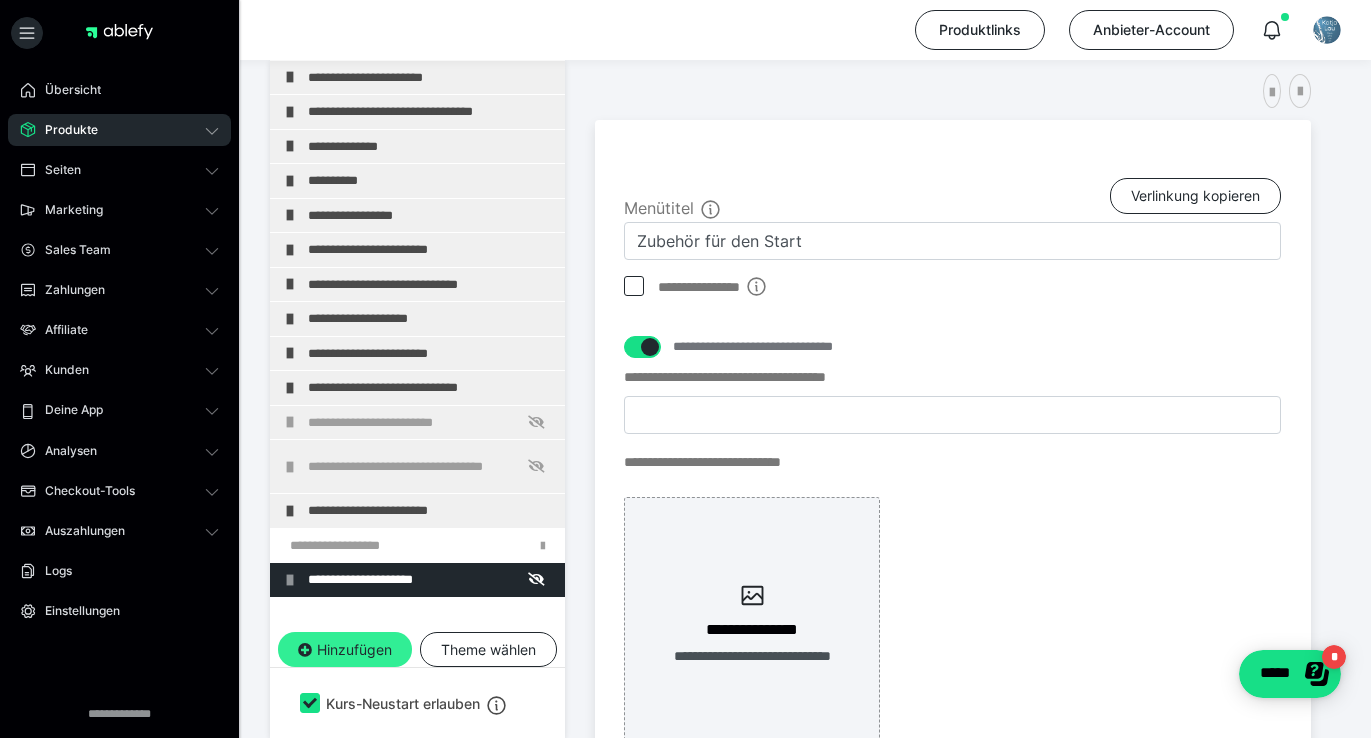 click on "Hinzufügen" at bounding box center (345, 650) 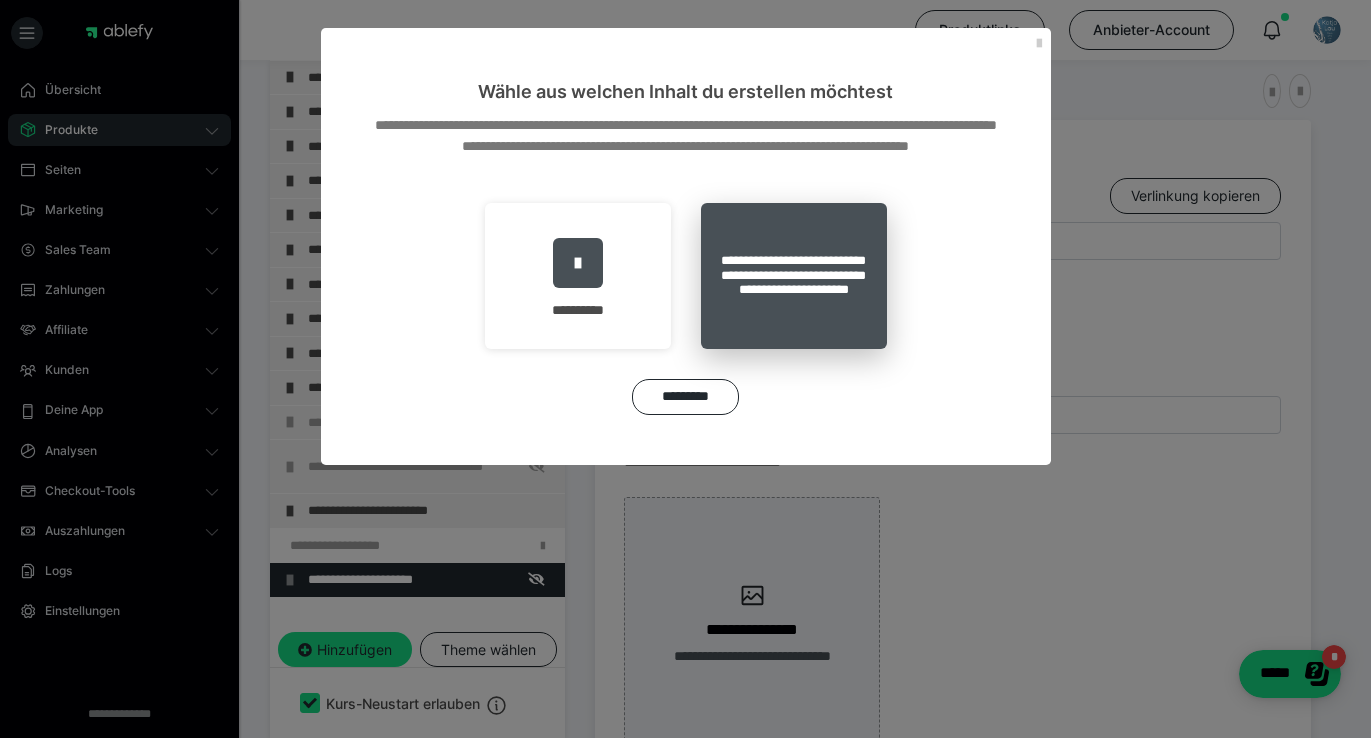 click on "**********" at bounding box center [794, 276] 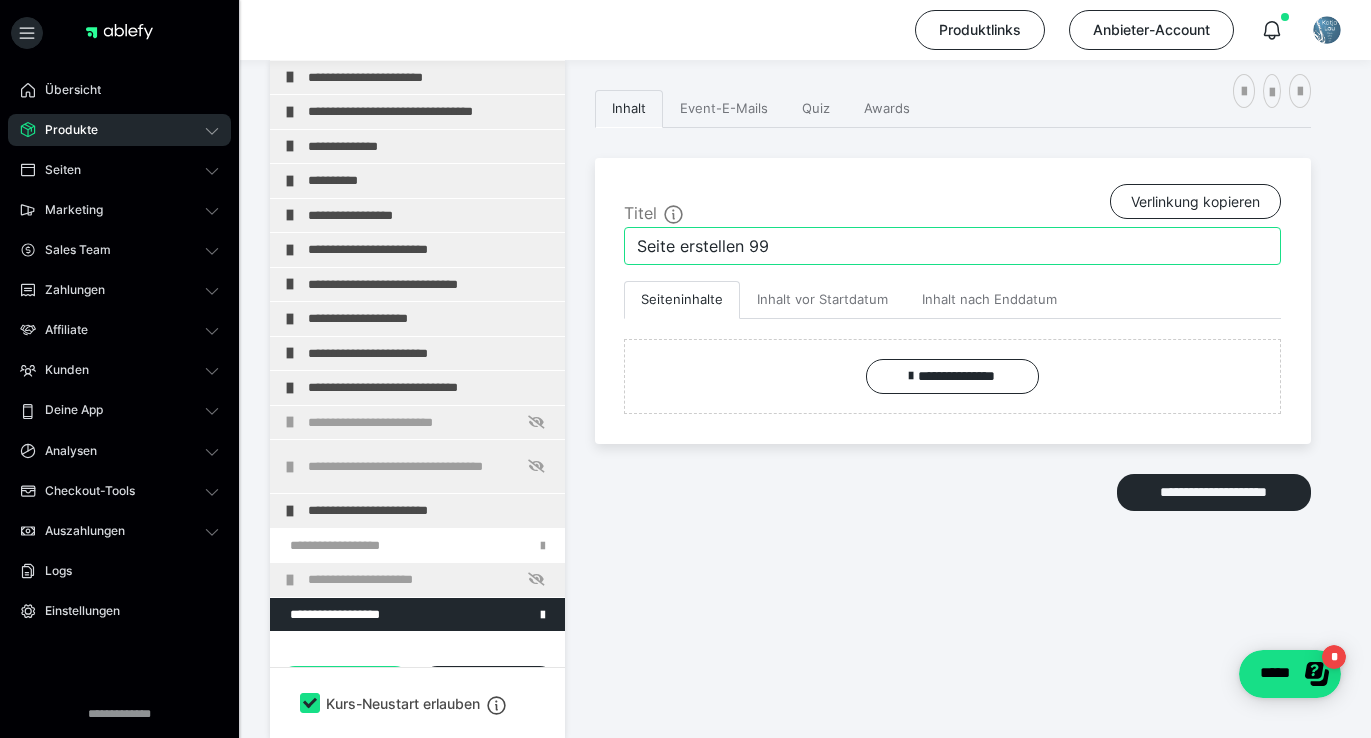 drag, startPoint x: 777, startPoint y: 246, endPoint x: 587, endPoint y: 246, distance: 190 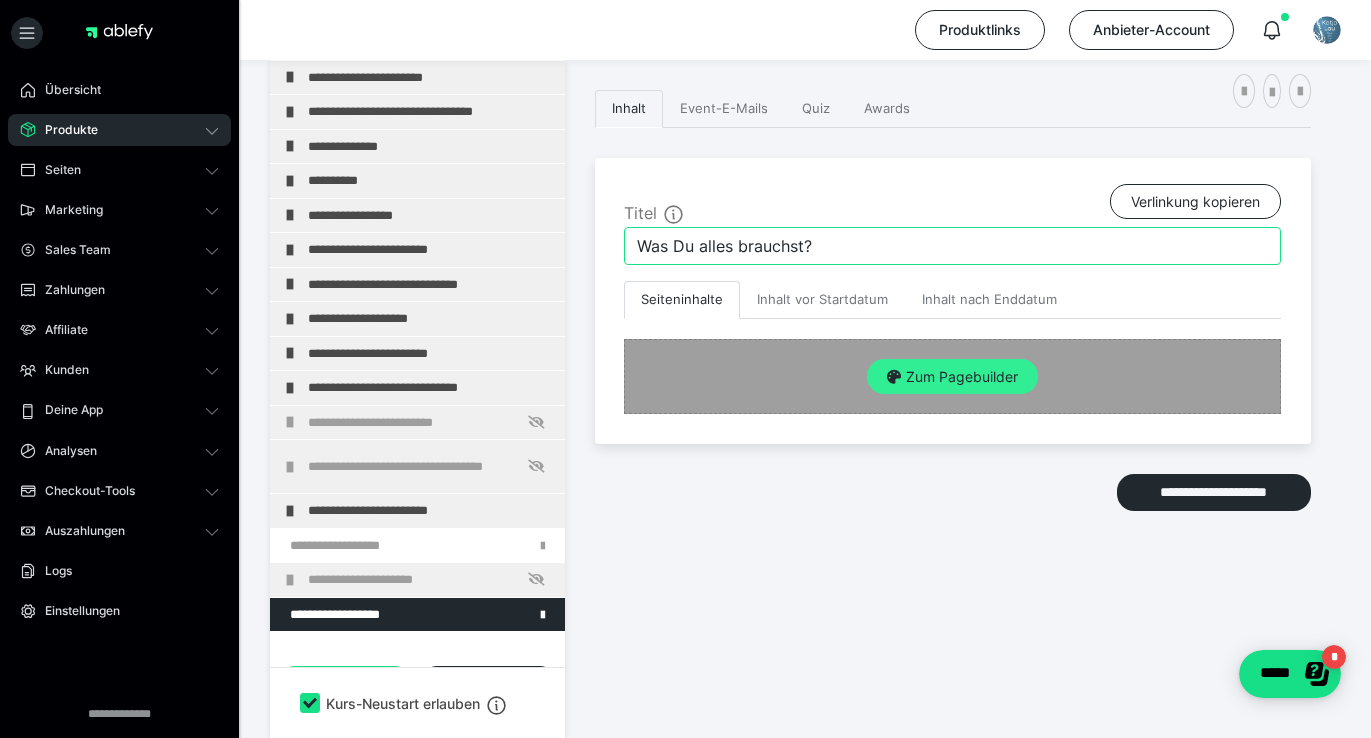 type on "Was Du alles brauchst?" 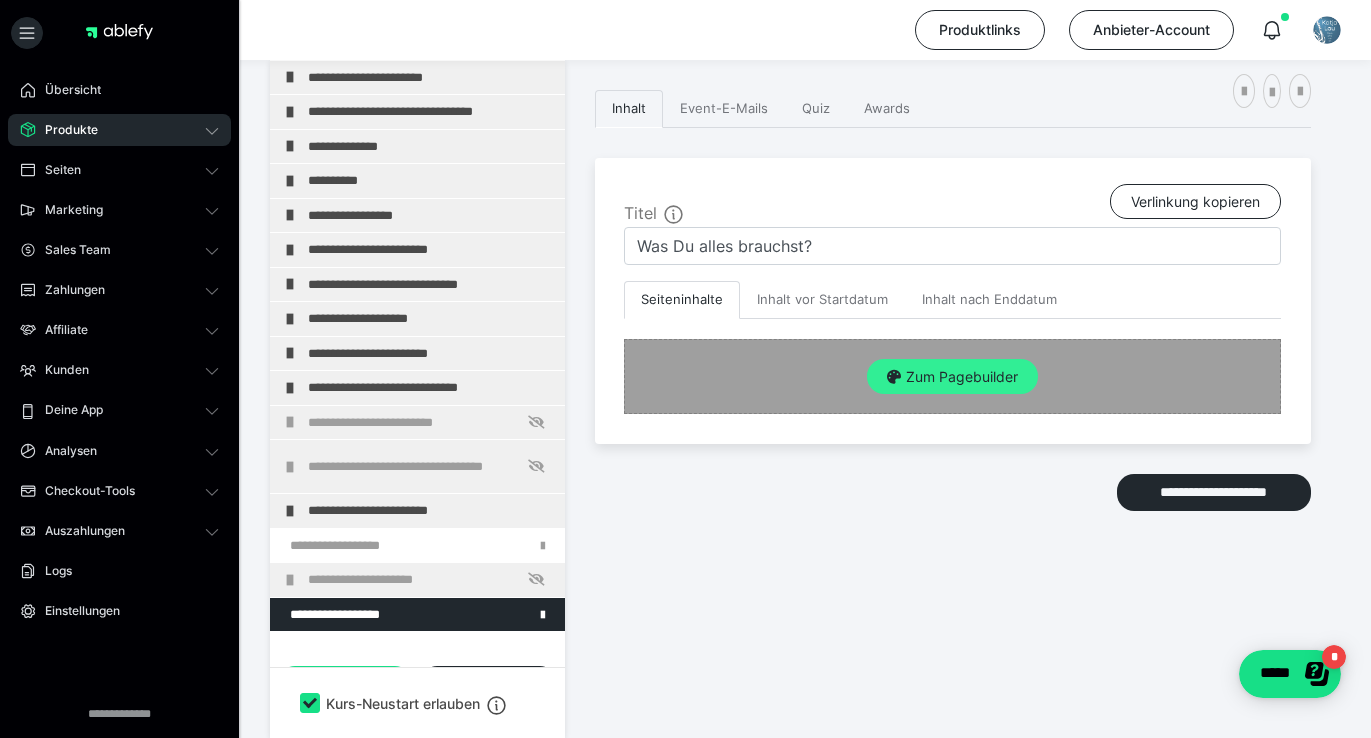 click on "Zum Pagebuilder" at bounding box center (952, 377) 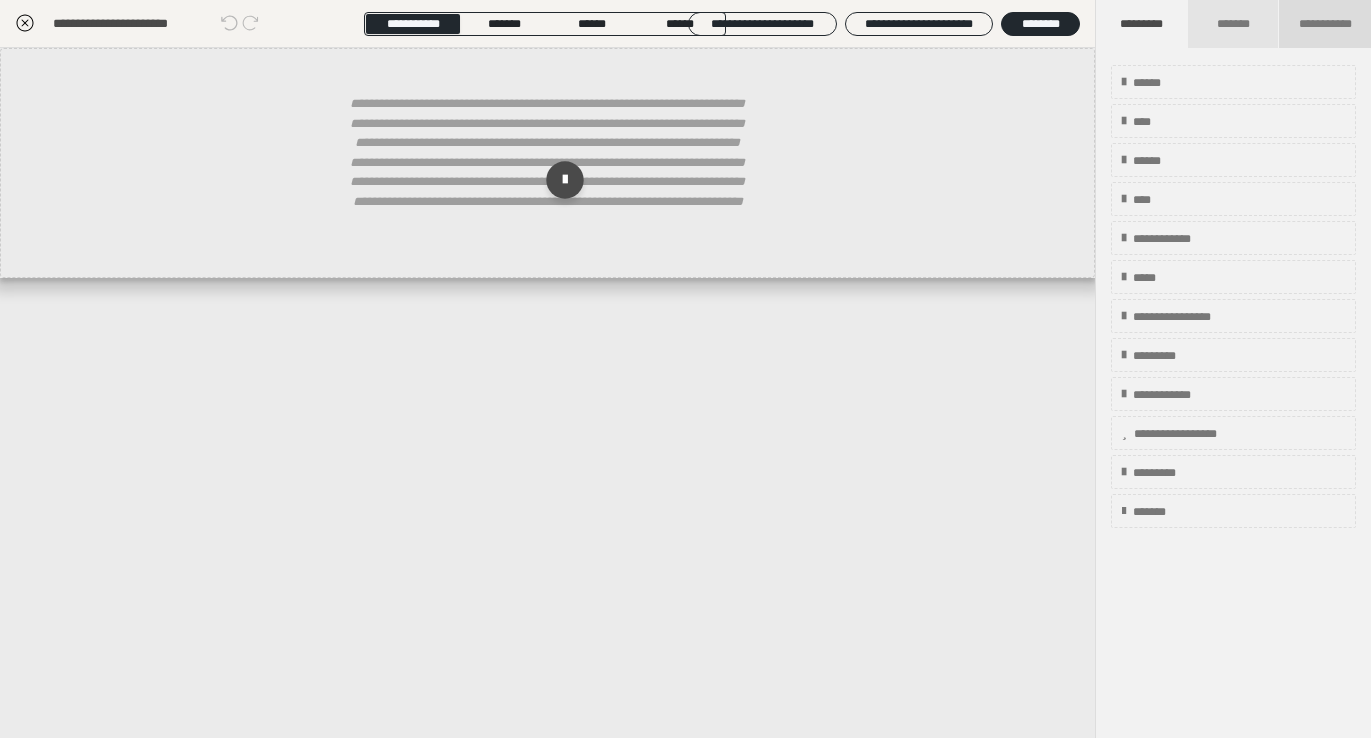 click on "**********" at bounding box center (1325, 24) 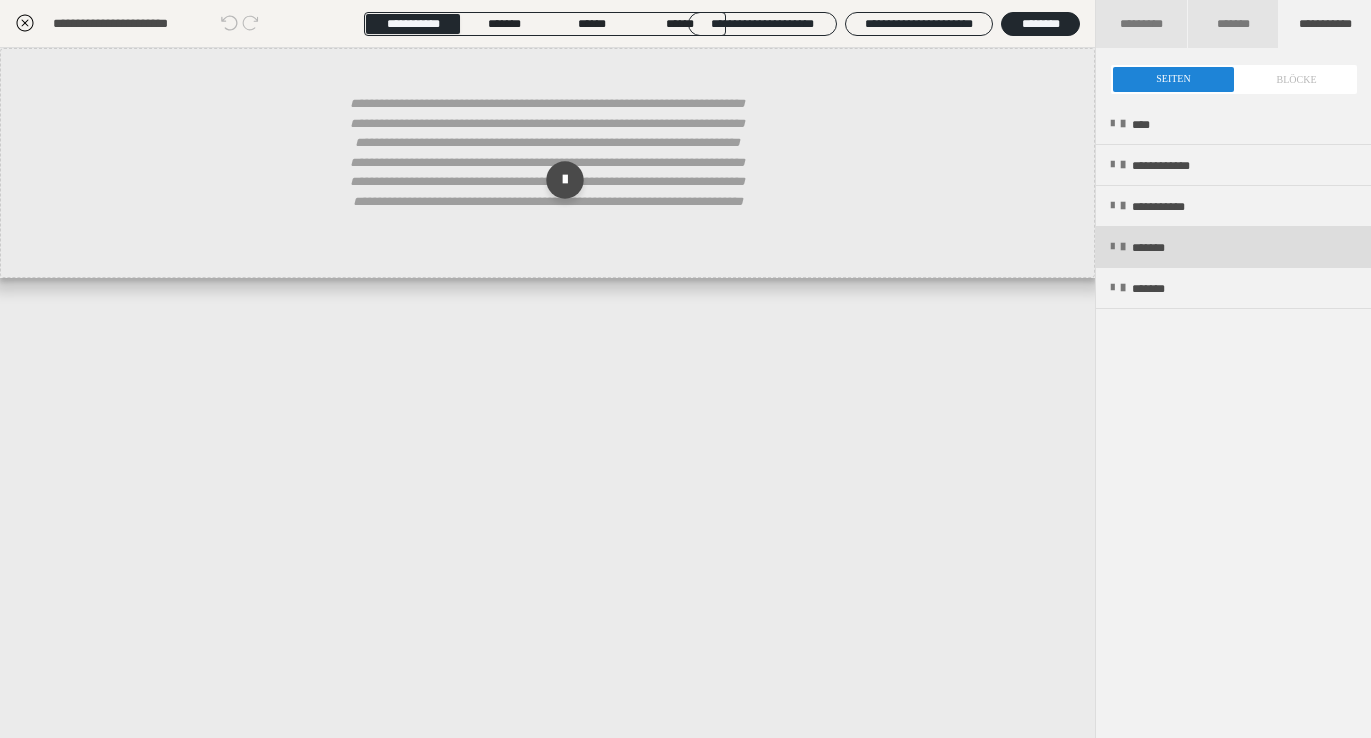 click on "*******" at bounding box center [1233, 247] 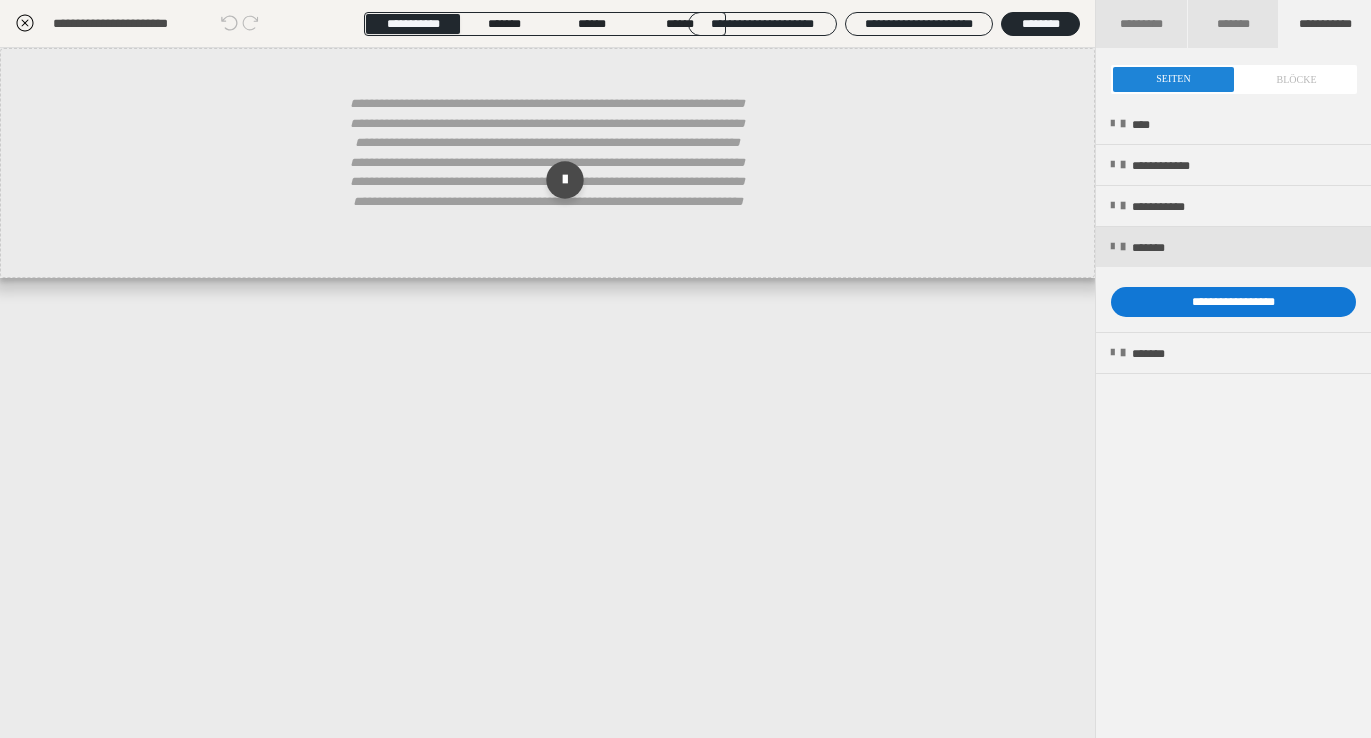 click on "**********" at bounding box center [1233, 302] 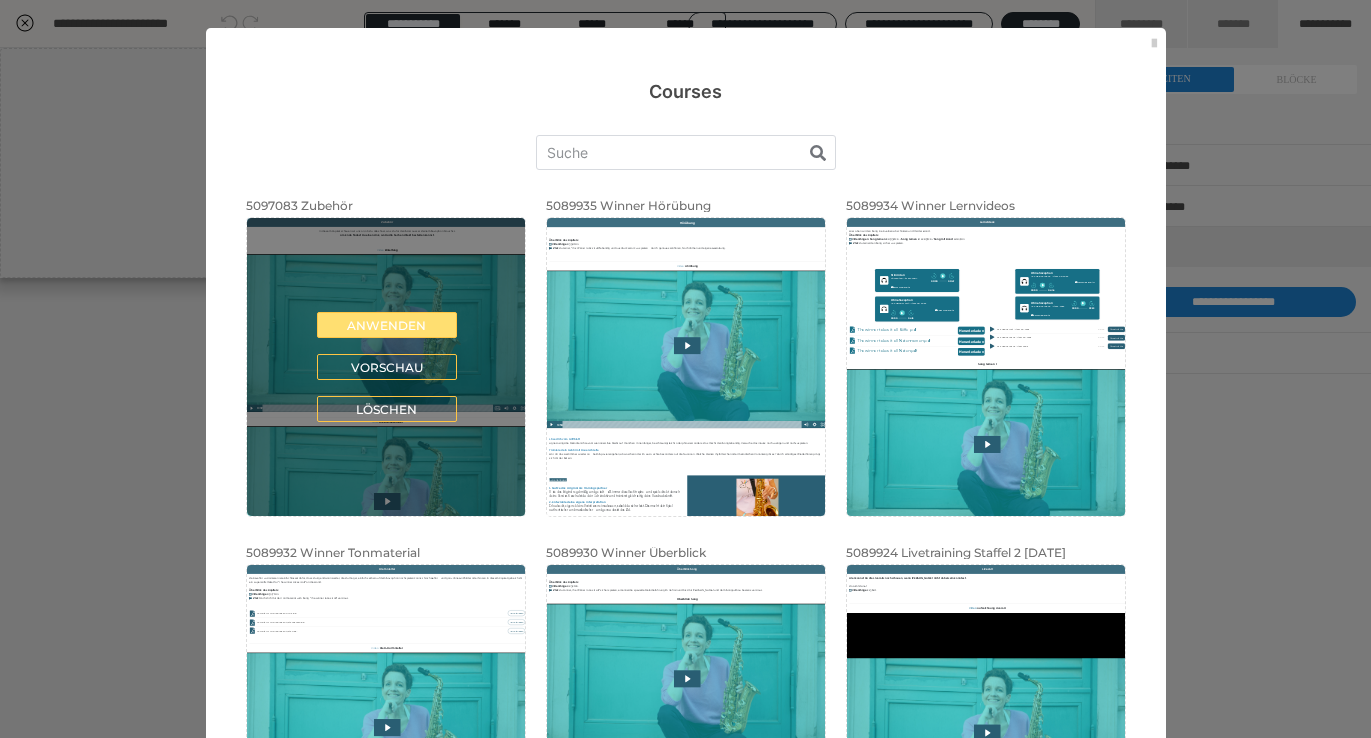 click on "Anwenden" at bounding box center (387, 325) 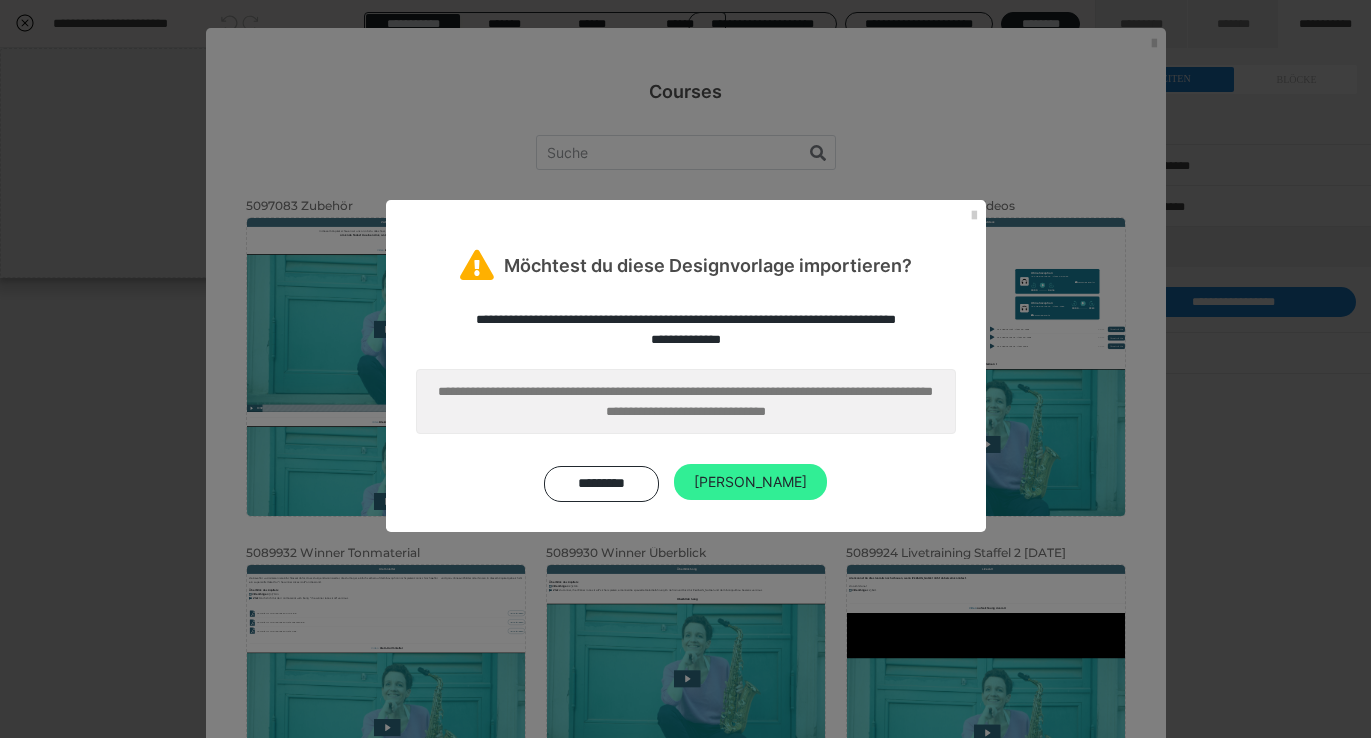 click on "[PERSON_NAME]" at bounding box center [750, 482] 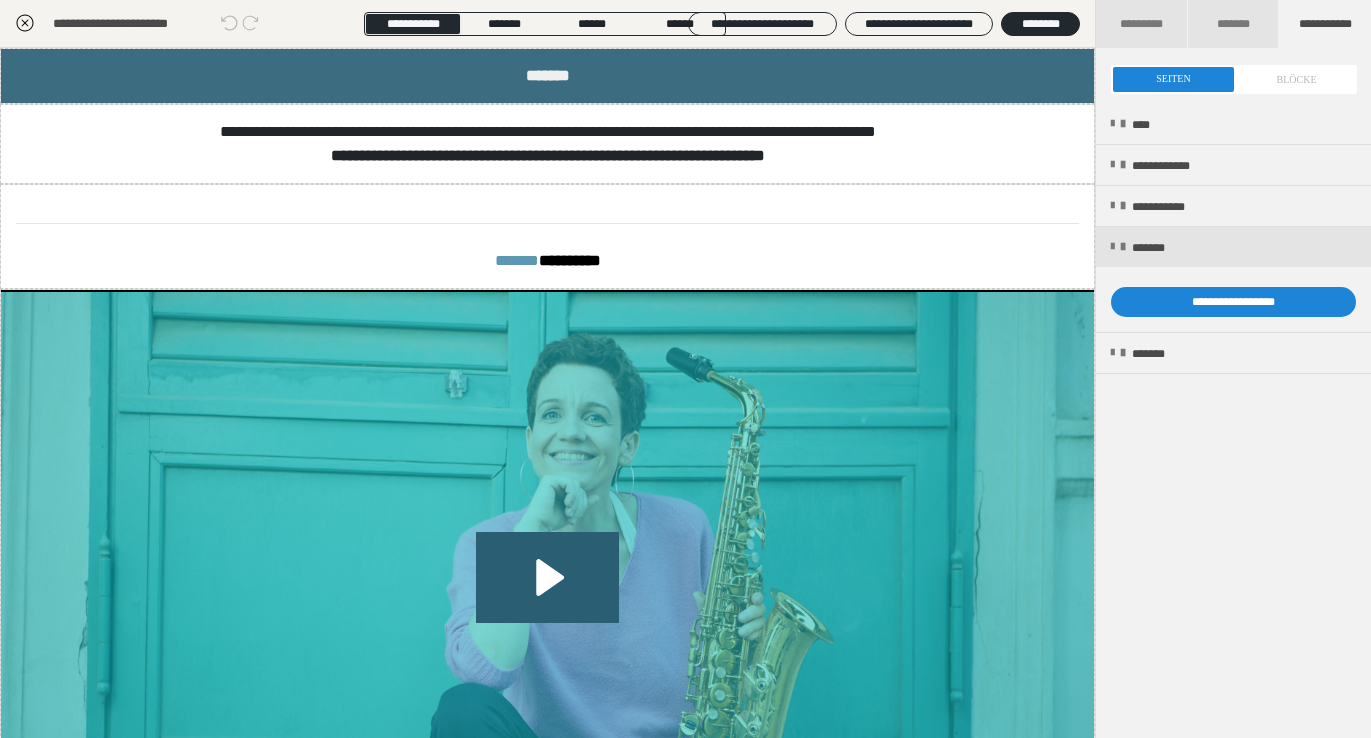 click 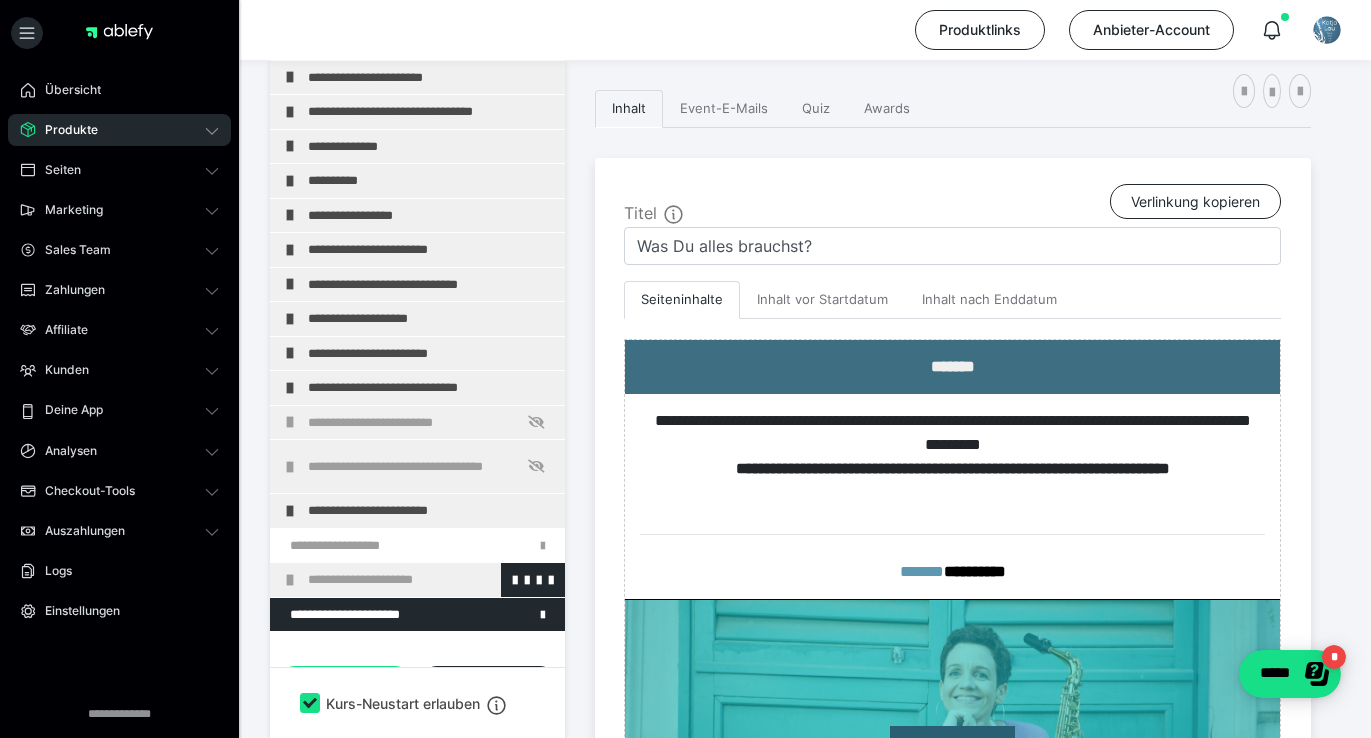 click on "**********" at bounding box center (431, 580) 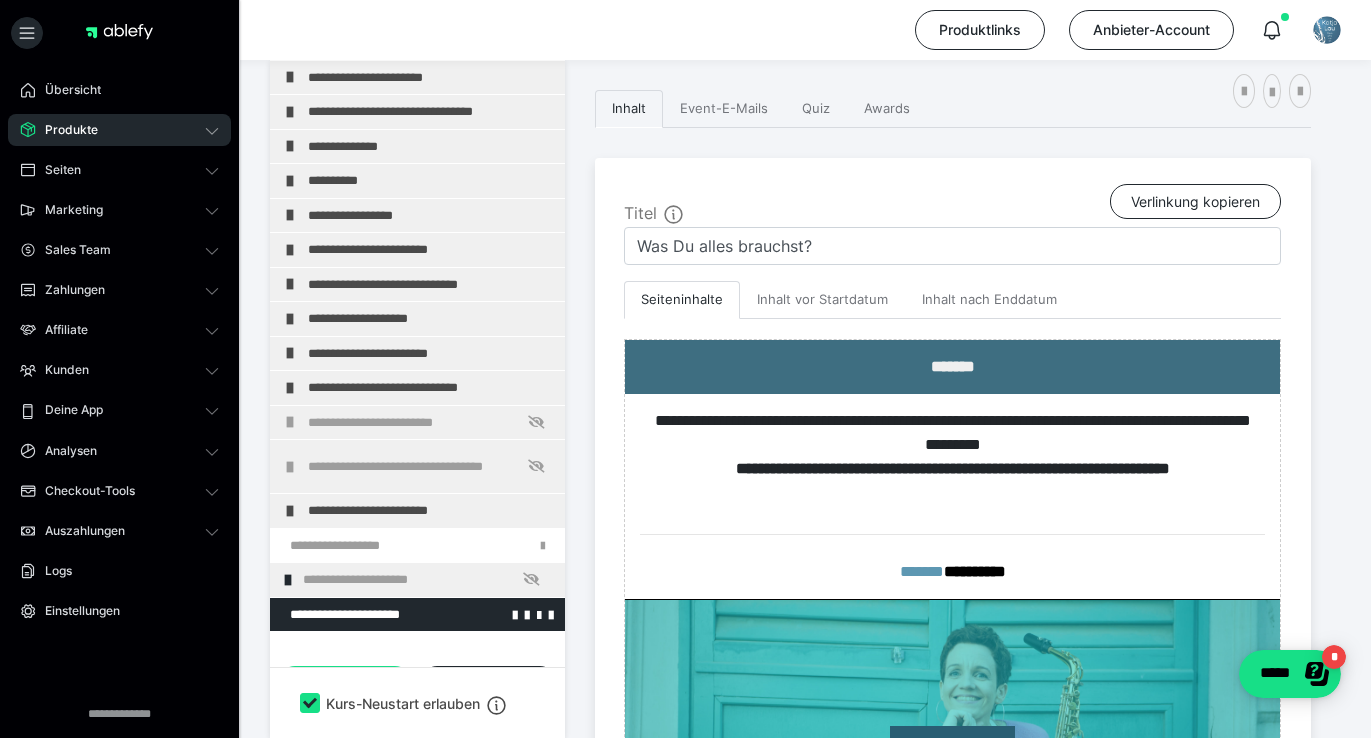 click at bounding box center (365, 615) 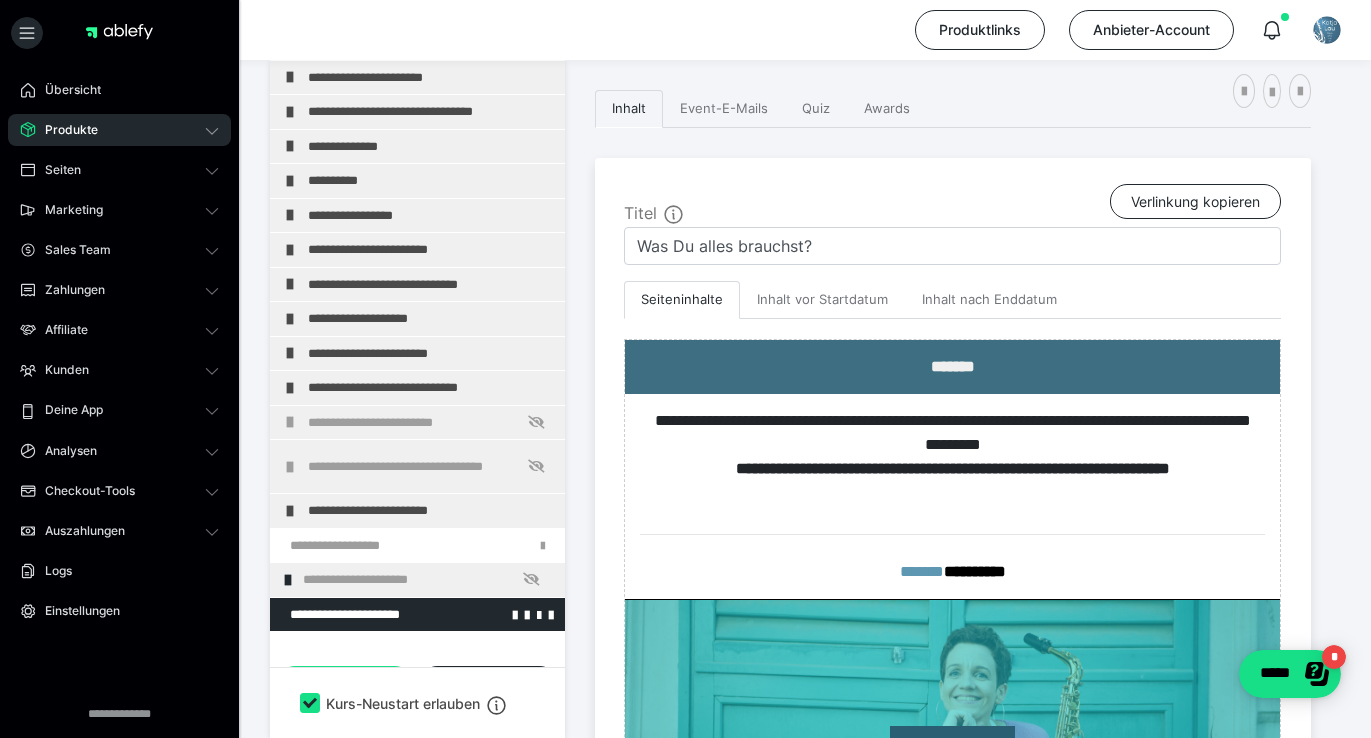 click at bounding box center [365, 615] 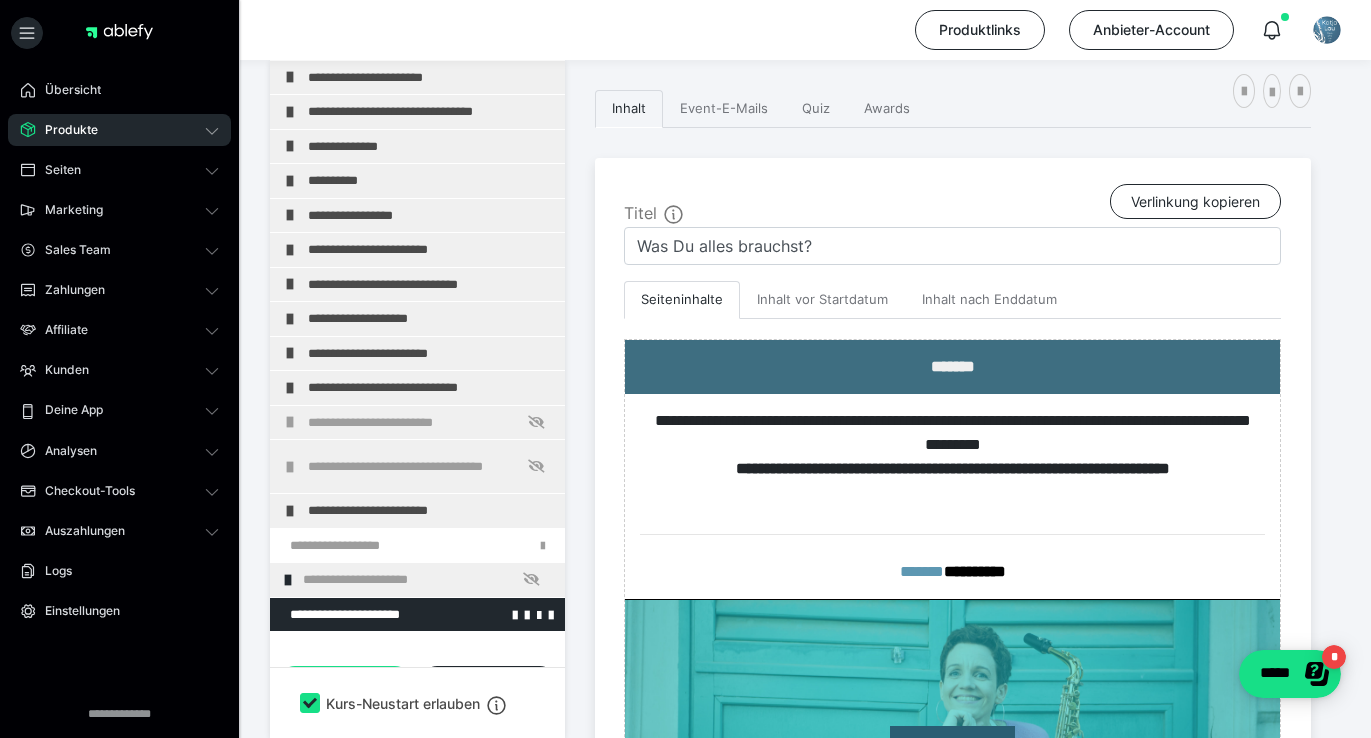 click at bounding box center (365, 615) 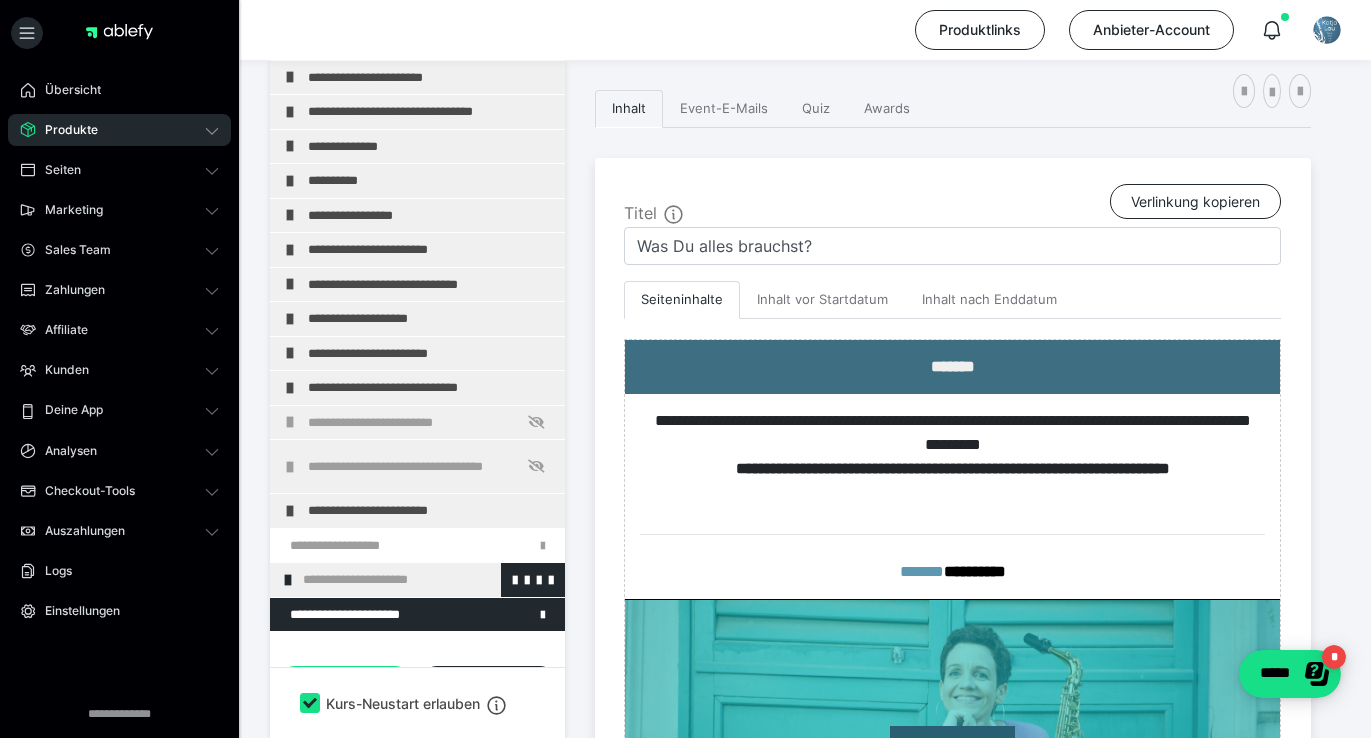 click at bounding box center [288, 580] 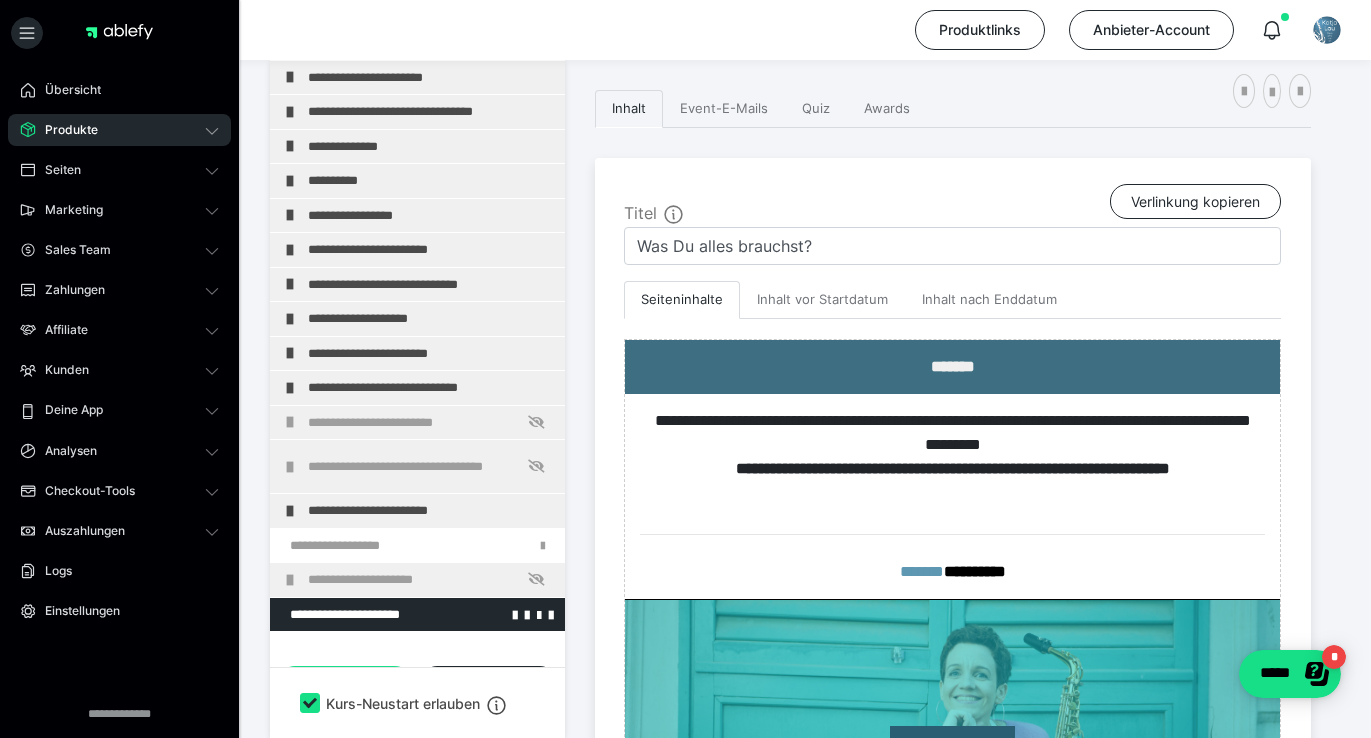 click at bounding box center [365, 615] 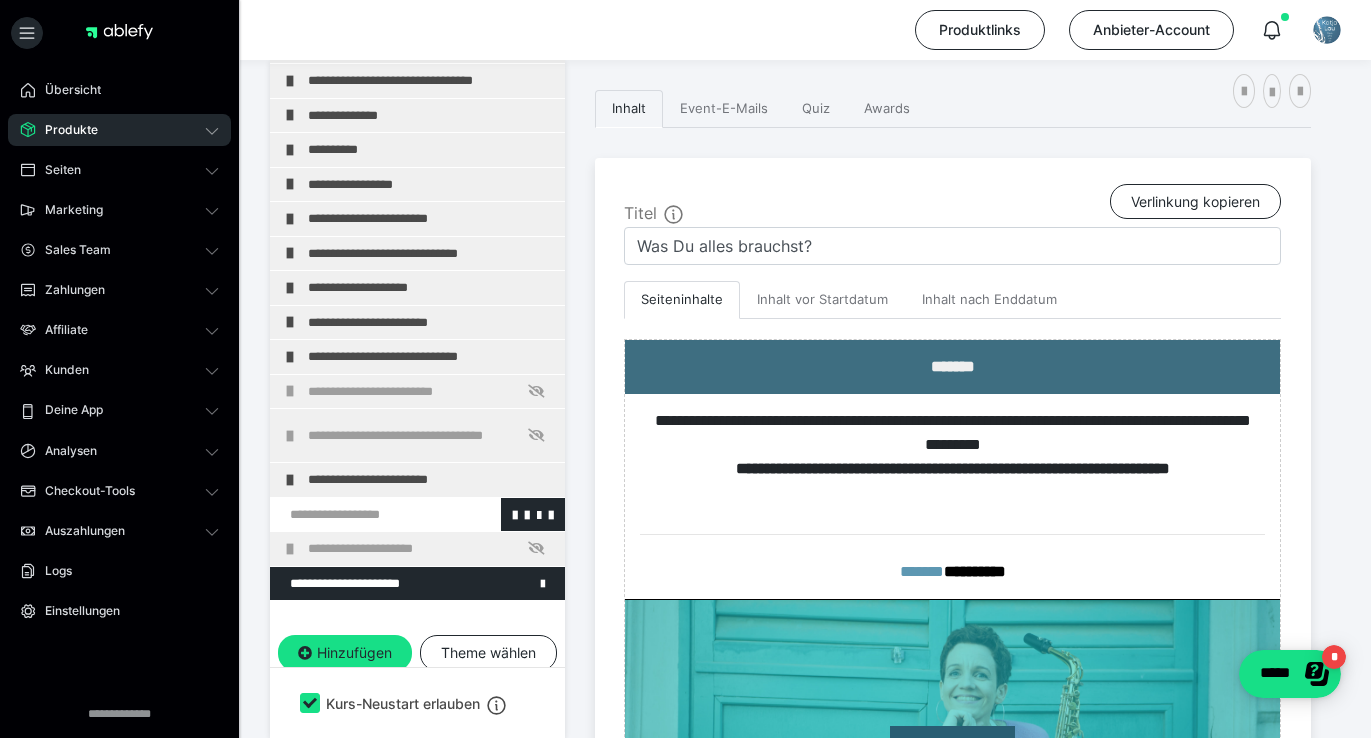 scroll, scrollTop: 862, scrollLeft: 0, axis: vertical 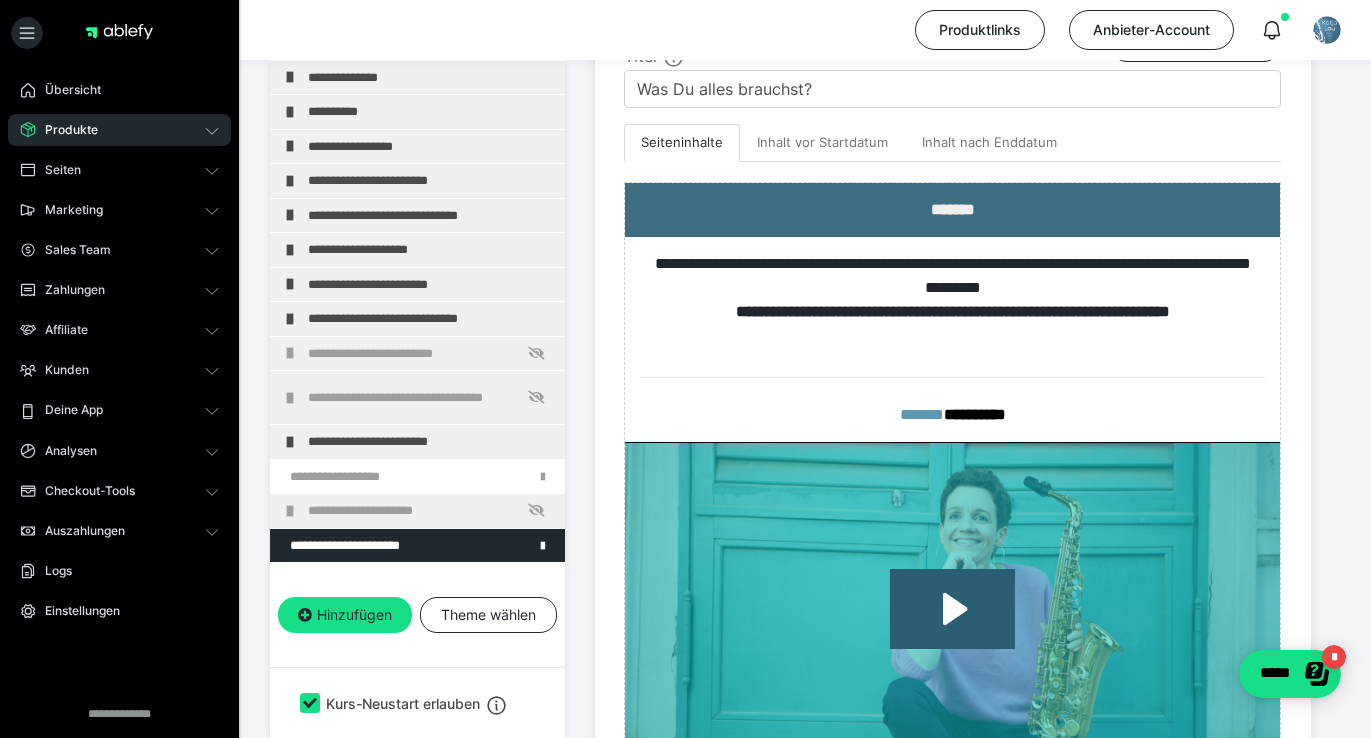 click on "**********" at bounding box center (417, 363) 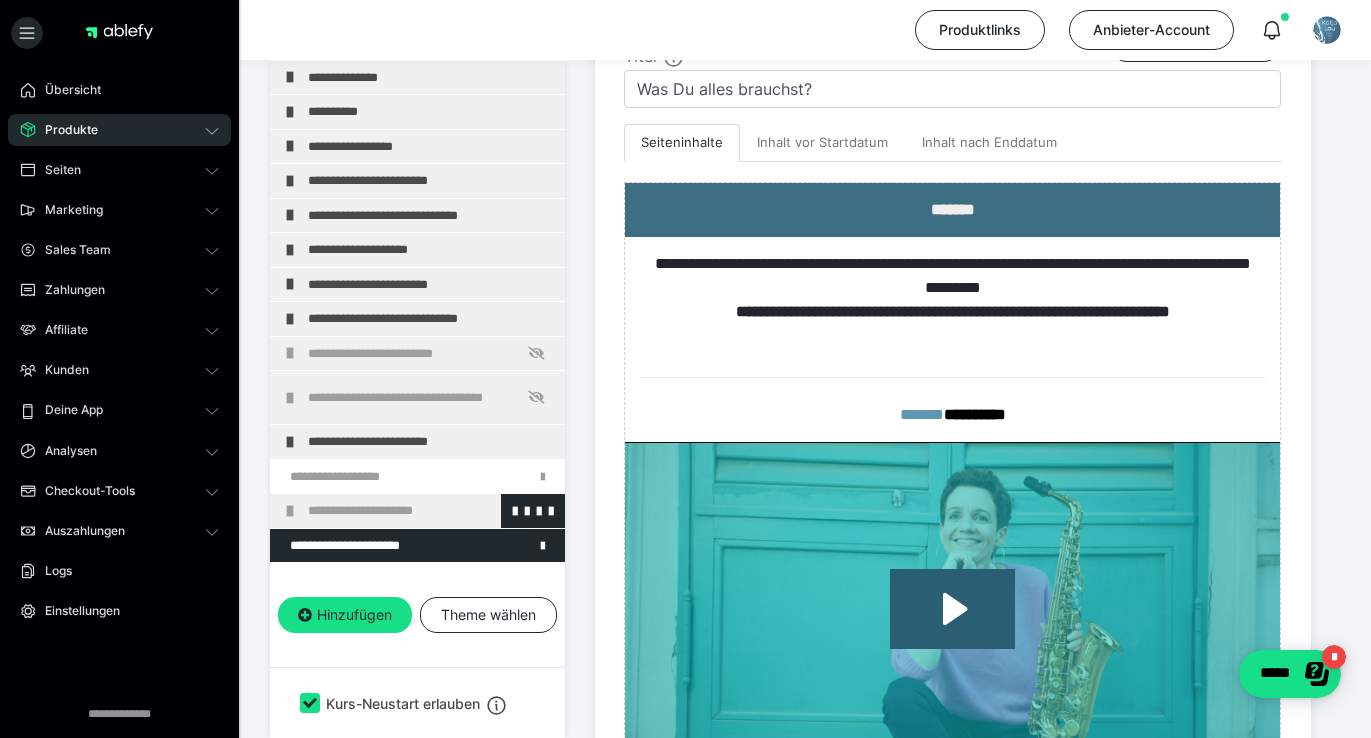 click at bounding box center [290, 511] 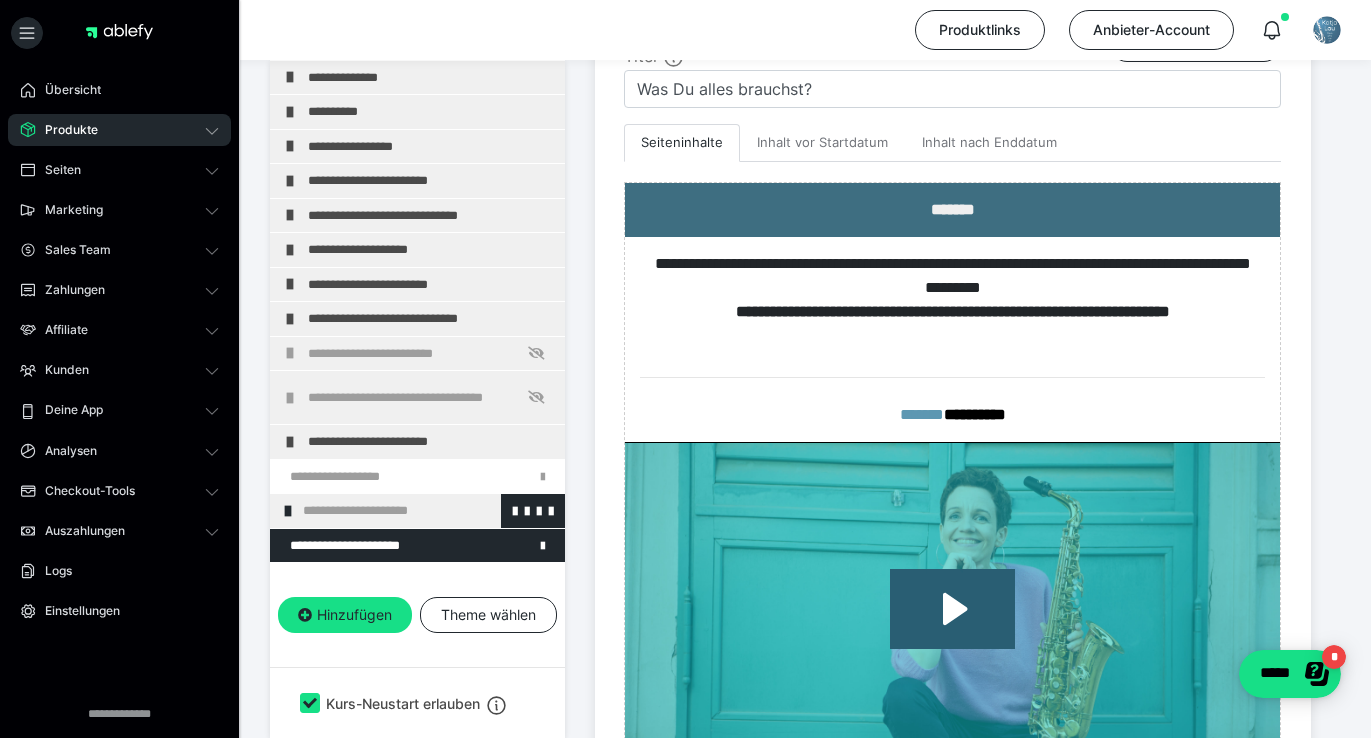 click on "**********" at bounding box center [426, 511] 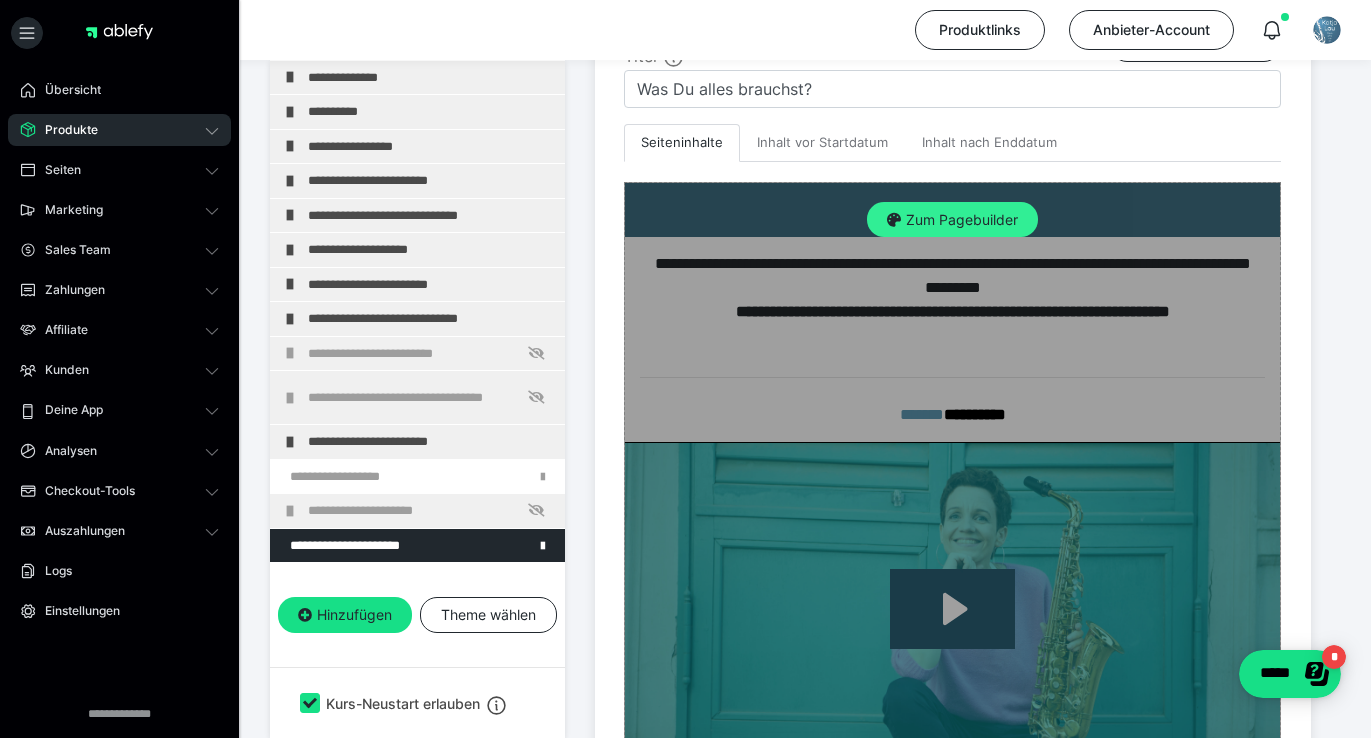 click on "Zum Pagebuilder" at bounding box center [952, 220] 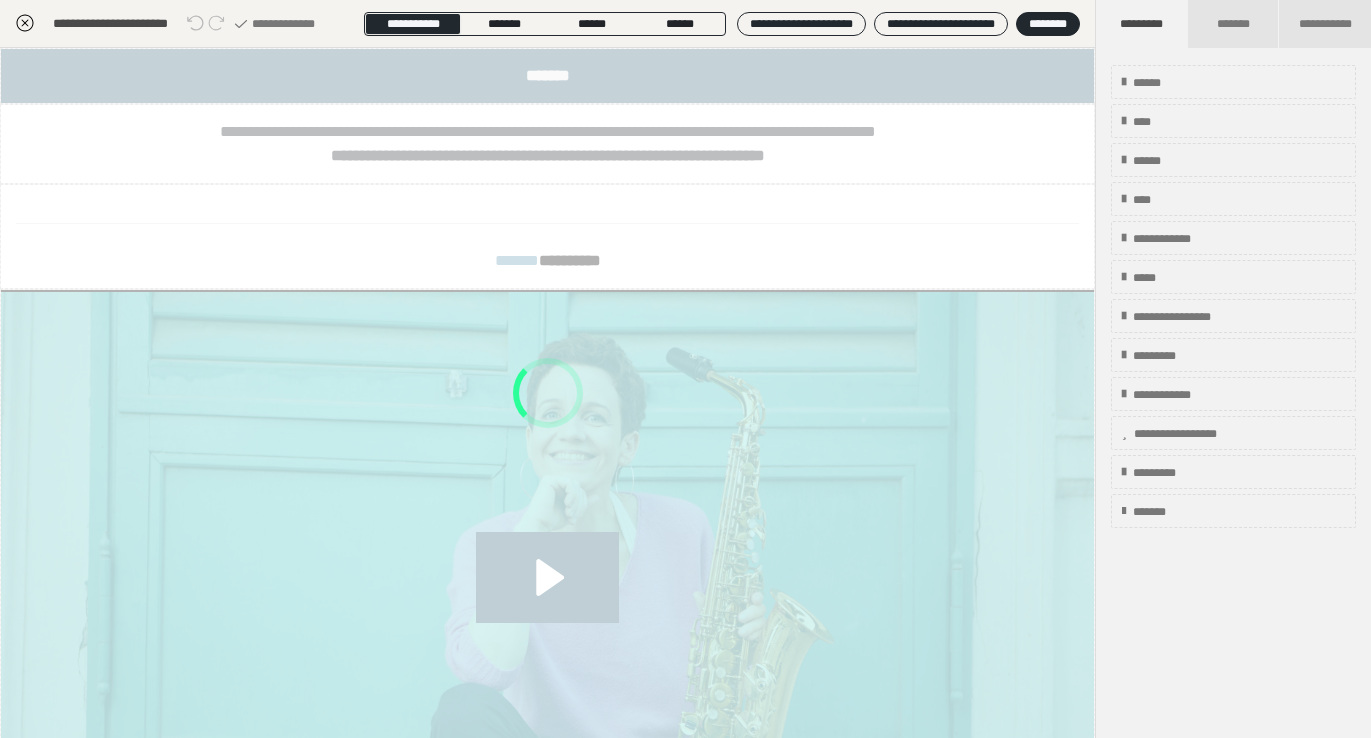 click 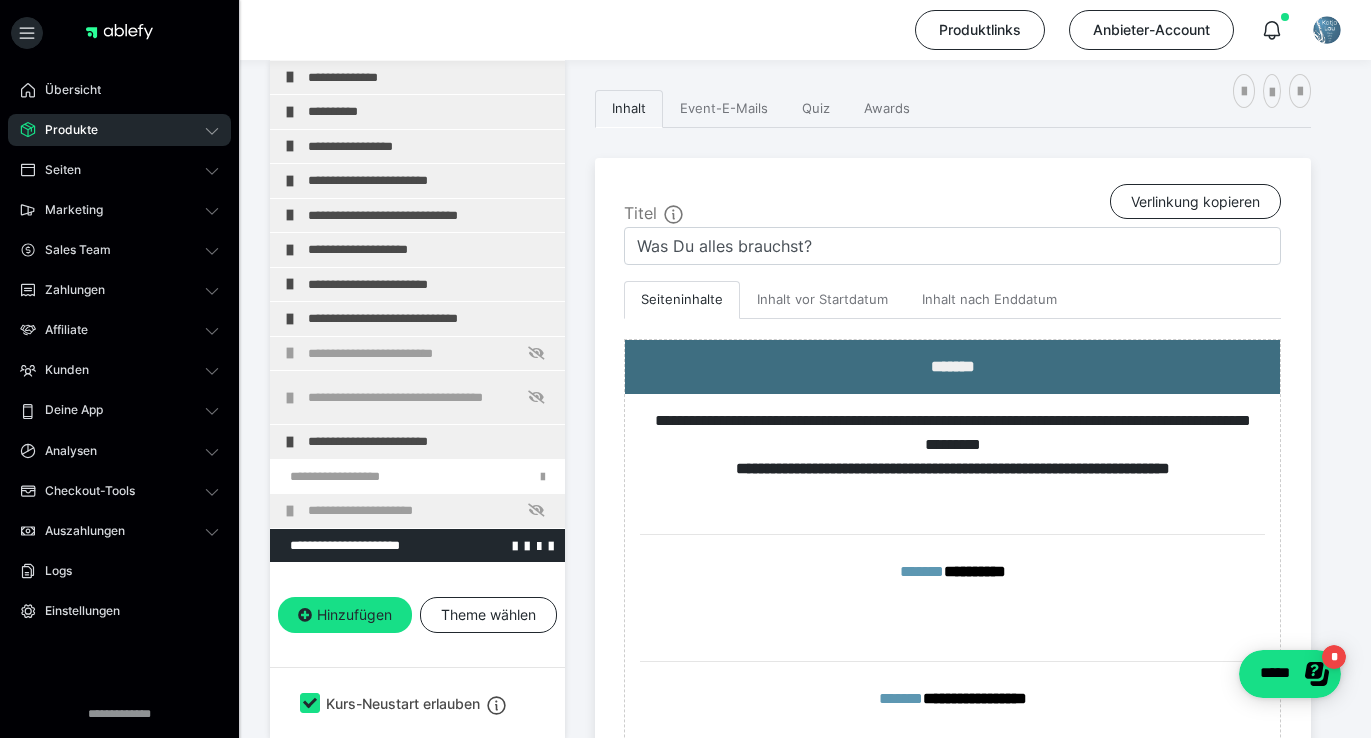 scroll, scrollTop: 531, scrollLeft: 0, axis: vertical 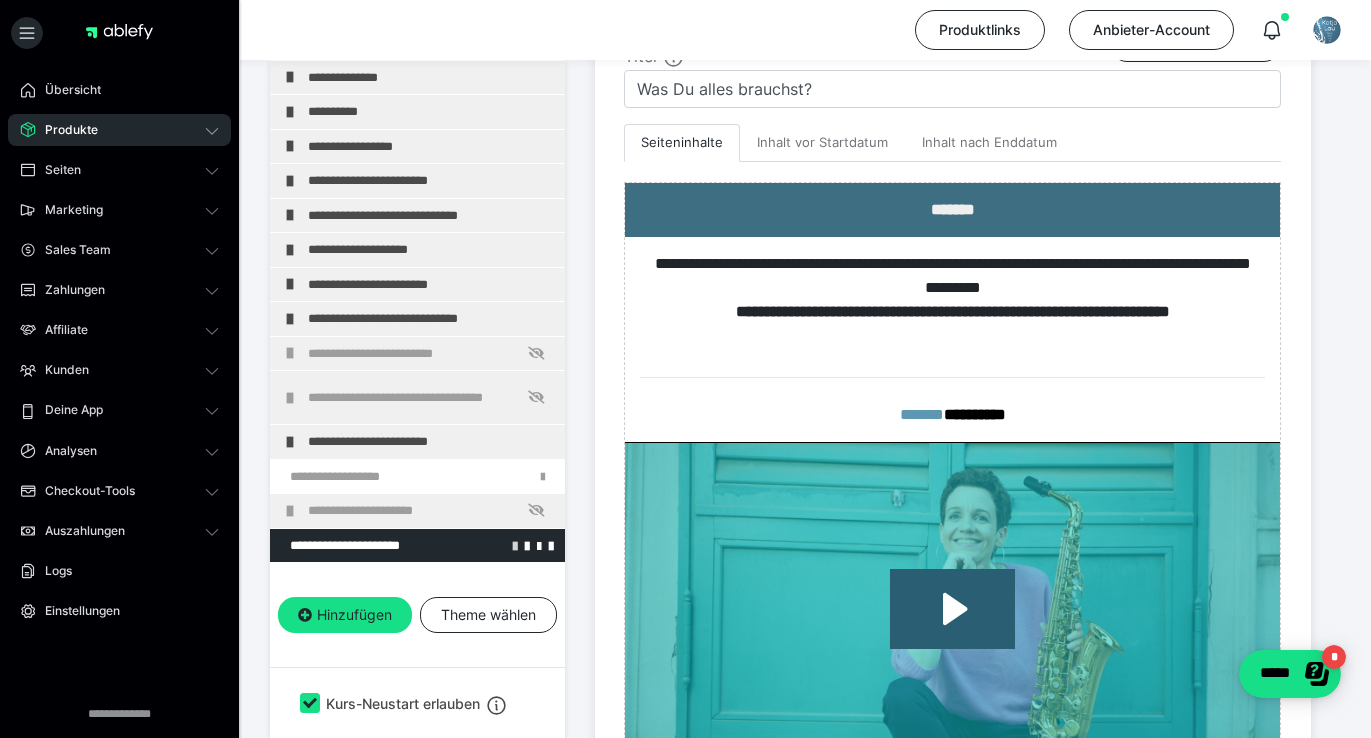 click at bounding box center [515, 545] 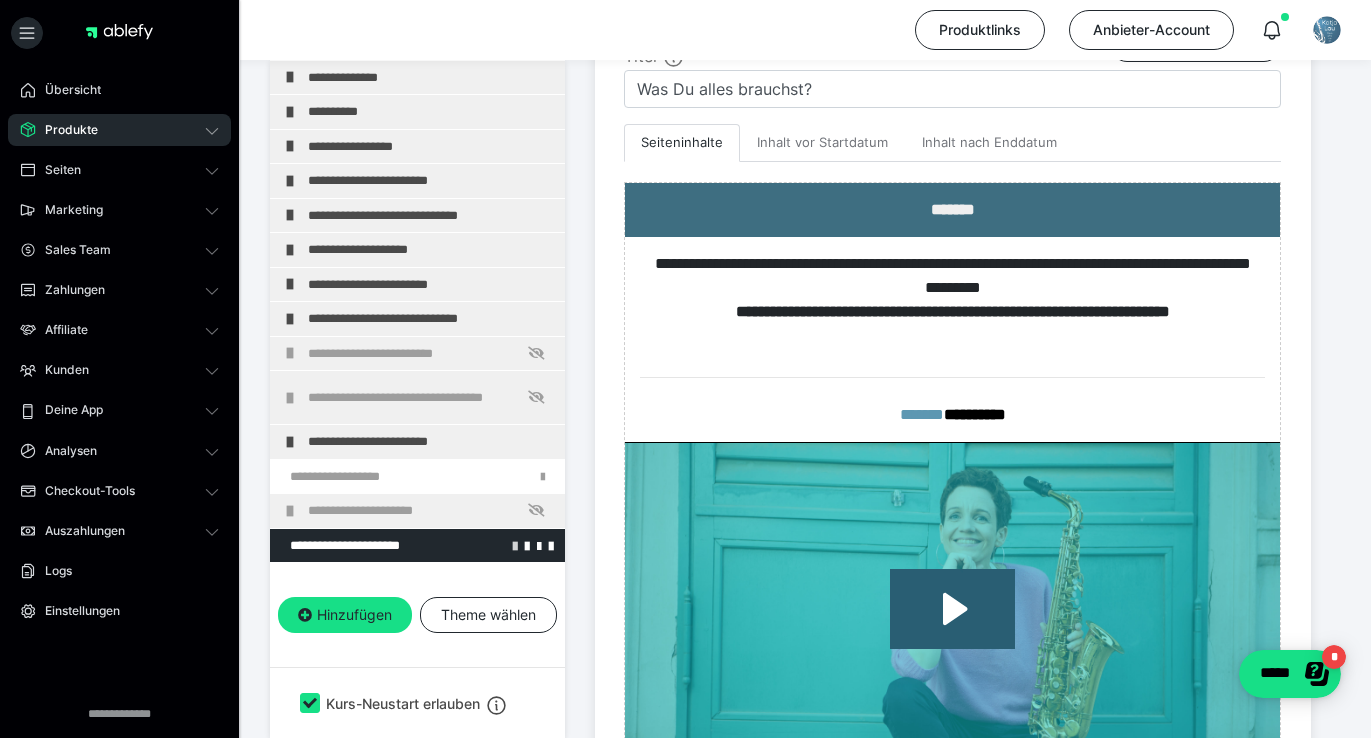 click at bounding box center [515, 545] 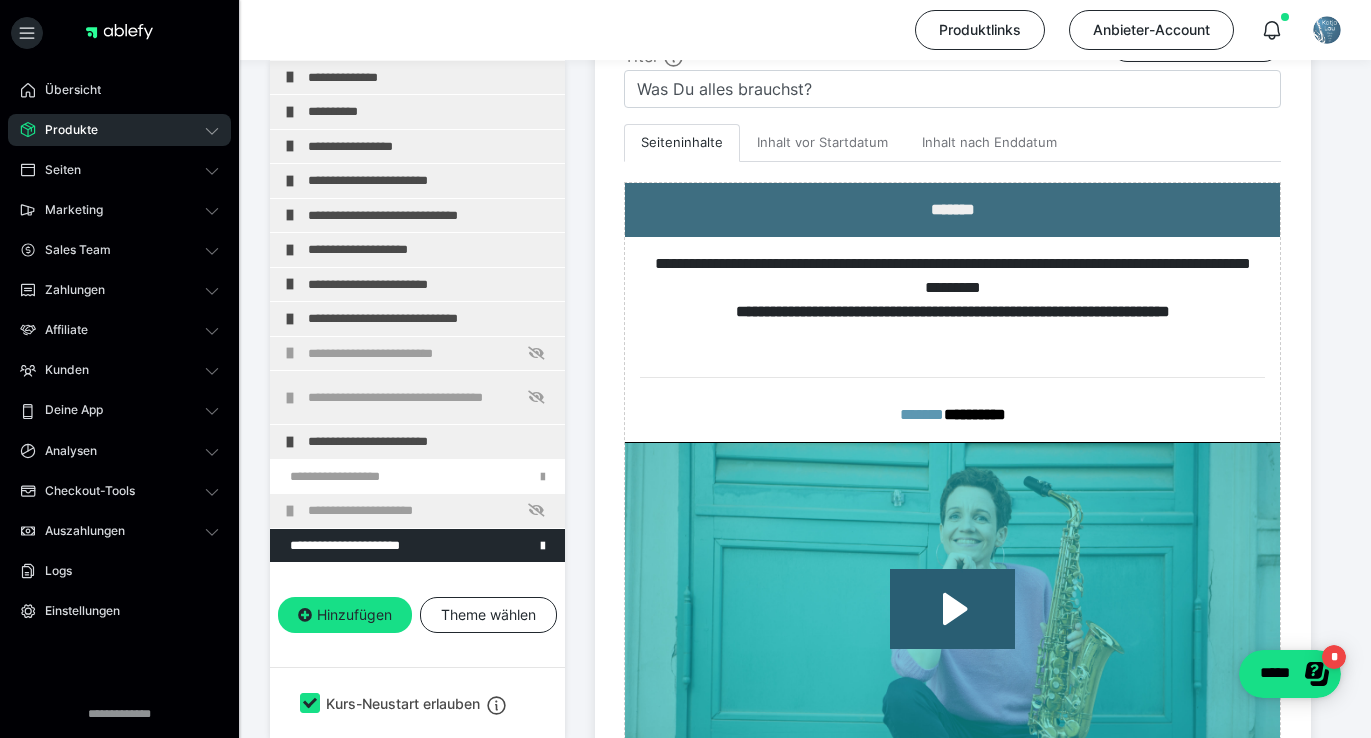 click at bounding box center (0, 0) 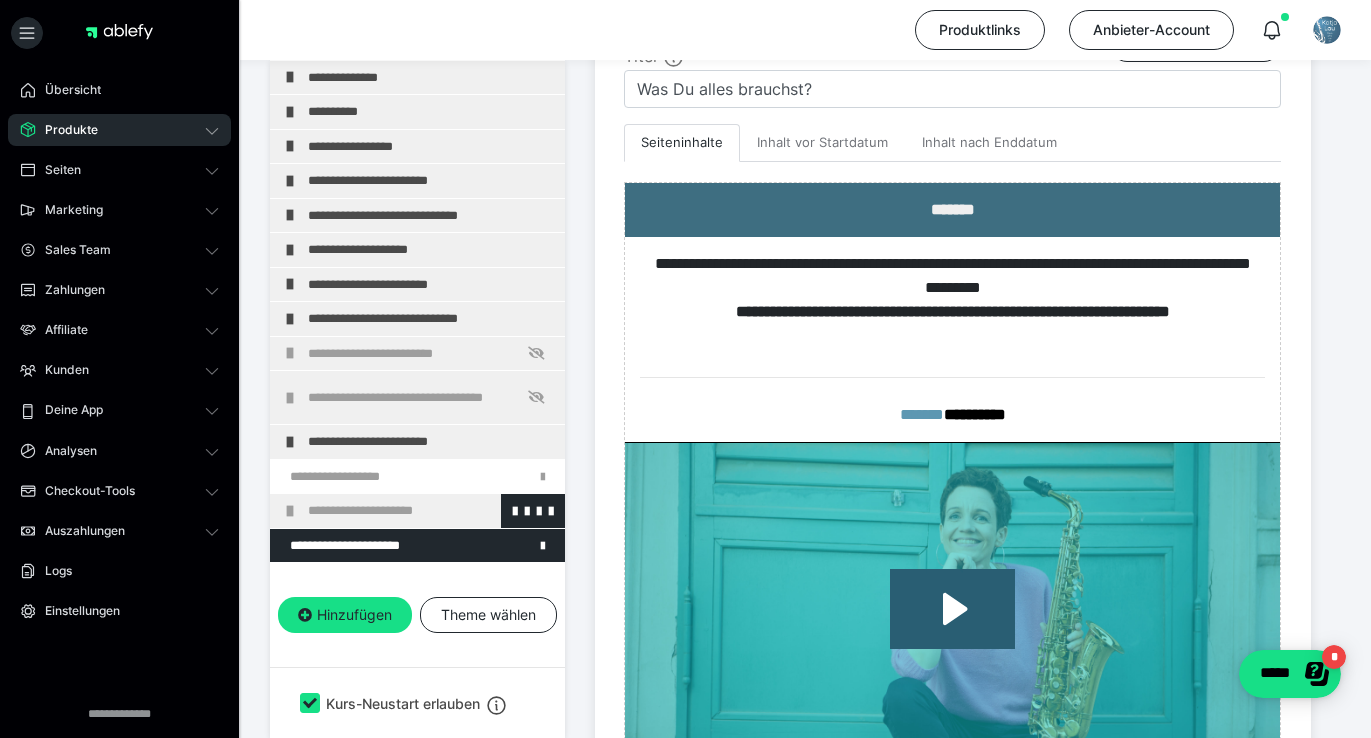 click on "**********" at bounding box center [431, 511] 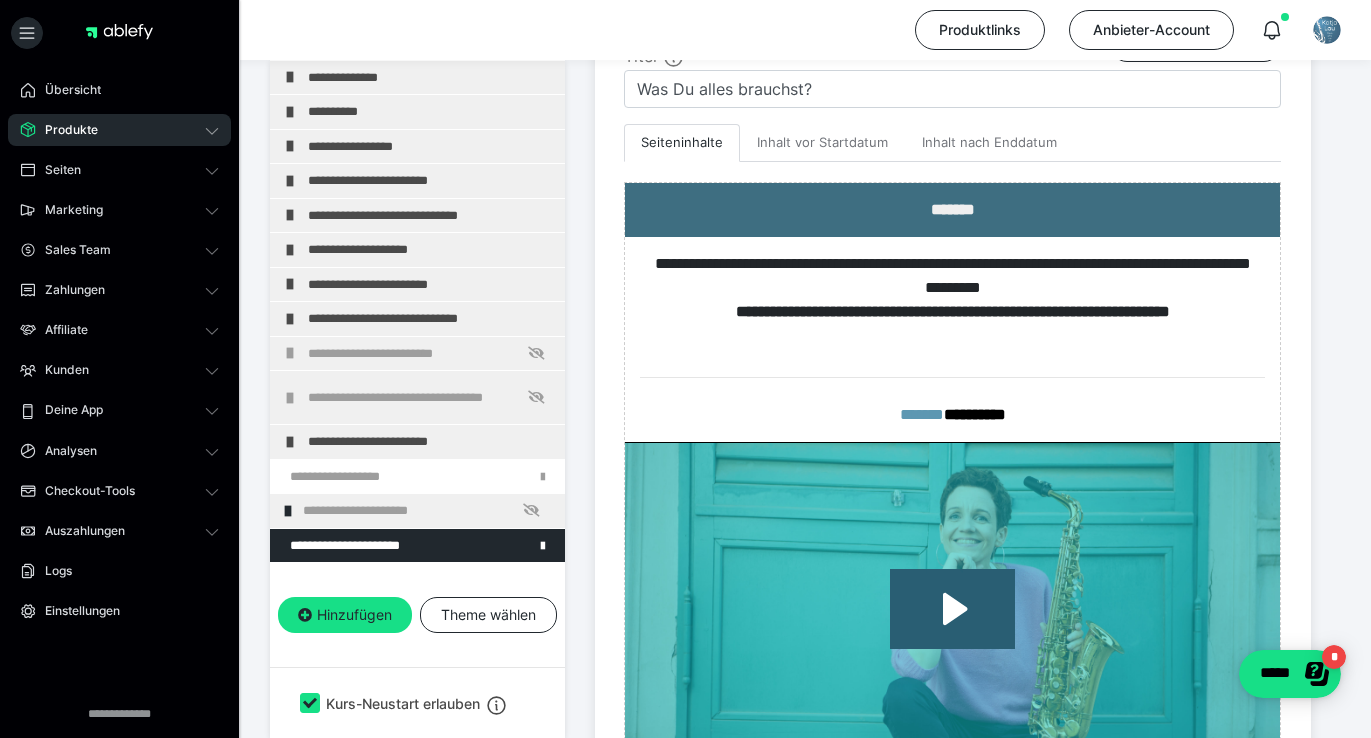 click at bounding box center (288, 511) 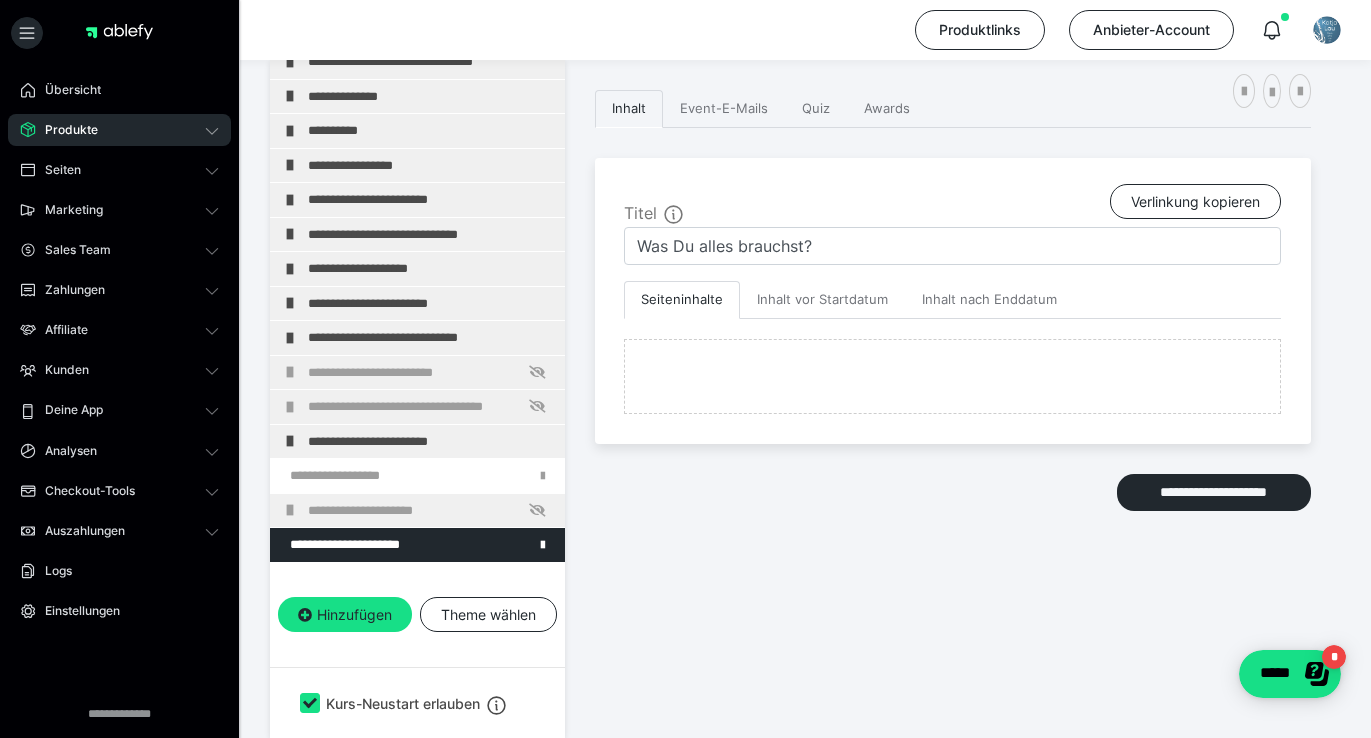 scroll, scrollTop: 531, scrollLeft: 0, axis: vertical 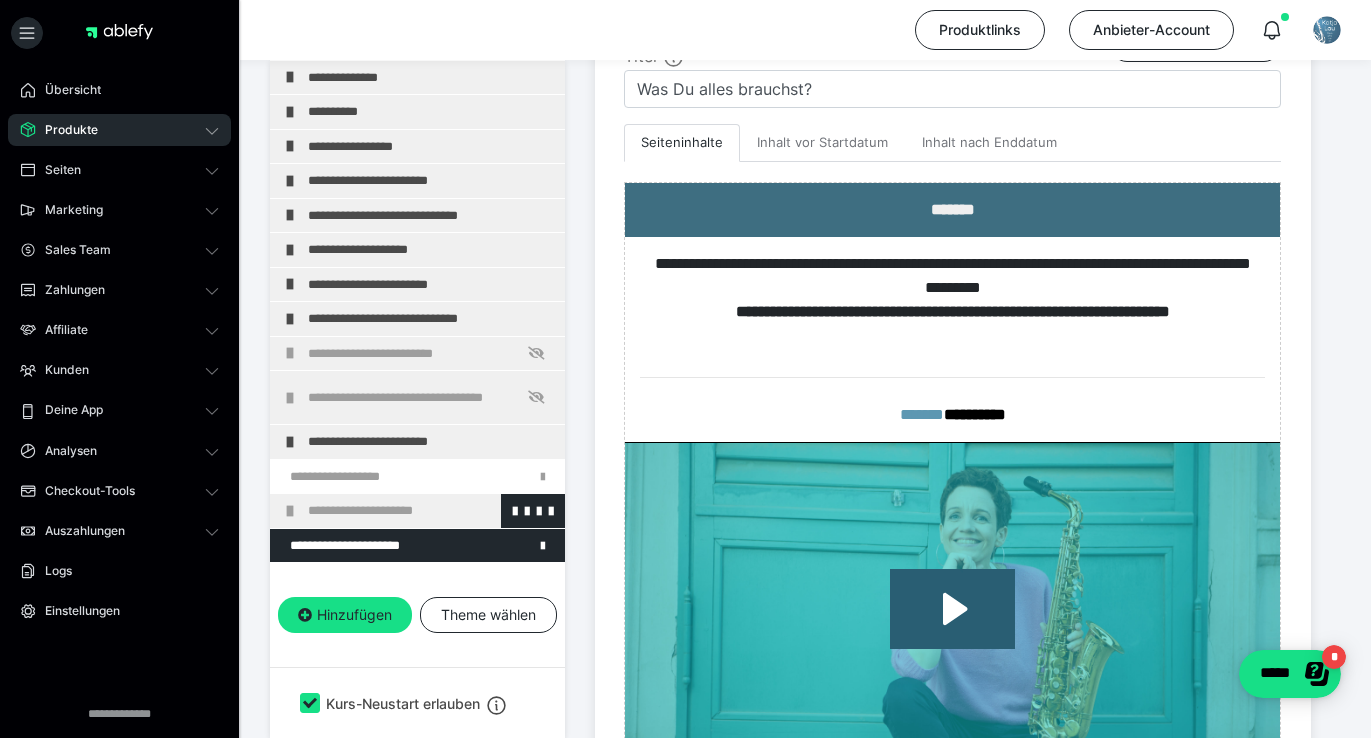 click at bounding box center [290, 511] 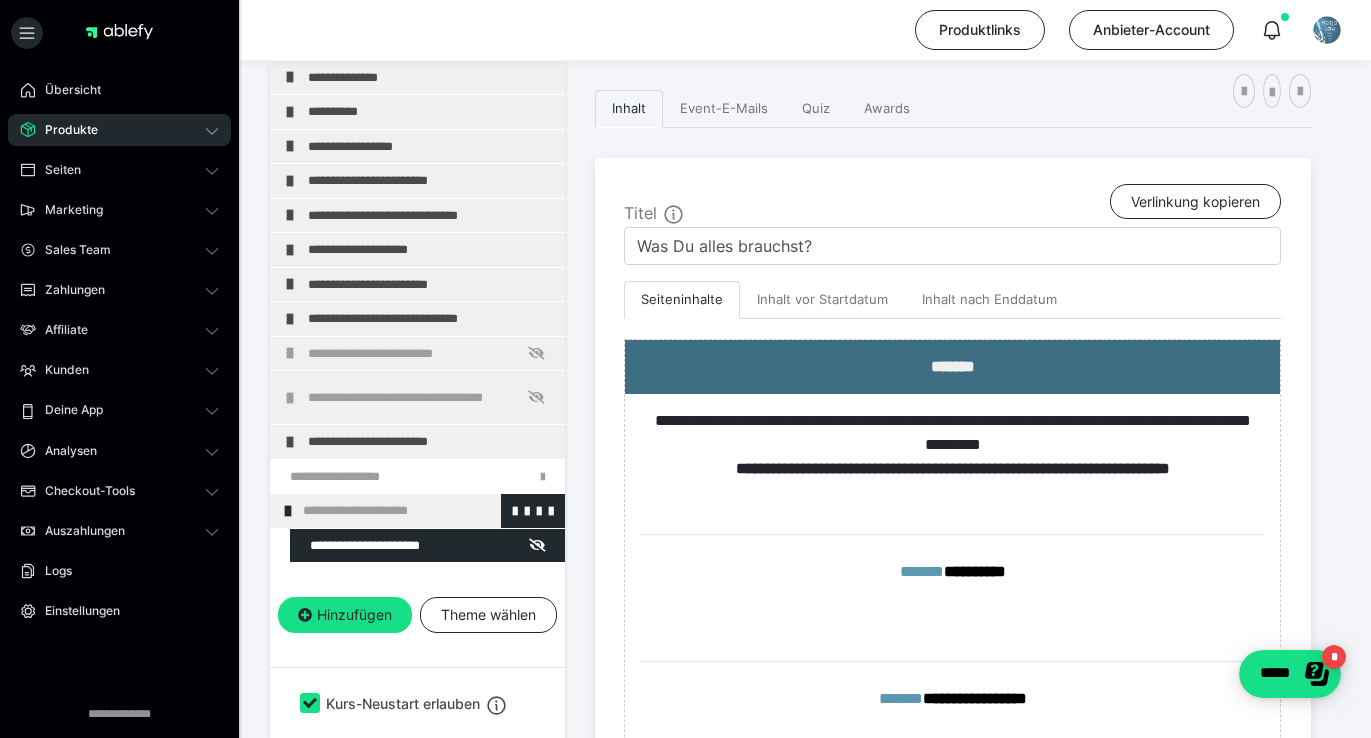 scroll, scrollTop: 531, scrollLeft: 0, axis: vertical 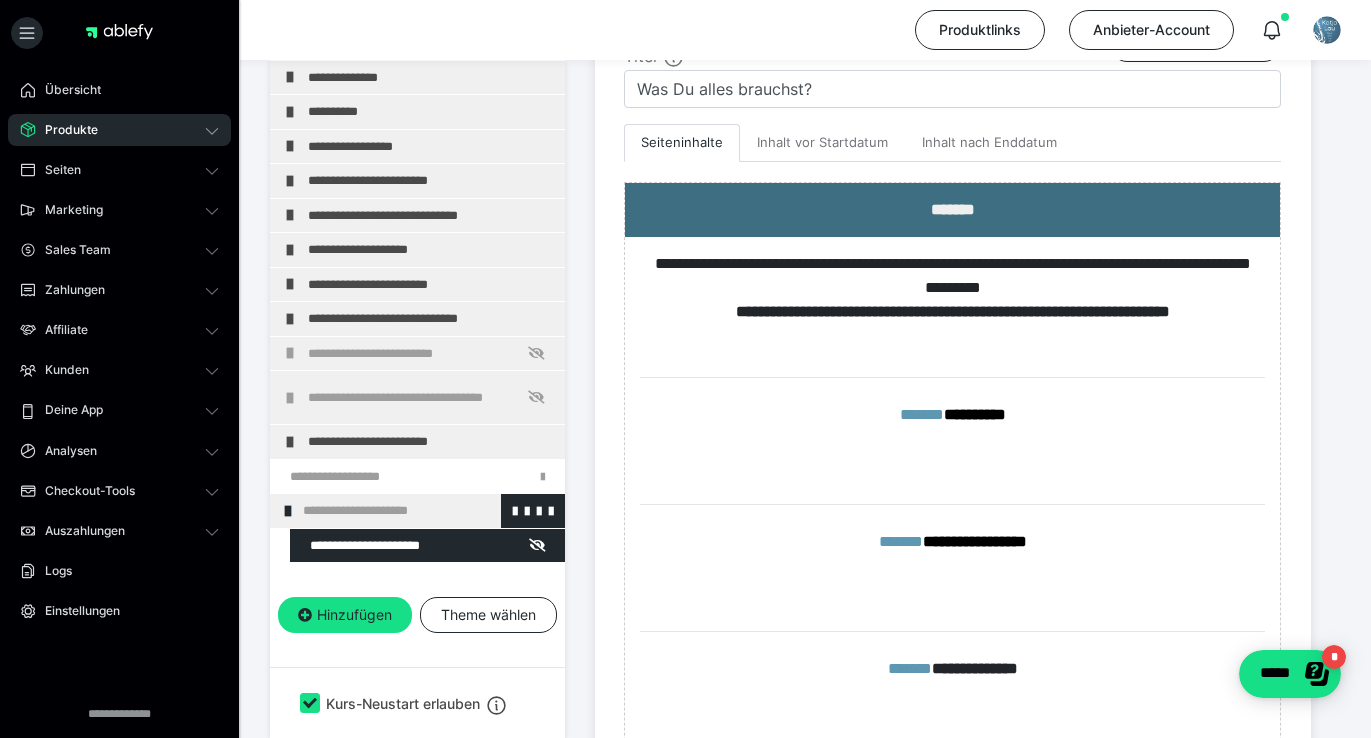 click at bounding box center (288, 511) 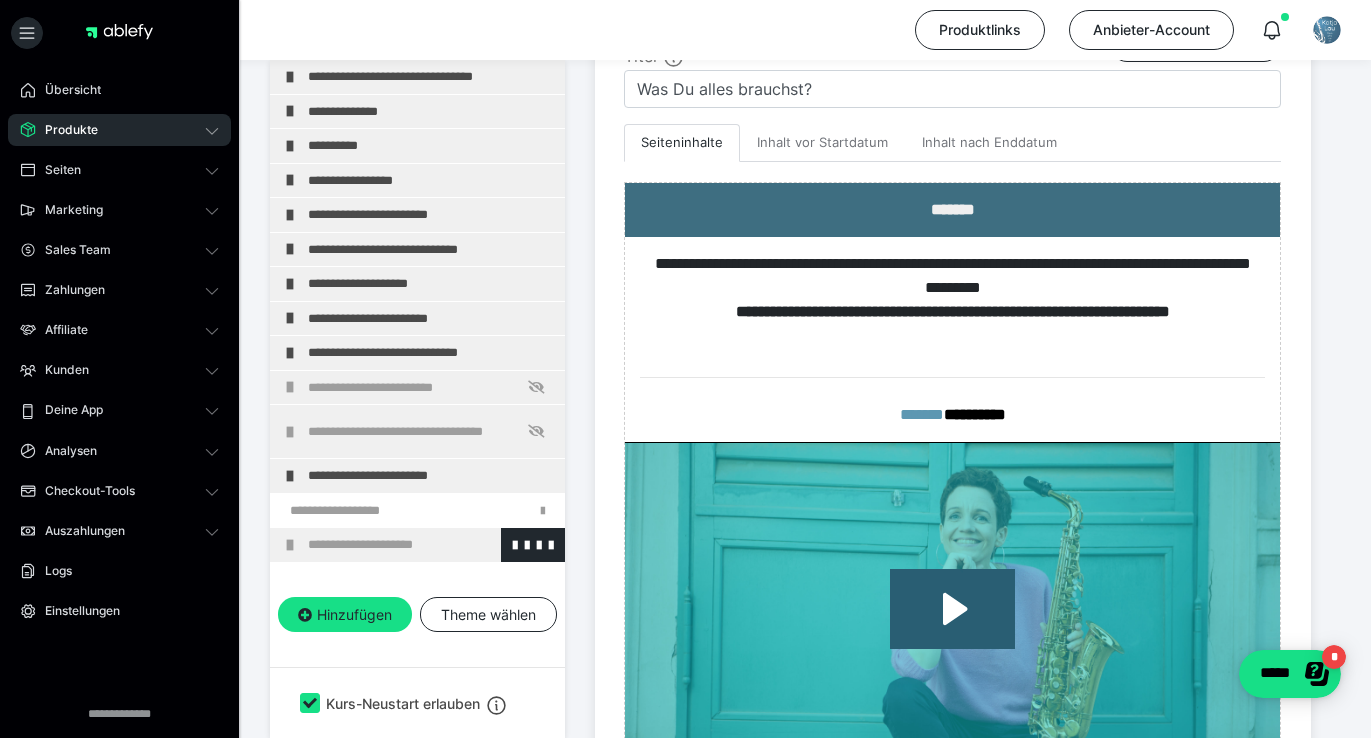 scroll, scrollTop: 828, scrollLeft: 0, axis: vertical 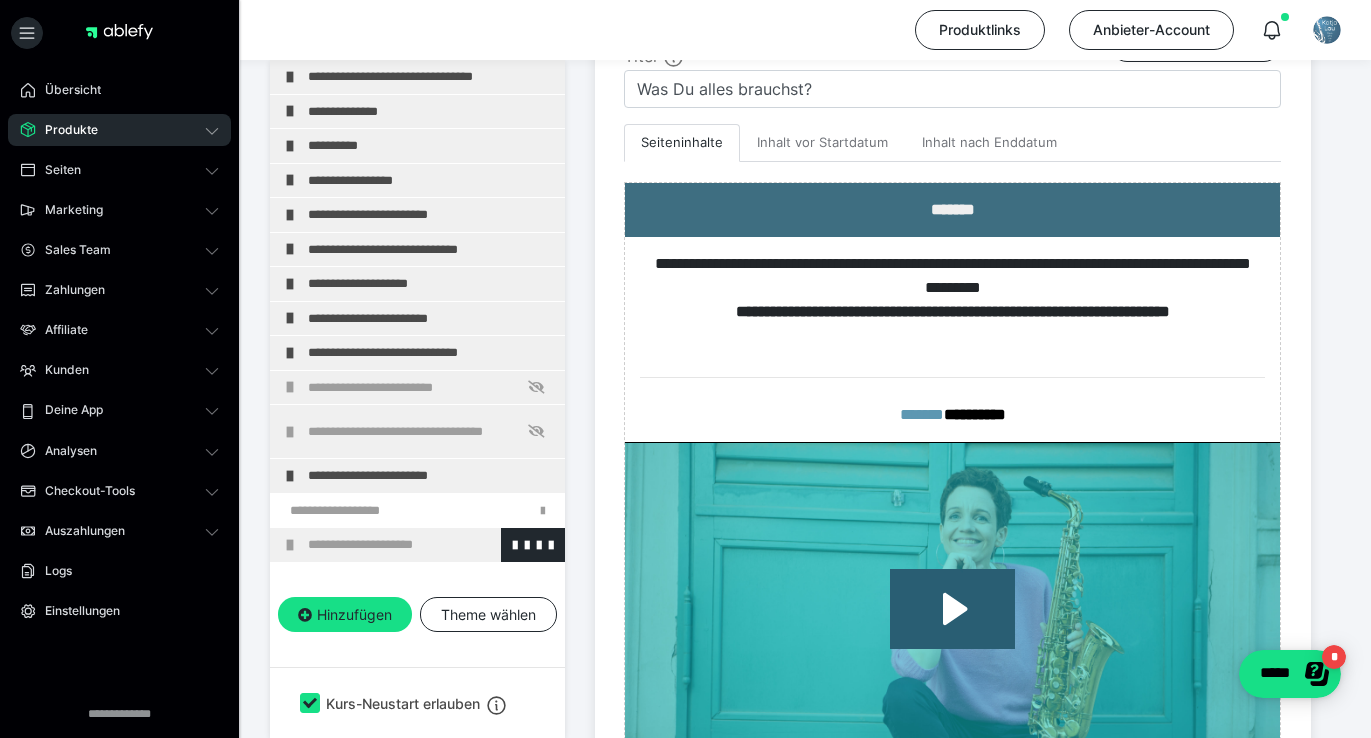 click on "**********" at bounding box center (431, 545) 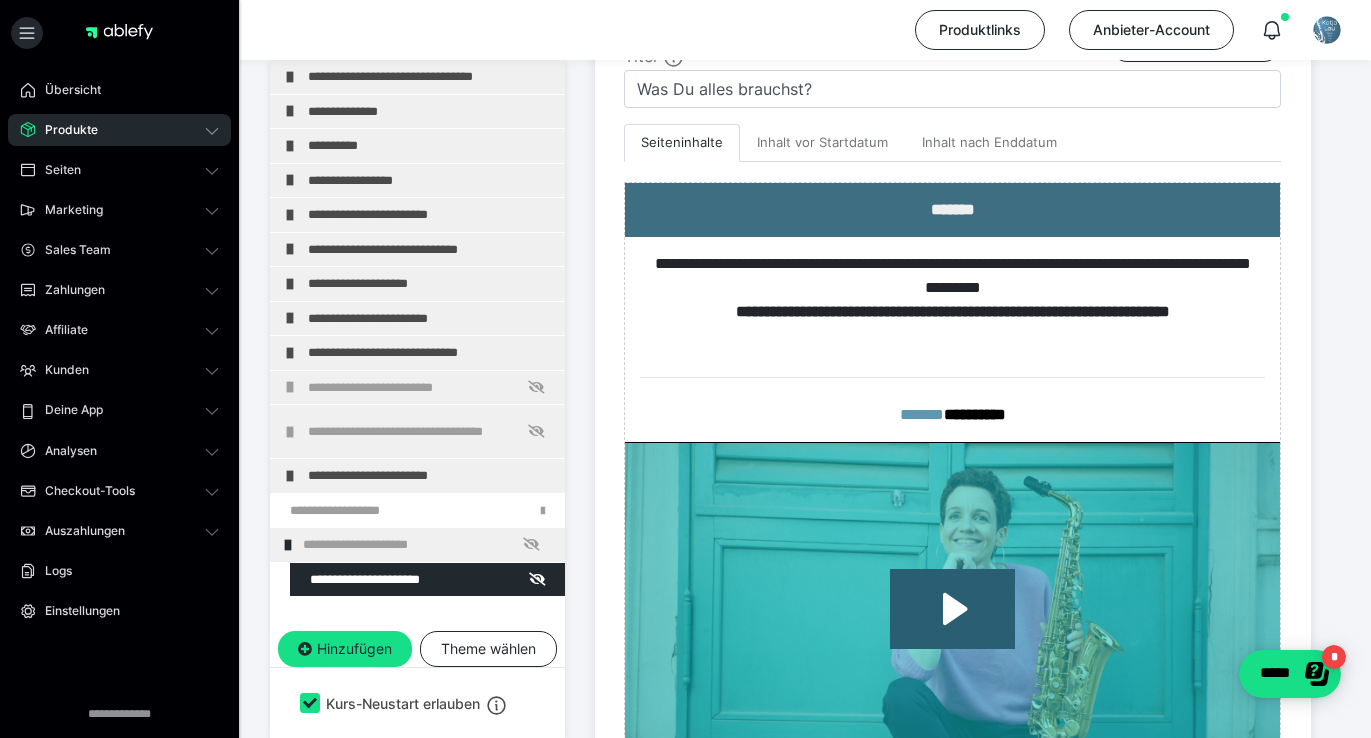 scroll, scrollTop: 862, scrollLeft: 0, axis: vertical 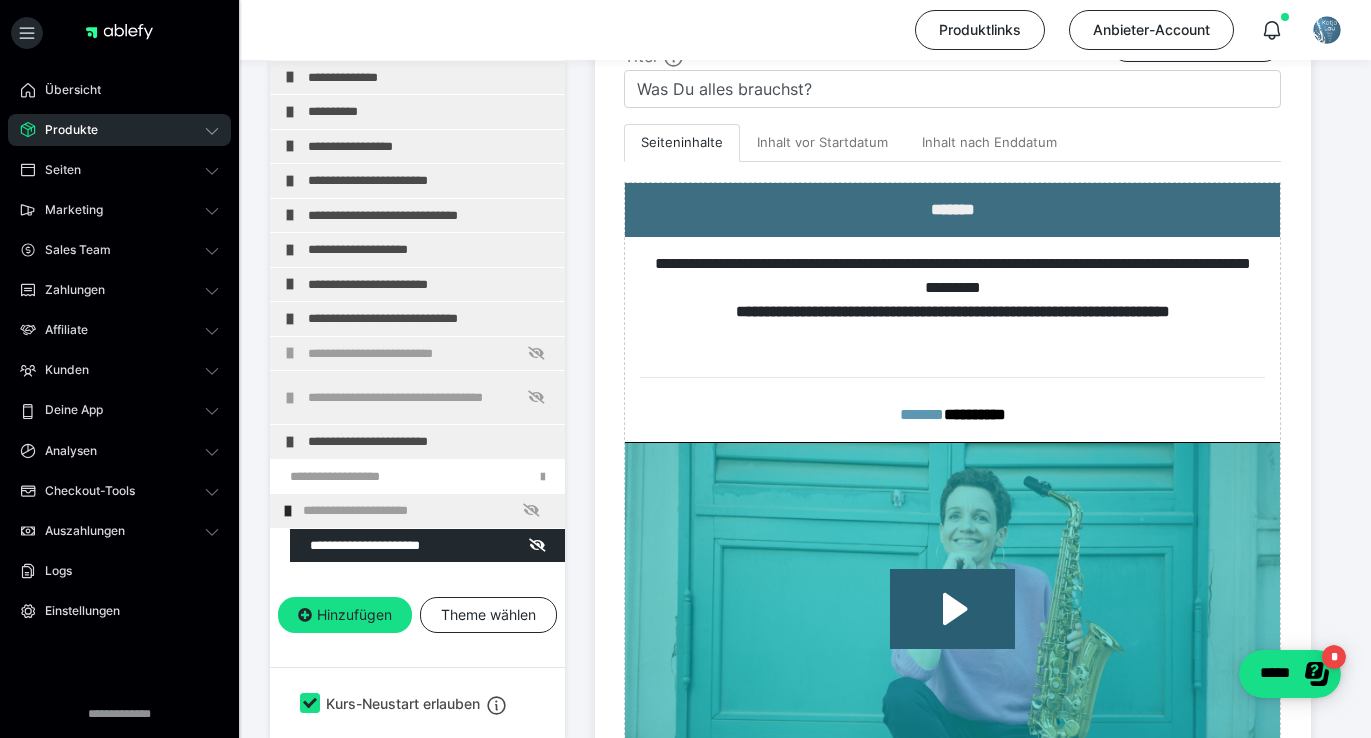 click at bounding box center (375, 546) 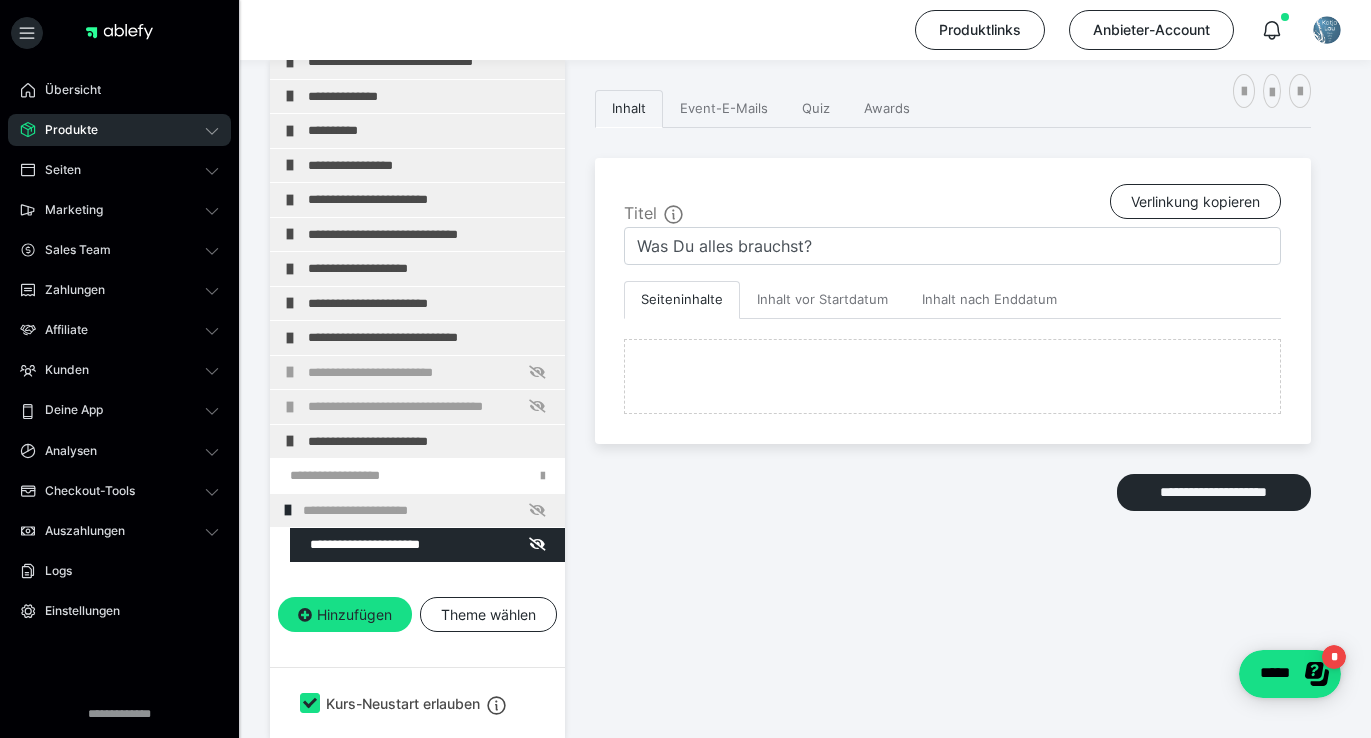 scroll, scrollTop: 531, scrollLeft: 0, axis: vertical 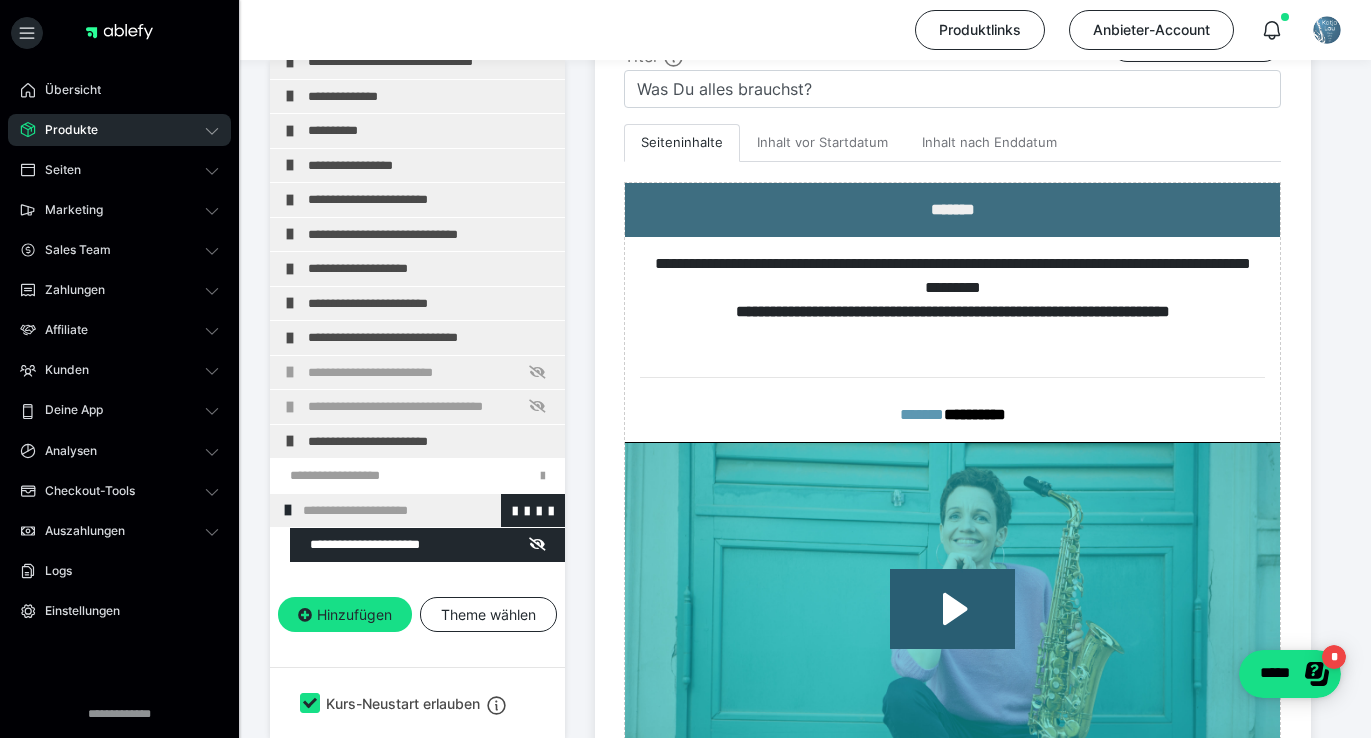 click at bounding box center (288, 510) 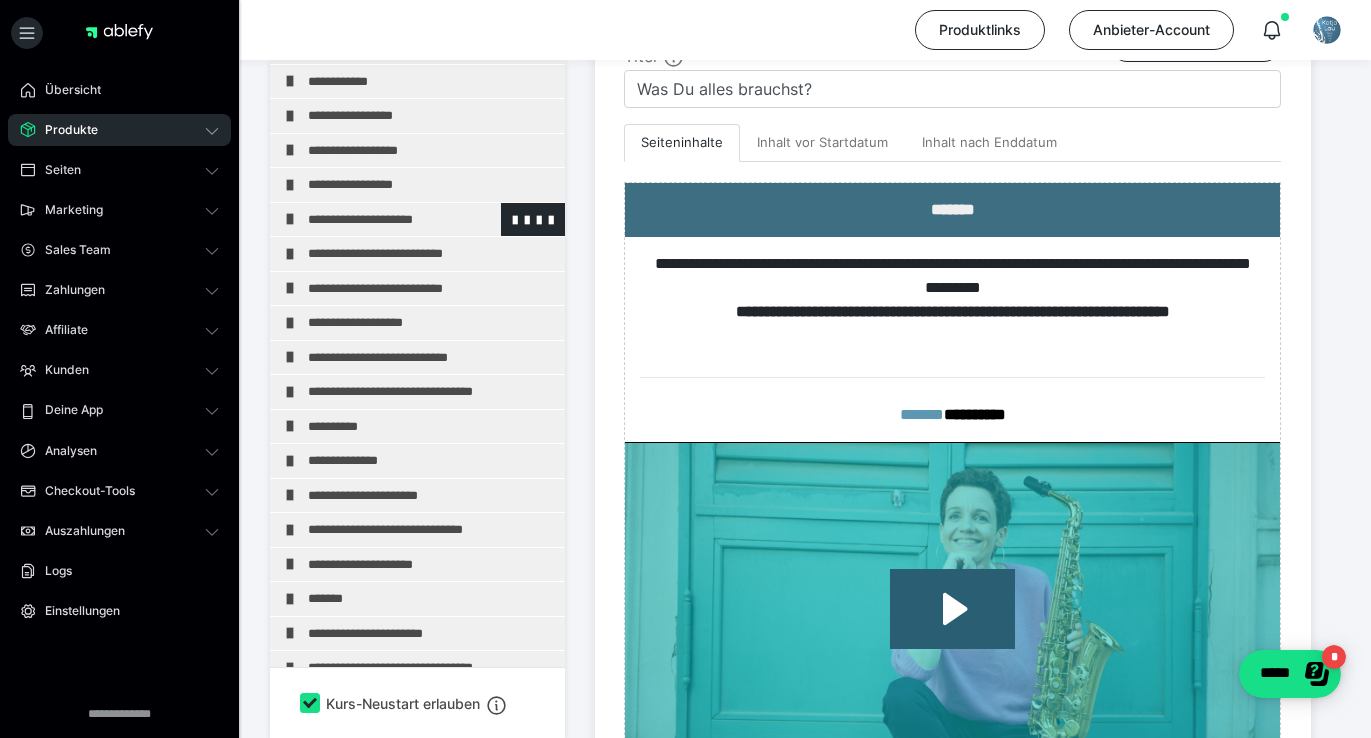 scroll, scrollTop: 733, scrollLeft: 0, axis: vertical 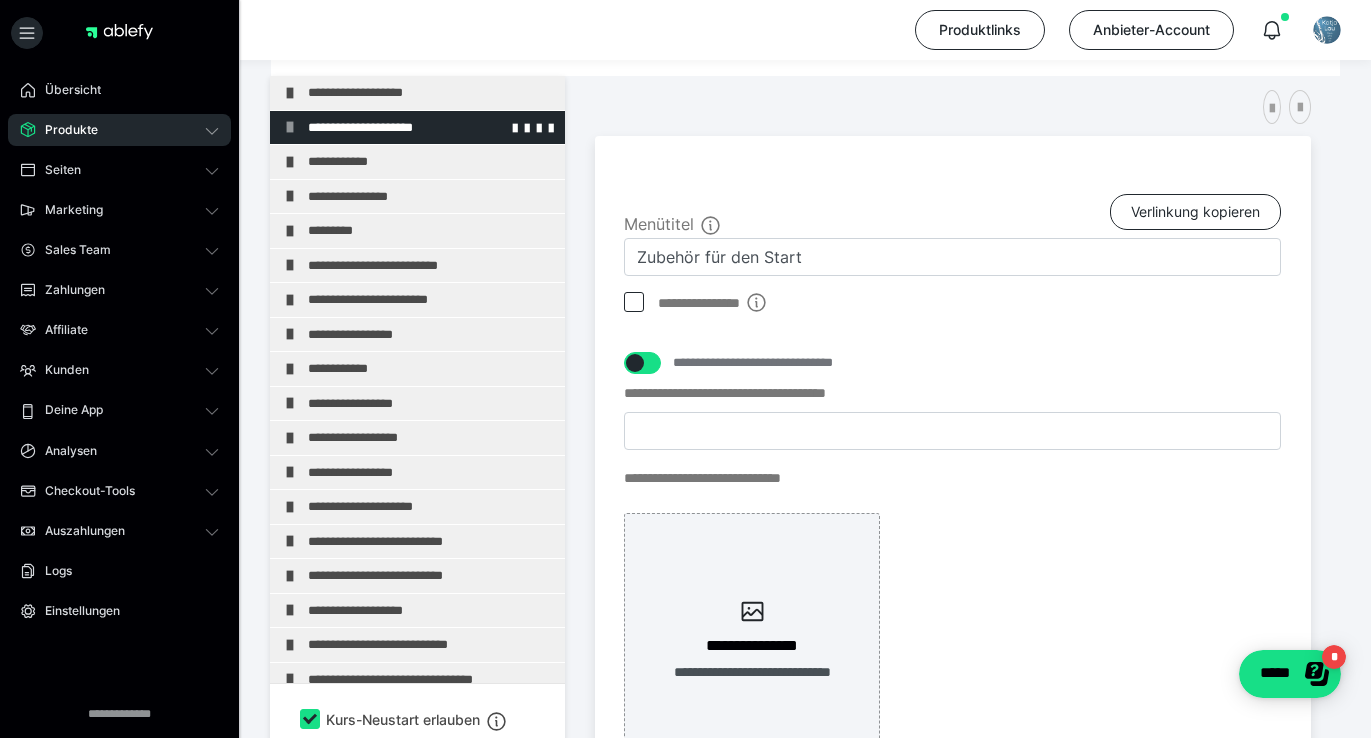 click on "**********" at bounding box center [431, 128] 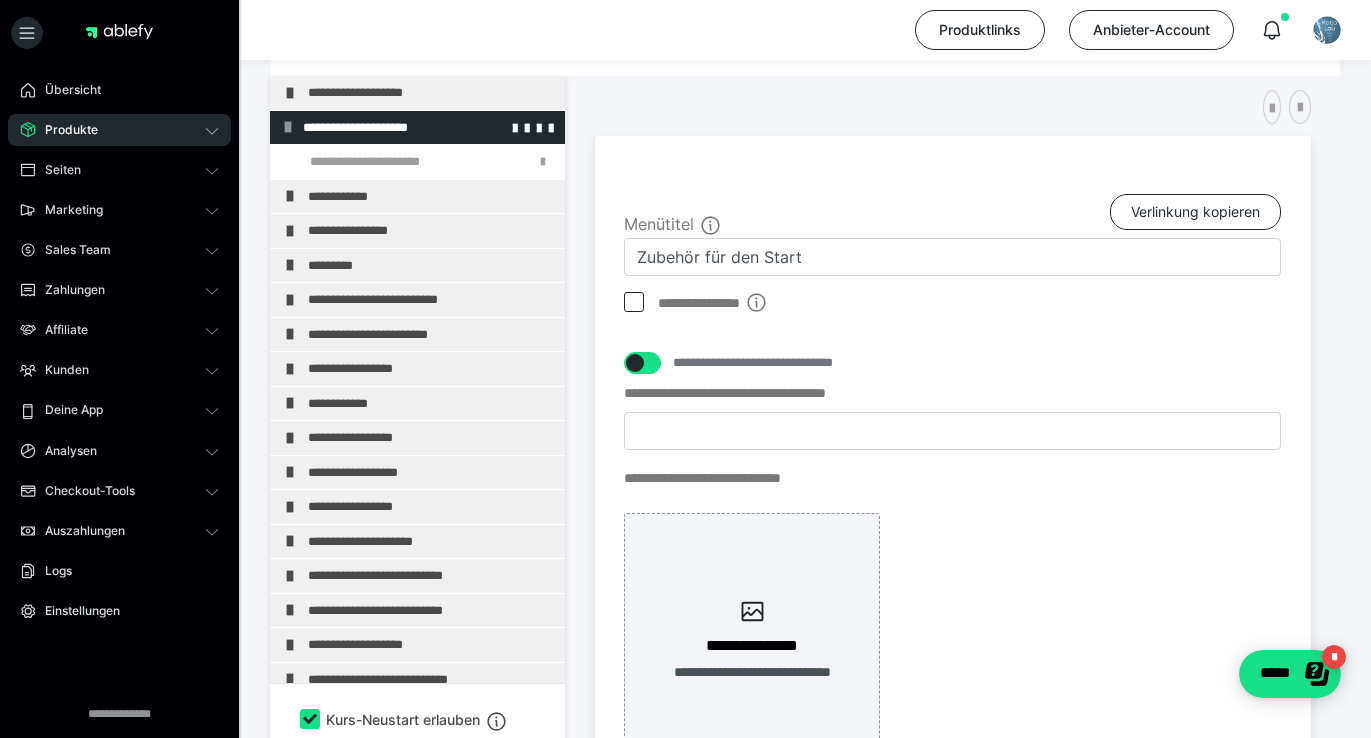 click on "**********" at bounding box center (426, 128) 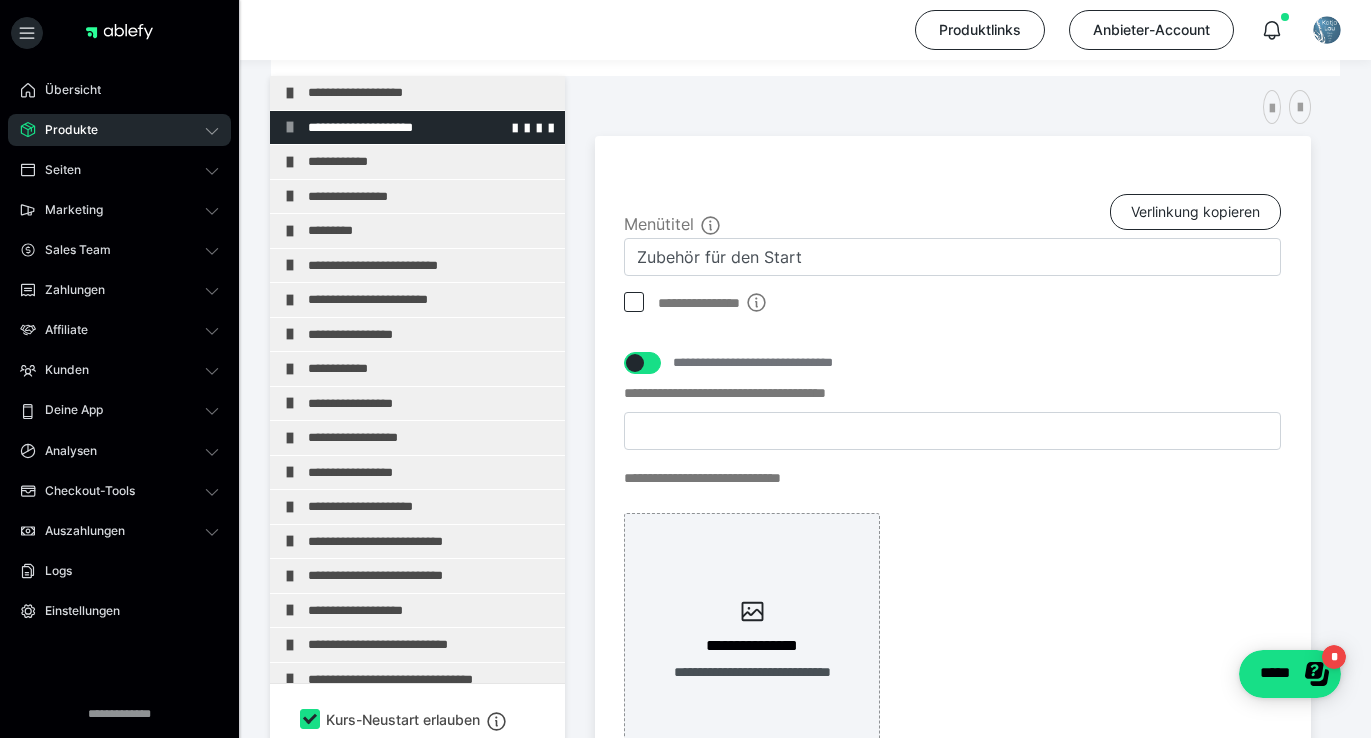 click on "**********" at bounding box center (431, 128) 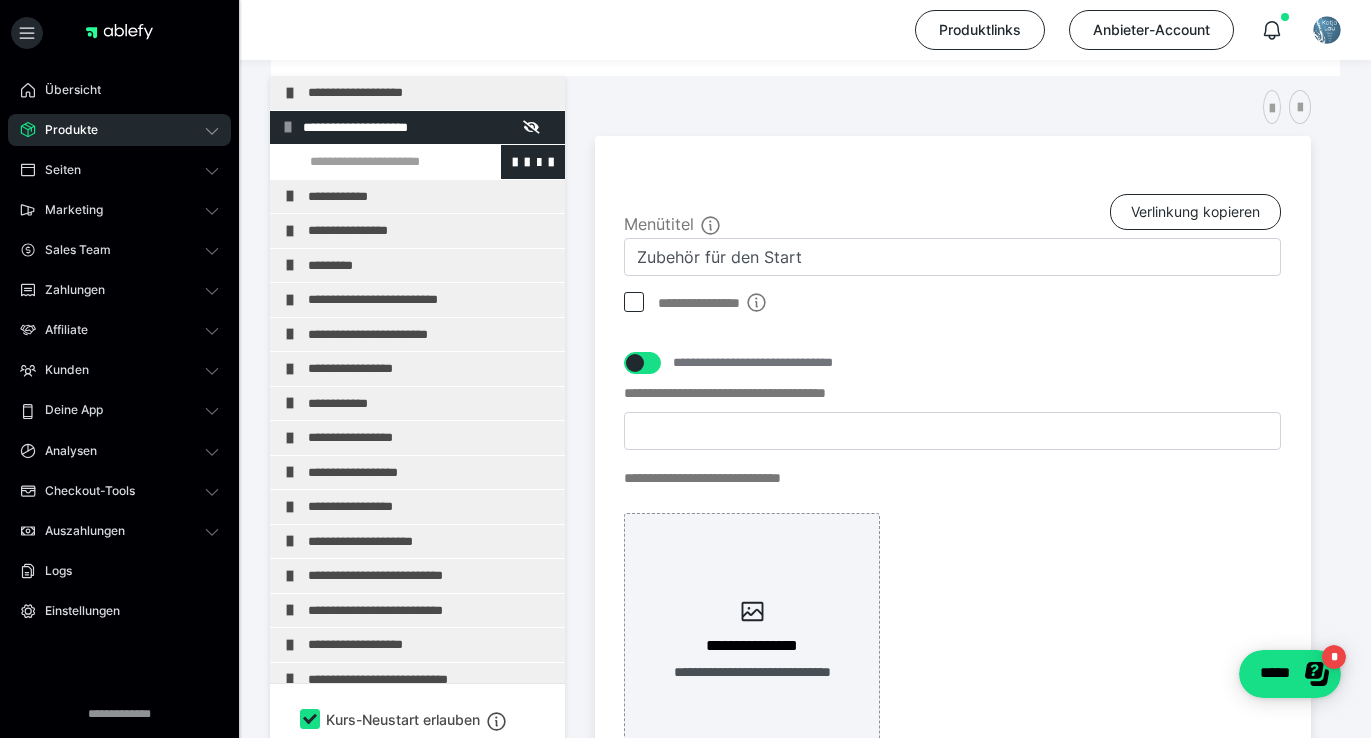 click at bounding box center (375, 162) 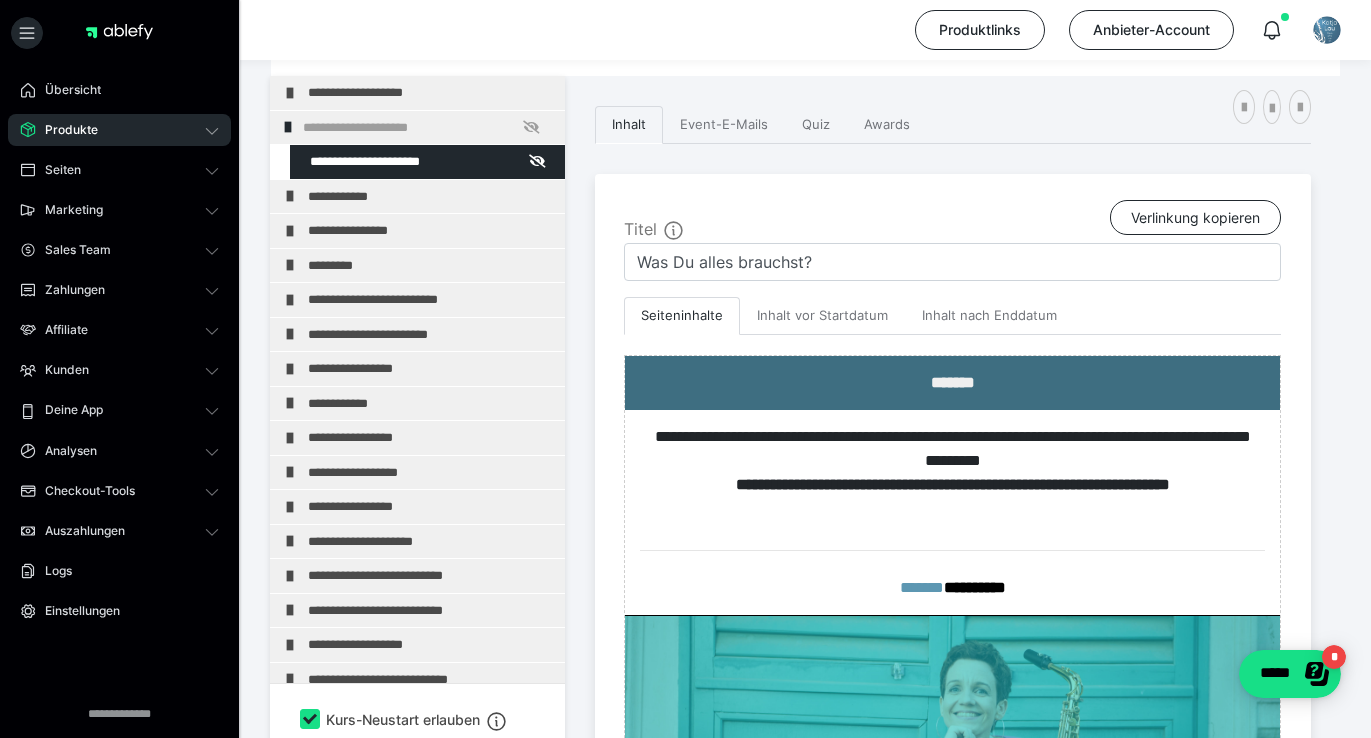 click on "Produkte" at bounding box center [64, 130] 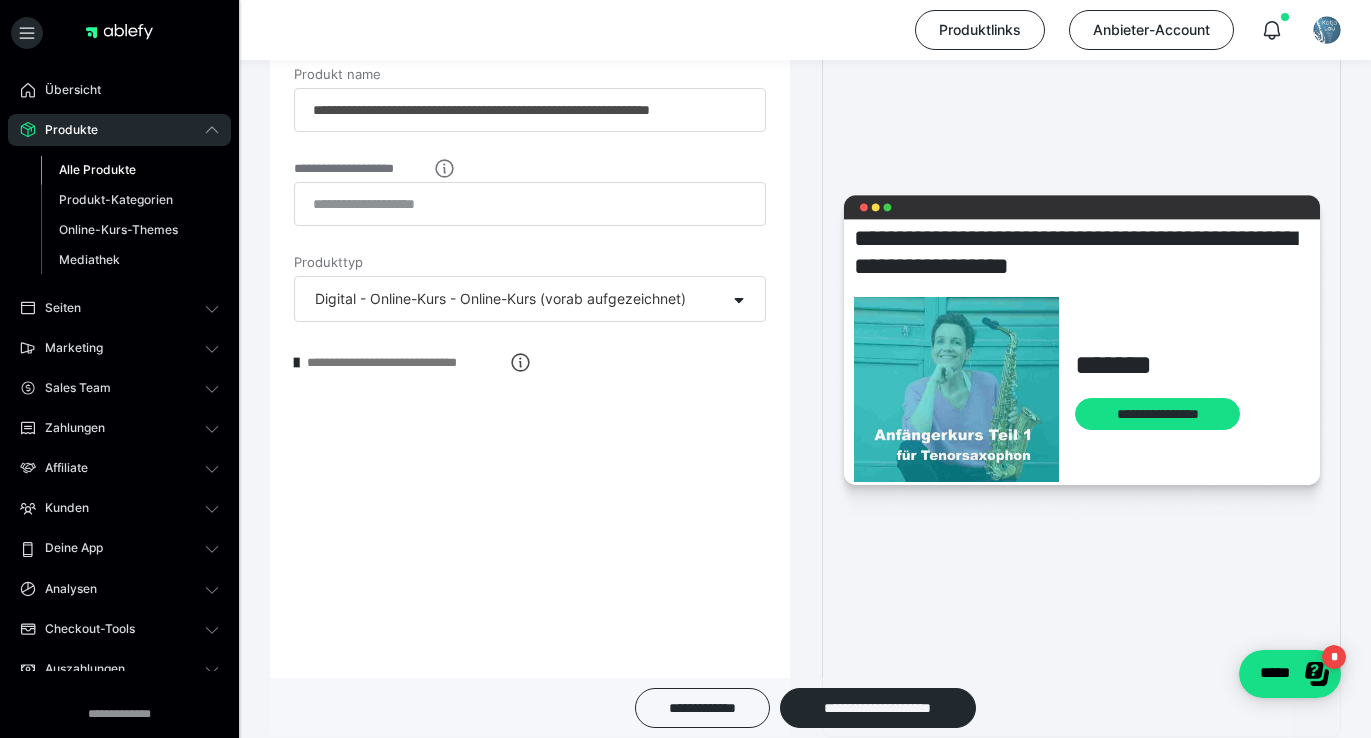 click on "Alle Produkte" at bounding box center [97, 169] 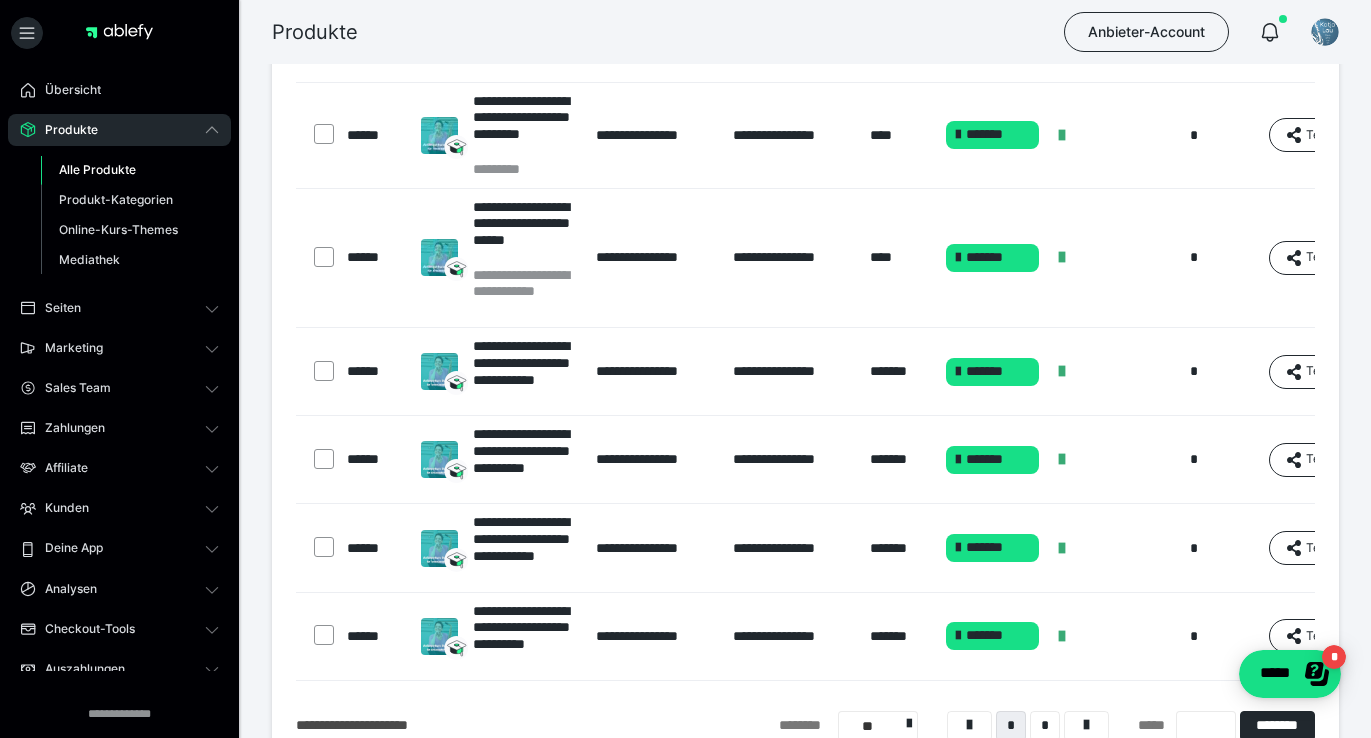 scroll, scrollTop: 859, scrollLeft: 0, axis: vertical 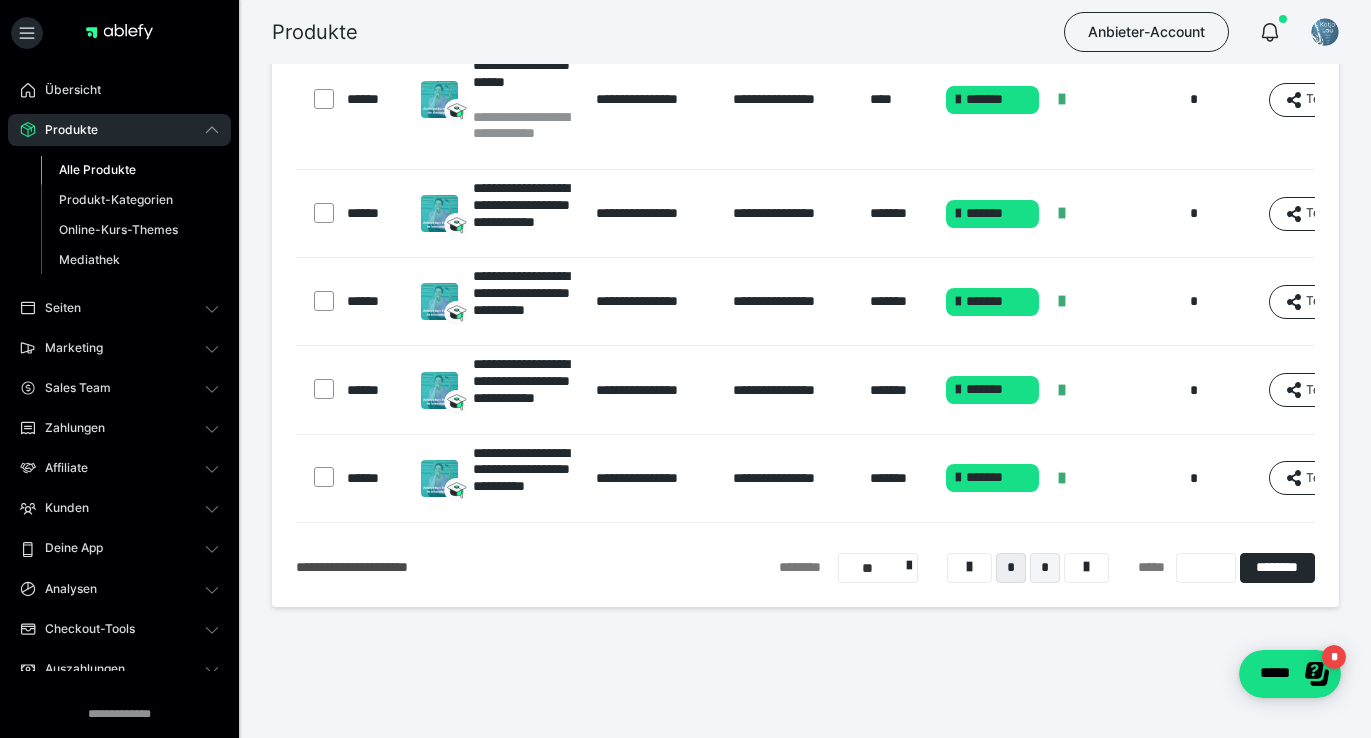 click on "*" at bounding box center [1045, 568] 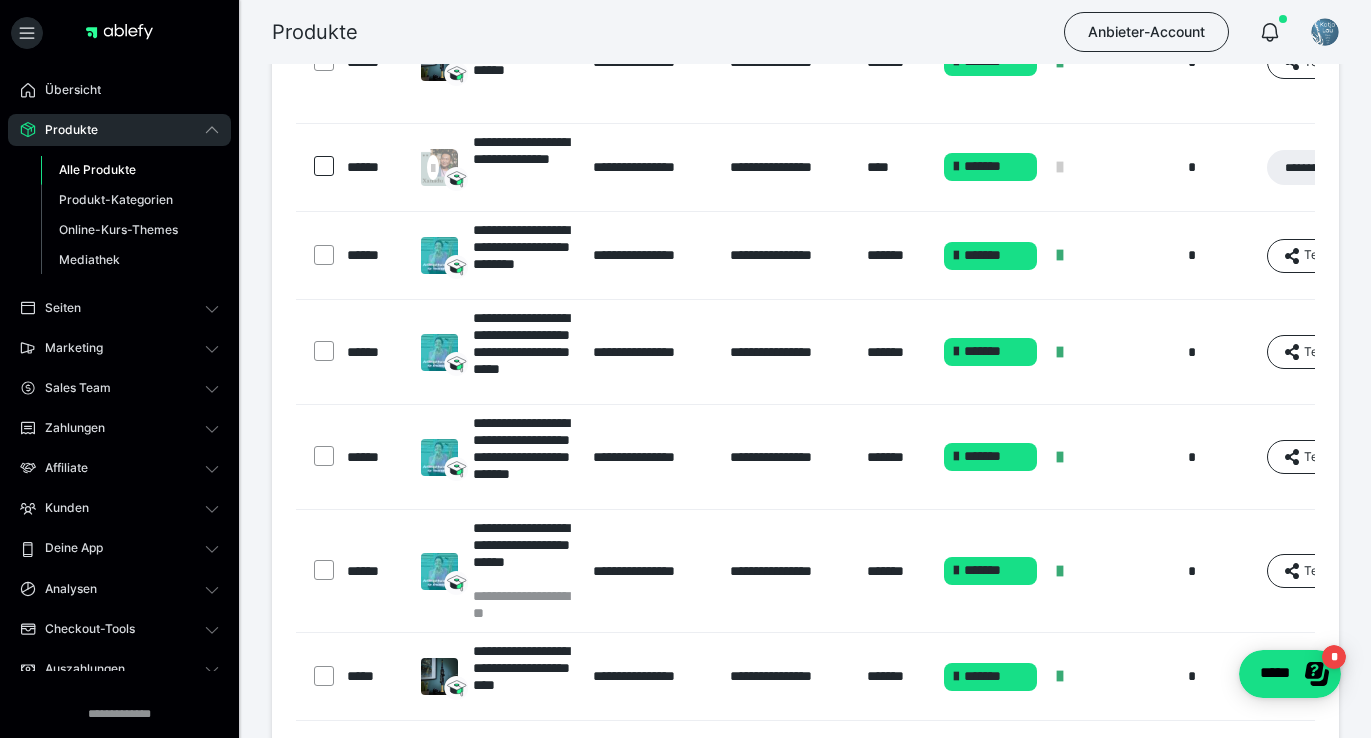 scroll, scrollTop: 266, scrollLeft: 0, axis: vertical 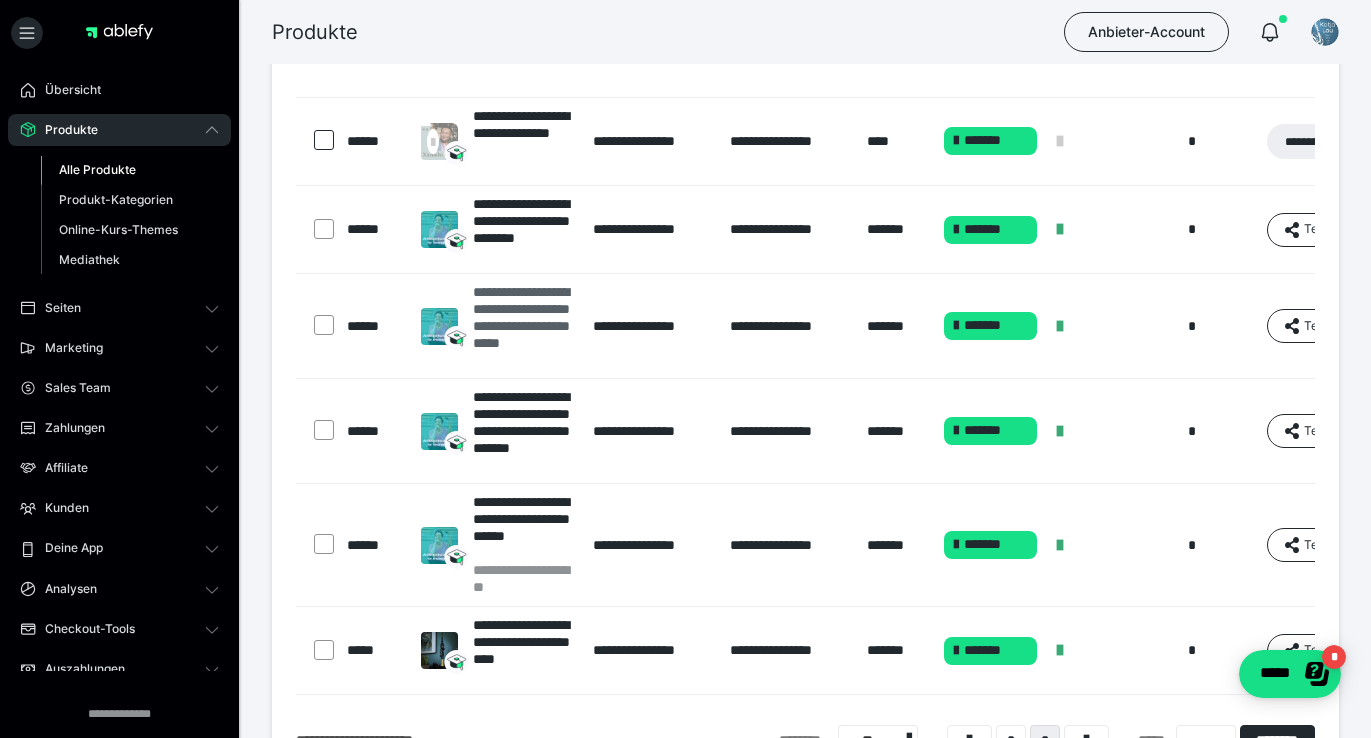 click on "**********" at bounding box center [523, 326] 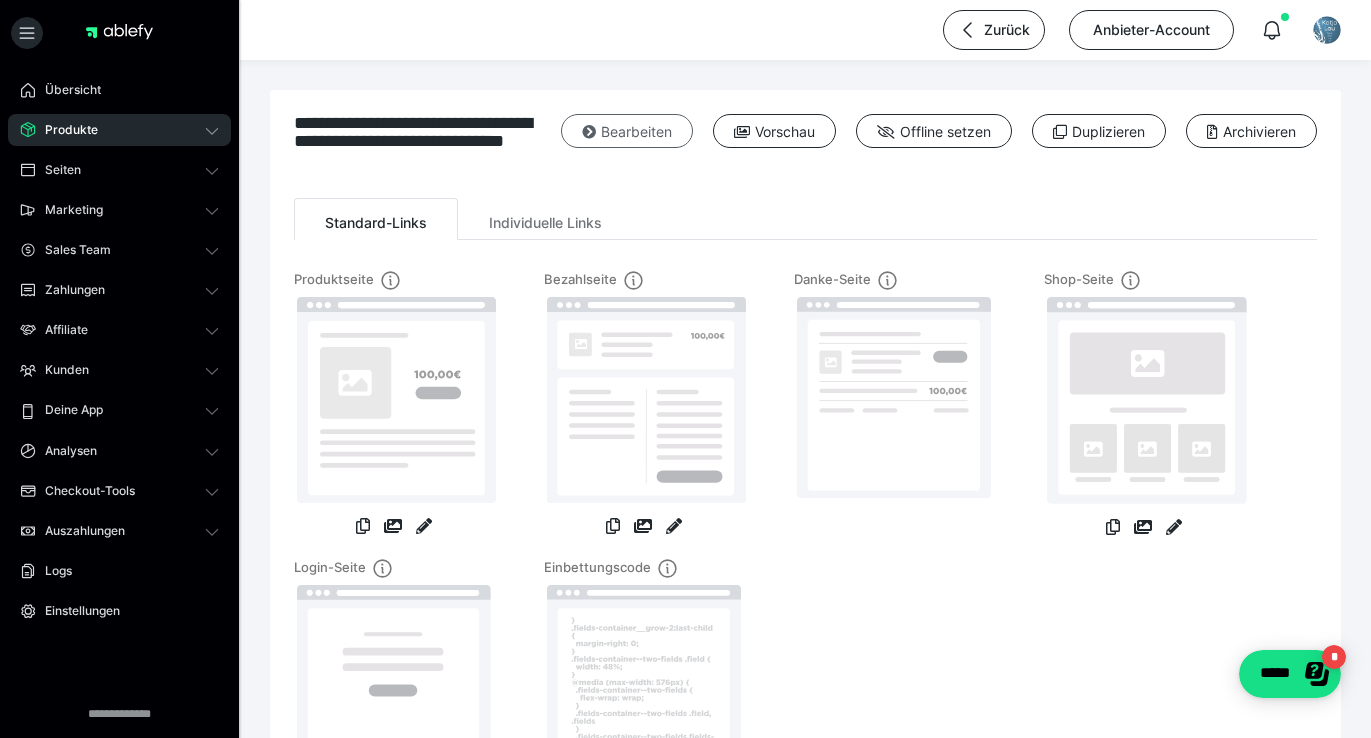 click at bounding box center (589, 132) 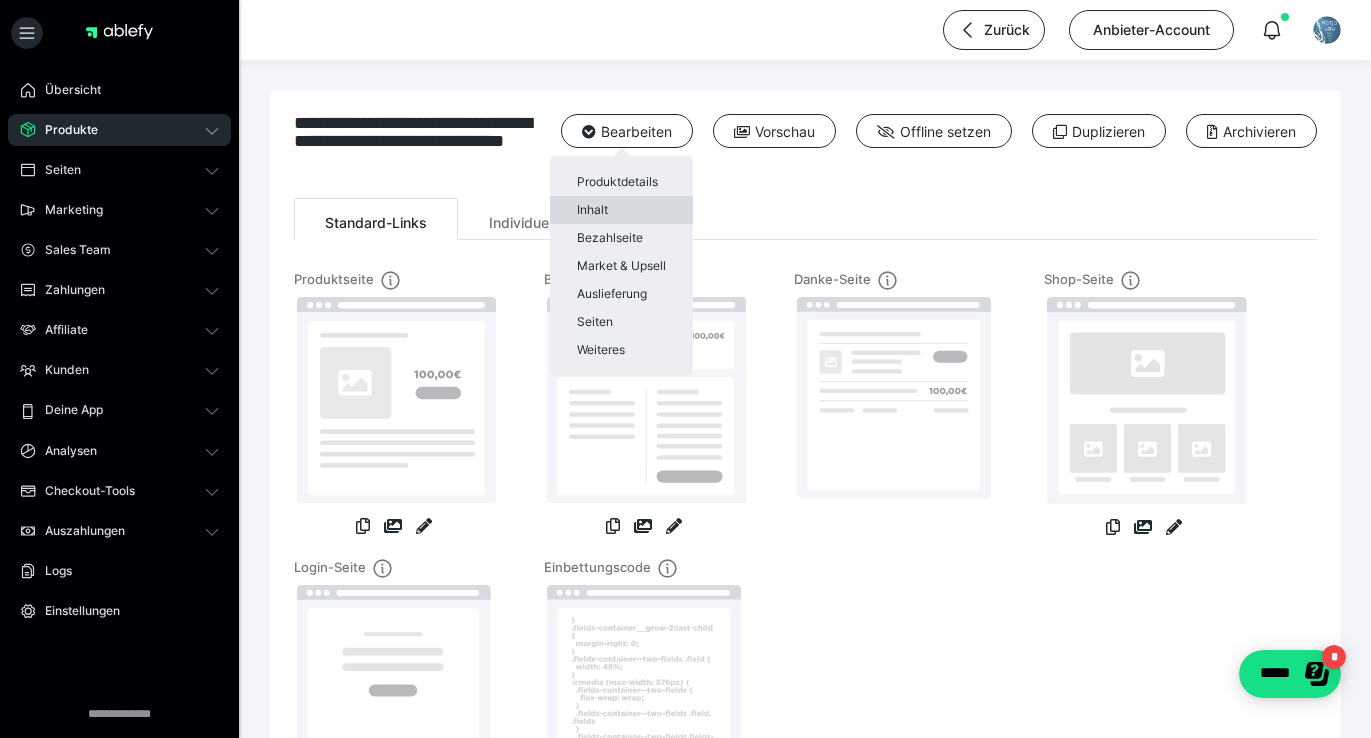 click on "Inhalt" at bounding box center [621, 210] 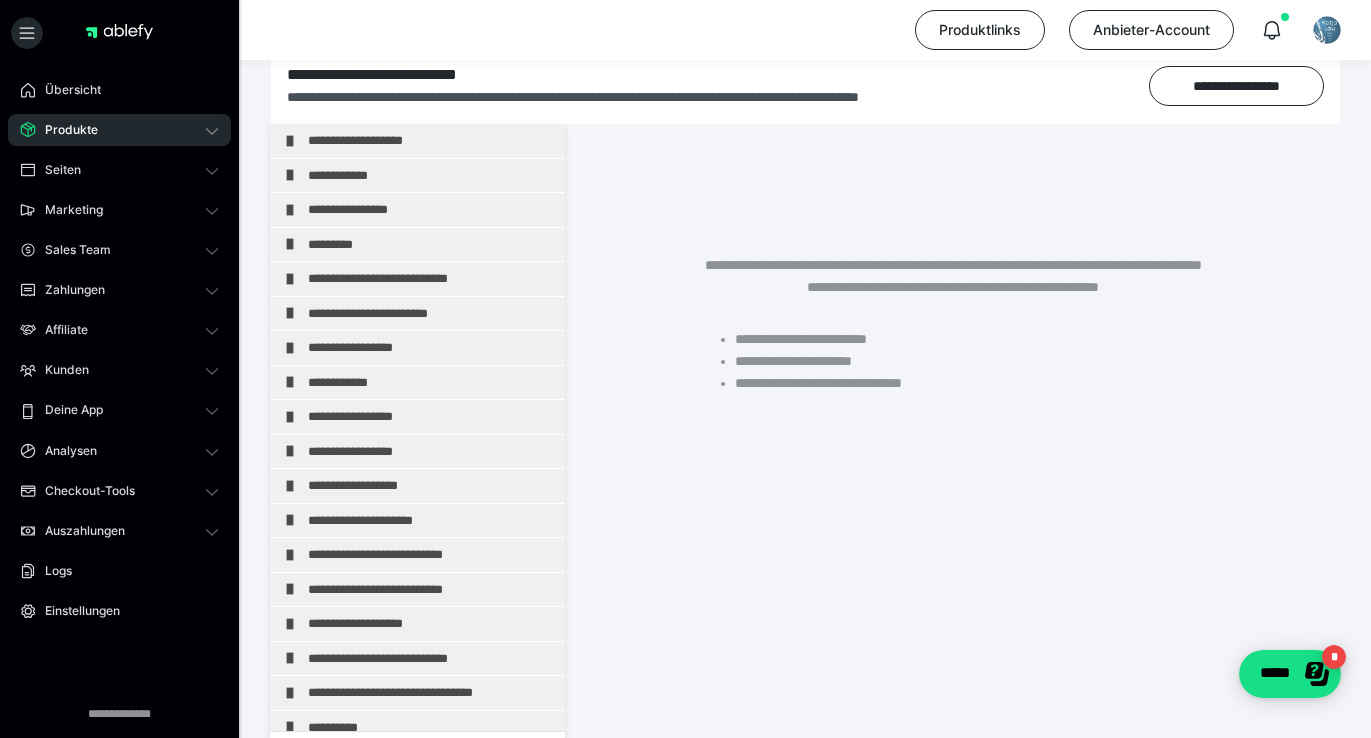 scroll, scrollTop: 374, scrollLeft: 0, axis: vertical 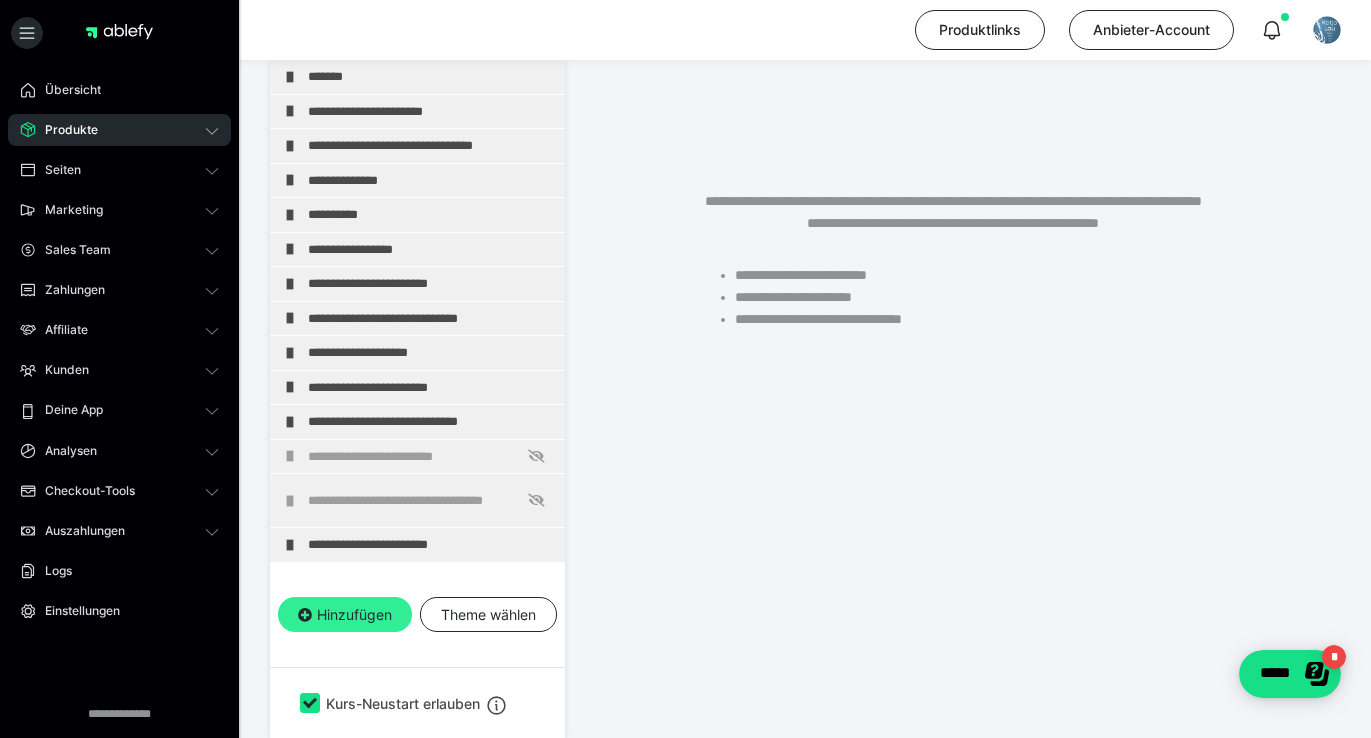 click on "Hinzufügen" at bounding box center [345, 615] 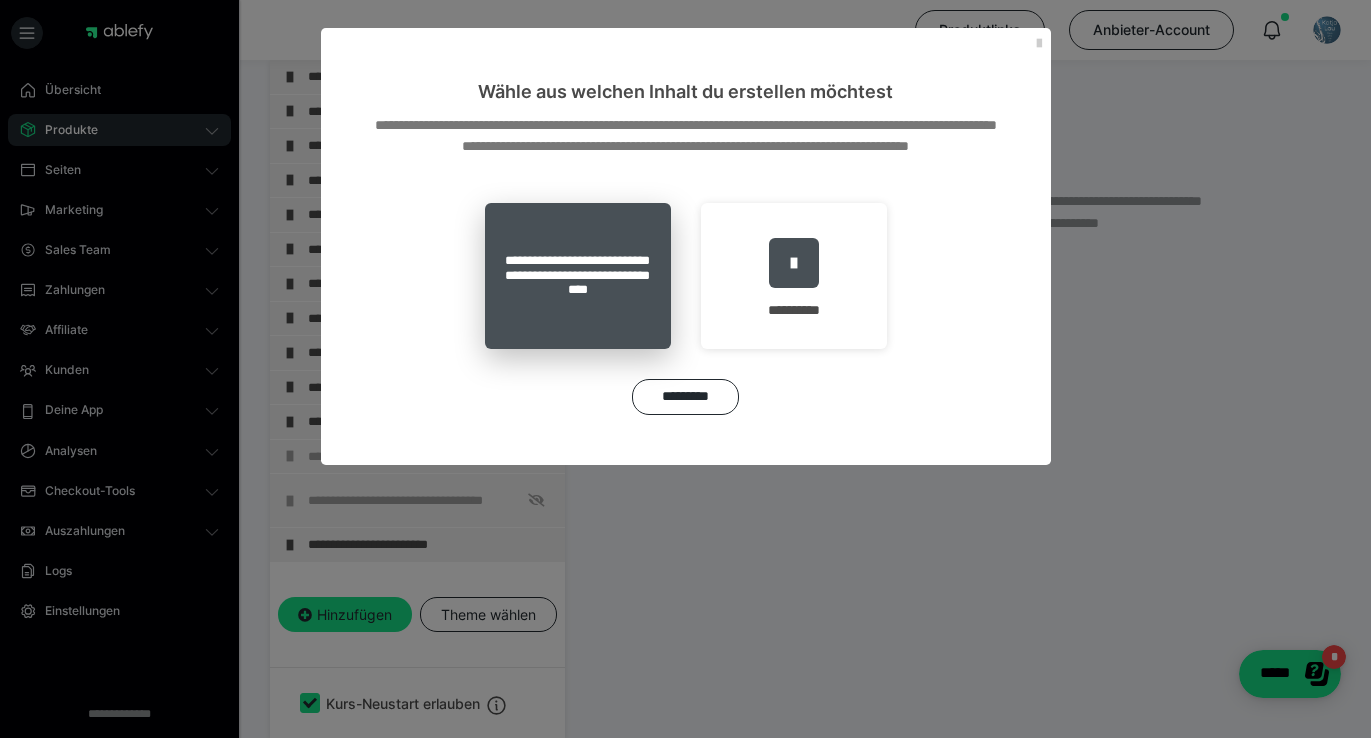 click on "**********" at bounding box center [578, 276] 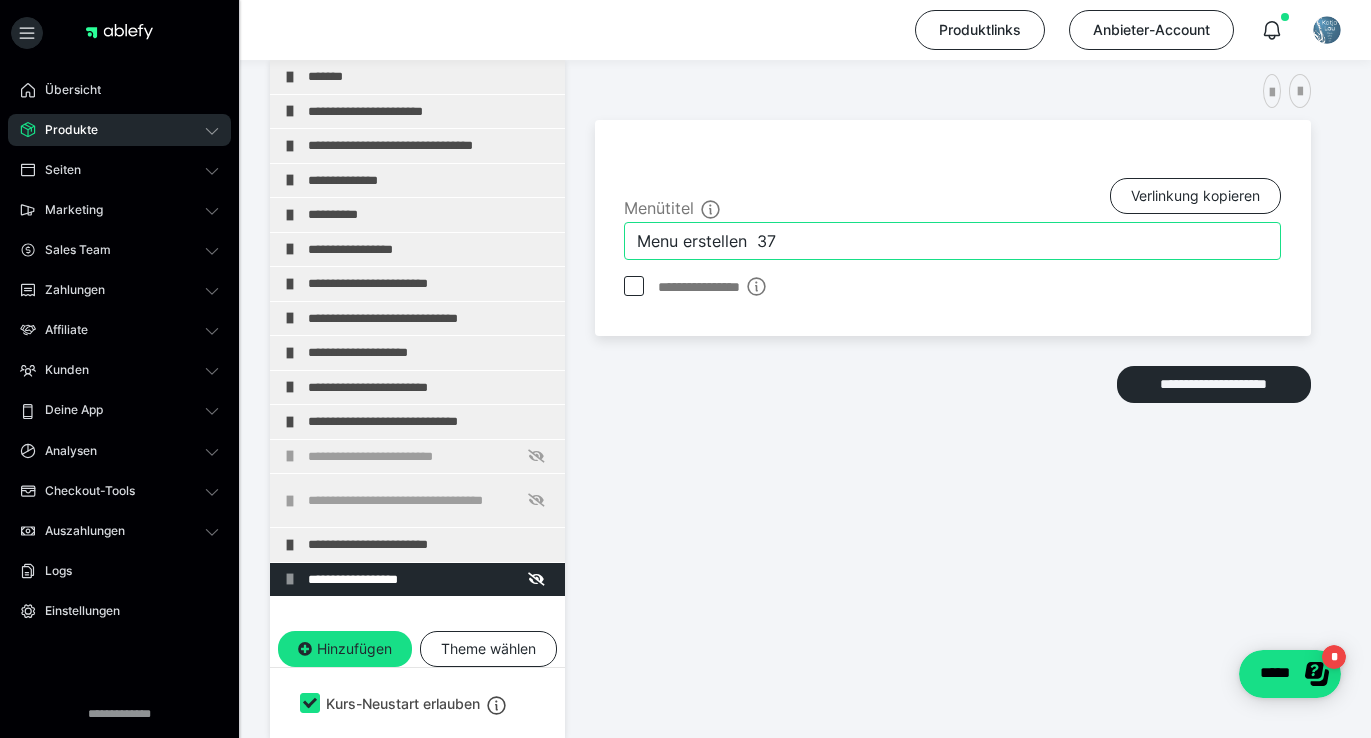drag, startPoint x: 787, startPoint y: 244, endPoint x: 618, endPoint y: 246, distance: 169.01184 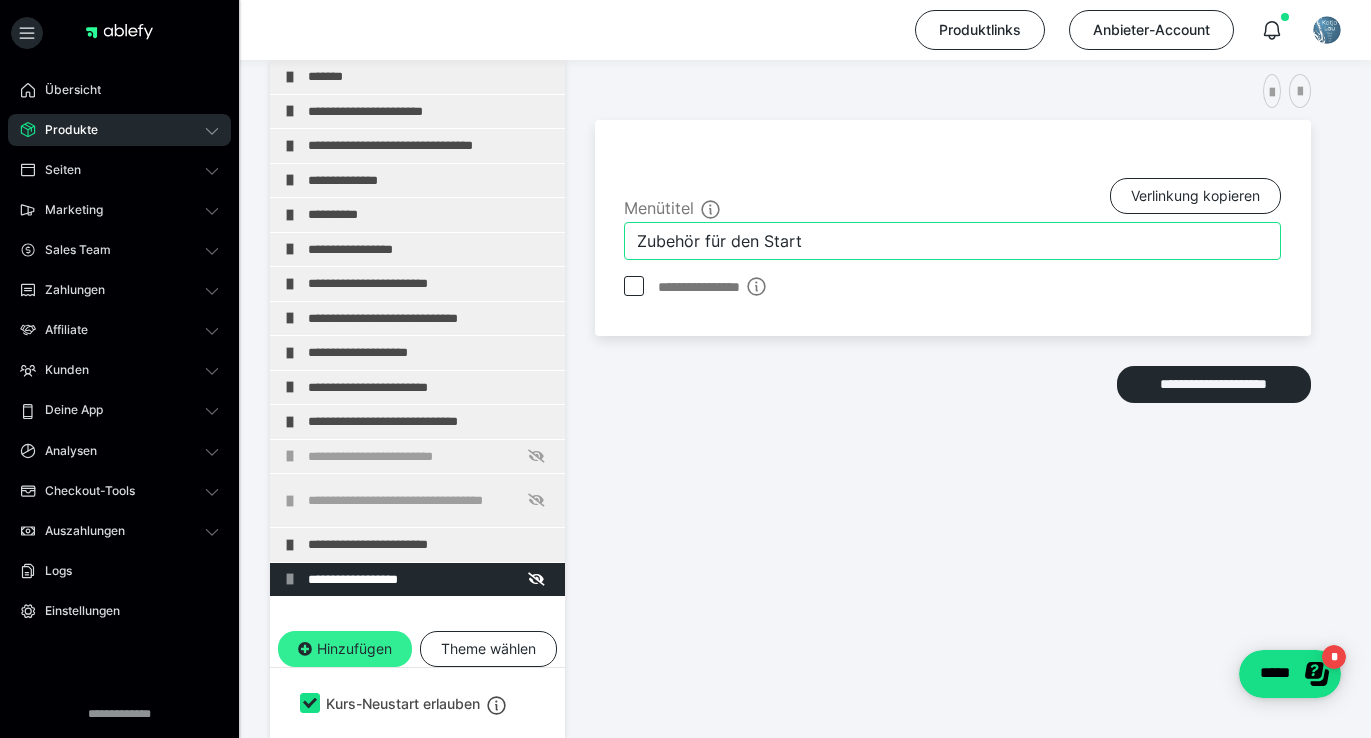 type on "Zubehör für den Start" 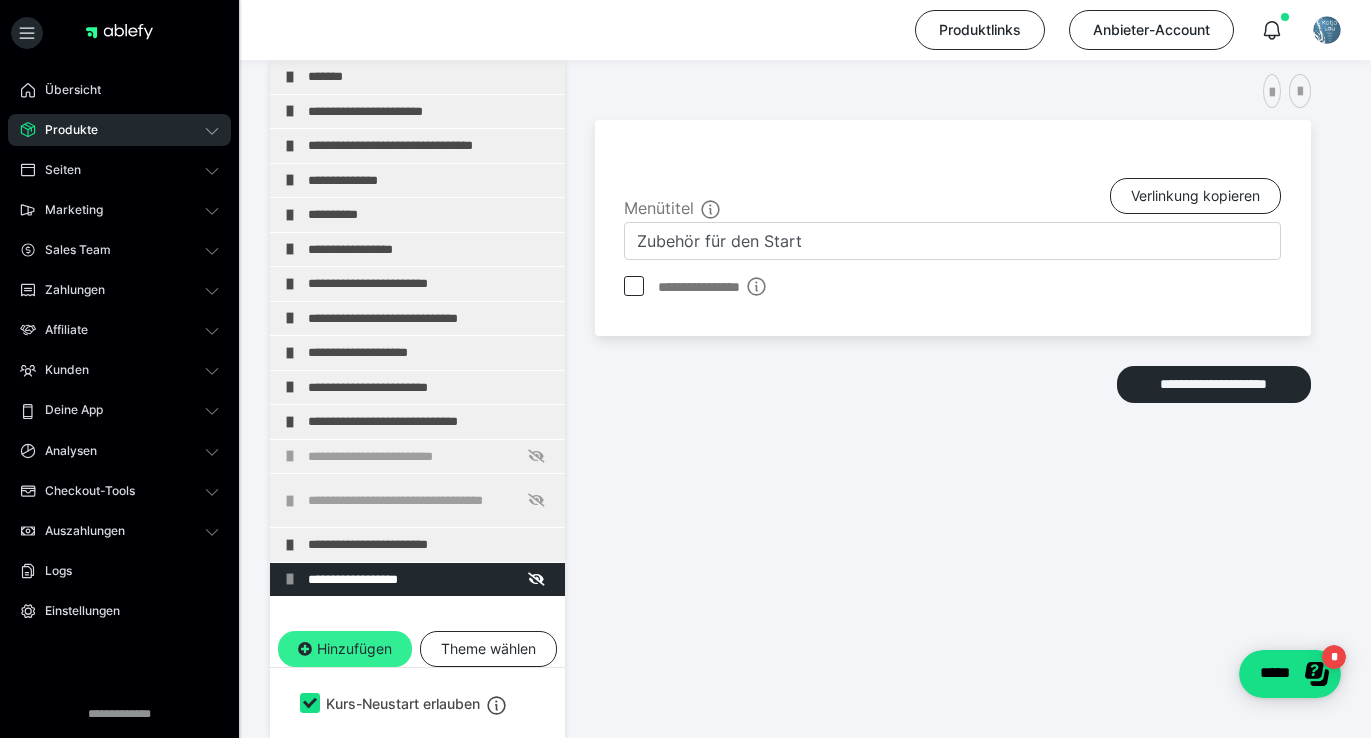click on "Hinzufügen" at bounding box center (345, 649) 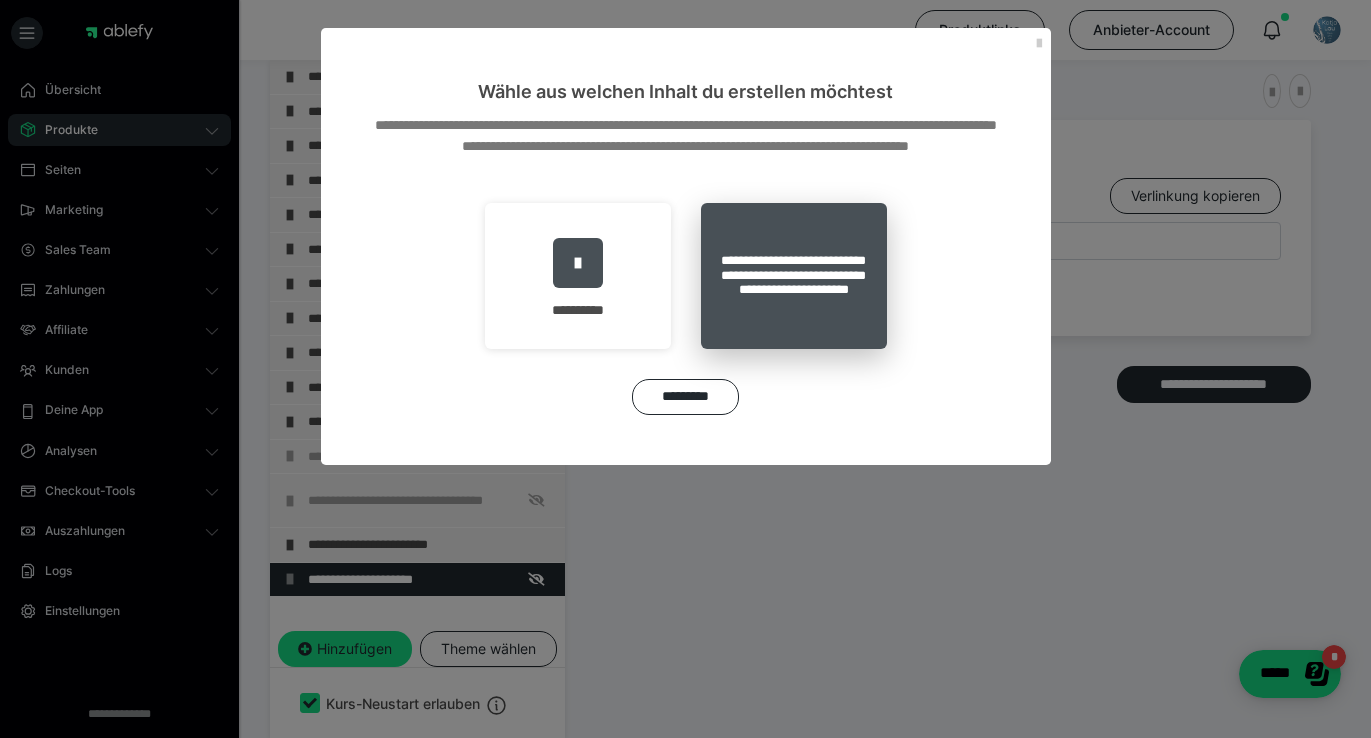 click on "**********" at bounding box center [794, 276] 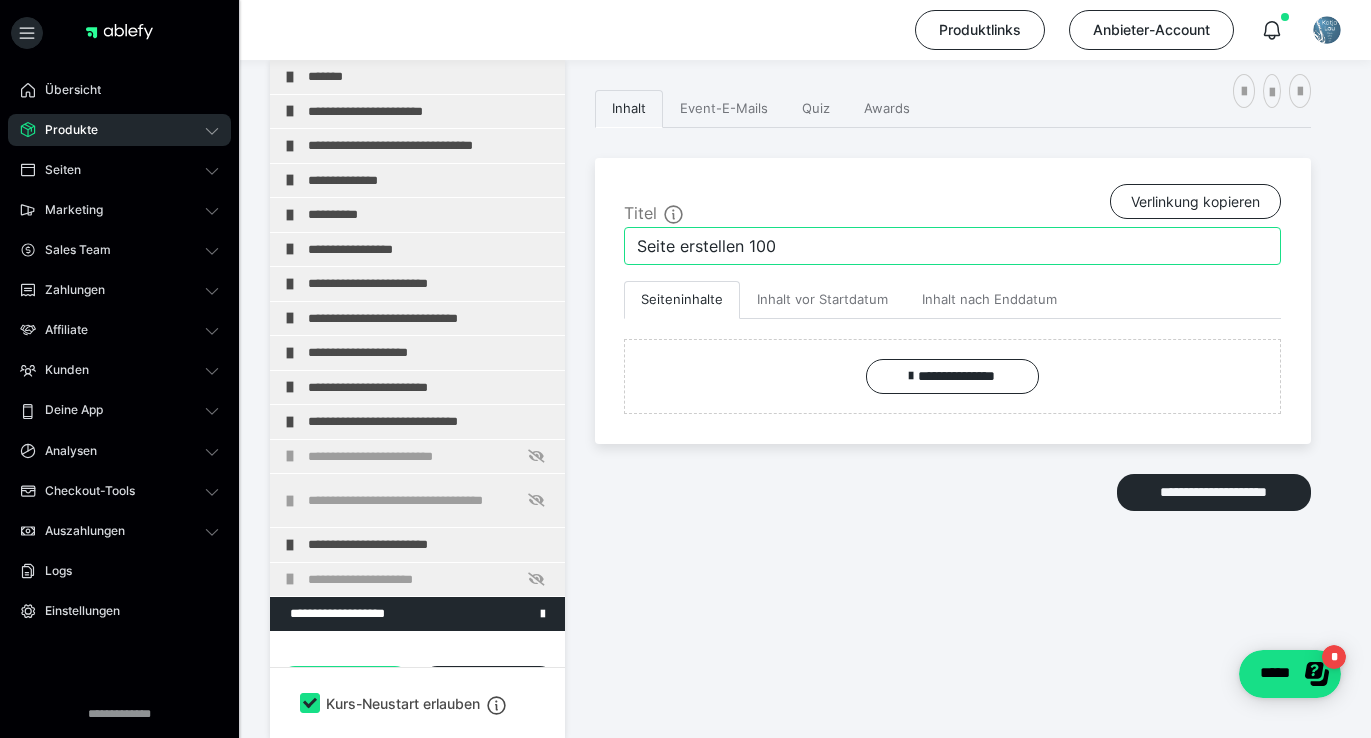 click on "Seite erstellen 100" at bounding box center (952, 246) 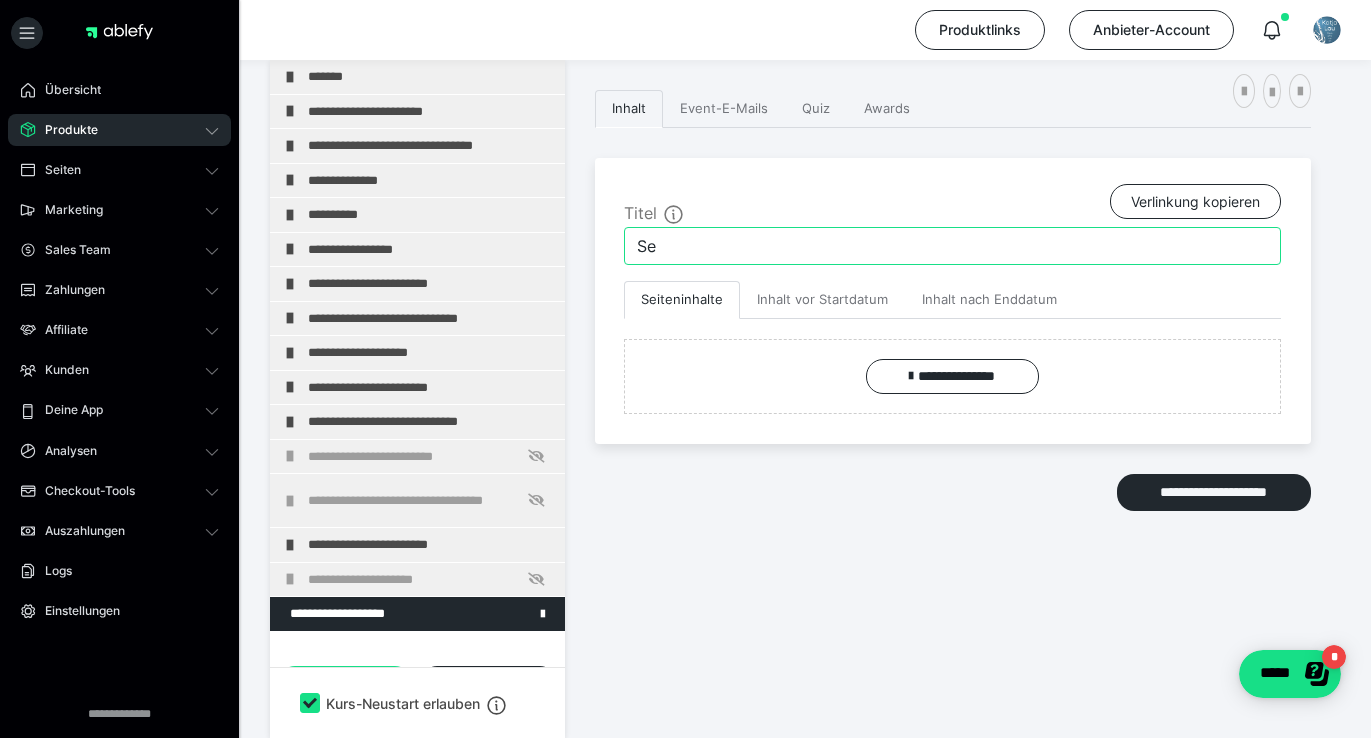 type on "S" 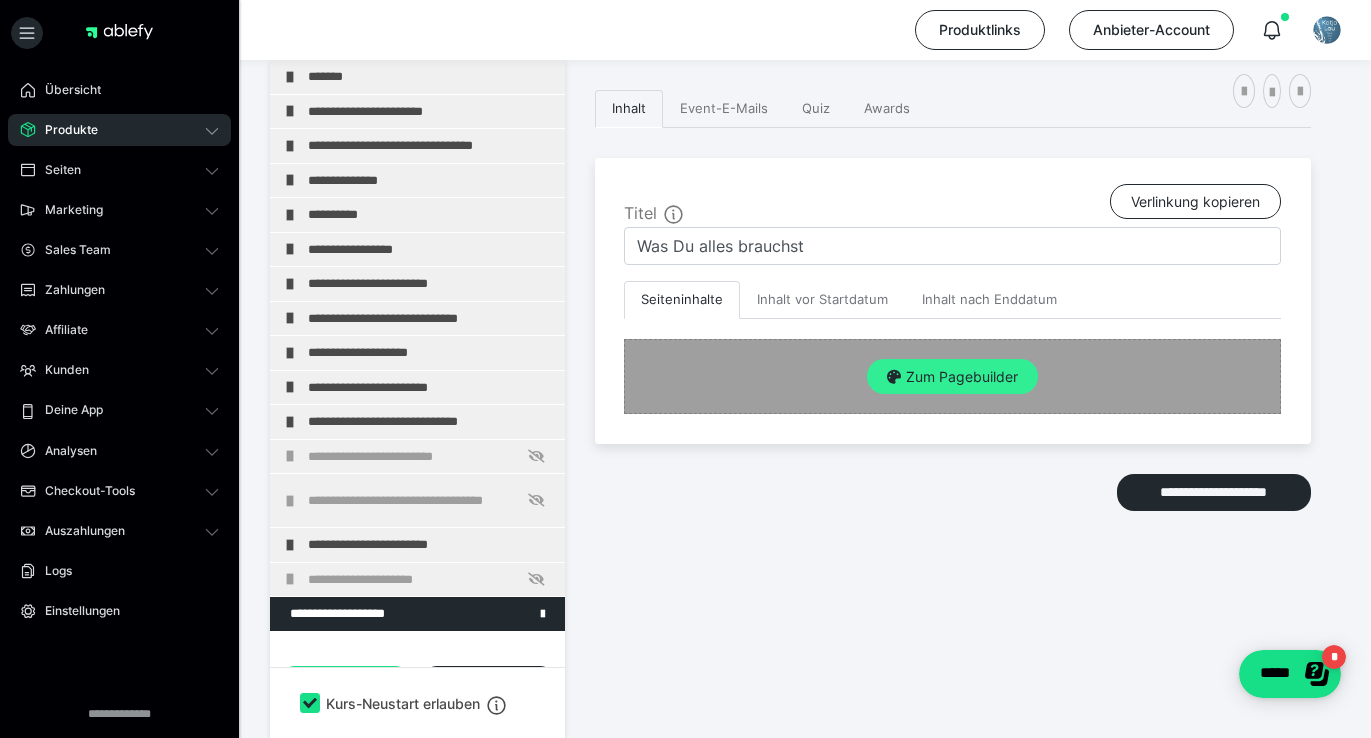 click on "Zum Pagebuilder" at bounding box center (952, 377) 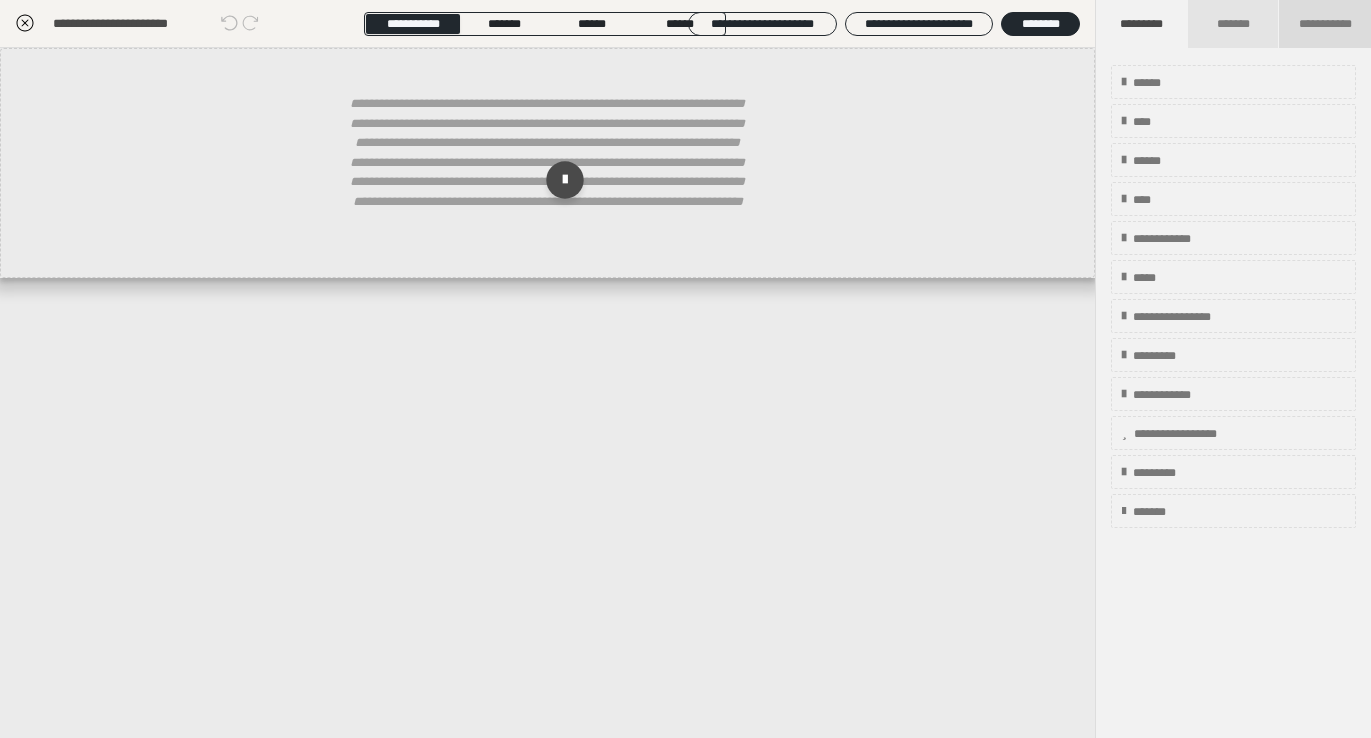 click on "**********" at bounding box center (1325, 24) 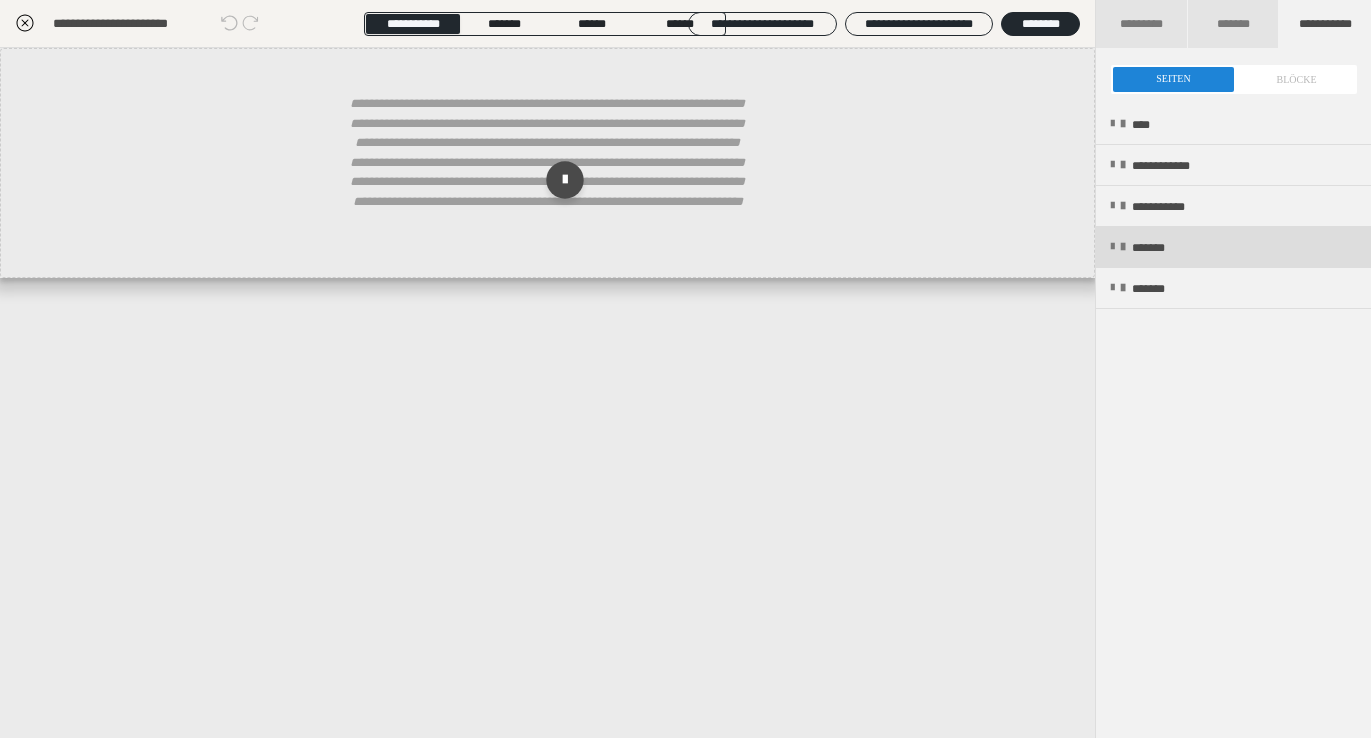 click on "*******" at bounding box center (1233, 247) 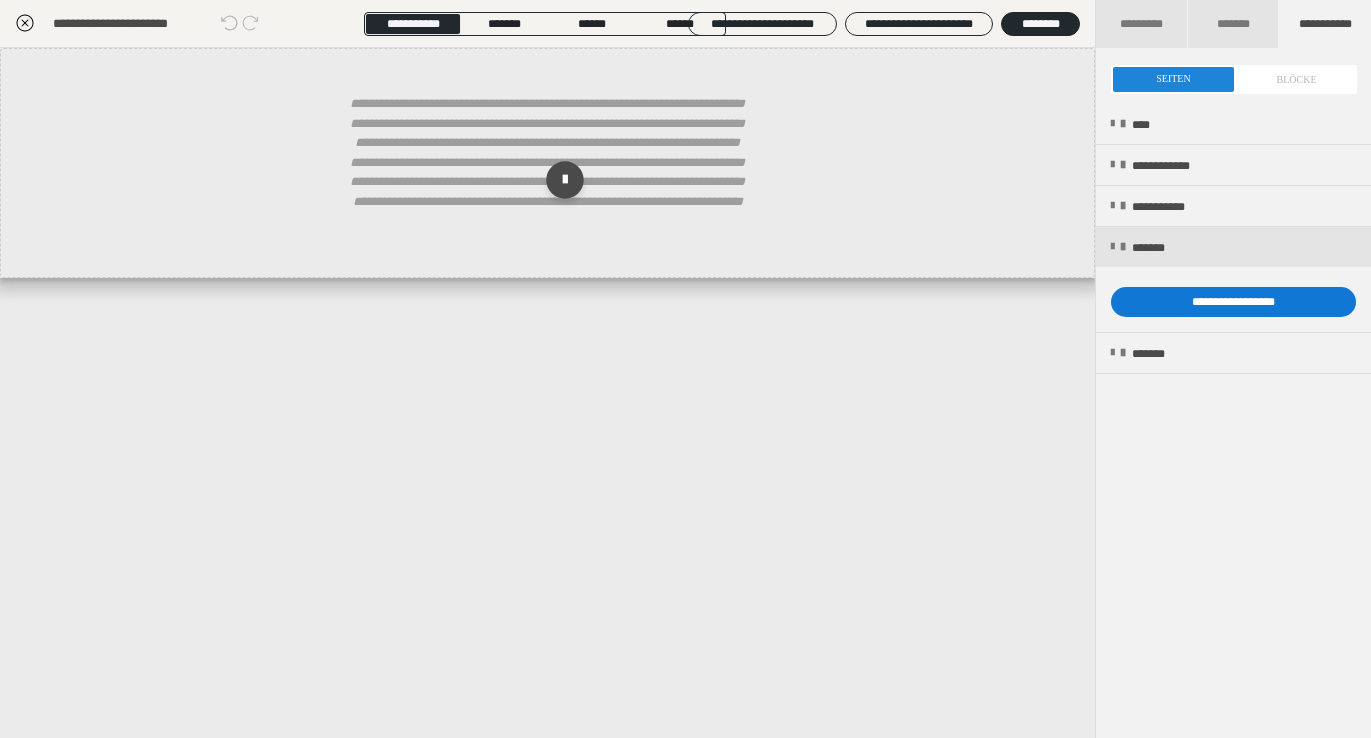 click on "**********" at bounding box center [1233, 302] 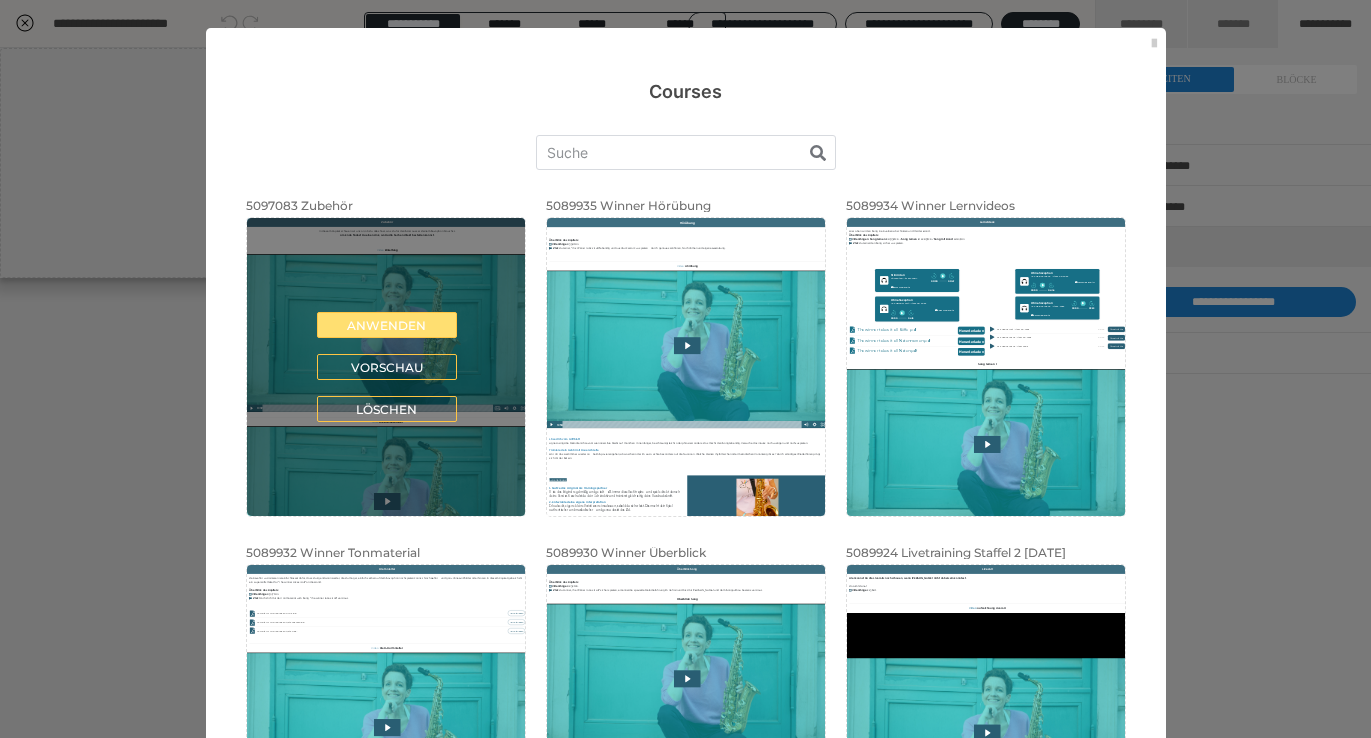click on "Anwenden" at bounding box center [387, 325] 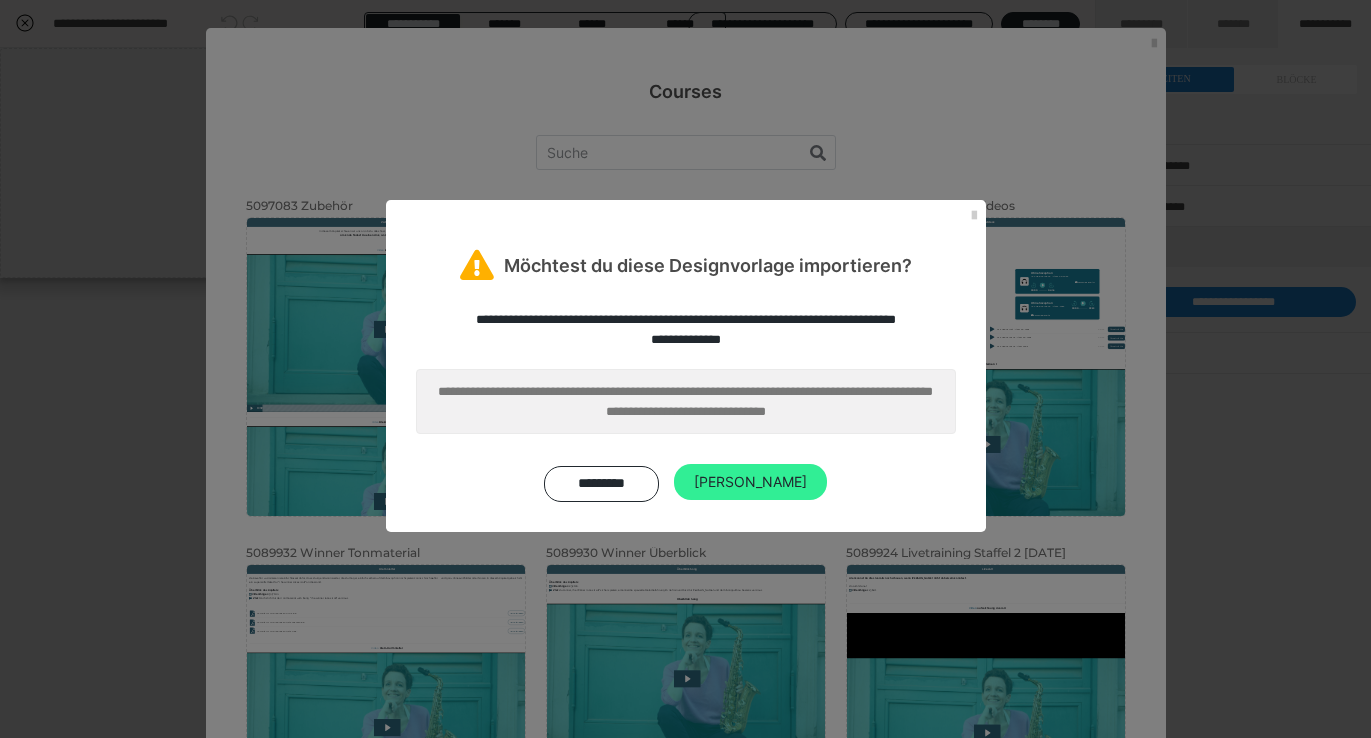 click on "[PERSON_NAME]" at bounding box center [750, 482] 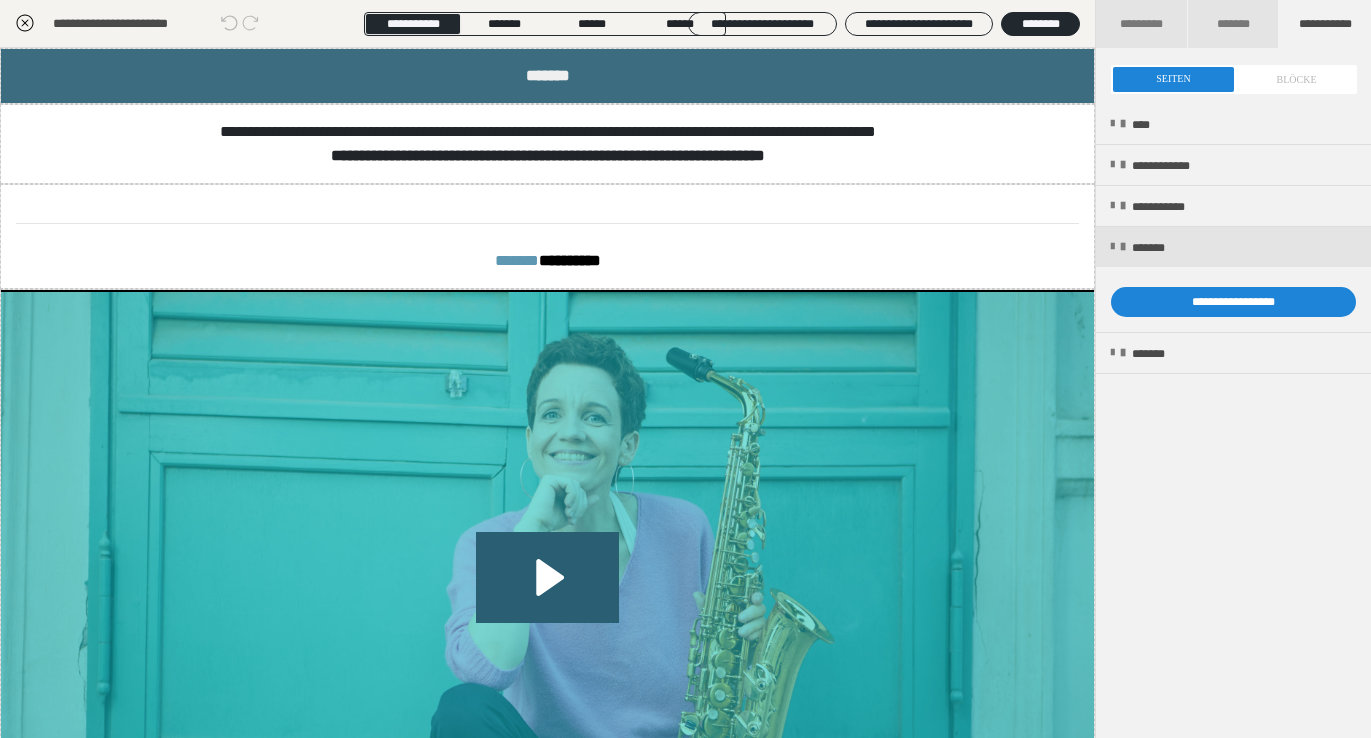 click 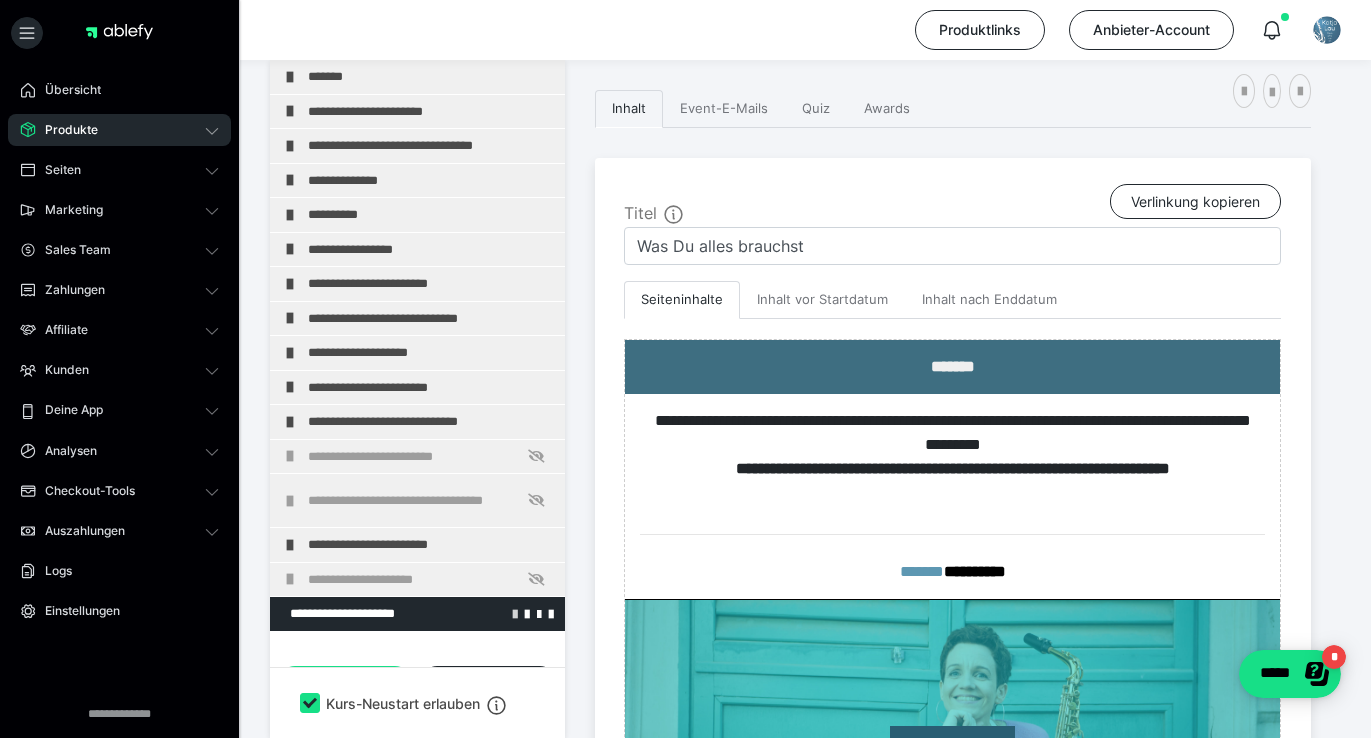 click at bounding box center (515, 613) 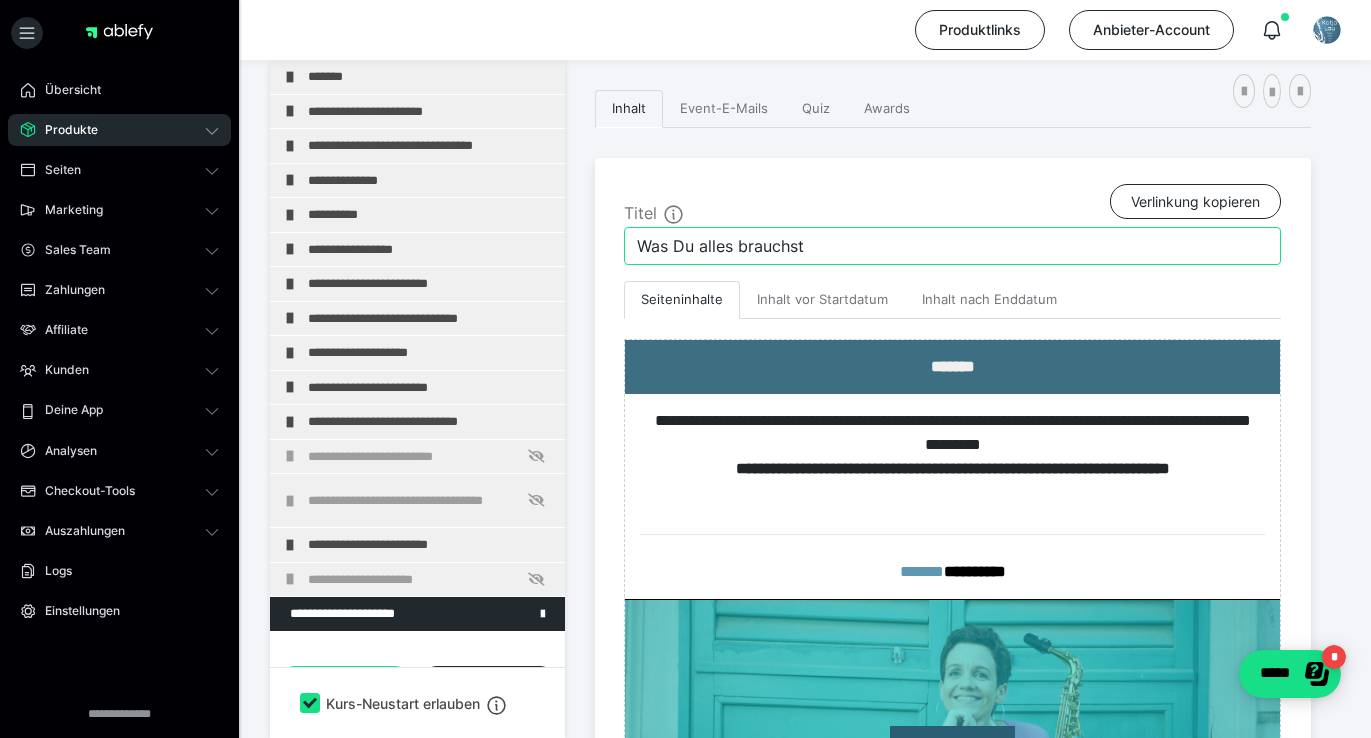 click on "Was Du alles brauchst" at bounding box center [952, 246] 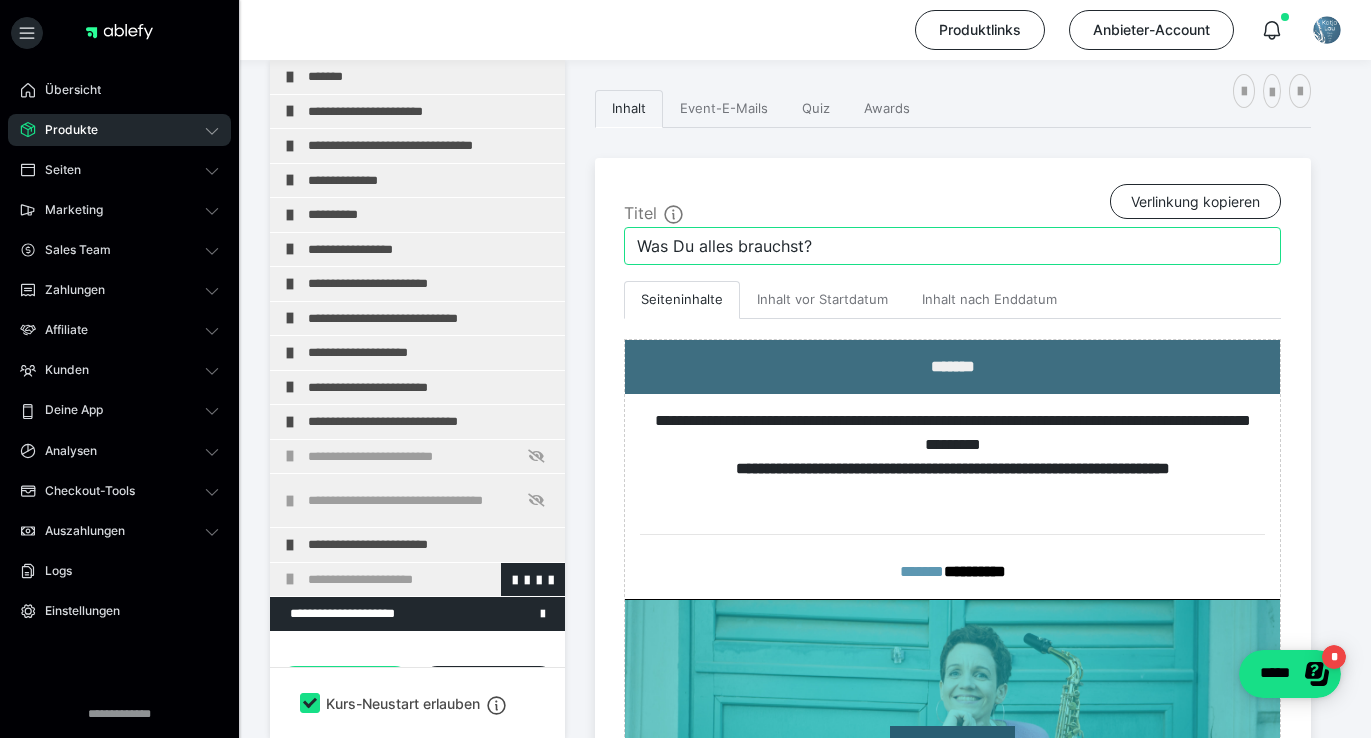 type on "Was Du alles brauchst?" 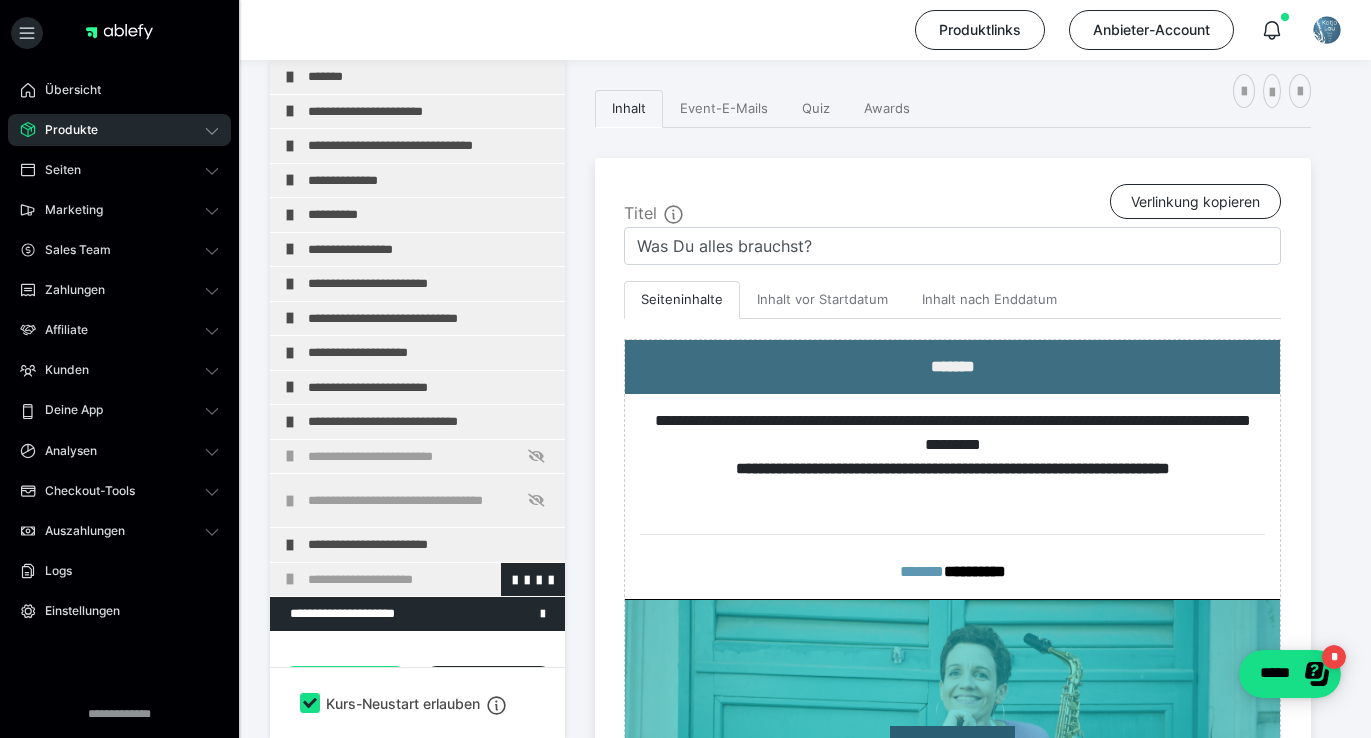 click at bounding box center [290, 579] 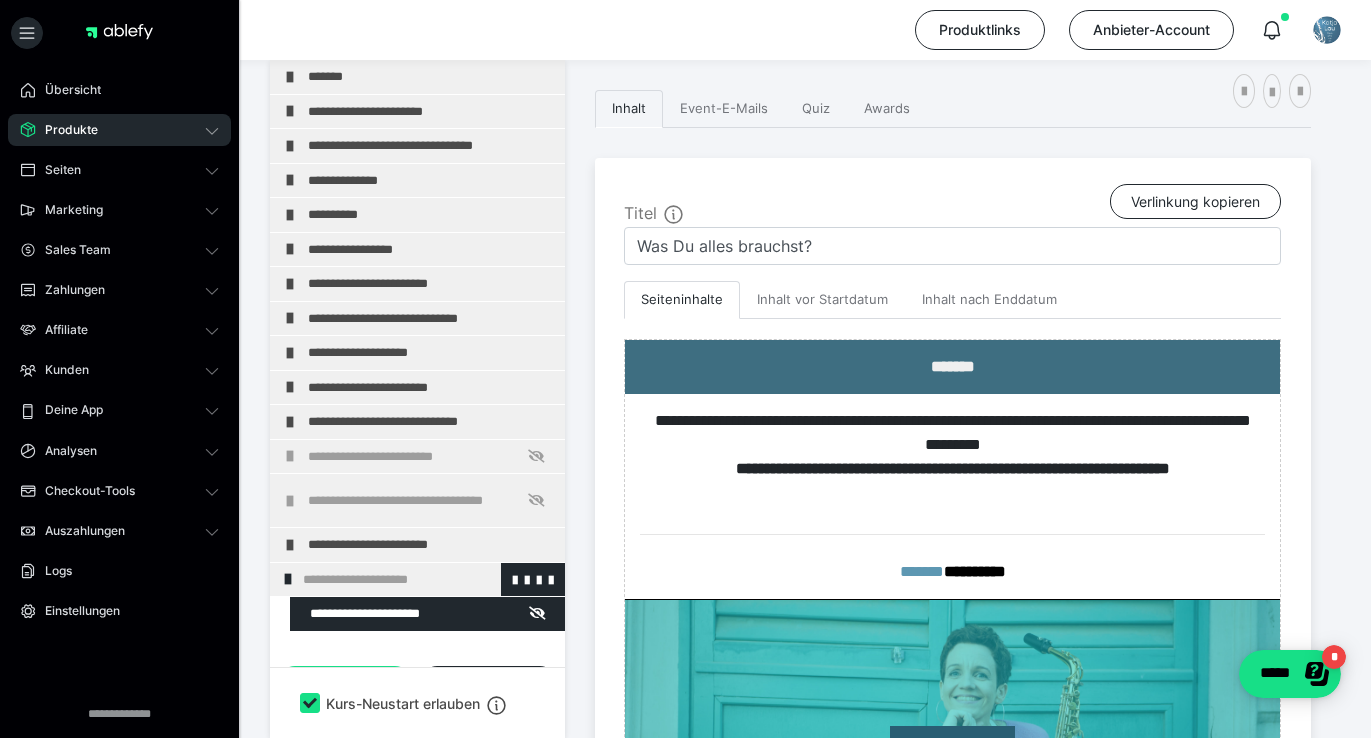 click at bounding box center [288, 579] 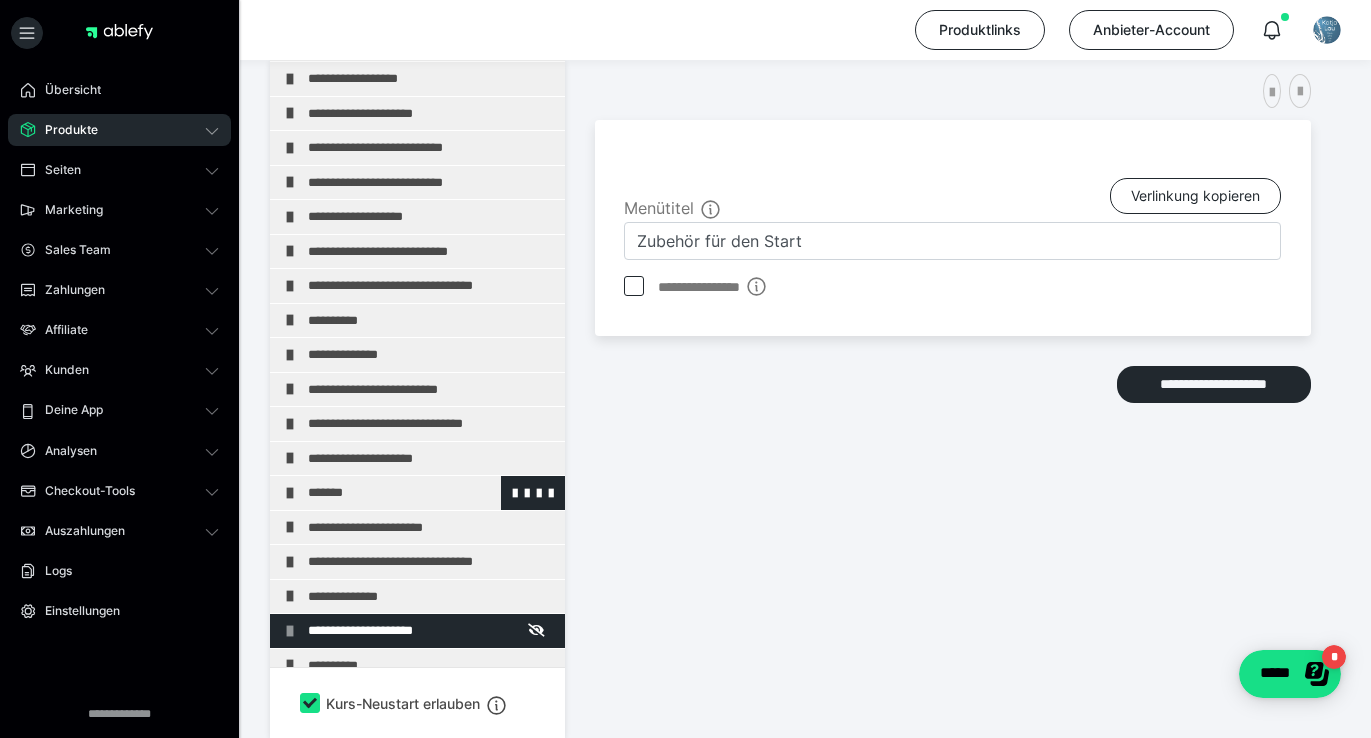 scroll, scrollTop: 334, scrollLeft: 0, axis: vertical 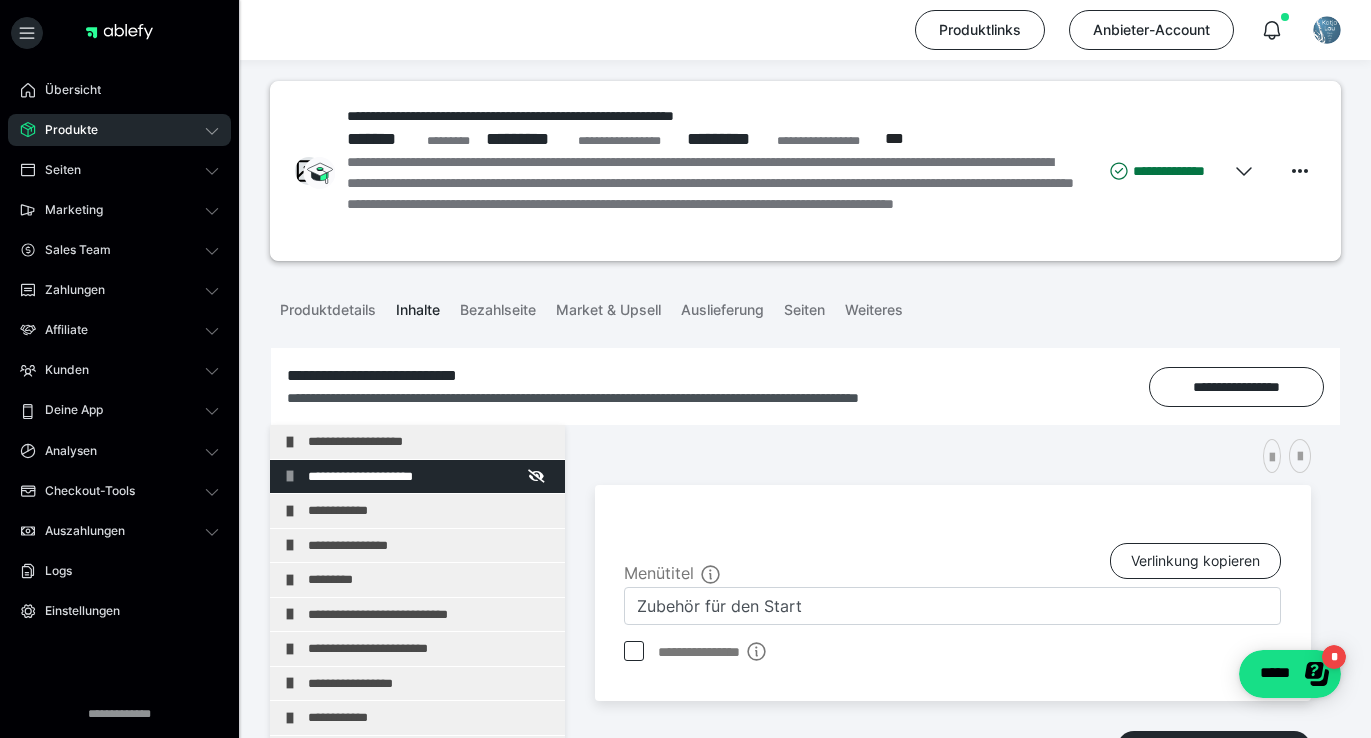 click on "Produkte" at bounding box center [64, 130] 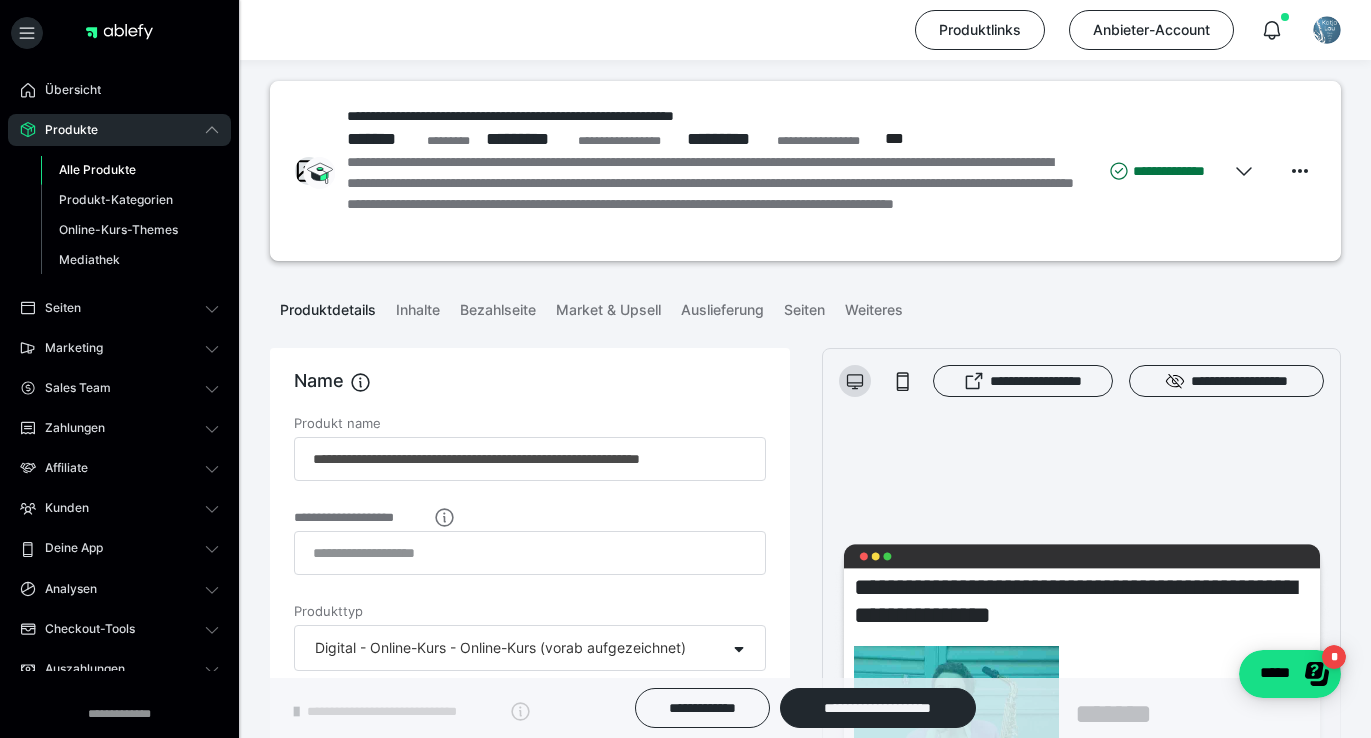 click on "Alle Produkte" at bounding box center (97, 169) 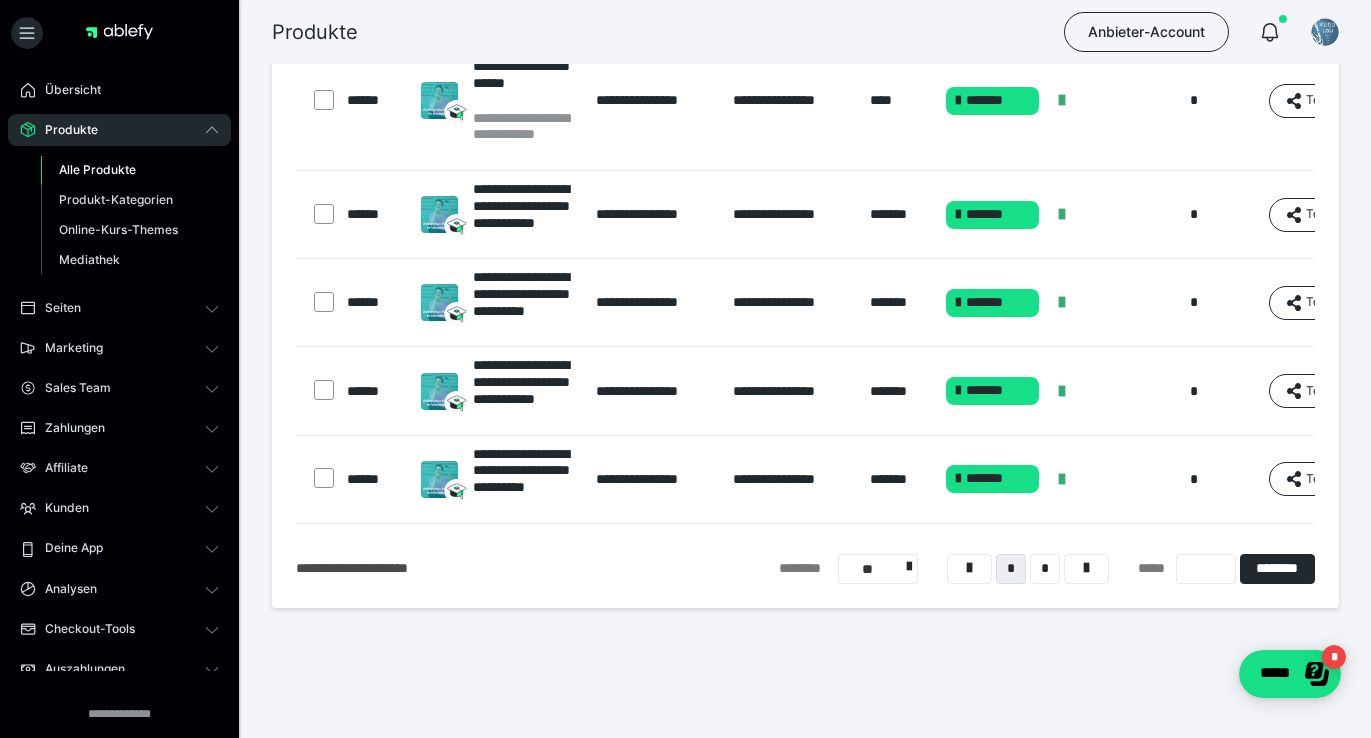 scroll, scrollTop: 859, scrollLeft: 0, axis: vertical 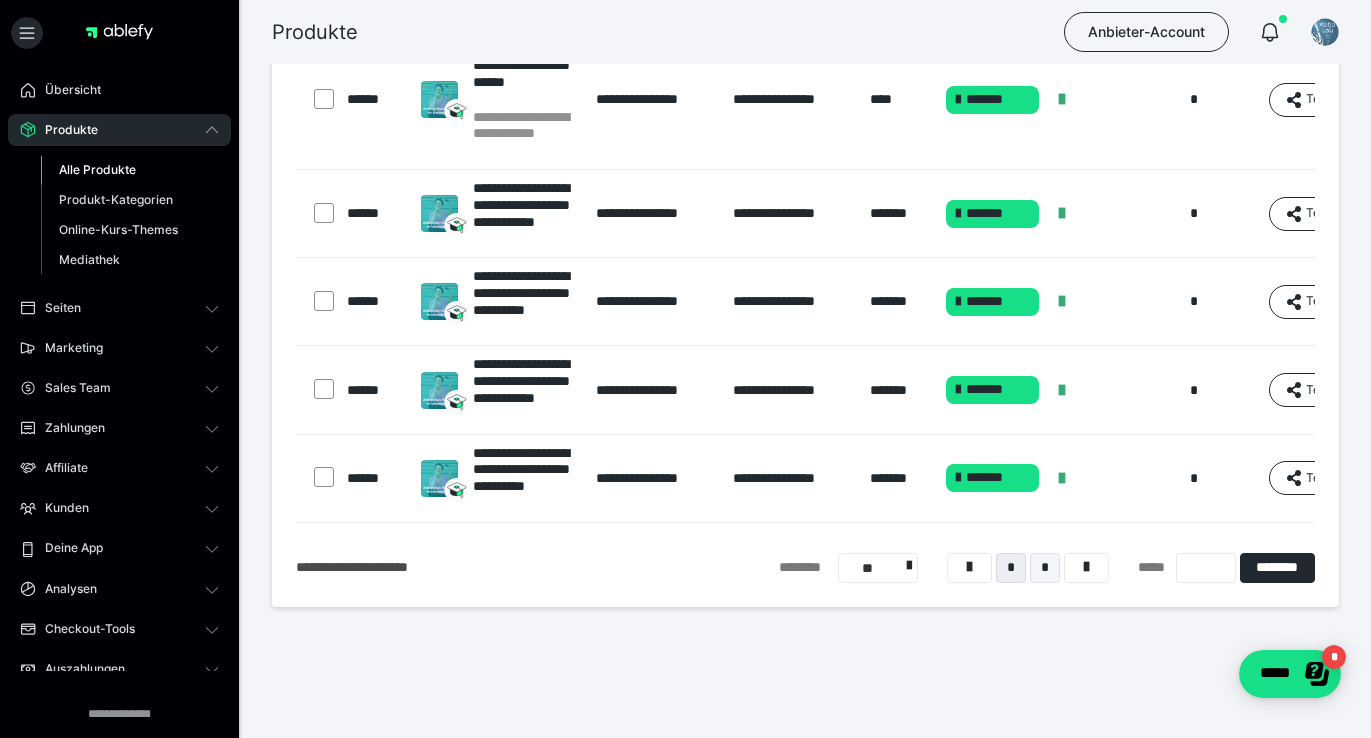 click on "*" at bounding box center [1045, 568] 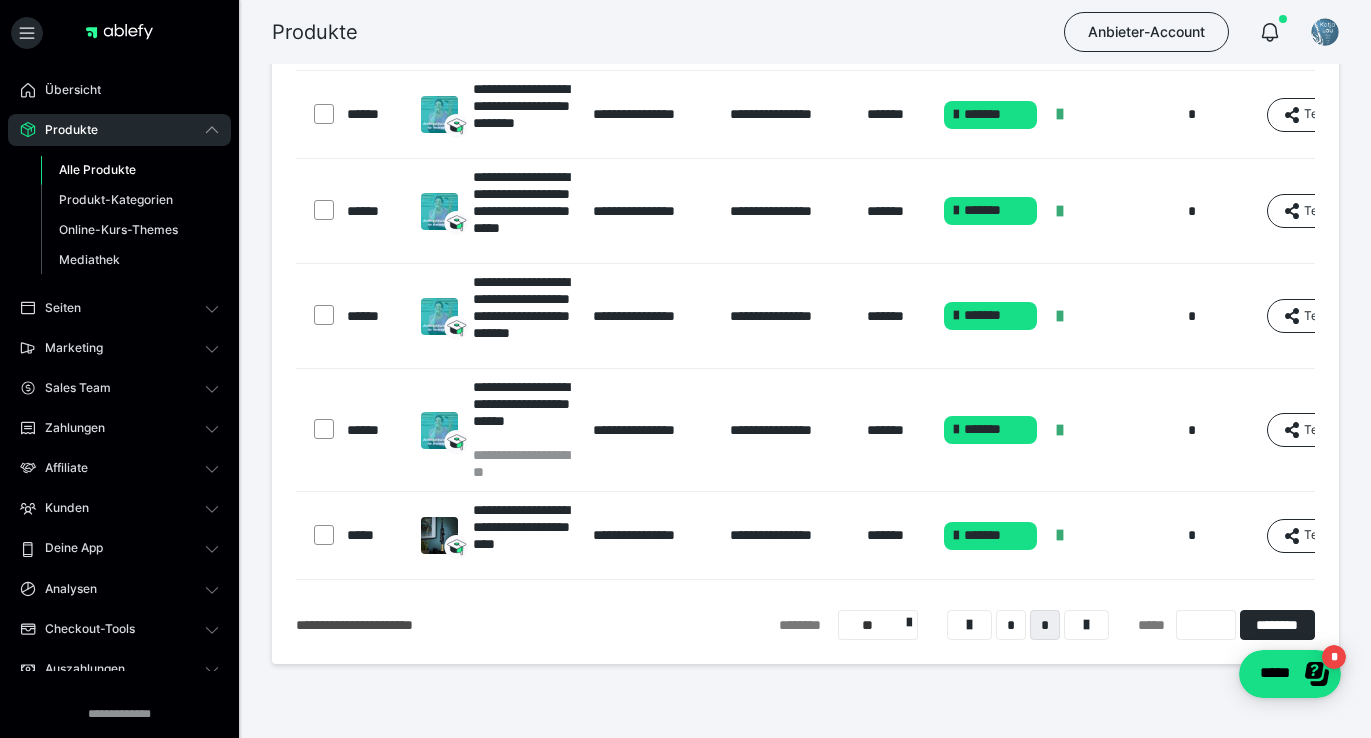 scroll, scrollTop: 272, scrollLeft: 0, axis: vertical 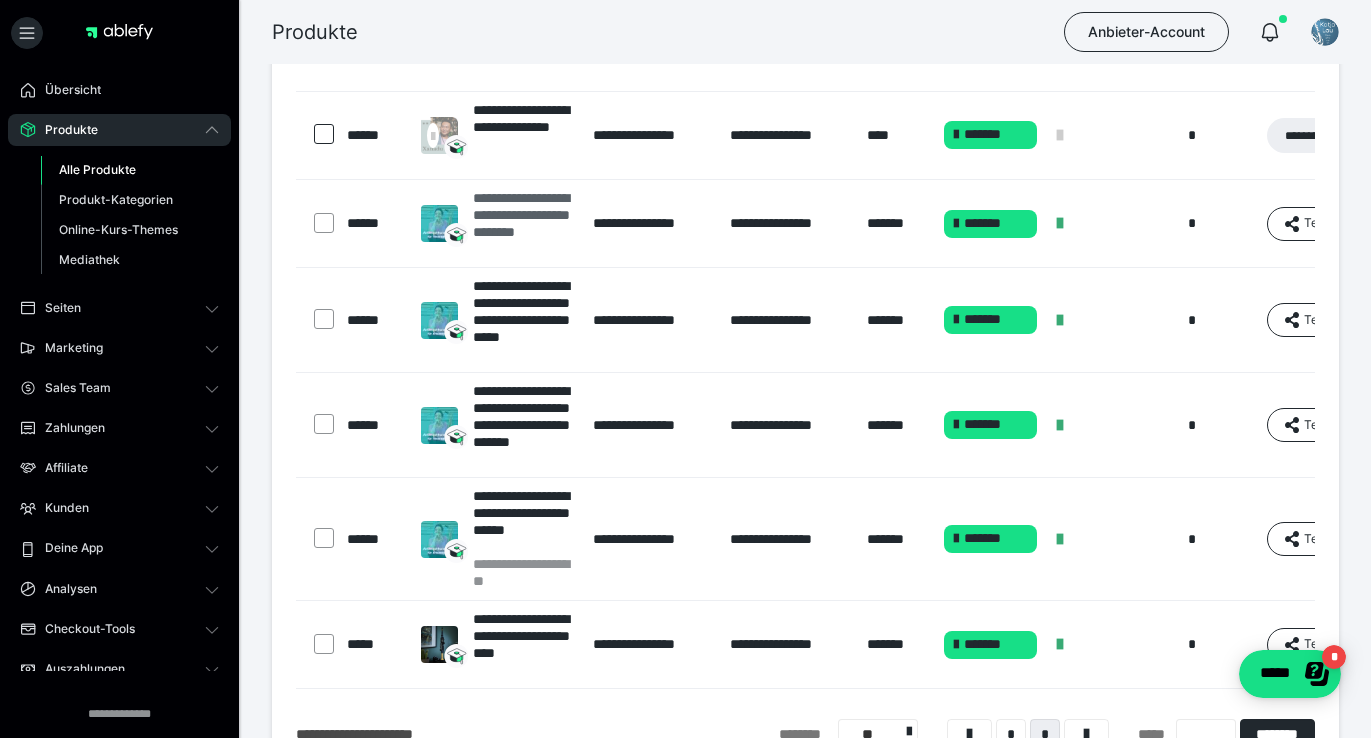 click on "**********" at bounding box center (523, 223) 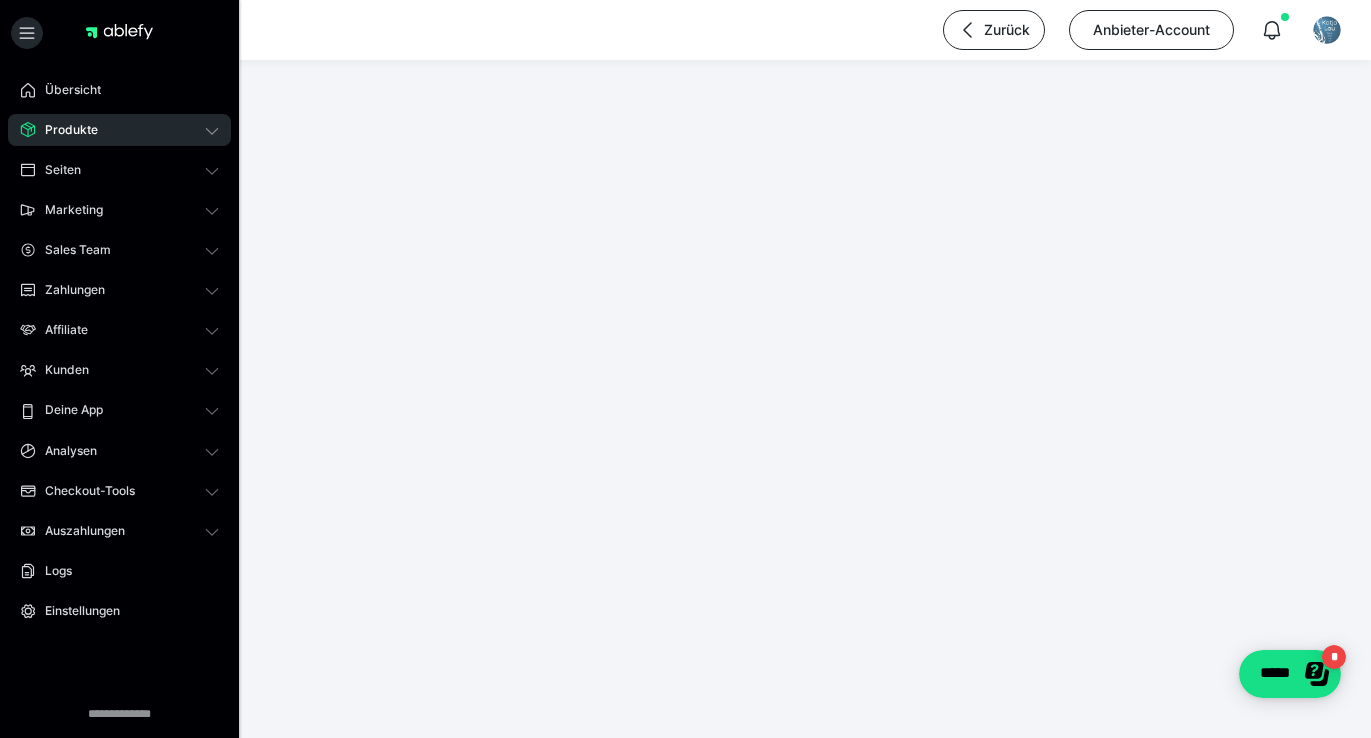 scroll, scrollTop: 0, scrollLeft: 0, axis: both 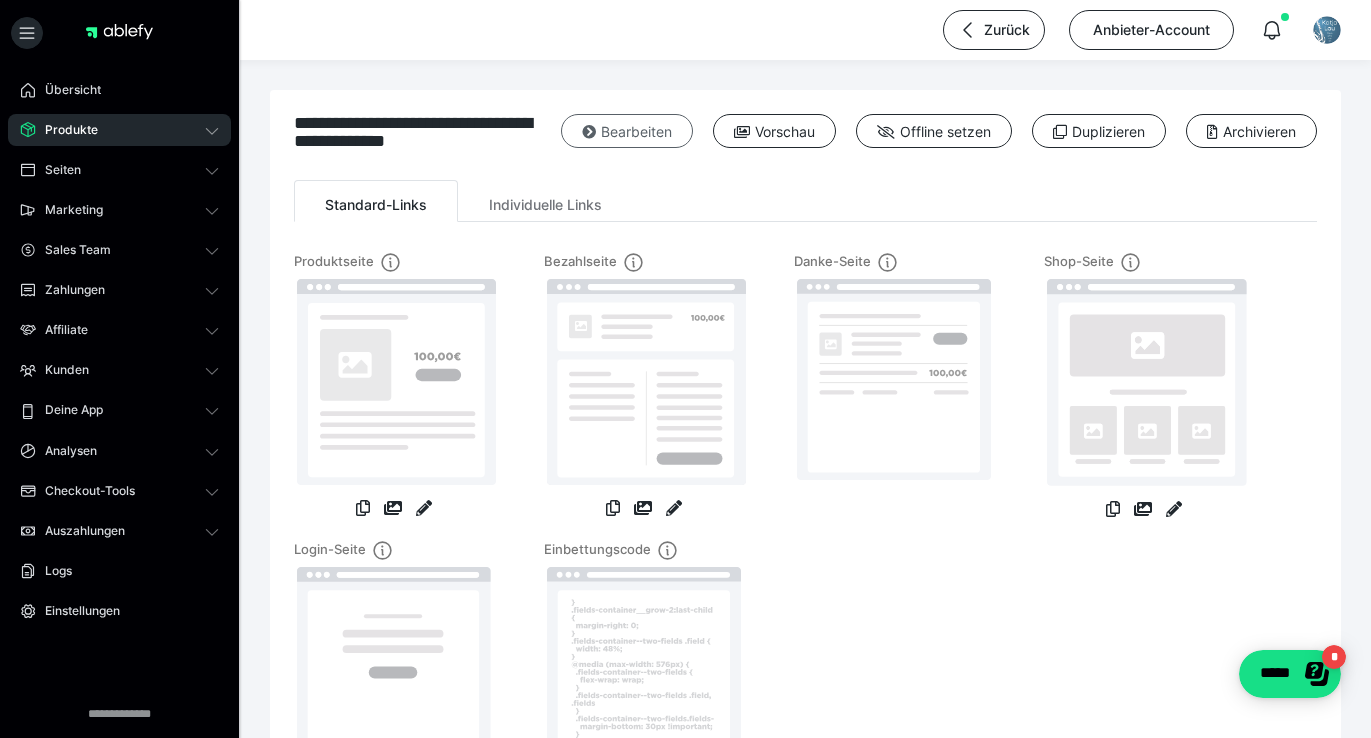 click on "Bearbeiten" at bounding box center [627, 131] 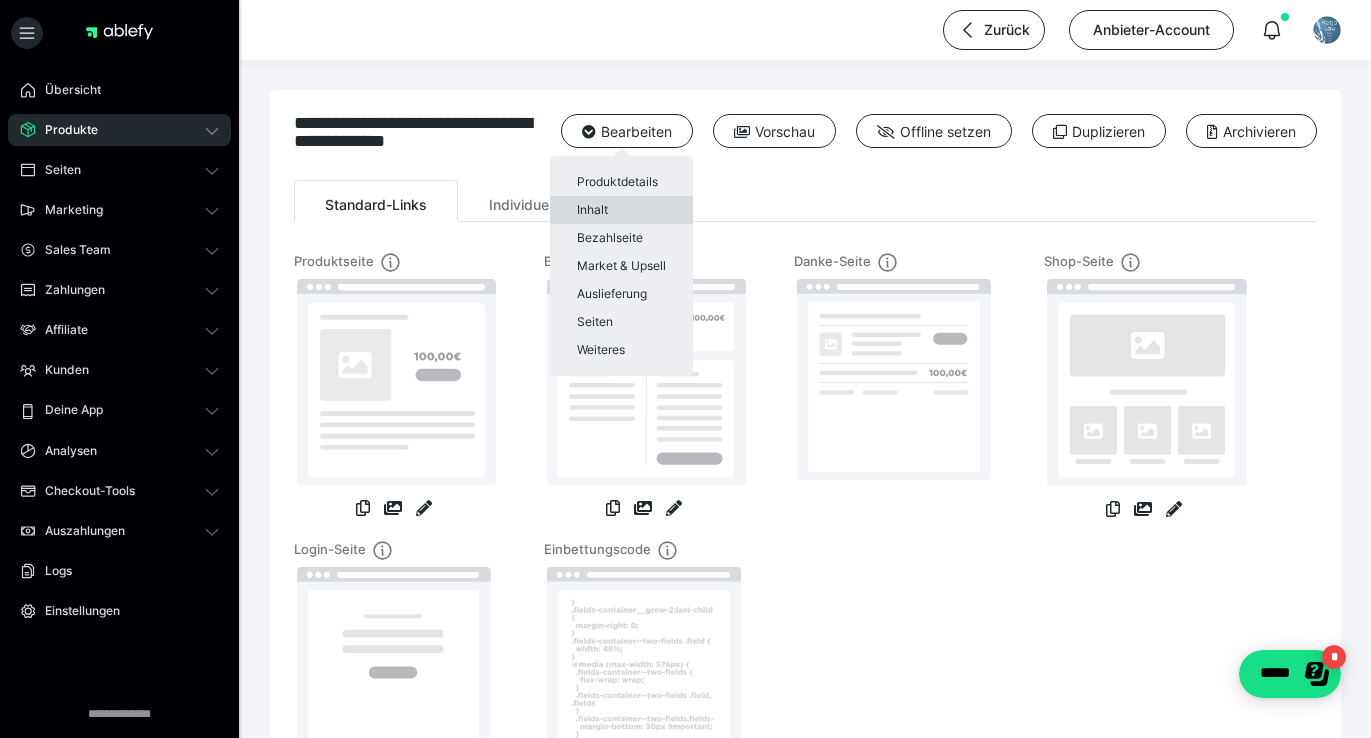 click on "Inhalt" at bounding box center [621, 210] 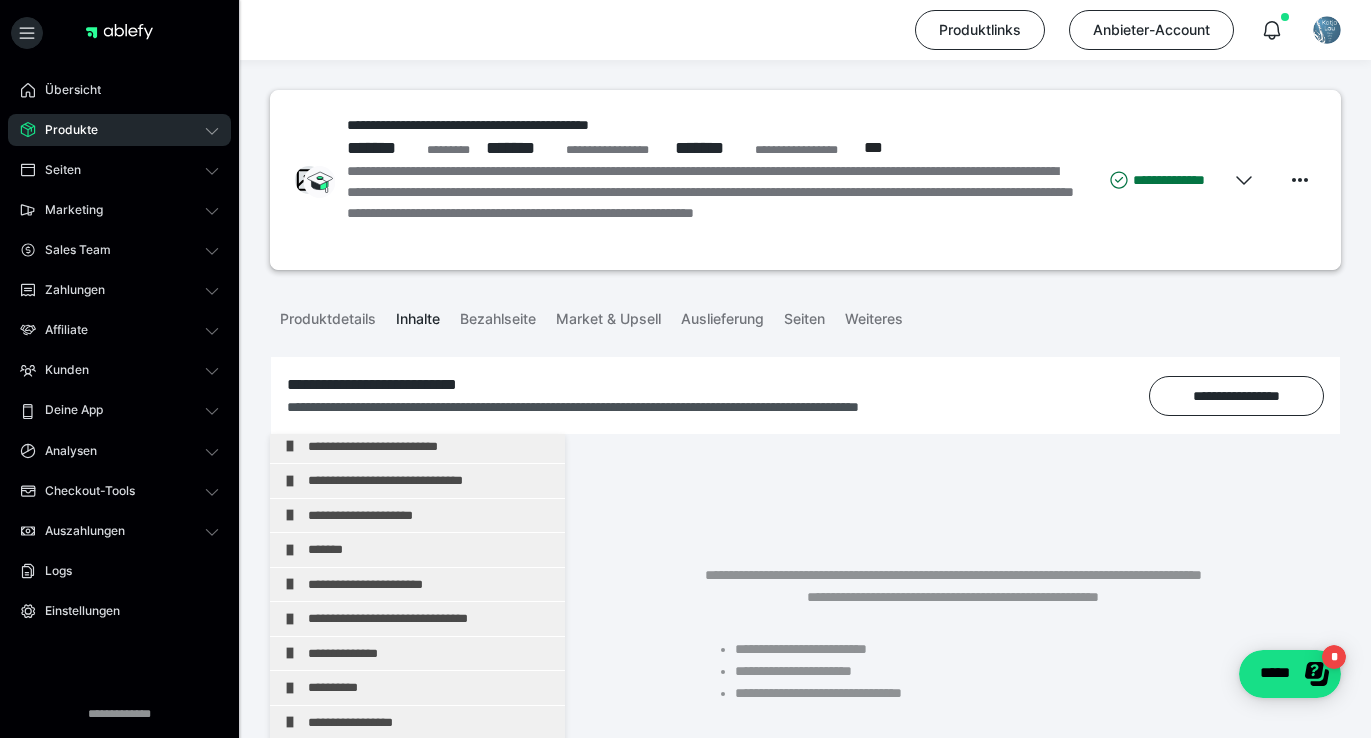 scroll, scrollTop: 694, scrollLeft: 0, axis: vertical 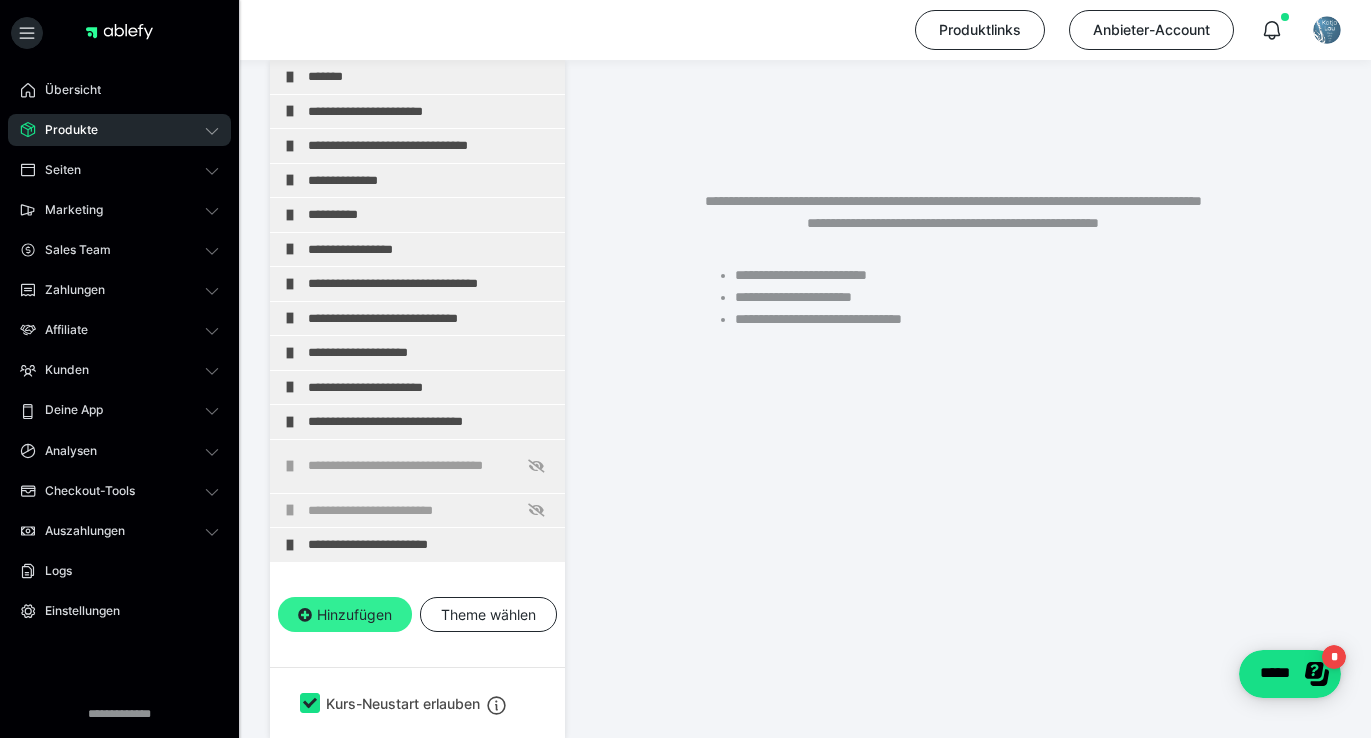 click on "Hinzufügen" at bounding box center (345, 615) 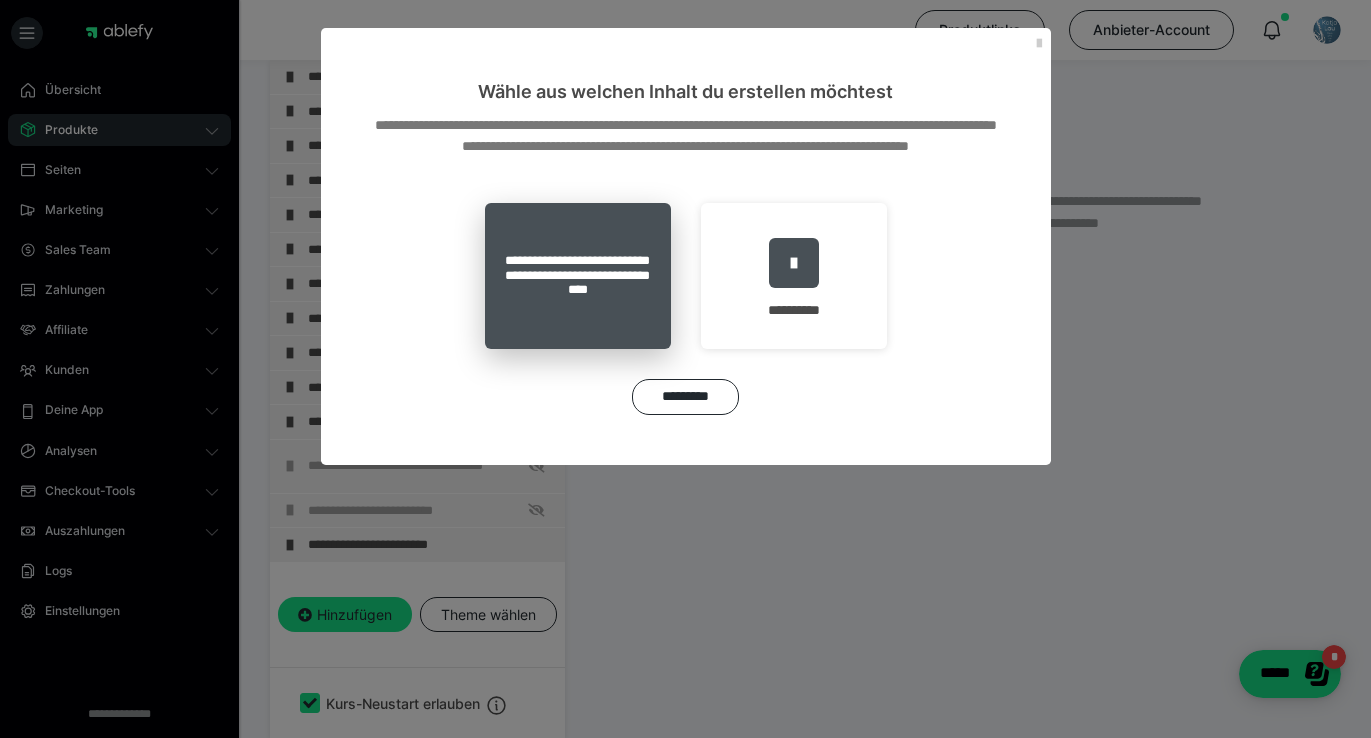 click on "**********" at bounding box center (578, 276) 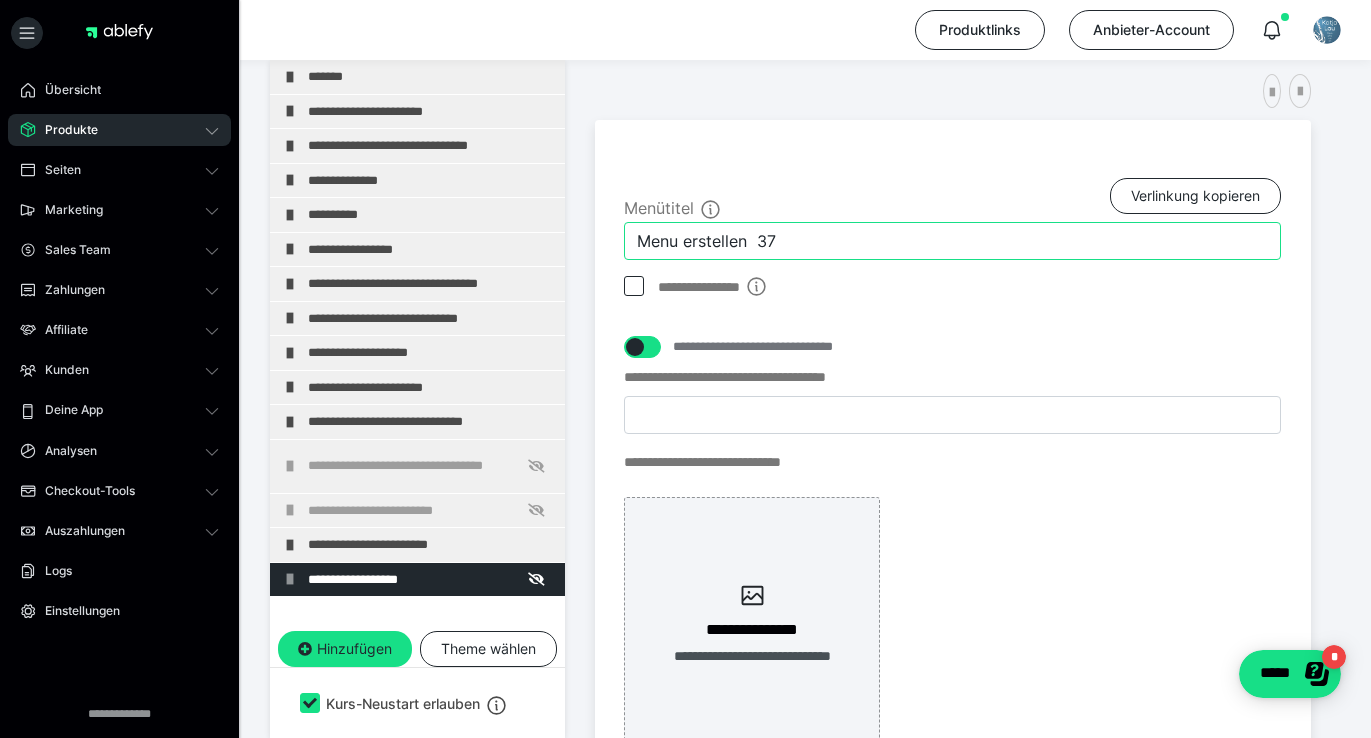 drag, startPoint x: 789, startPoint y: 252, endPoint x: 624, endPoint y: 250, distance: 165.01212 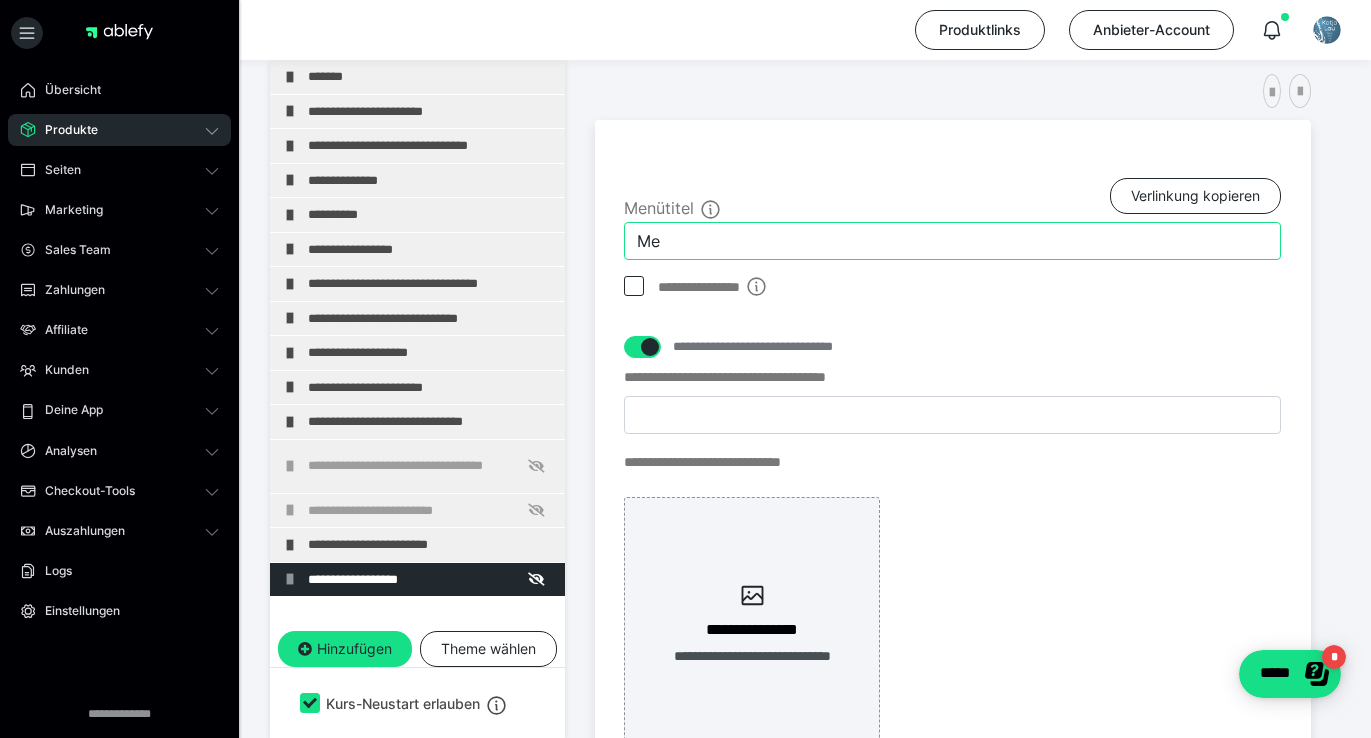 type on "M" 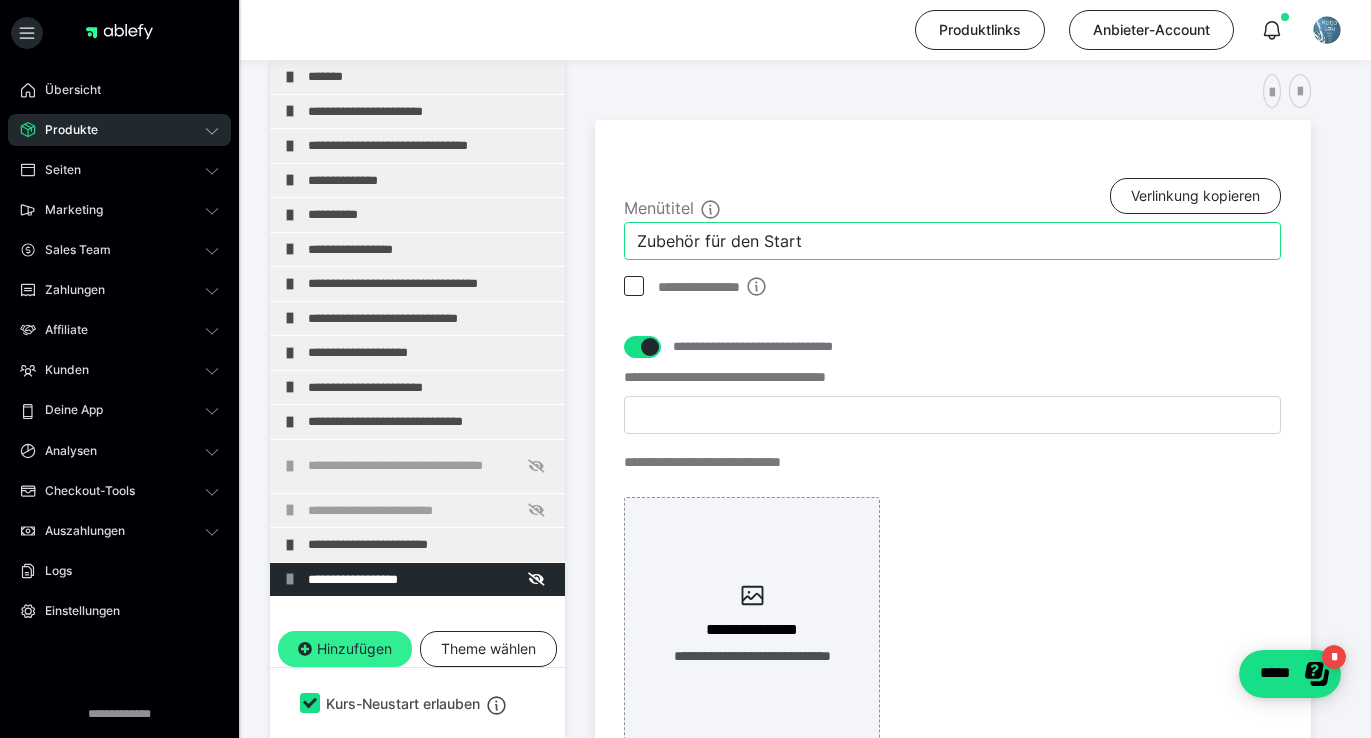 type on "Zubehör für den Start" 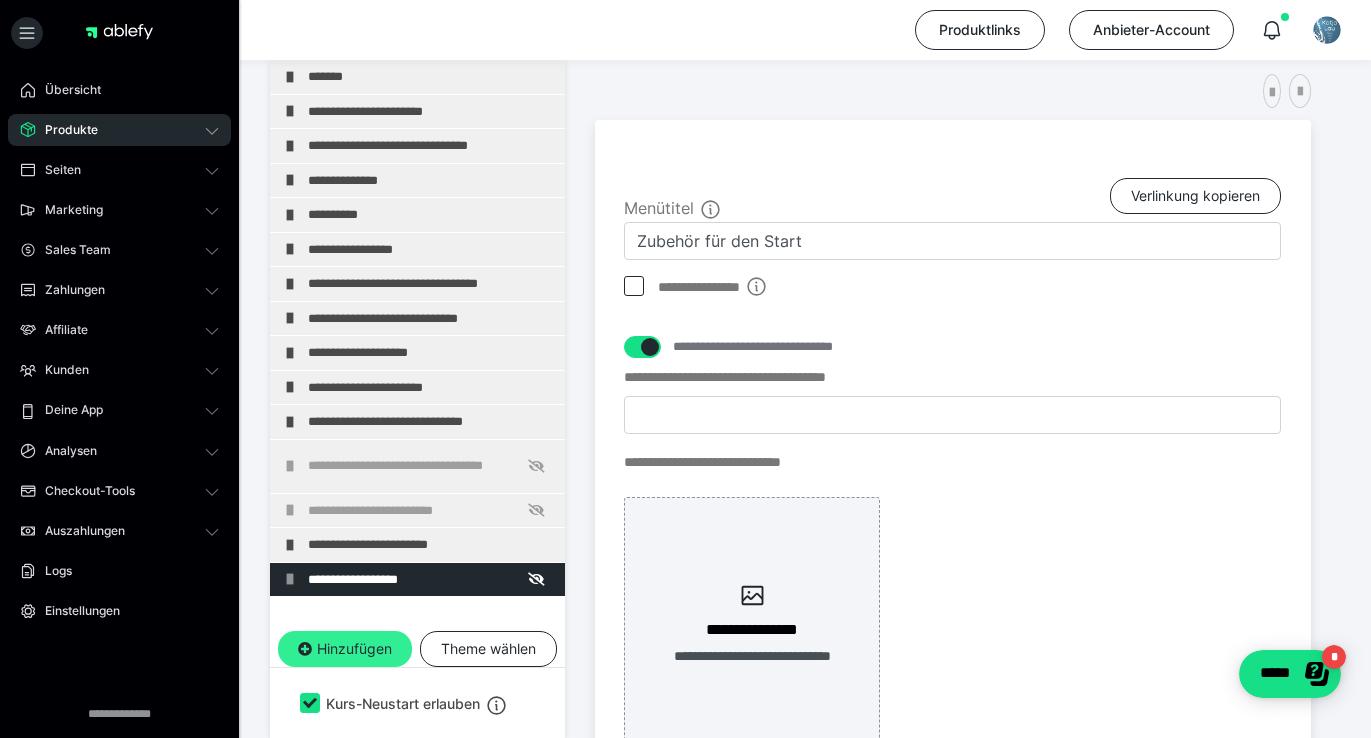 click on "Hinzufügen" at bounding box center (345, 649) 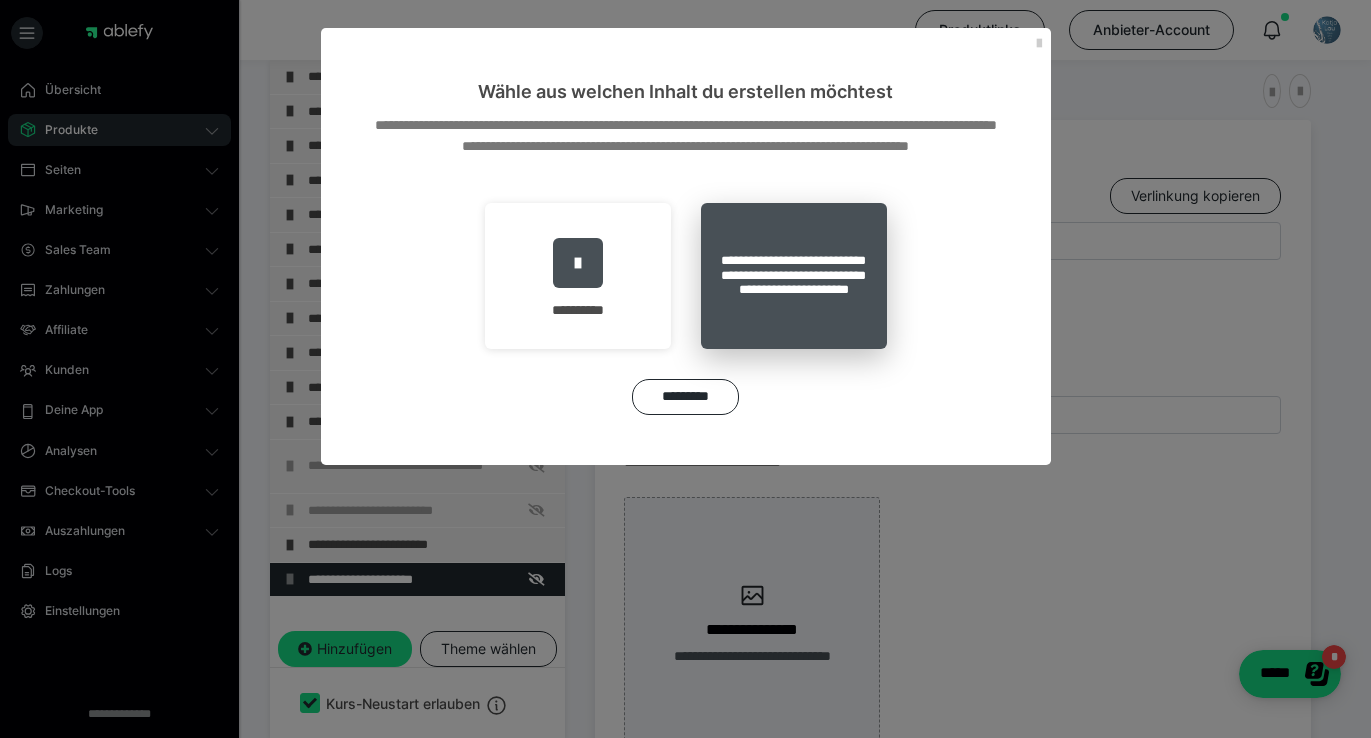 click on "**********" at bounding box center [794, 276] 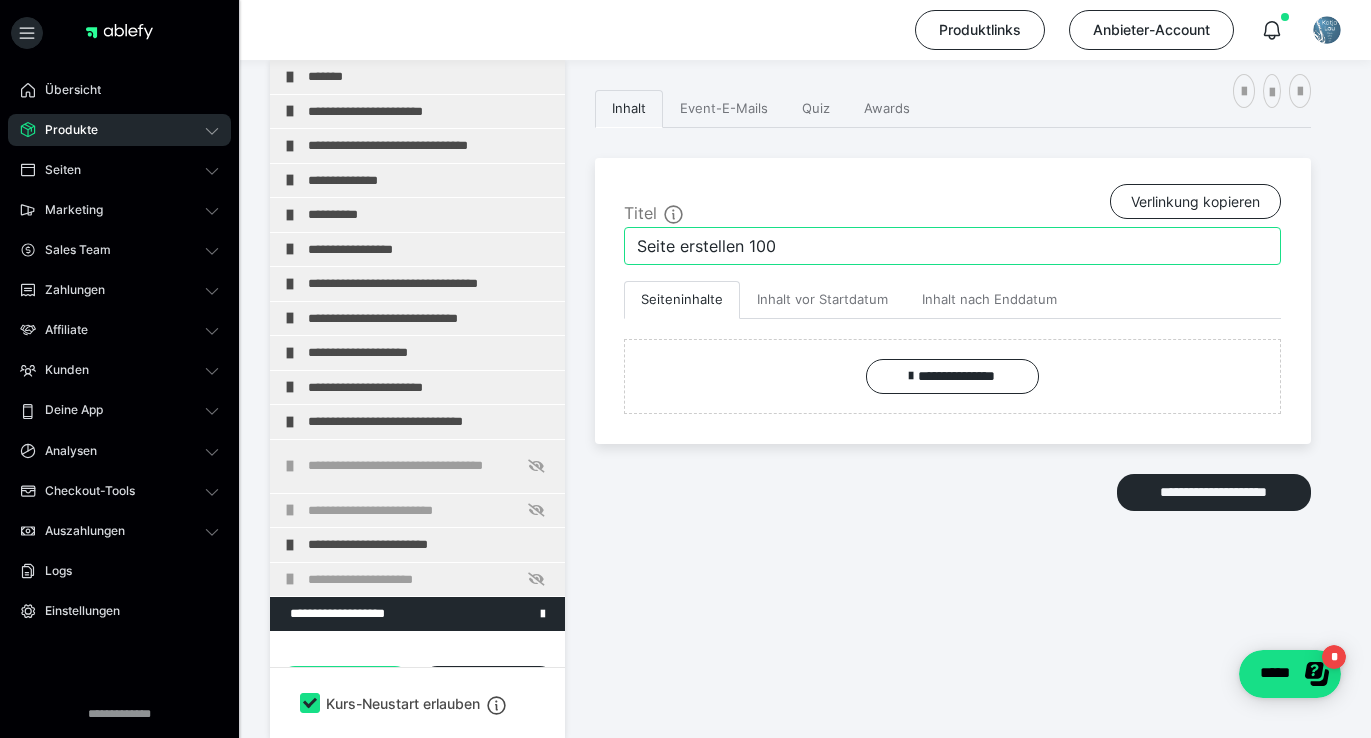 click on "Seite erstellen 100" at bounding box center [952, 246] 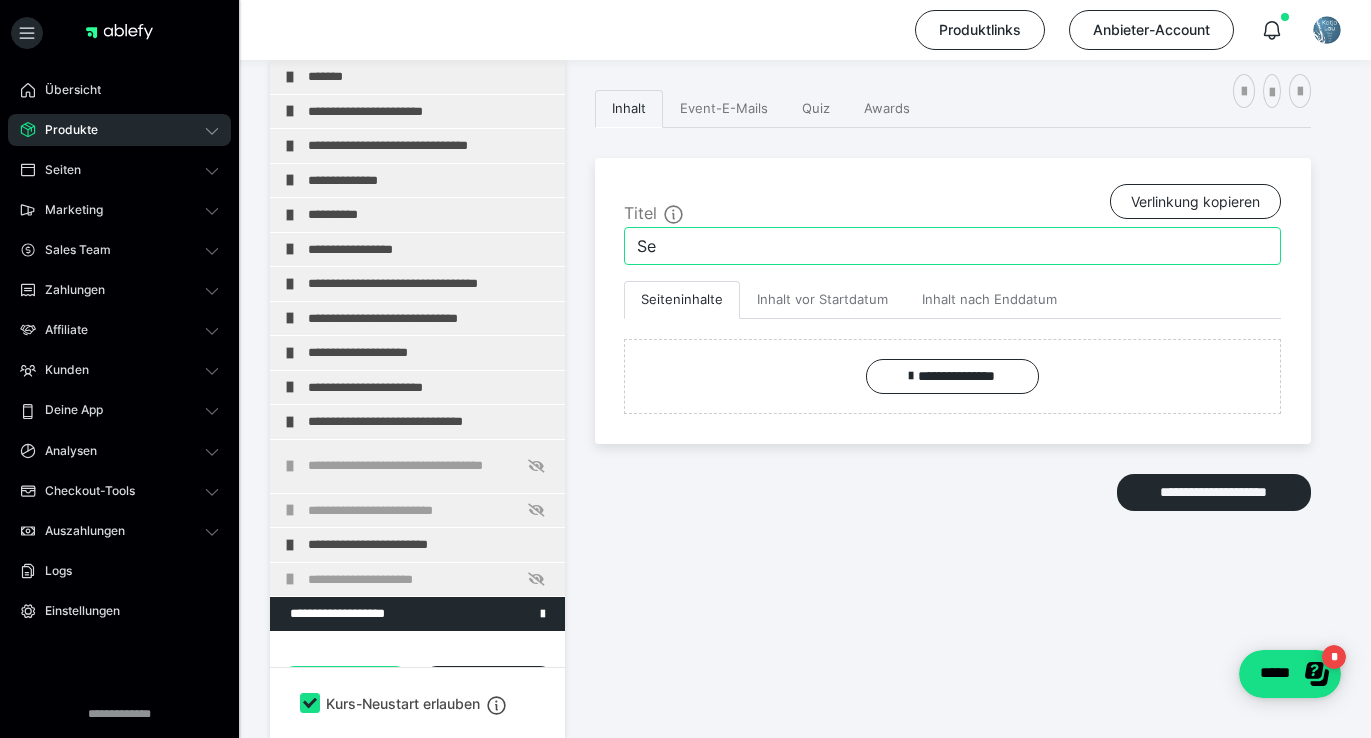 type on "S" 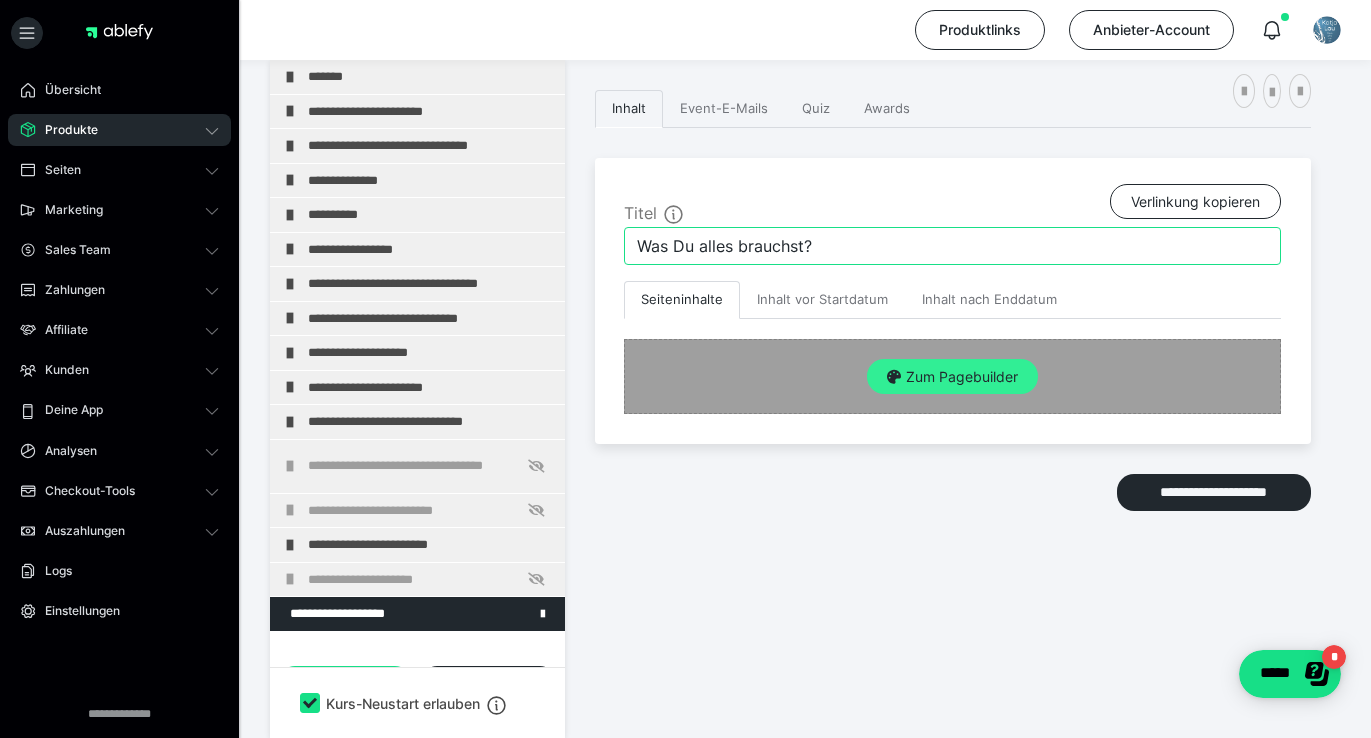 type on "Was Du alles brauchst?" 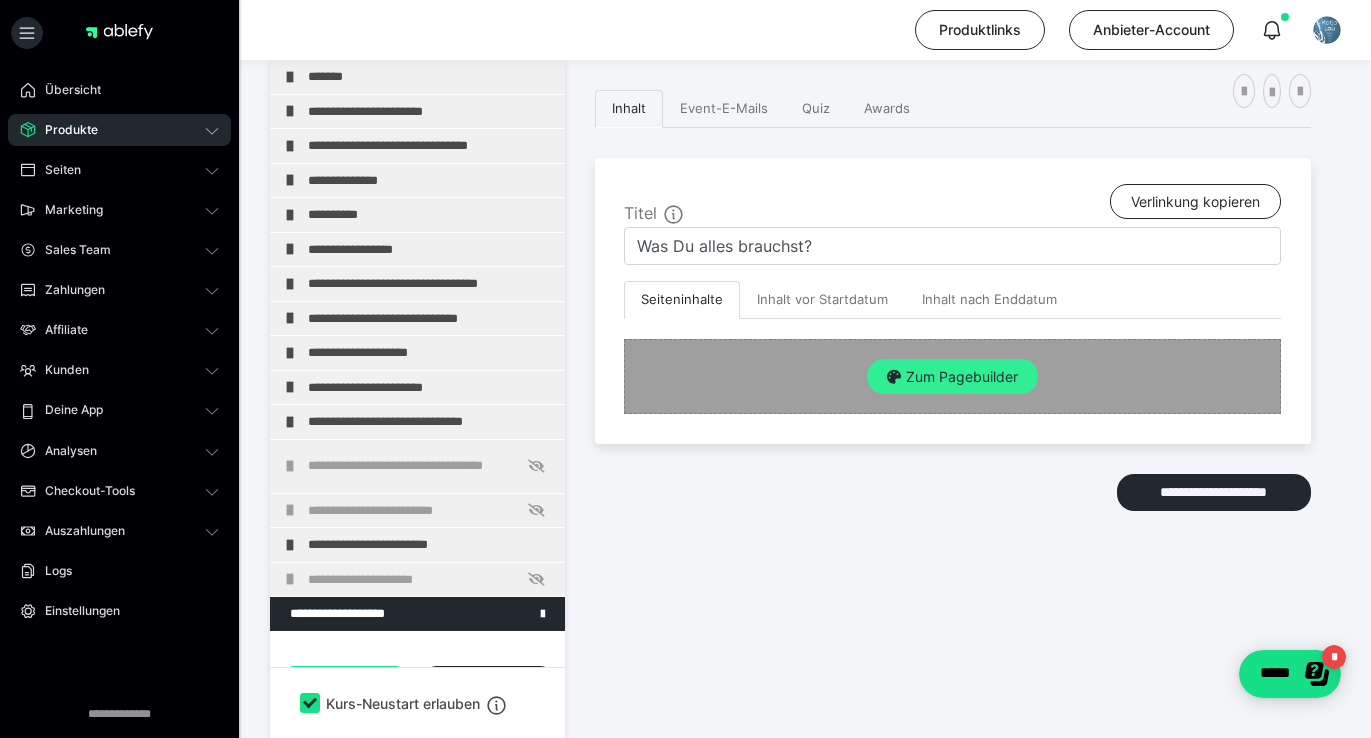 click on "Zum Pagebuilder" at bounding box center (952, 377) 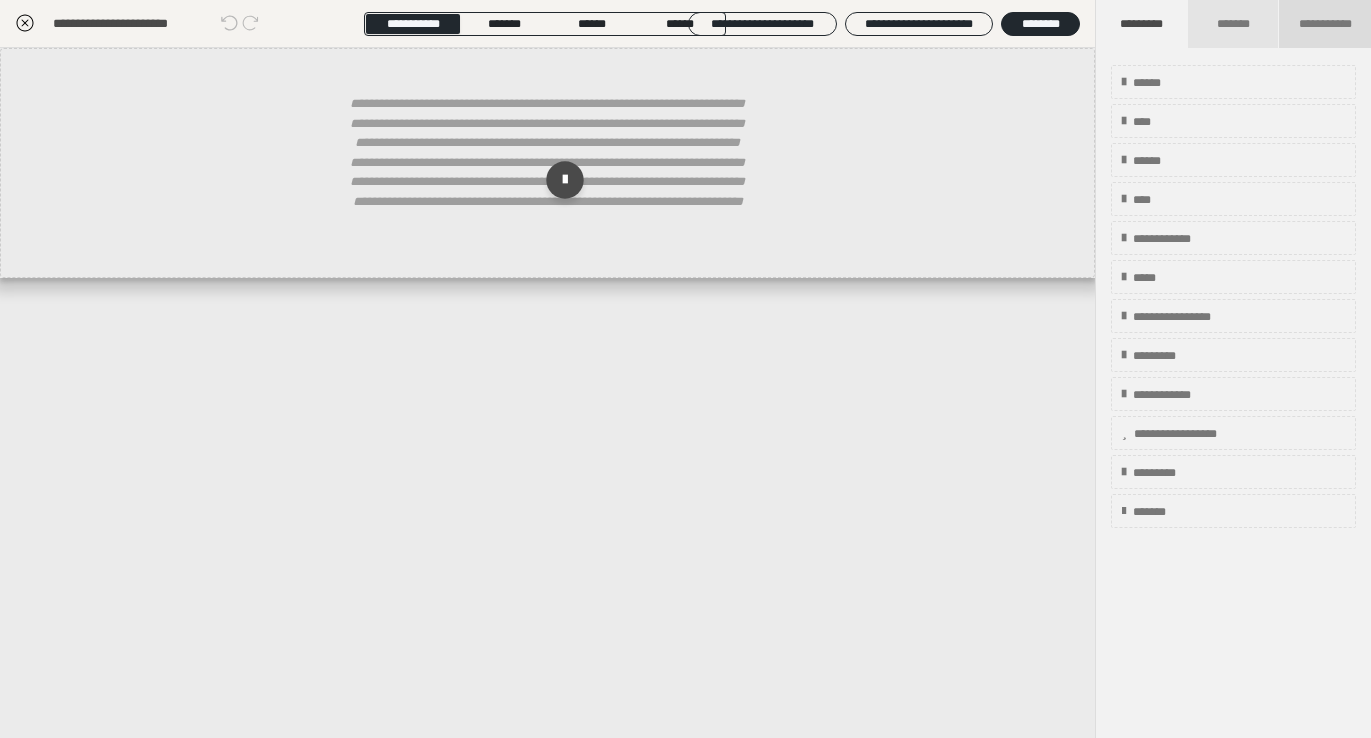 click on "**********" at bounding box center [1325, 24] 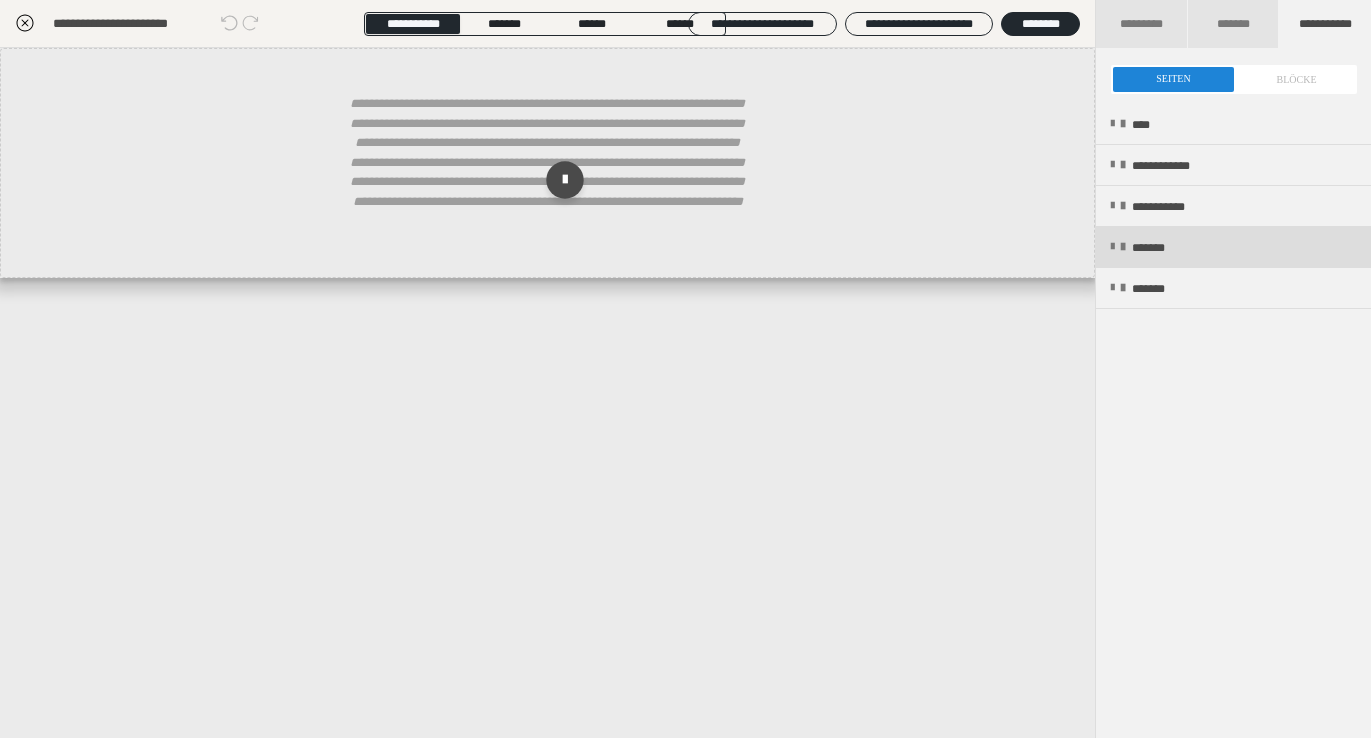 click on "*******" at bounding box center (1233, 247) 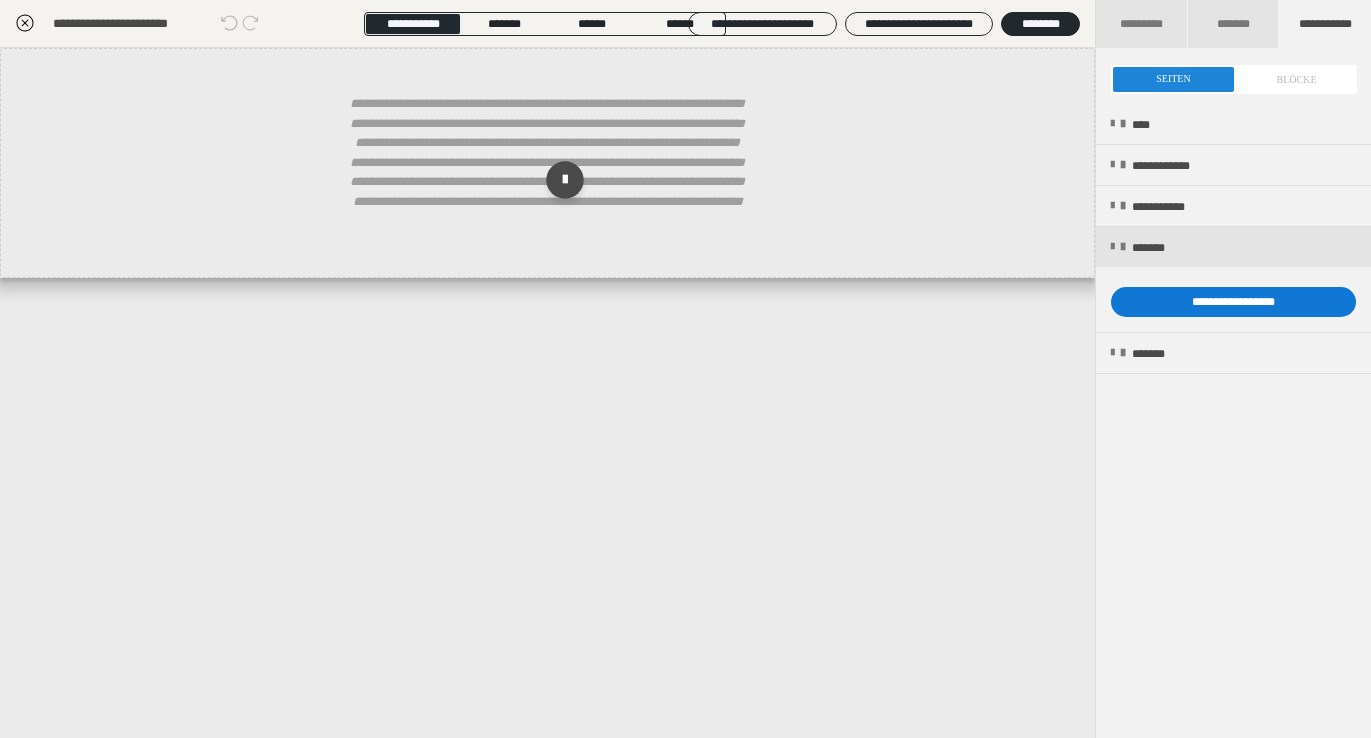 click on "**********" at bounding box center [1233, 302] 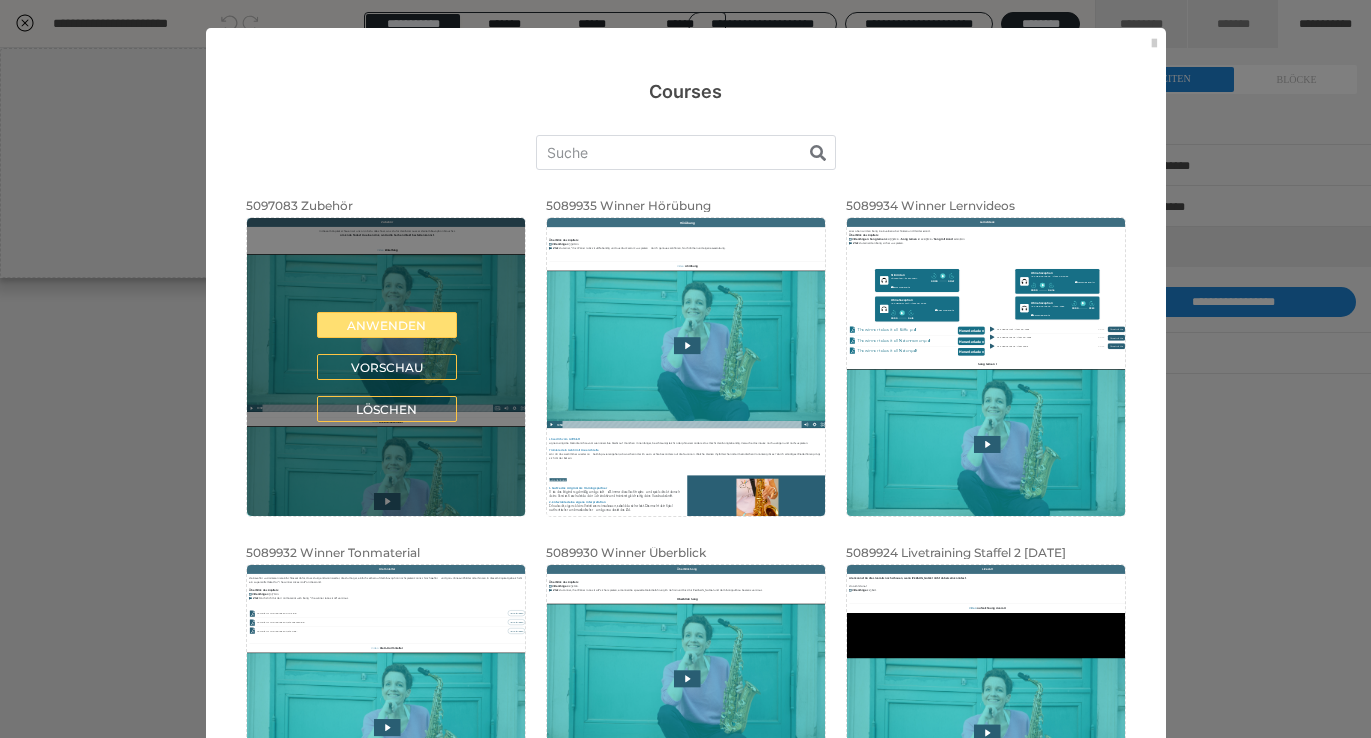 click on "Anwenden" at bounding box center (387, 325) 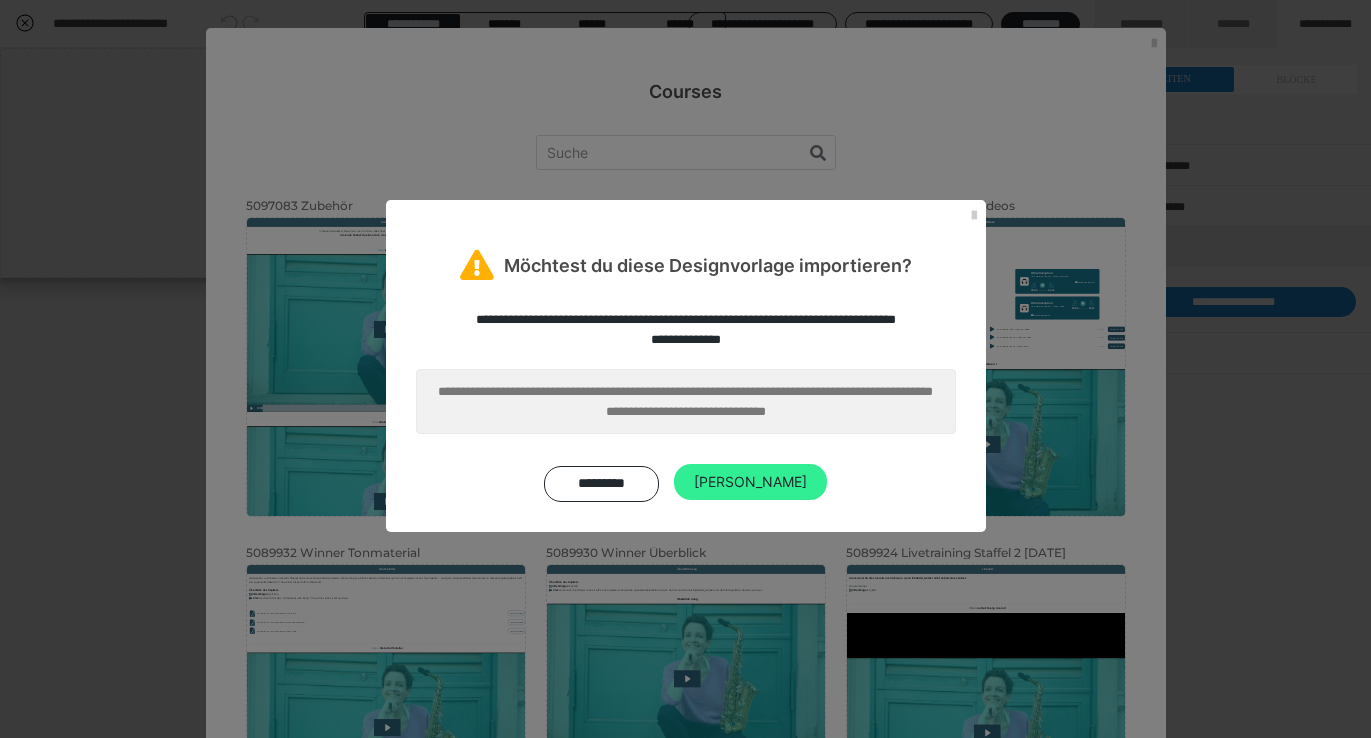 click on "[PERSON_NAME]" at bounding box center [750, 482] 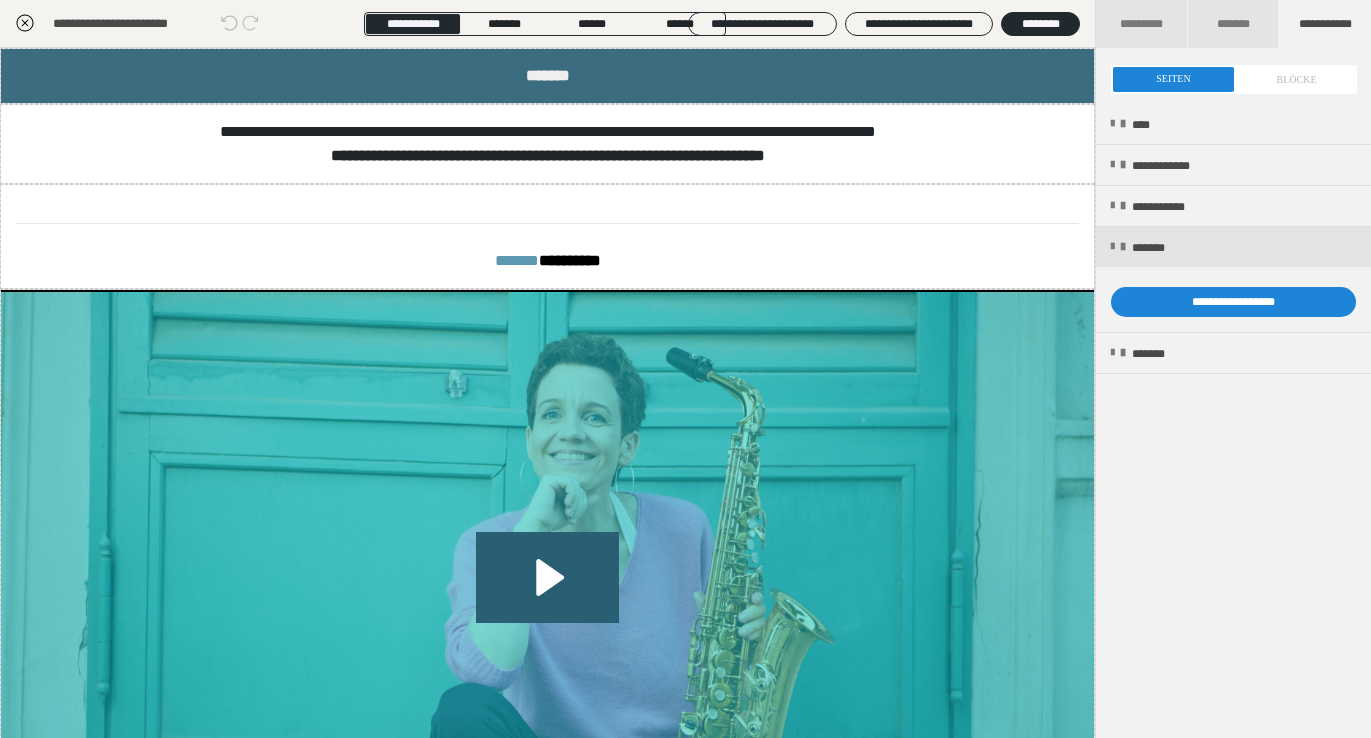 click 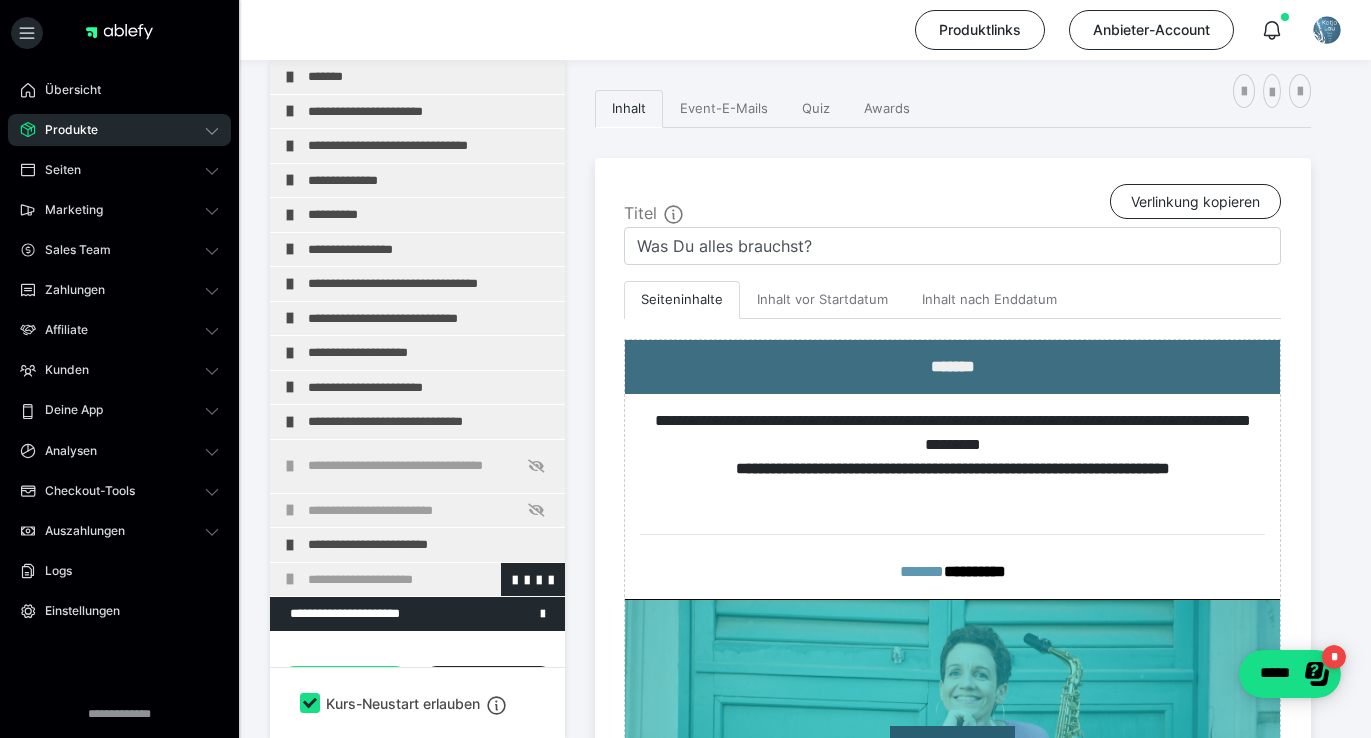 click at bounding box center [290, 579] 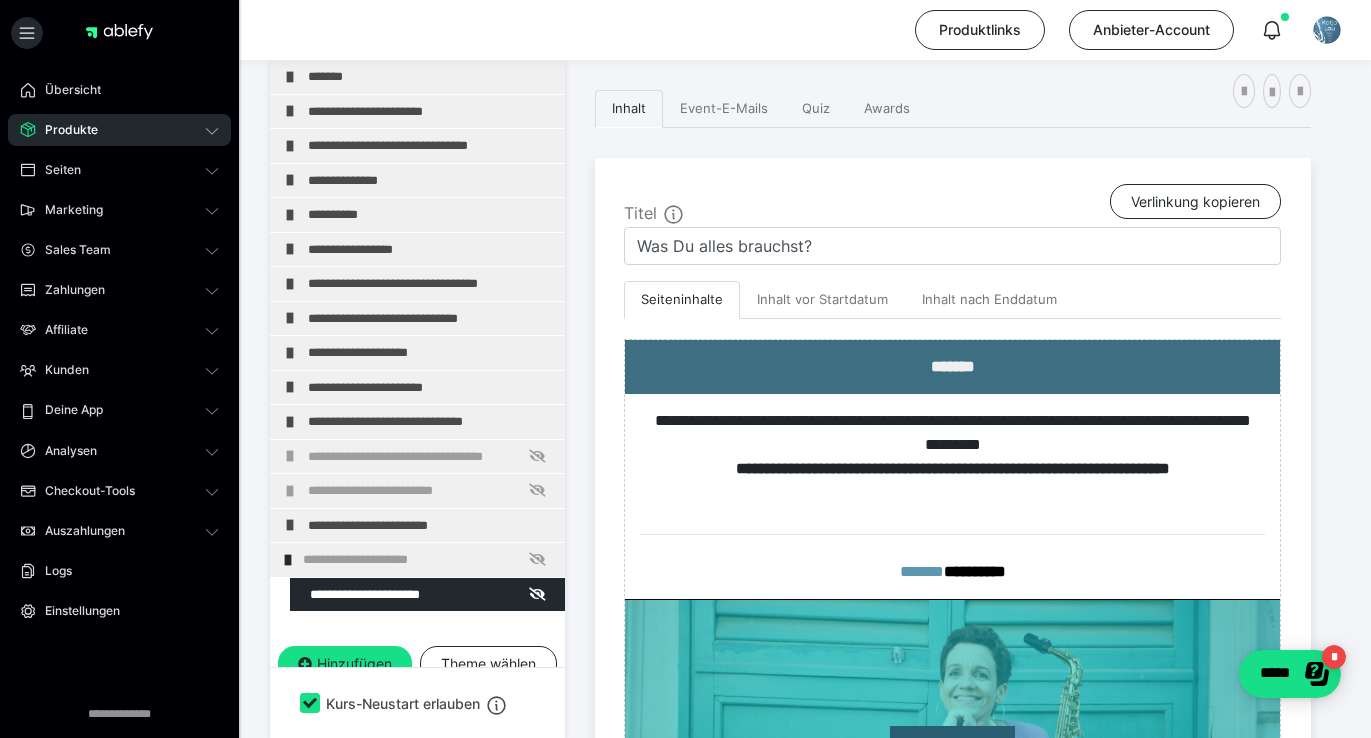 click at bounding box center (288, 560) 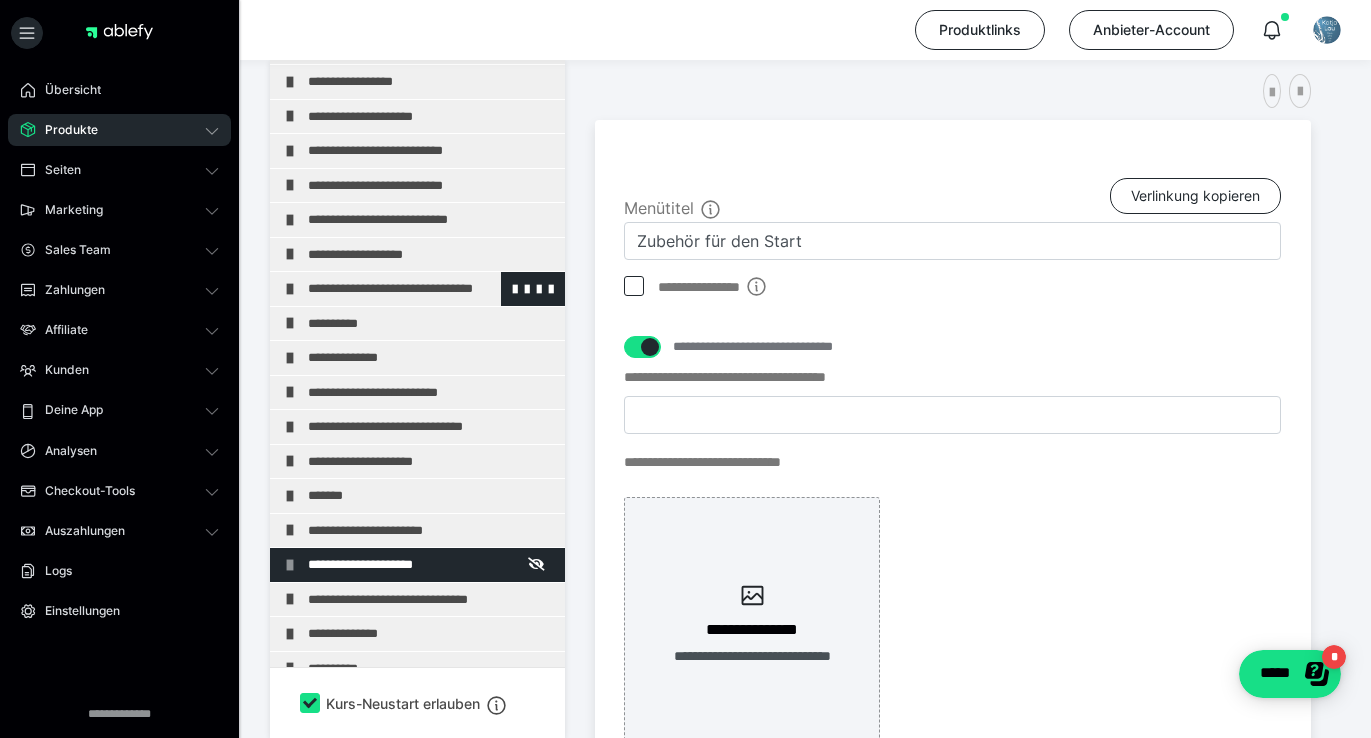 scroll, scrollTop: 201, scrollLeft: 0, axis: vertical 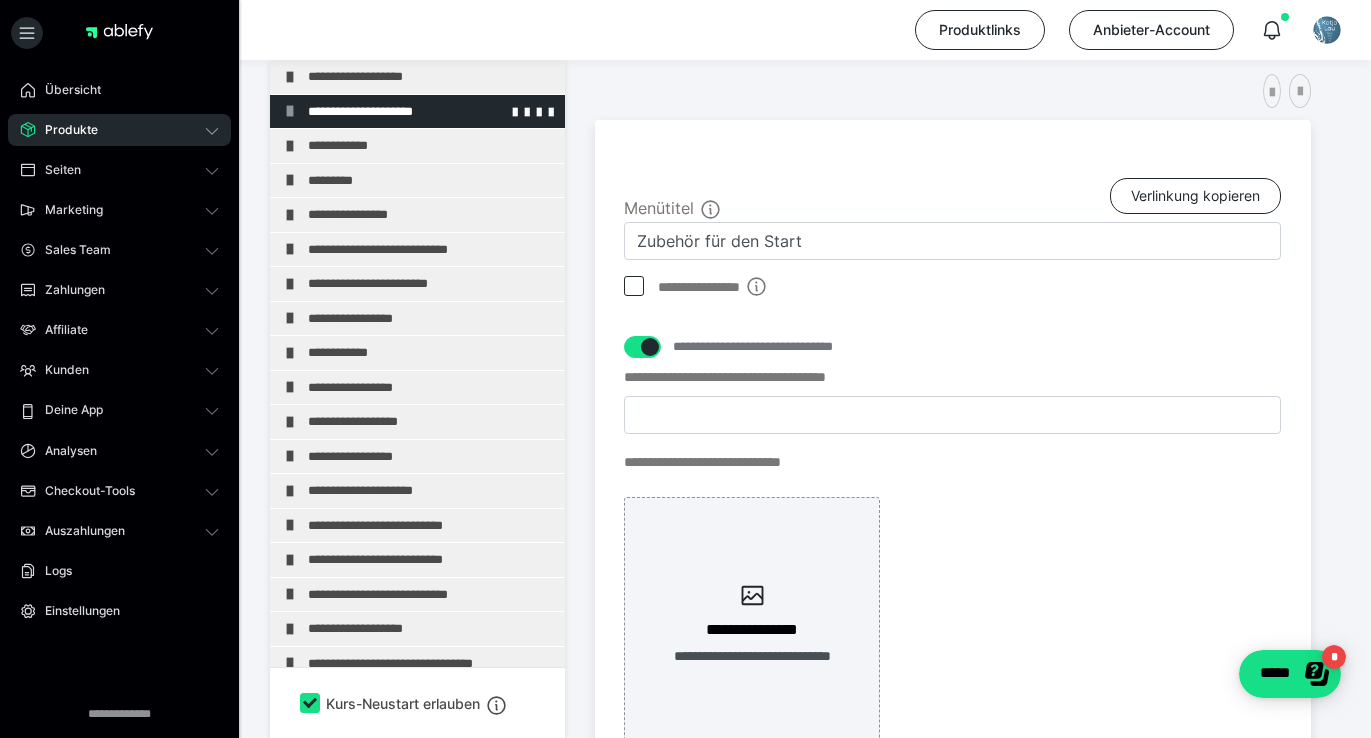 click on "**********" at bounding box center [431, 112] 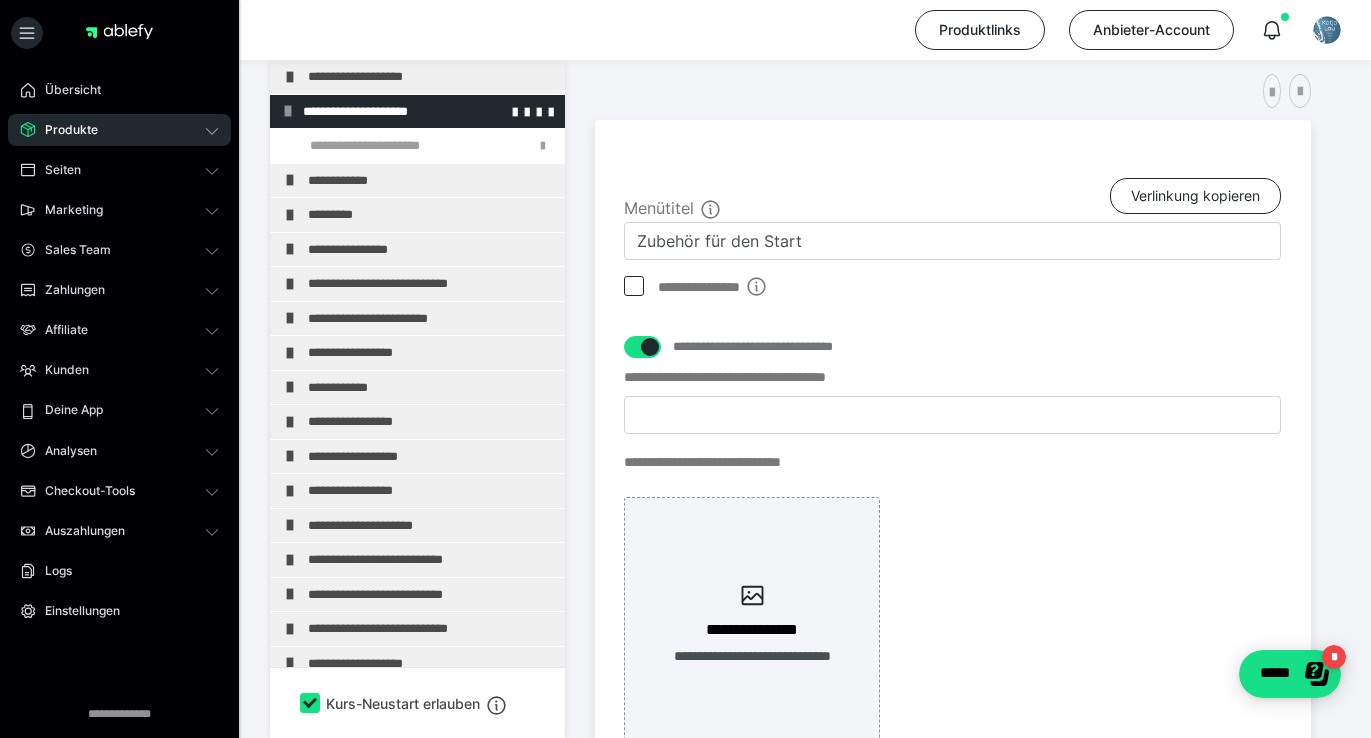click on "**********" at bounding box center [426, 112] 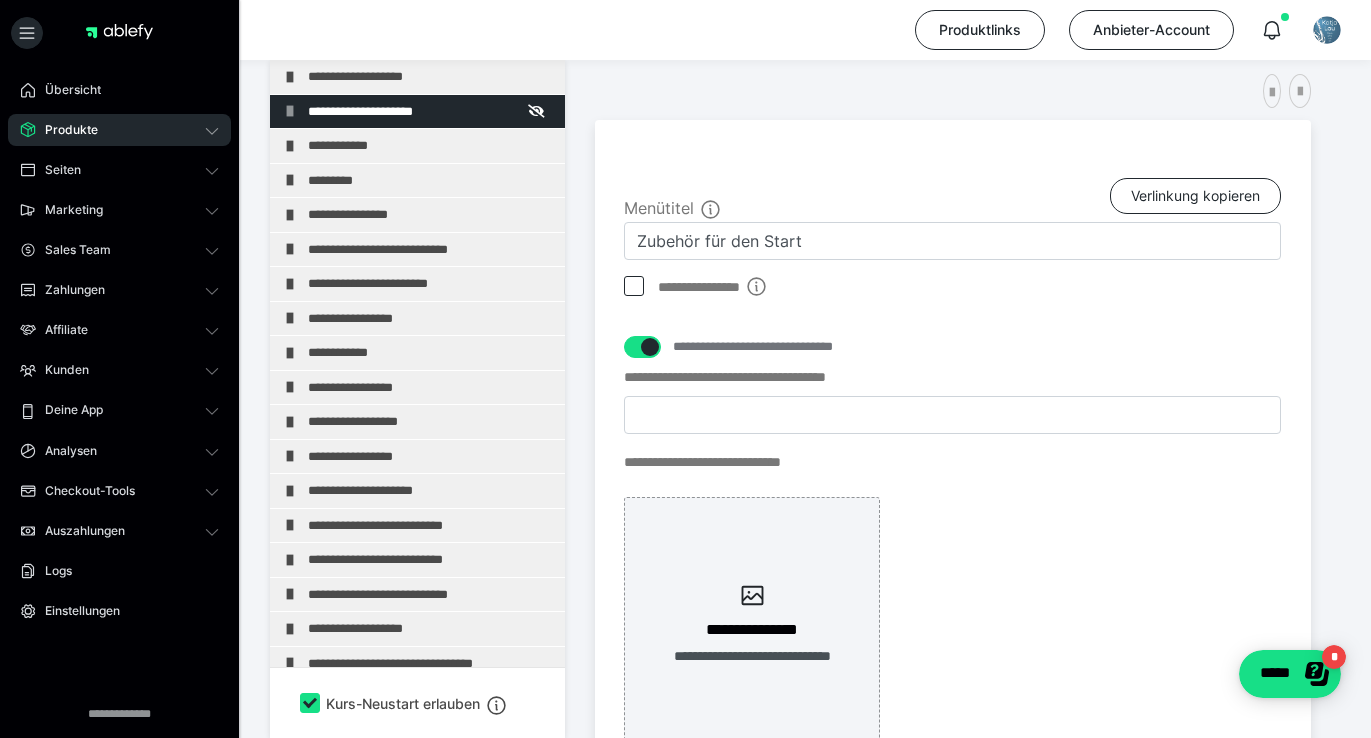 scroll, scrollTop: 0, scrollLeft: 0, axis: both 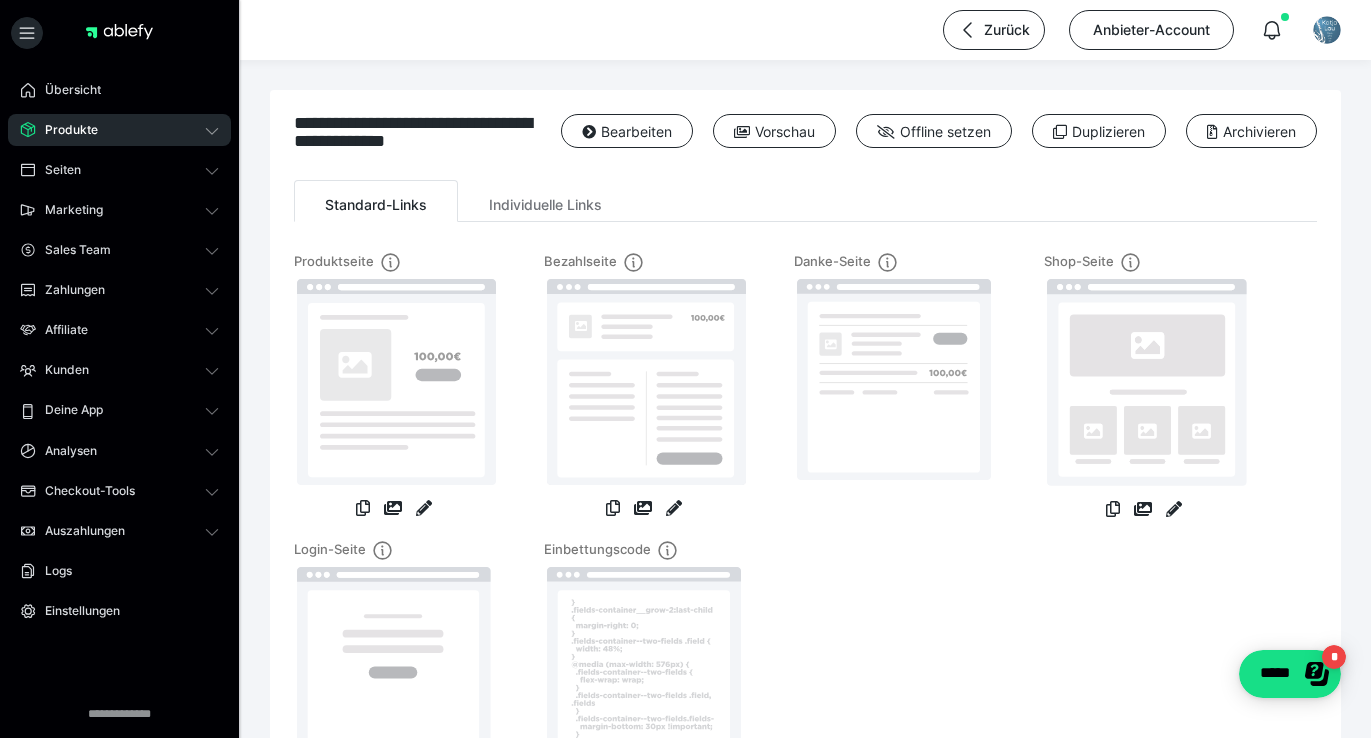 click on "Produkte" at bounding box center (64, 130) 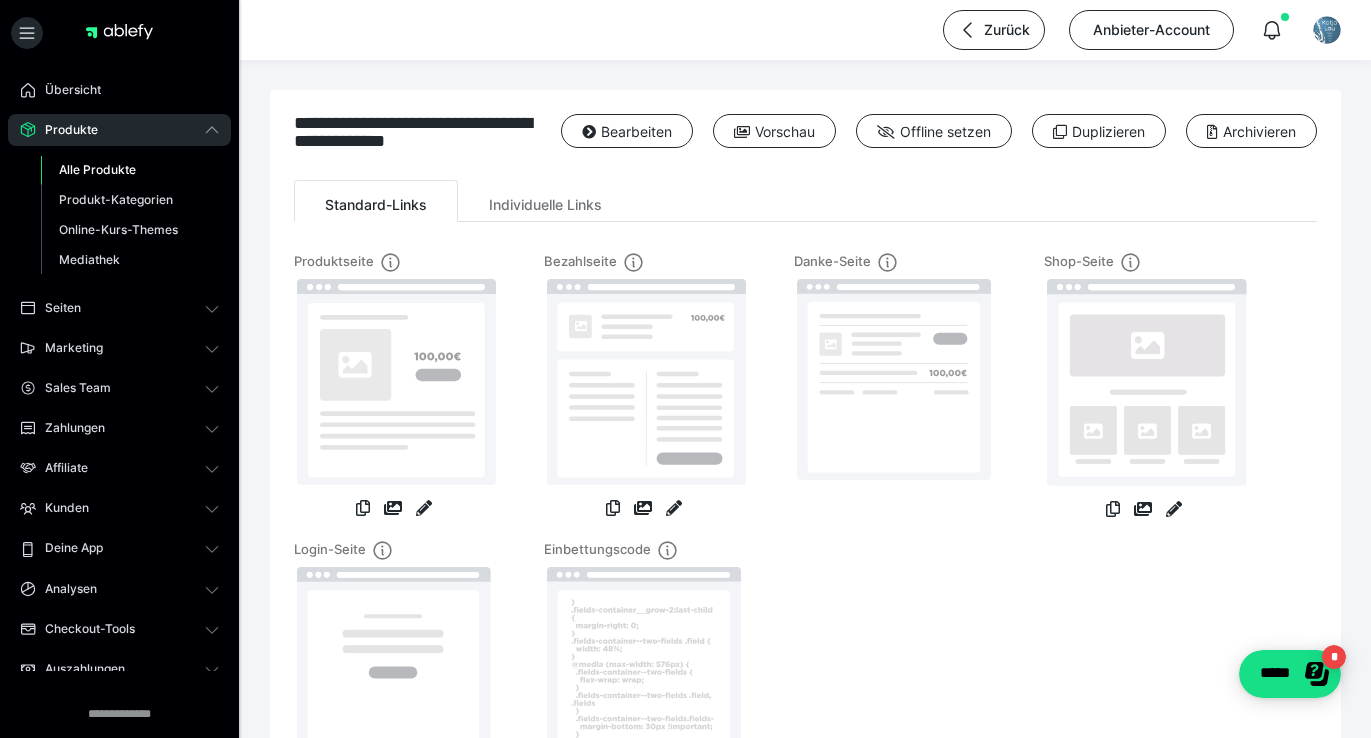 click on "Alle Produkte" at bounding box center [97, 169] 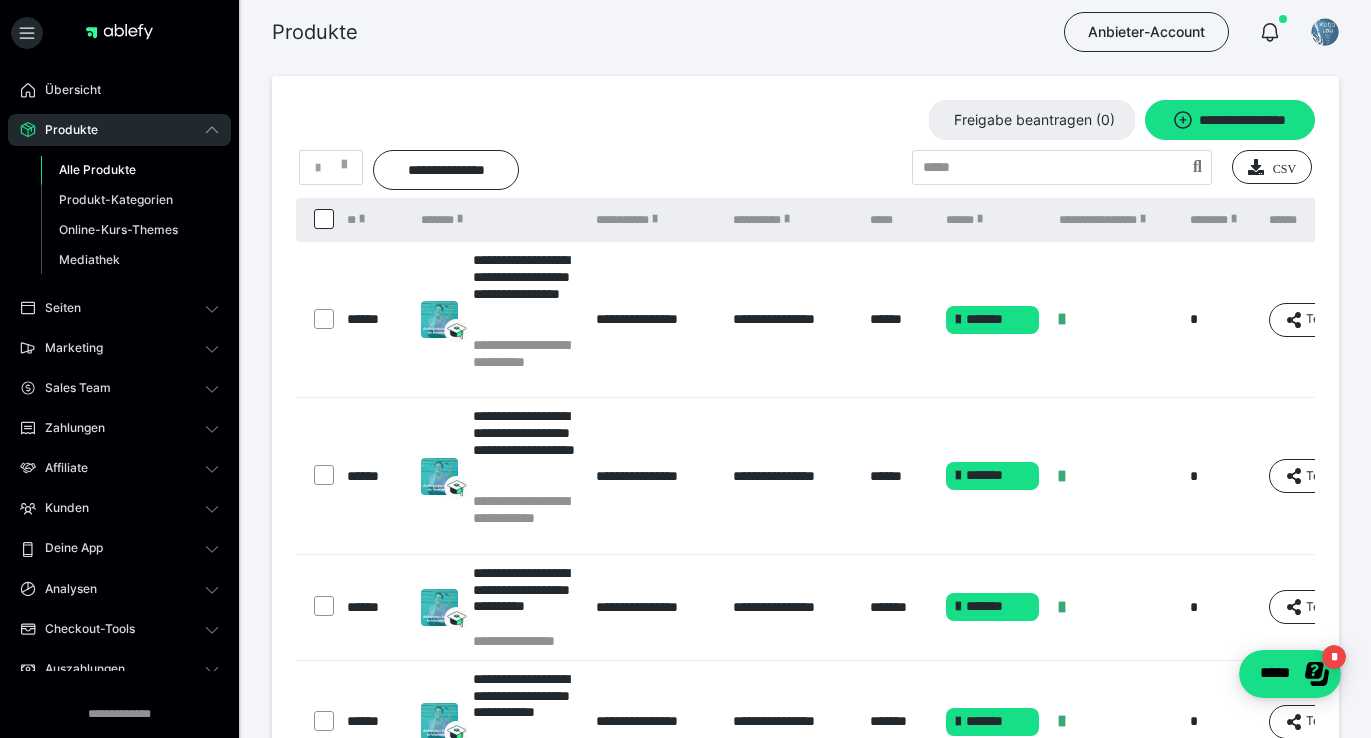 scroll, scrollTop: 859, scrollLeft: 0, axis: vertical 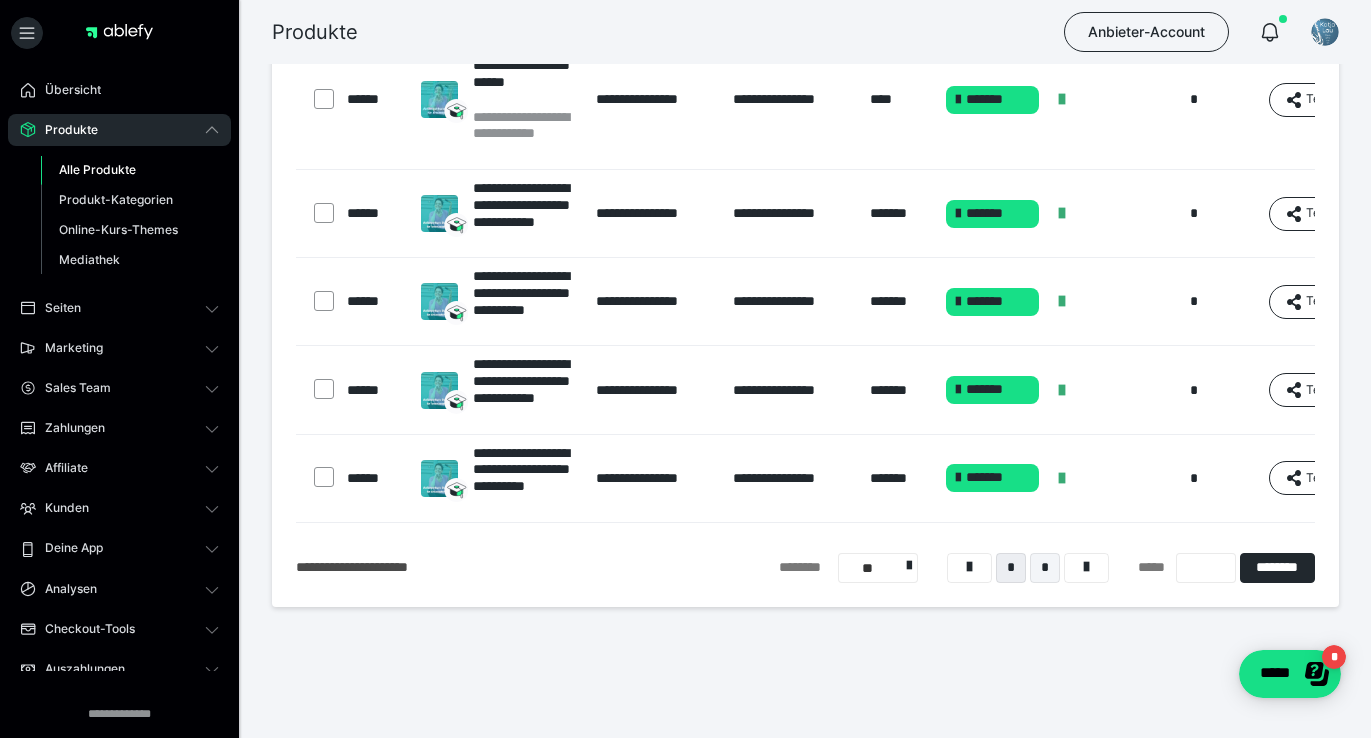 click on "*" at bounding box center [1045, 568] 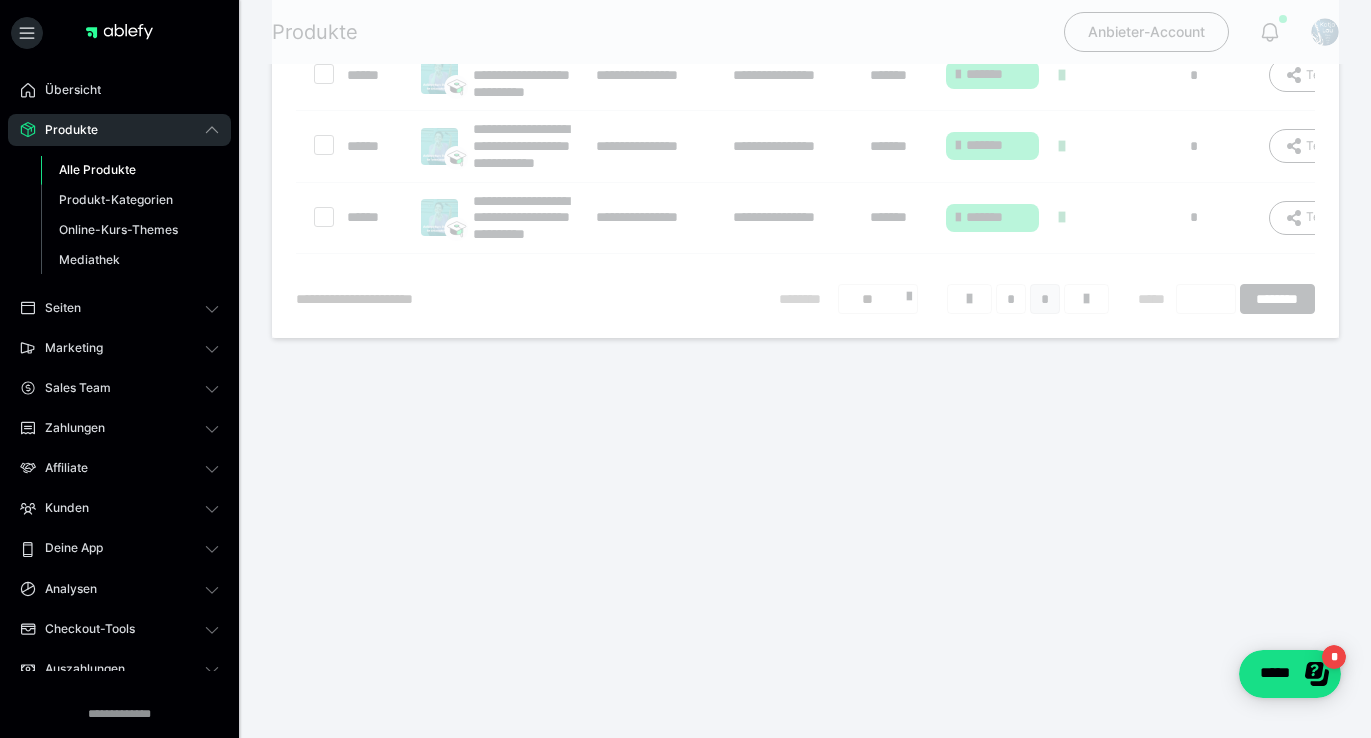 scroll, scrollTop: 16, scrollLeft: 0, axis: vertical 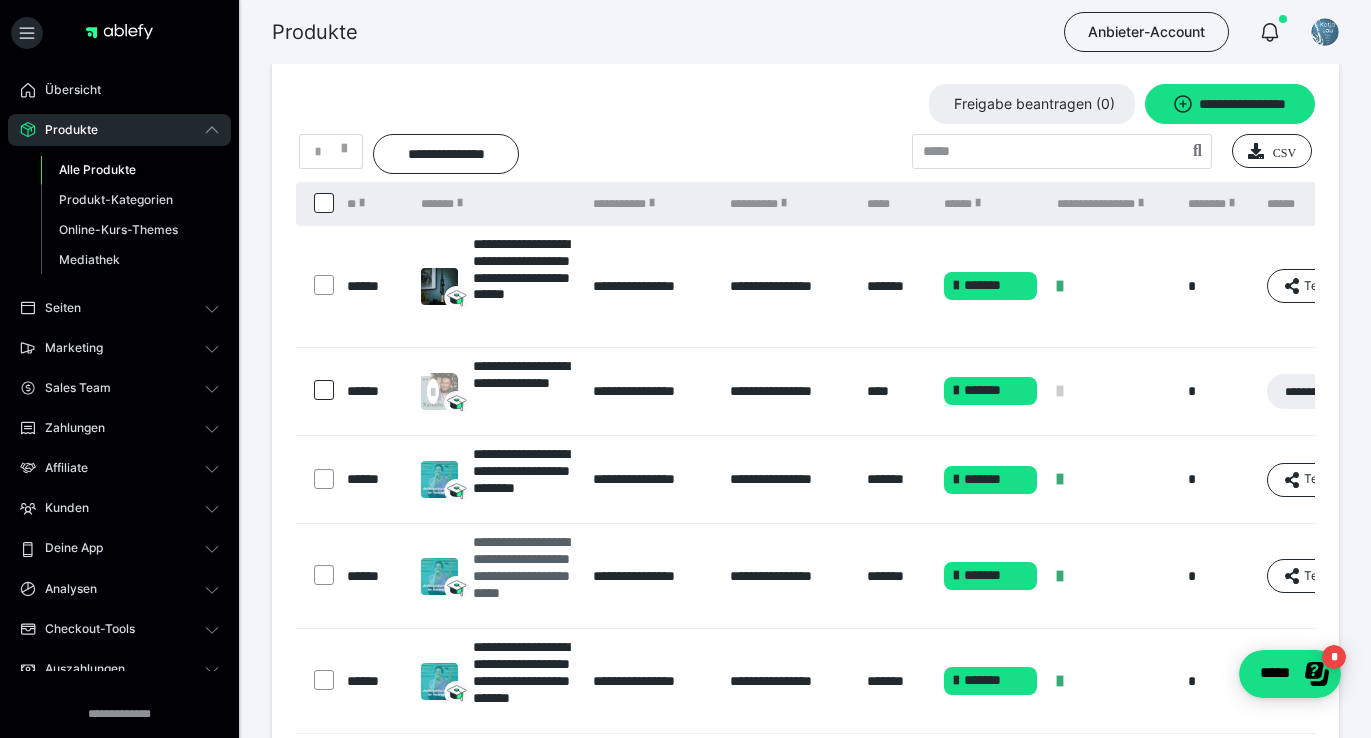 click on "**********" at bounding box center (523, 576) 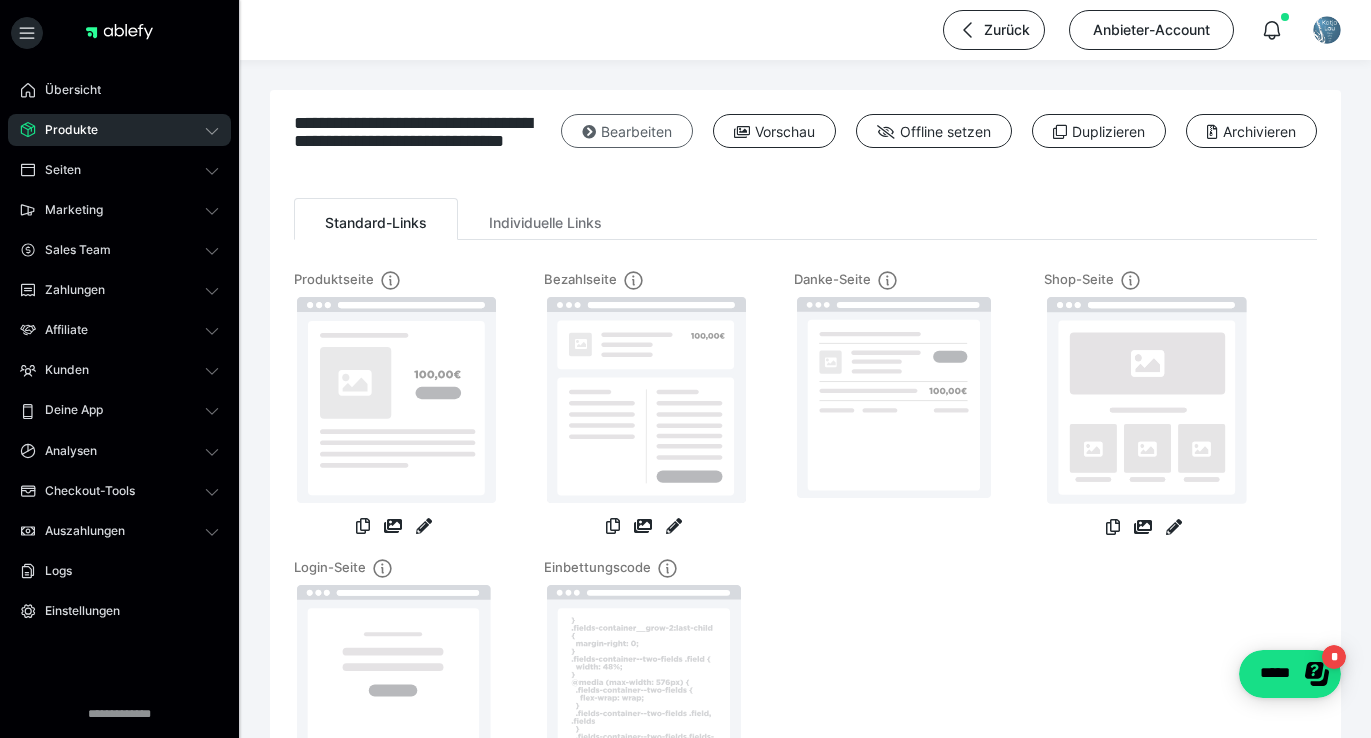 click at bounding box center [589, 132] 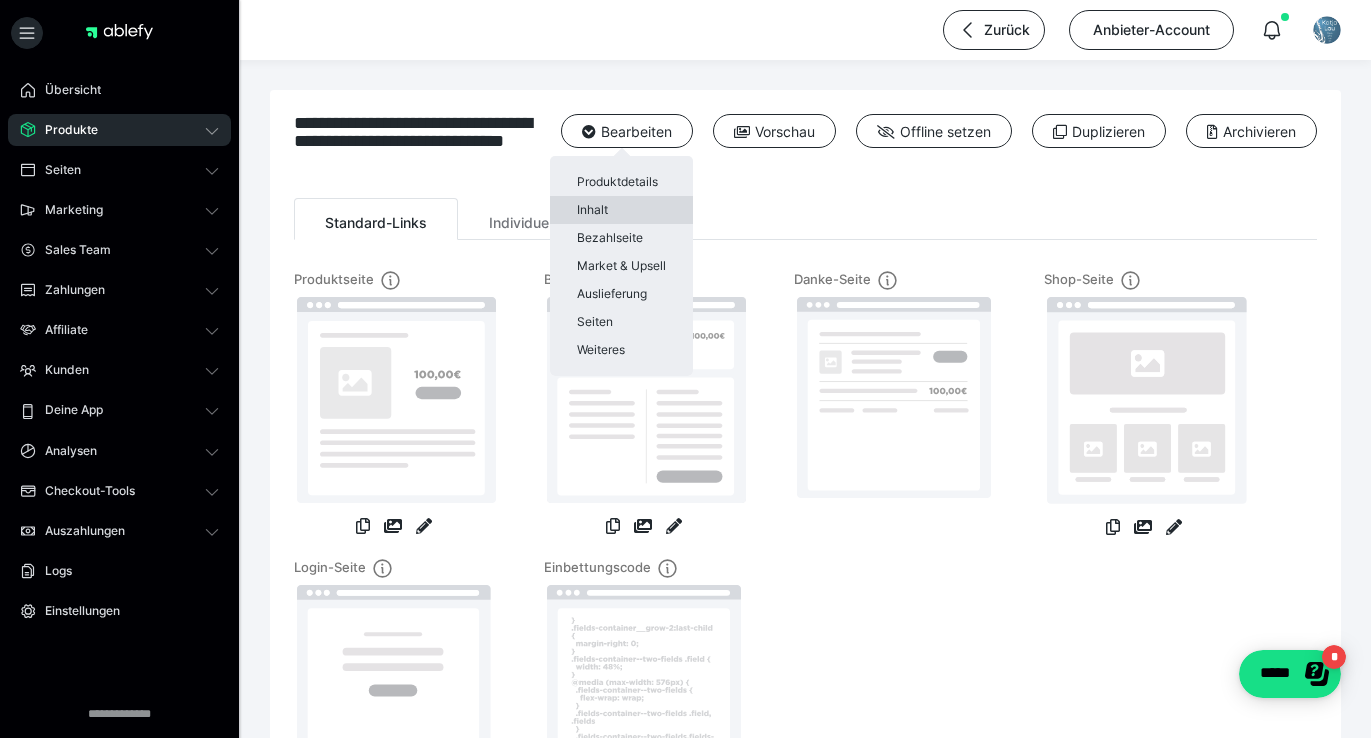click on "Inhalt" at bounding box center (621, 210) 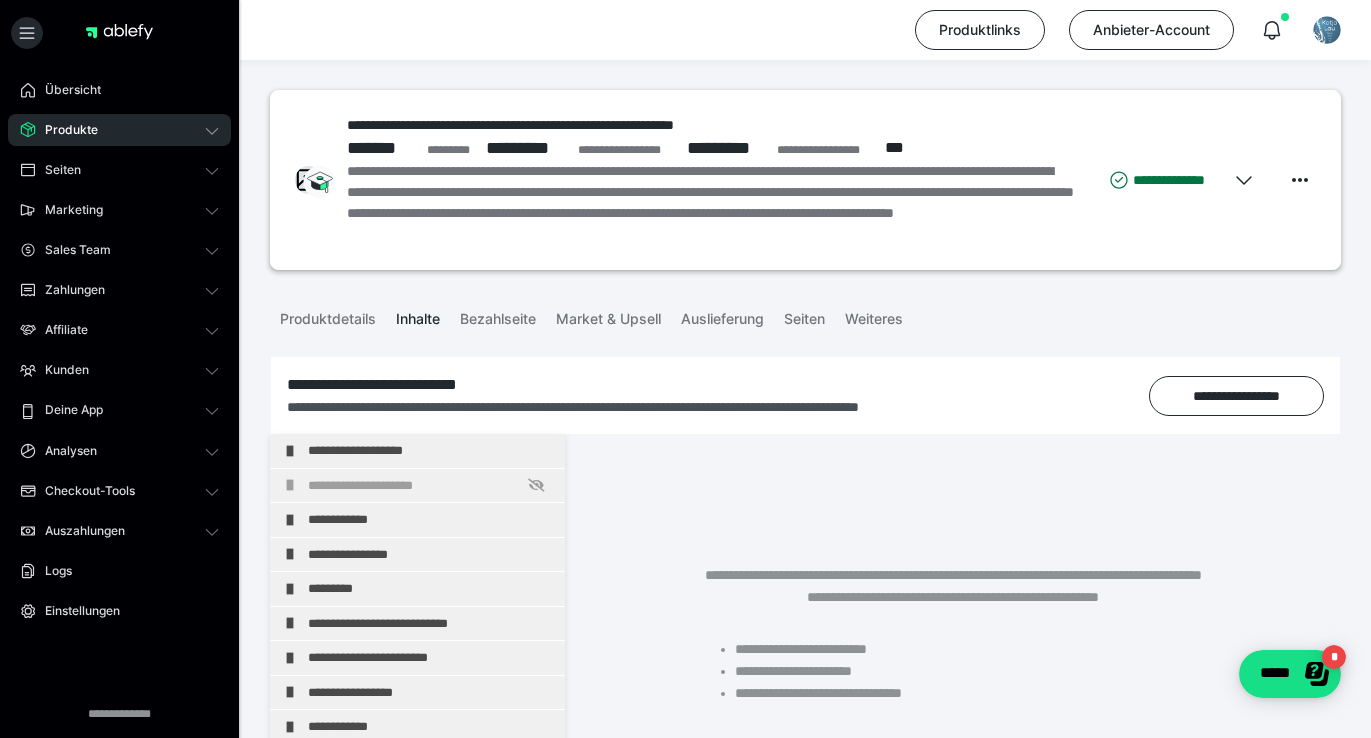 click on "Produkte" at bounding box center [64, 130] 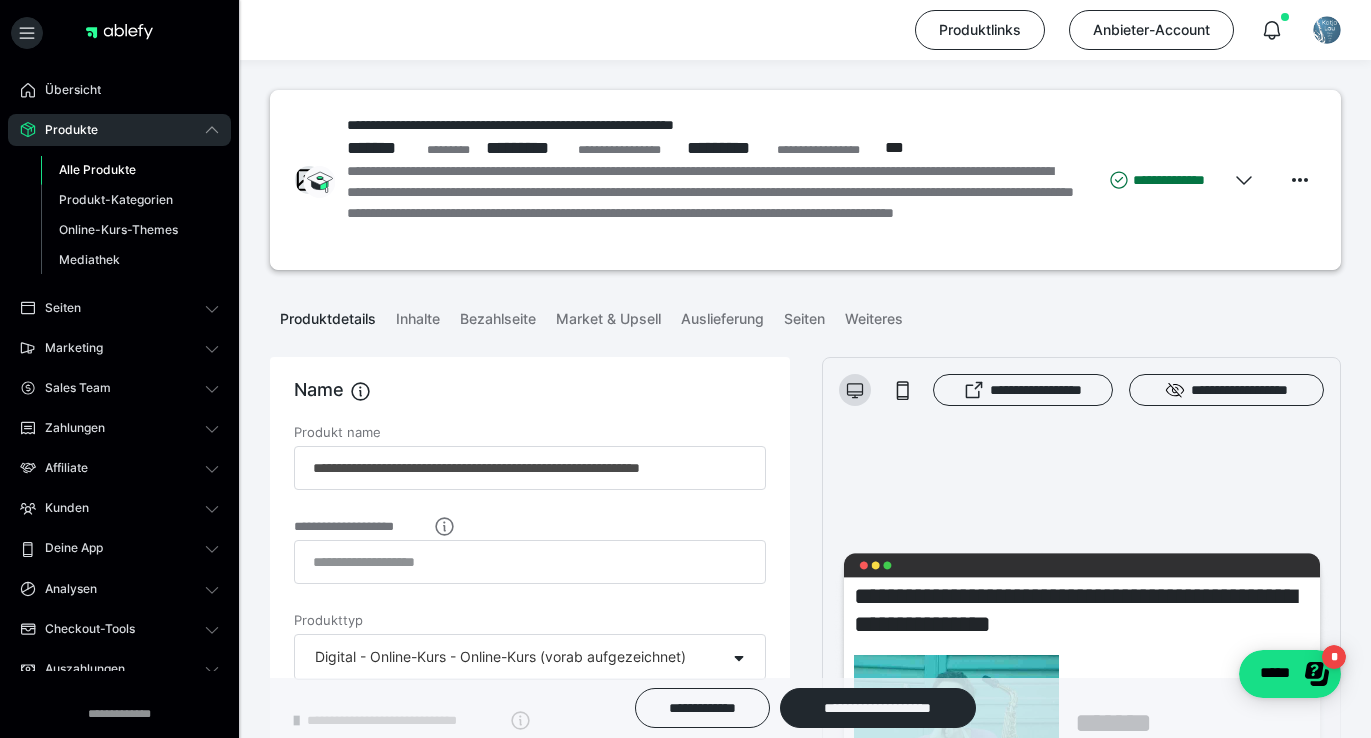 click on "Alle Produkte" at bounding box center [97, 169] 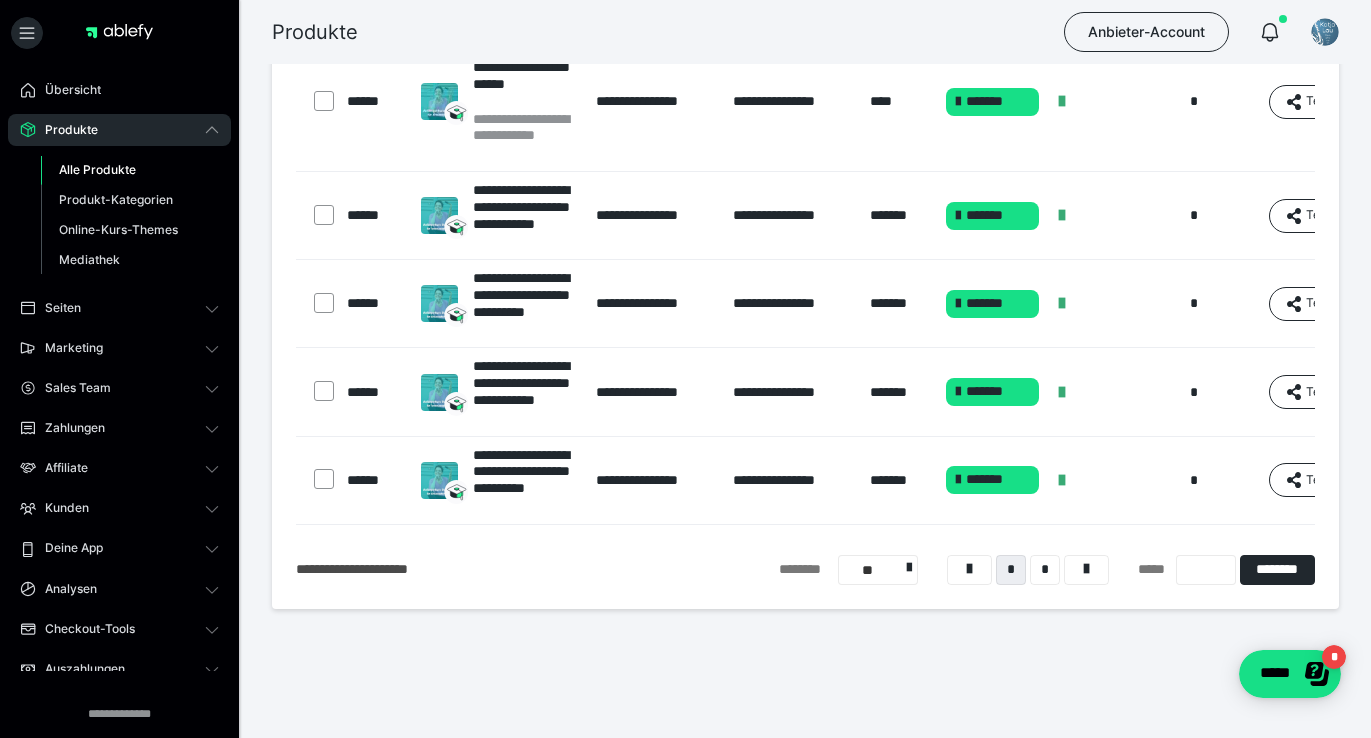 scroll, scrollTop: 859, scrollLeft: 0, axis: vertical 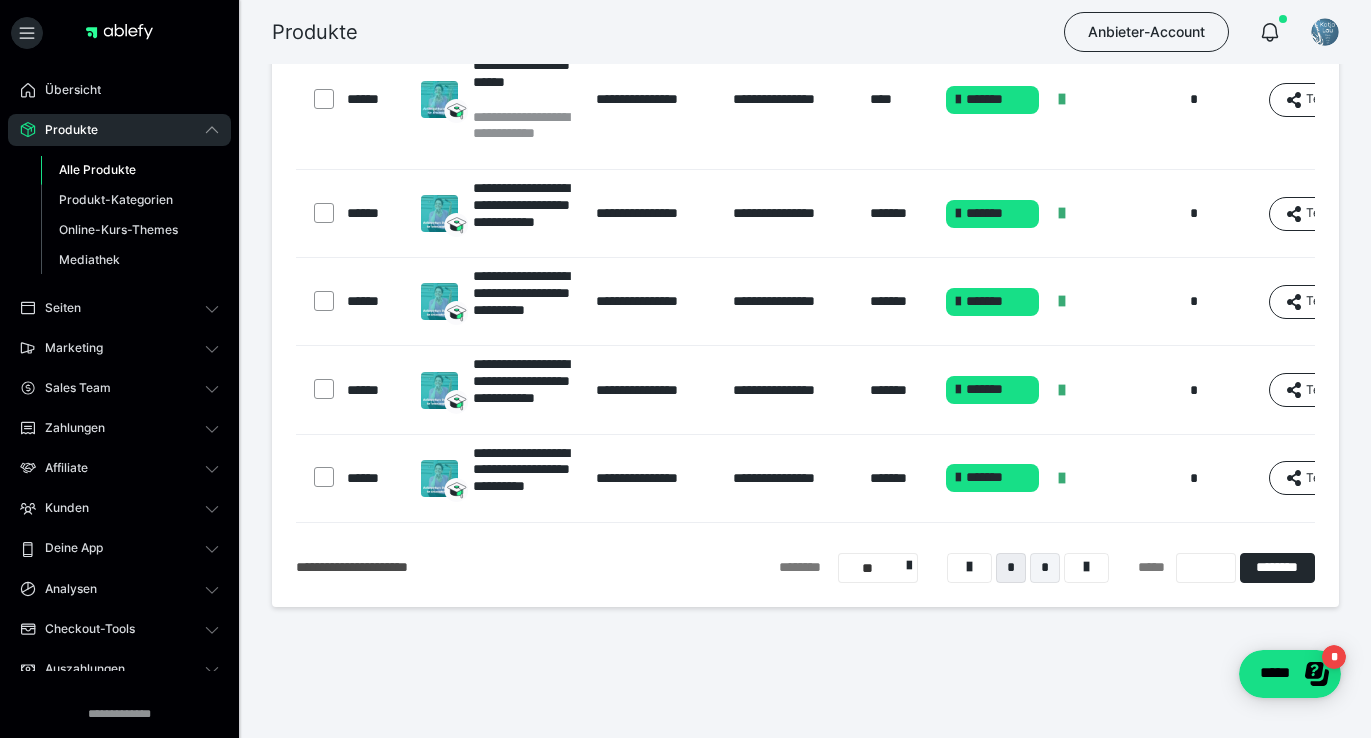 click on "*" at bounding box center [1045, 568] 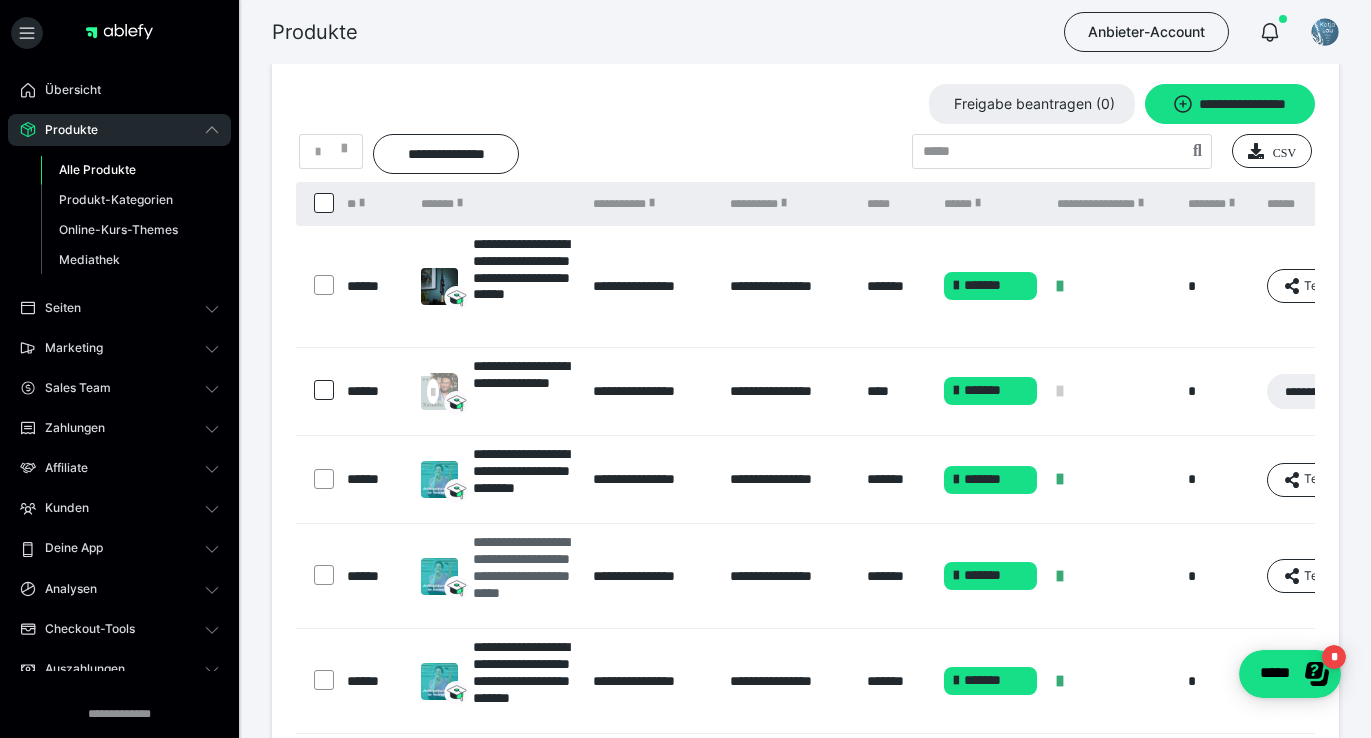 scroll, scrollTop: 187, scrollLeft: 0, axis: vertical 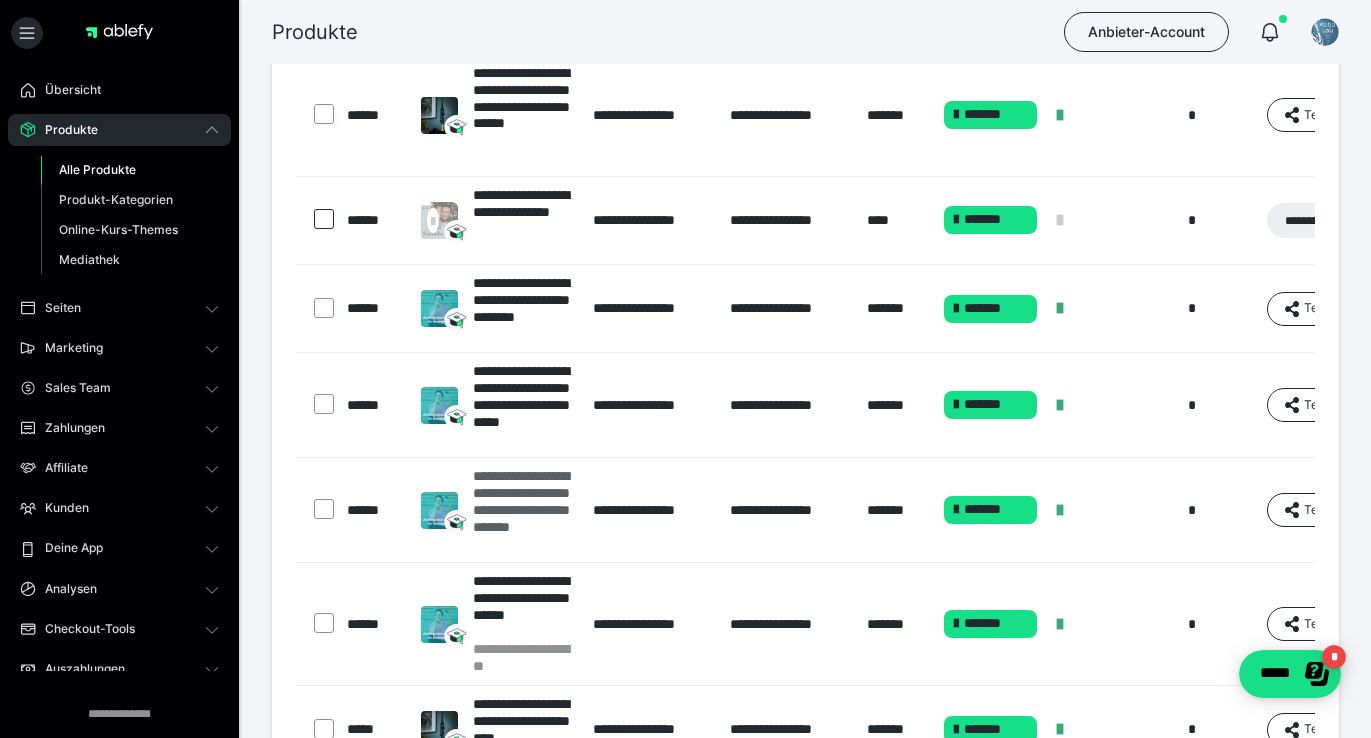 click on "**********" at bounding box center [523, 510] 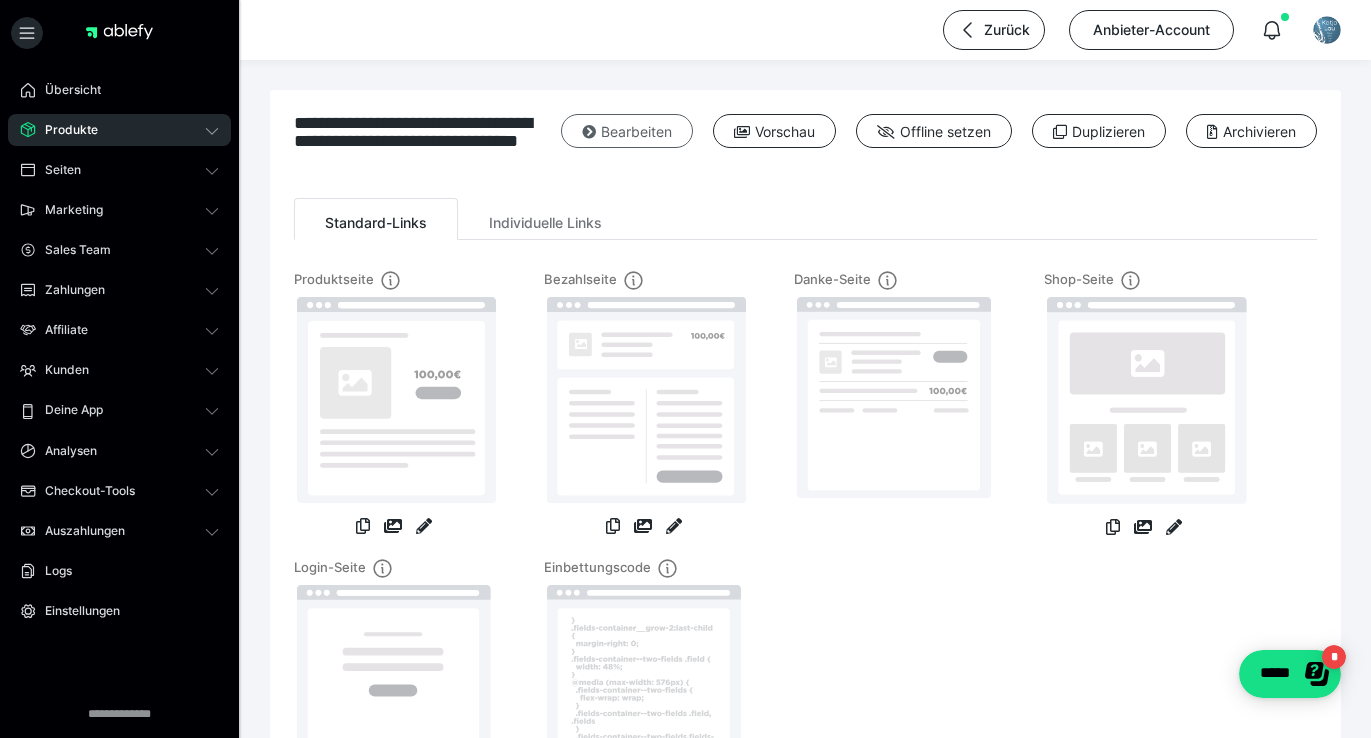 click at bounding box center [589, 132] 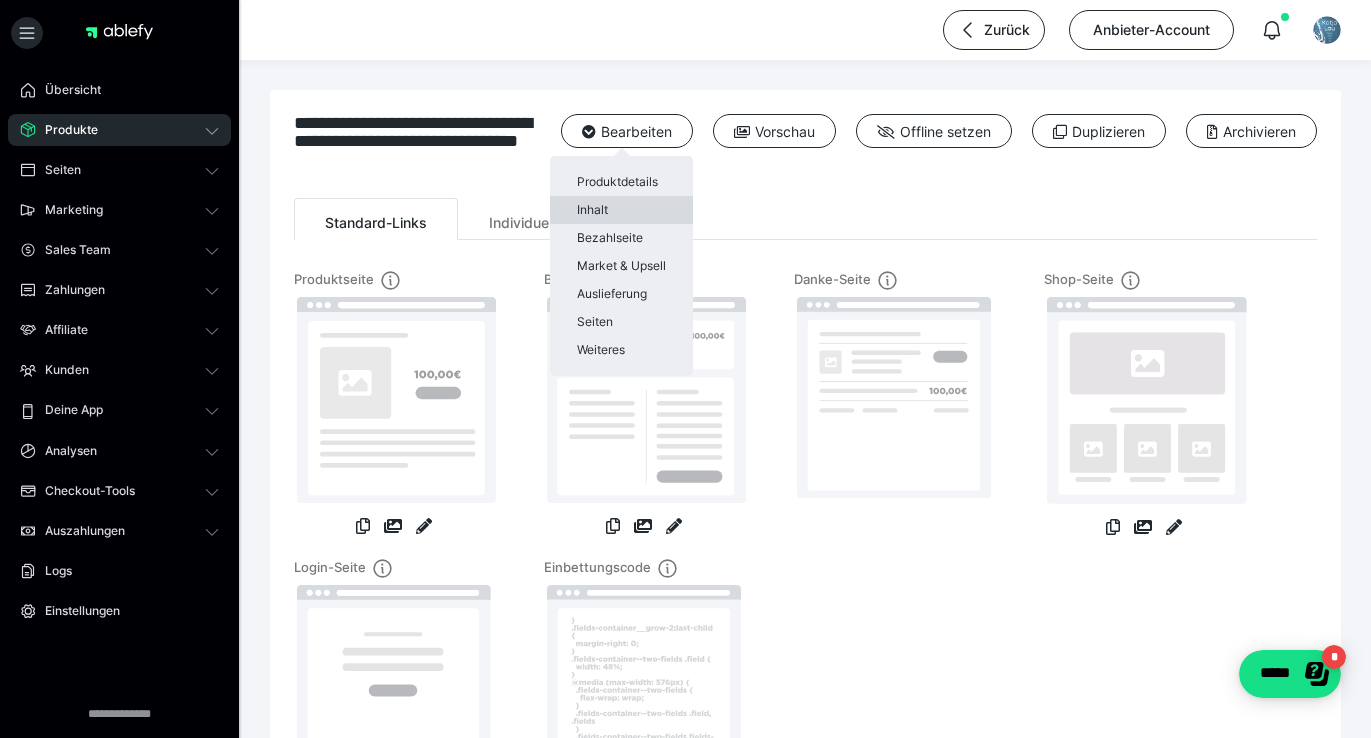 click on "Inhalt" at bounding box center (621, 210) 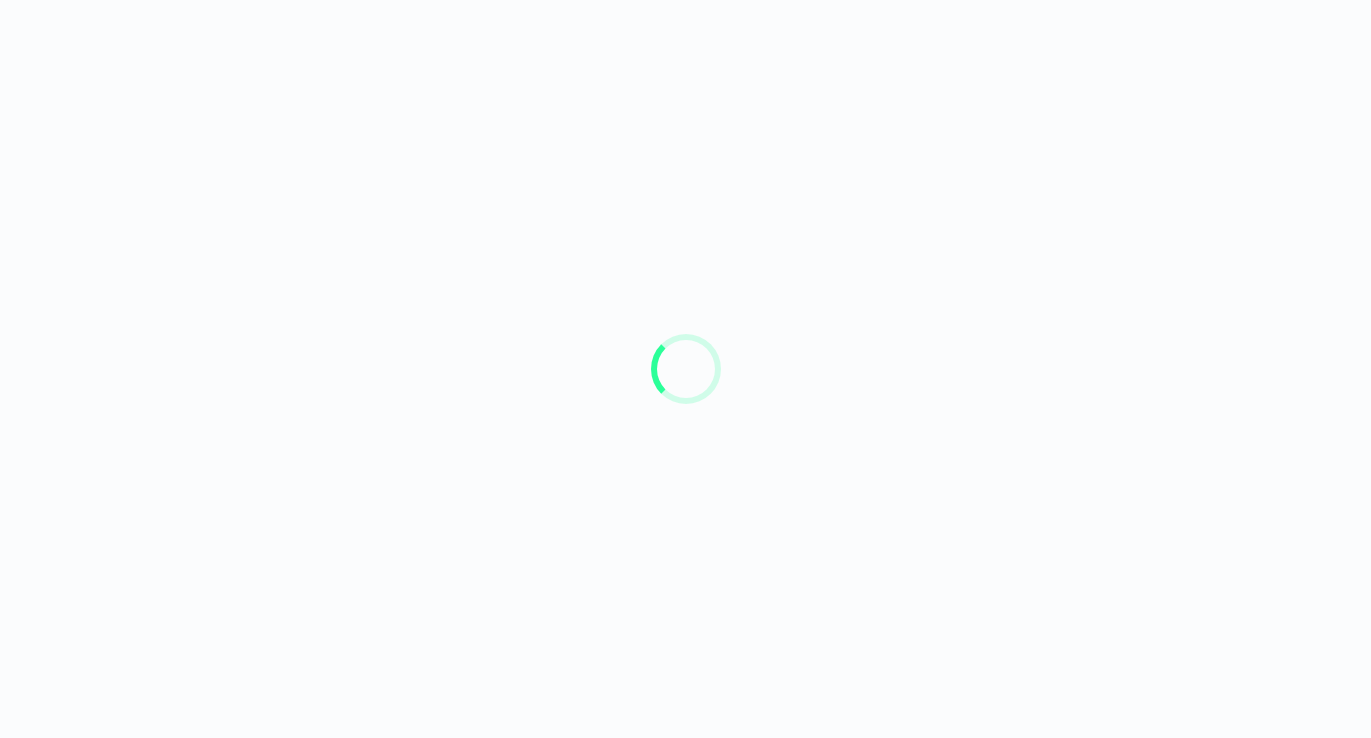 scroll, scrollTop: 0, scrollLeft: 0, axis: both 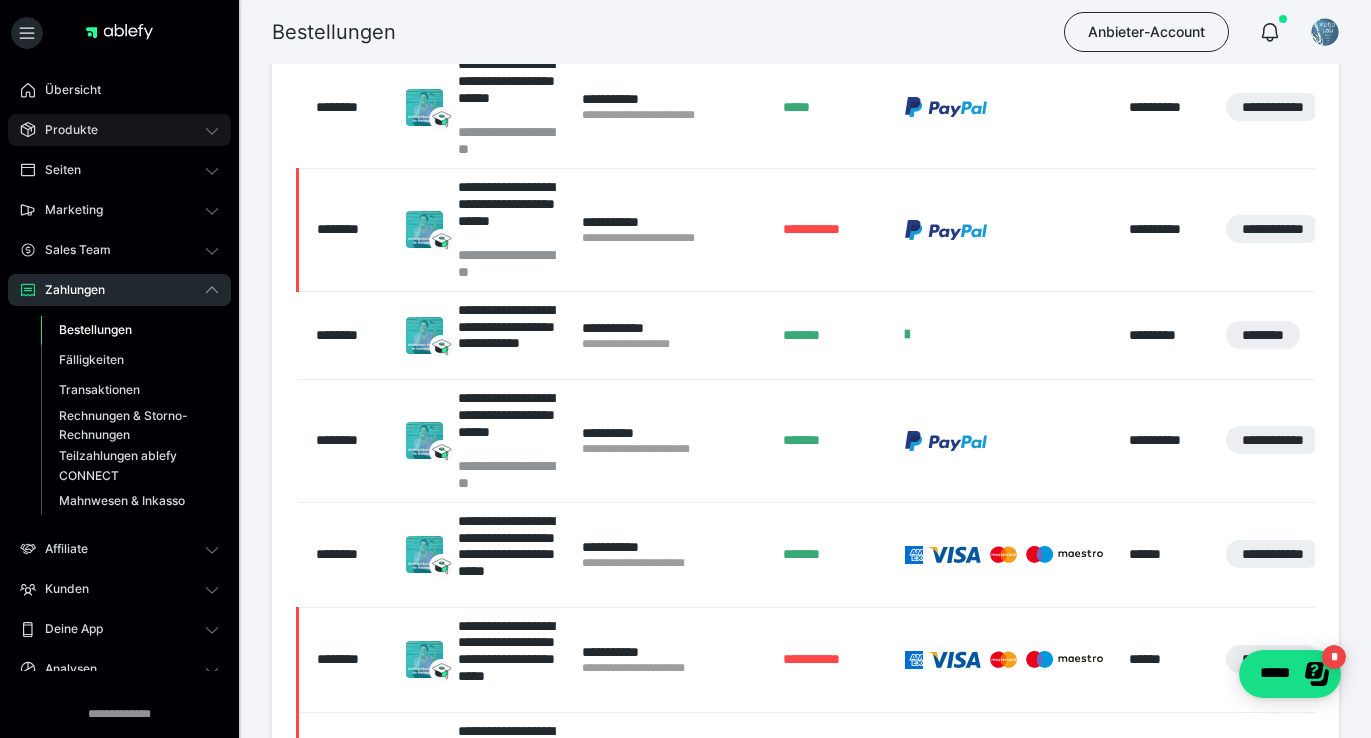 click on "Produkte" at bounding box center [119, 130] 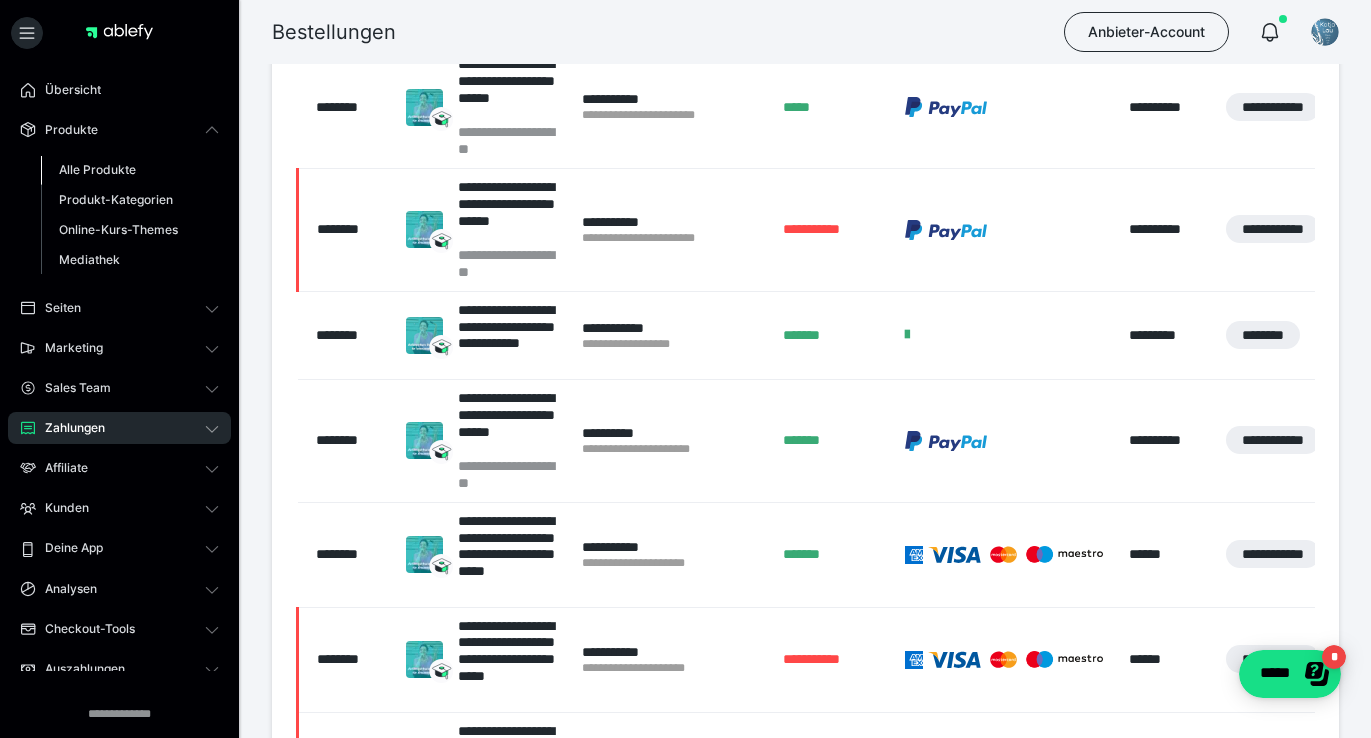 click on "Alle Produkte" at bounding box center [97, 169] 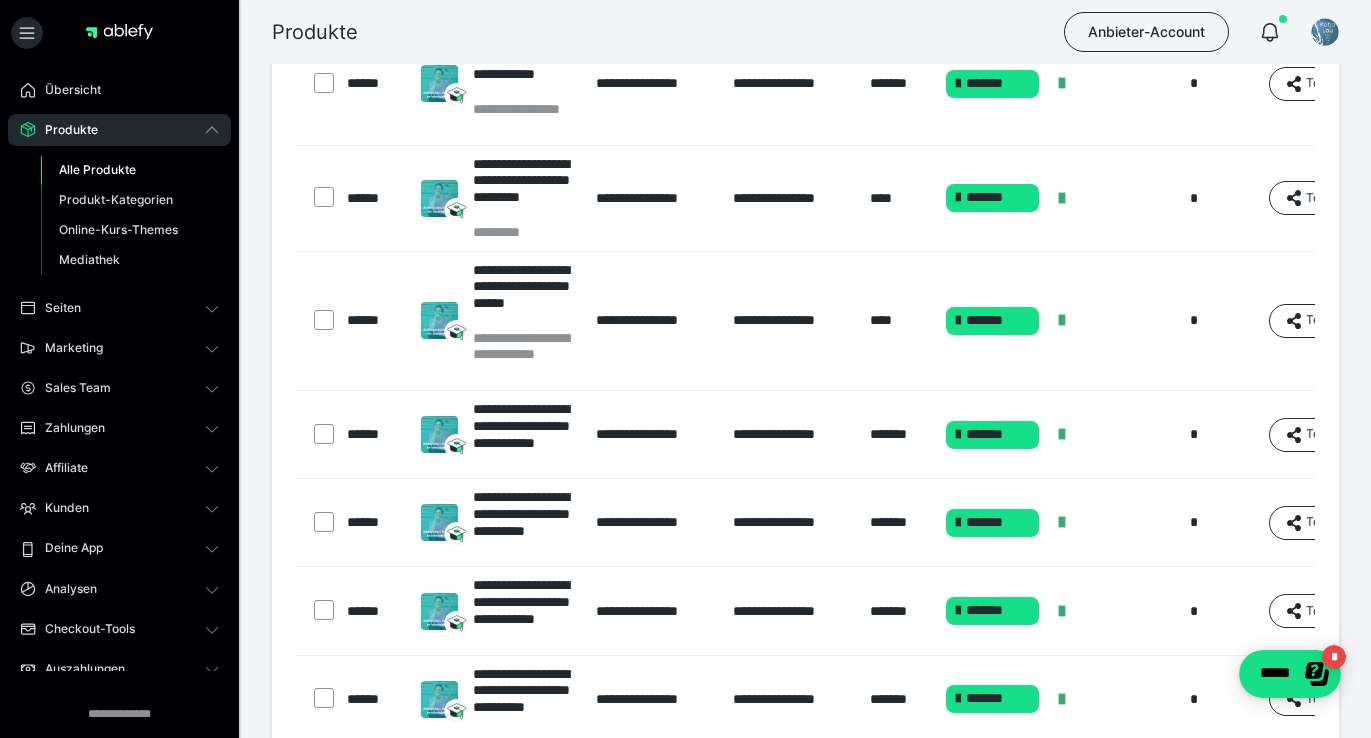 scroll, scrollTop: 852, scrollLeft: 0, axis: vertical 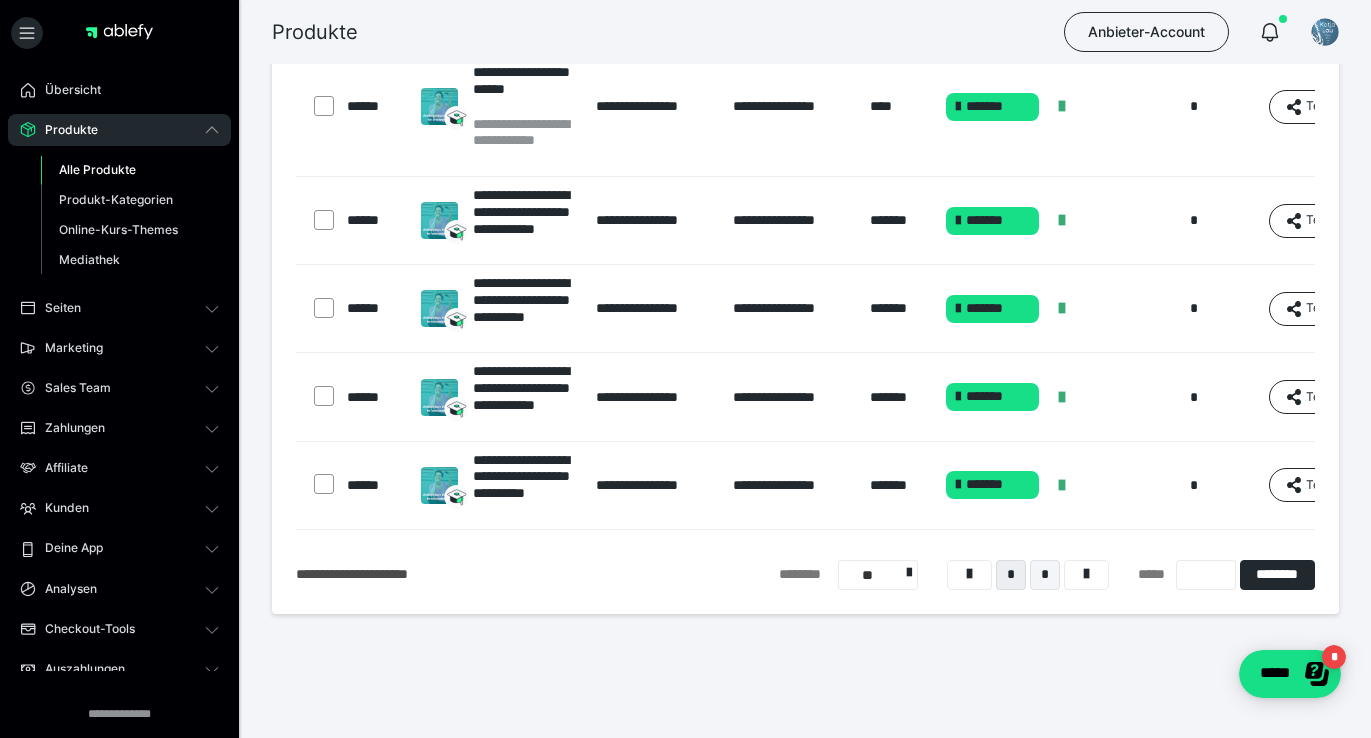 click on "*" at bounding box center (1045, 575) 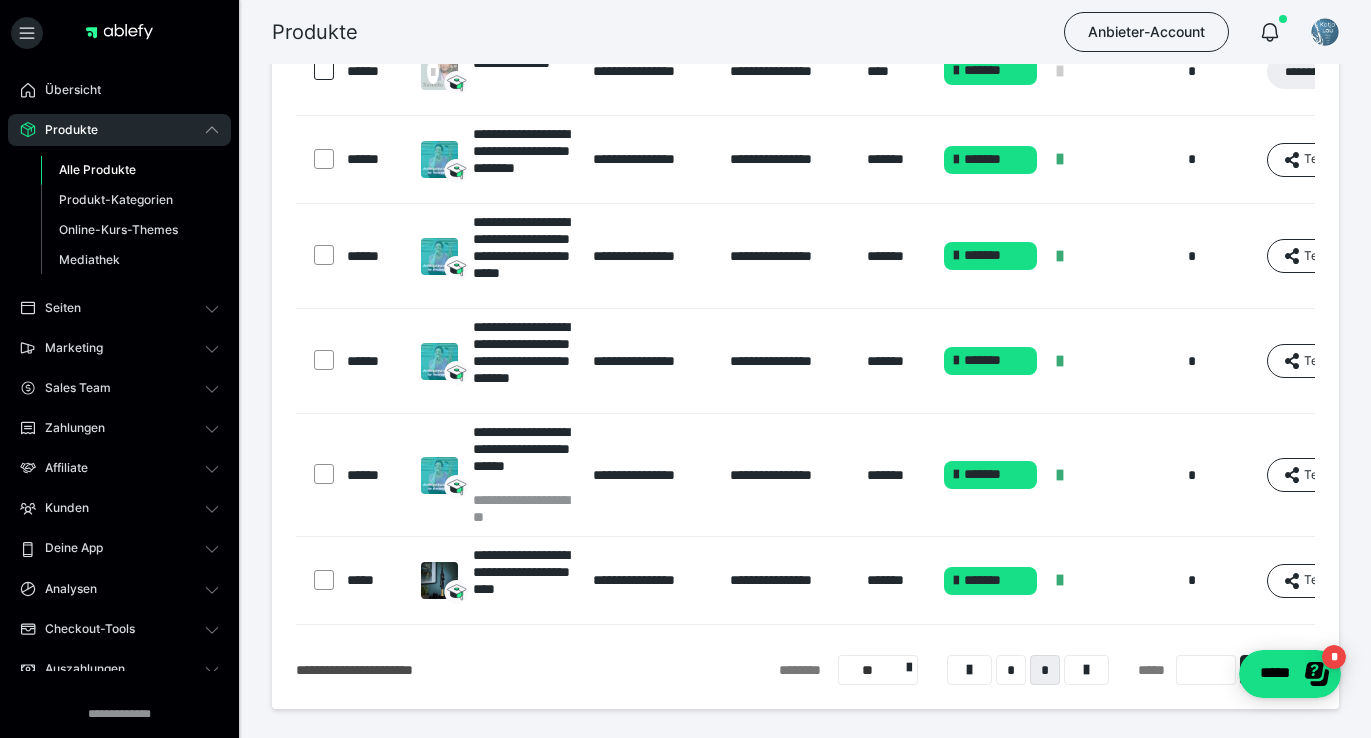 scroll, scrollTop: 438, scrollLeft: 0, axis: vertical 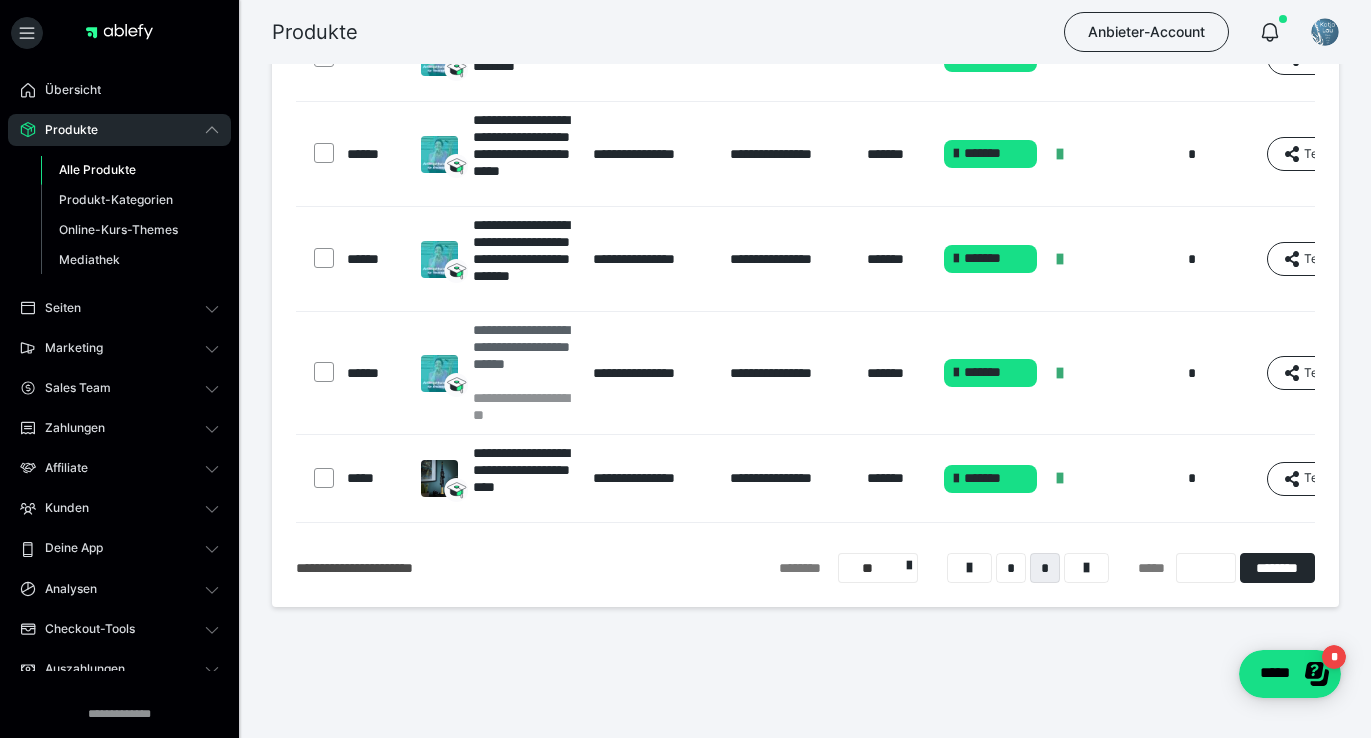 click on "**********" at bounding box center [523, 355] 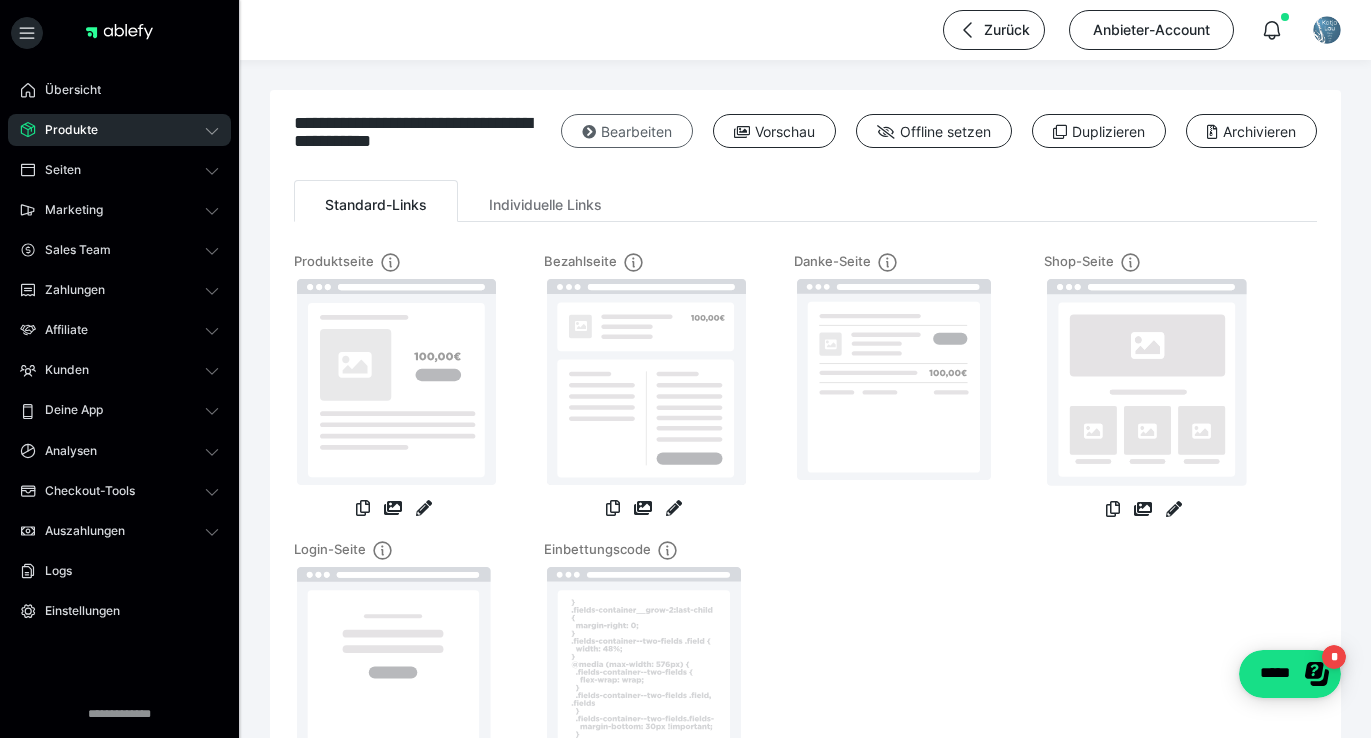 click on "Bearbeiten" at bounding box center (627, 131) 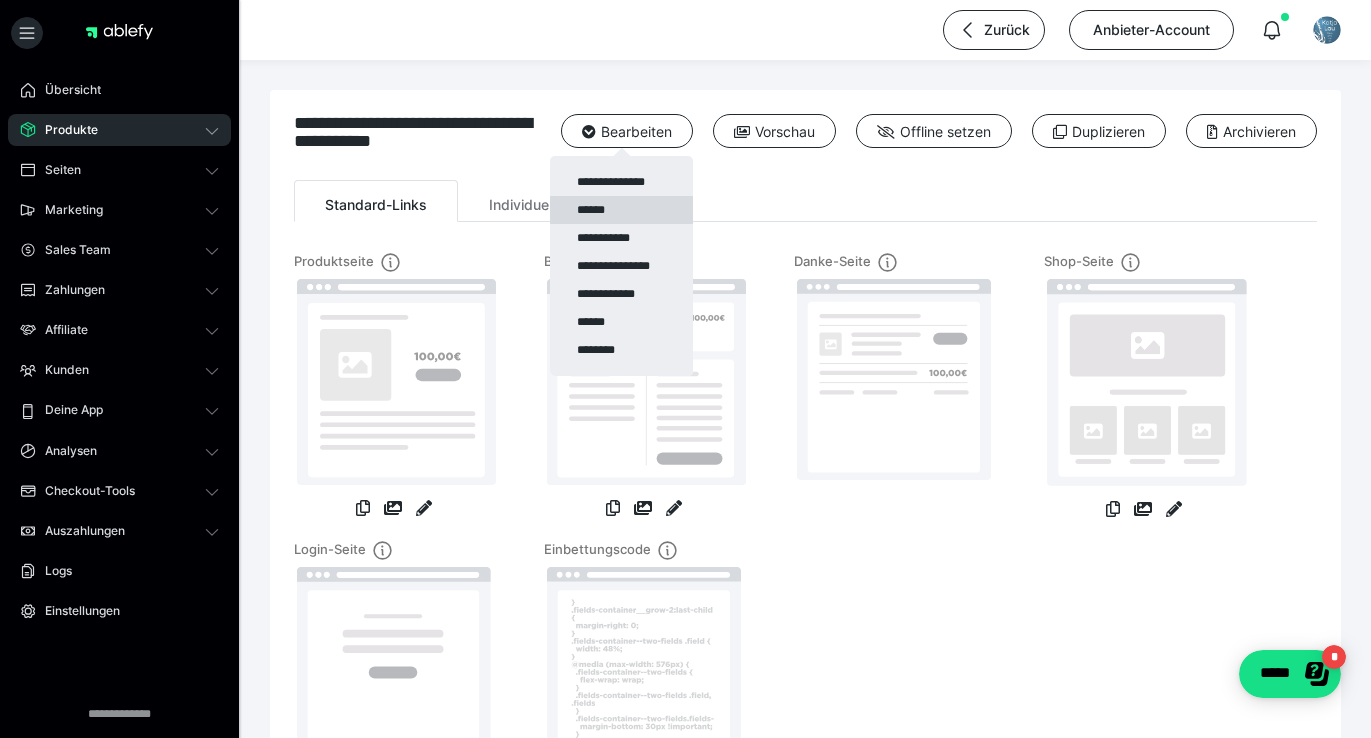 click on "******" at bounding box center [621, 210] 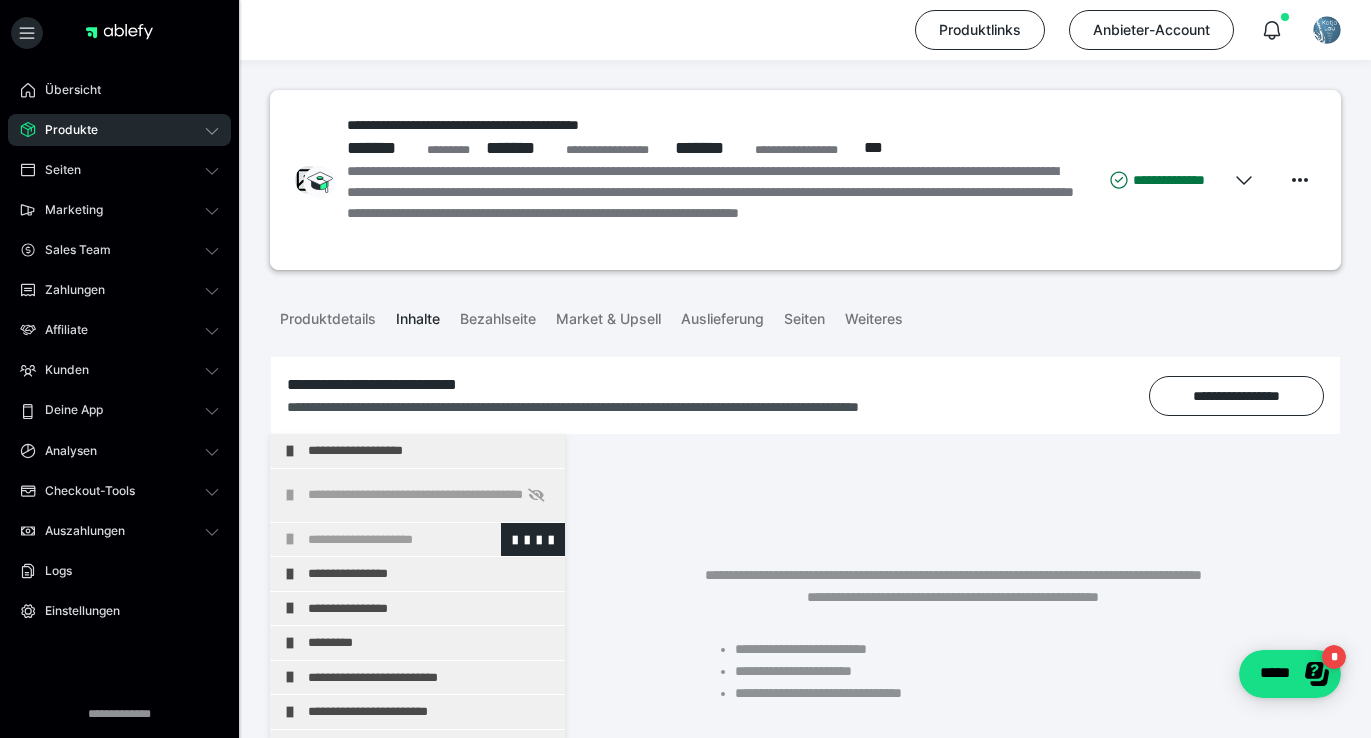 click on "**********" at bounding box center (431, 540) 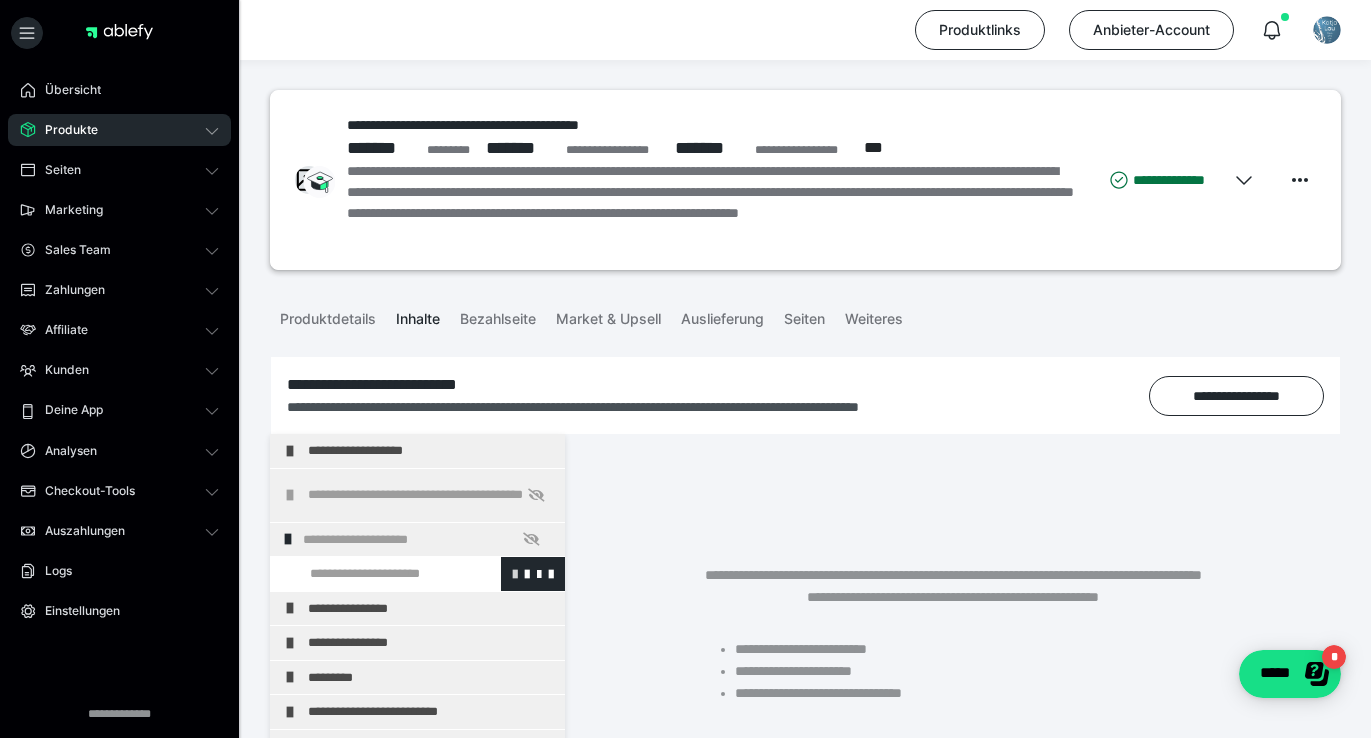 click at bounding box center (515, 573) 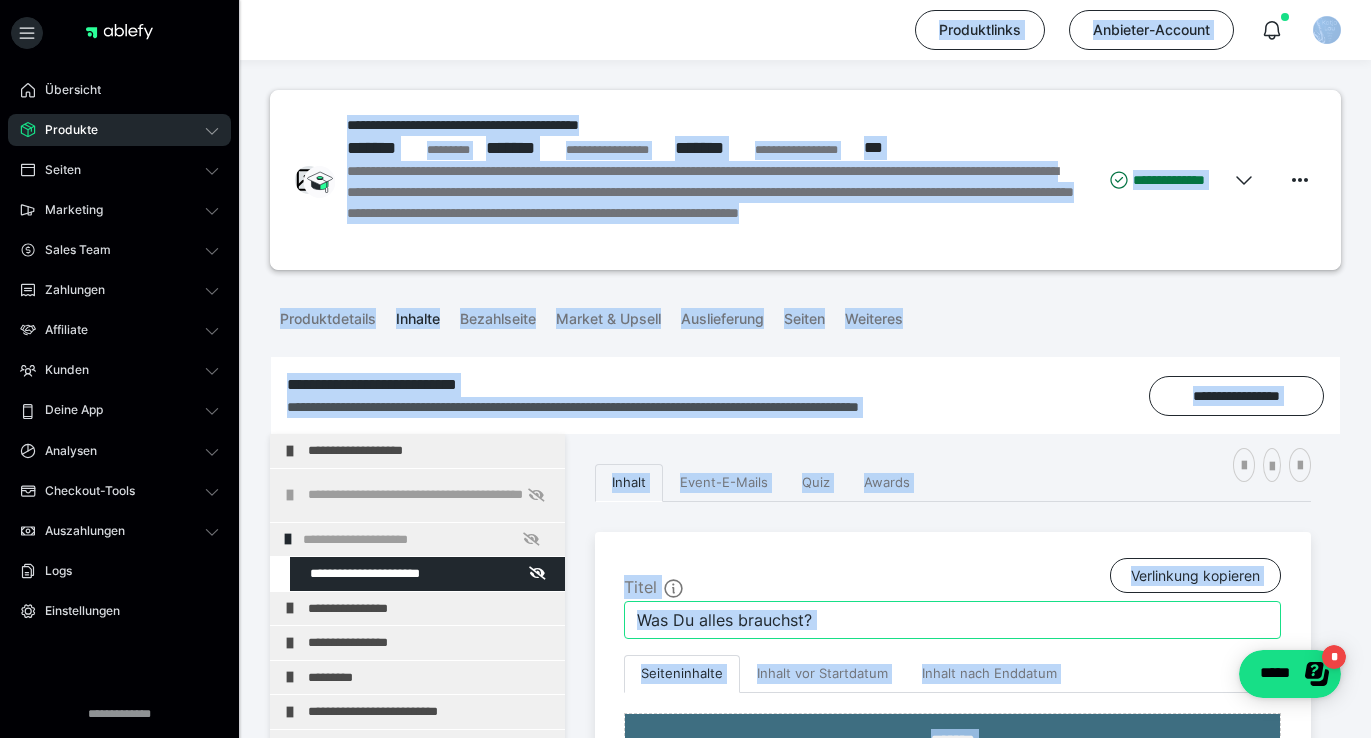 click on "Was Du alles brauchst?" at bounding box center (952, 620) 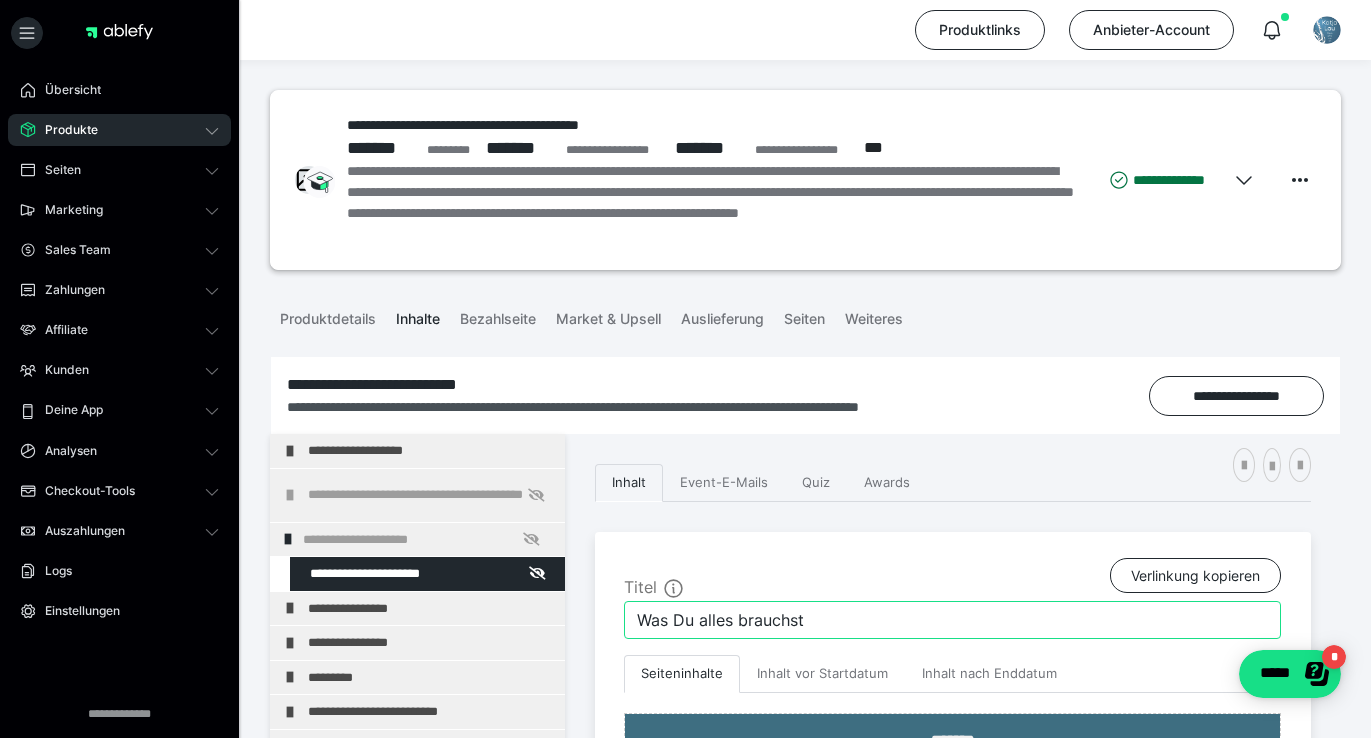 type on "Was Du alles brauchst" 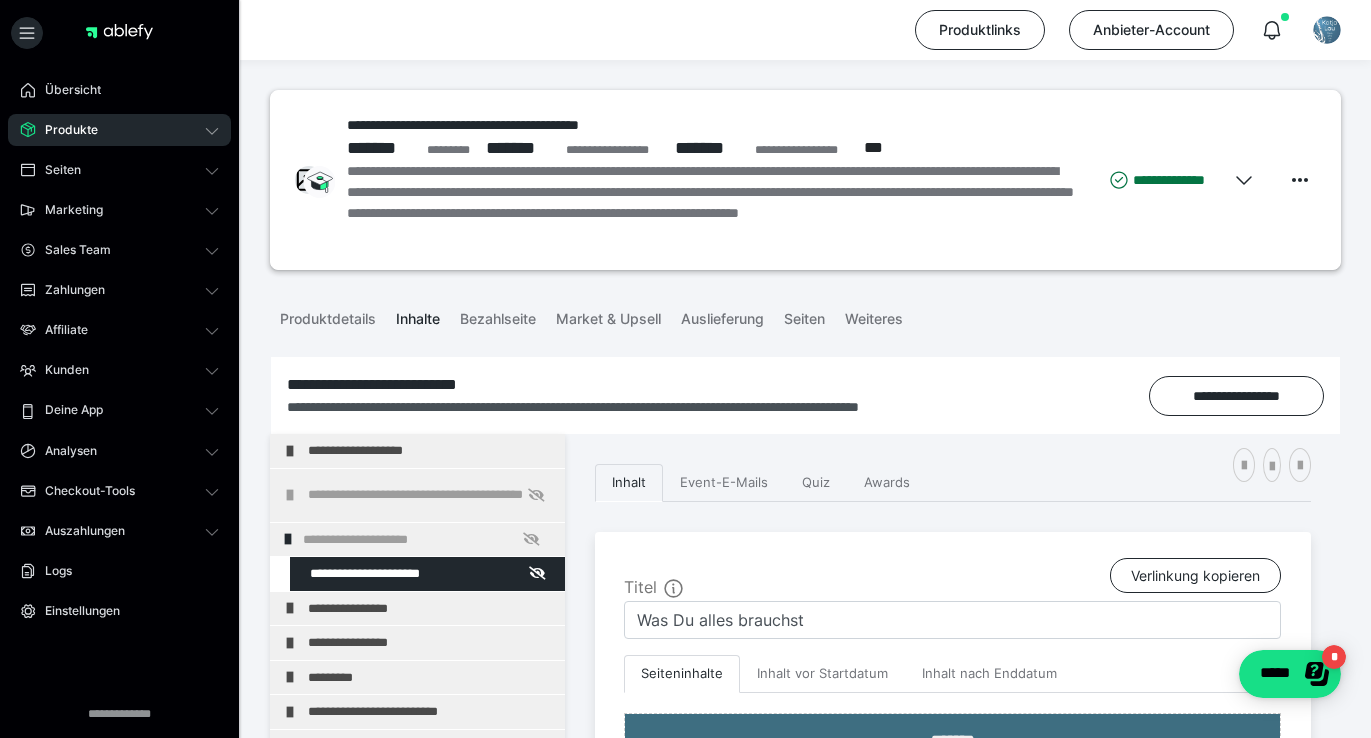 click on "Produkte" at bounding box center (119, 130) 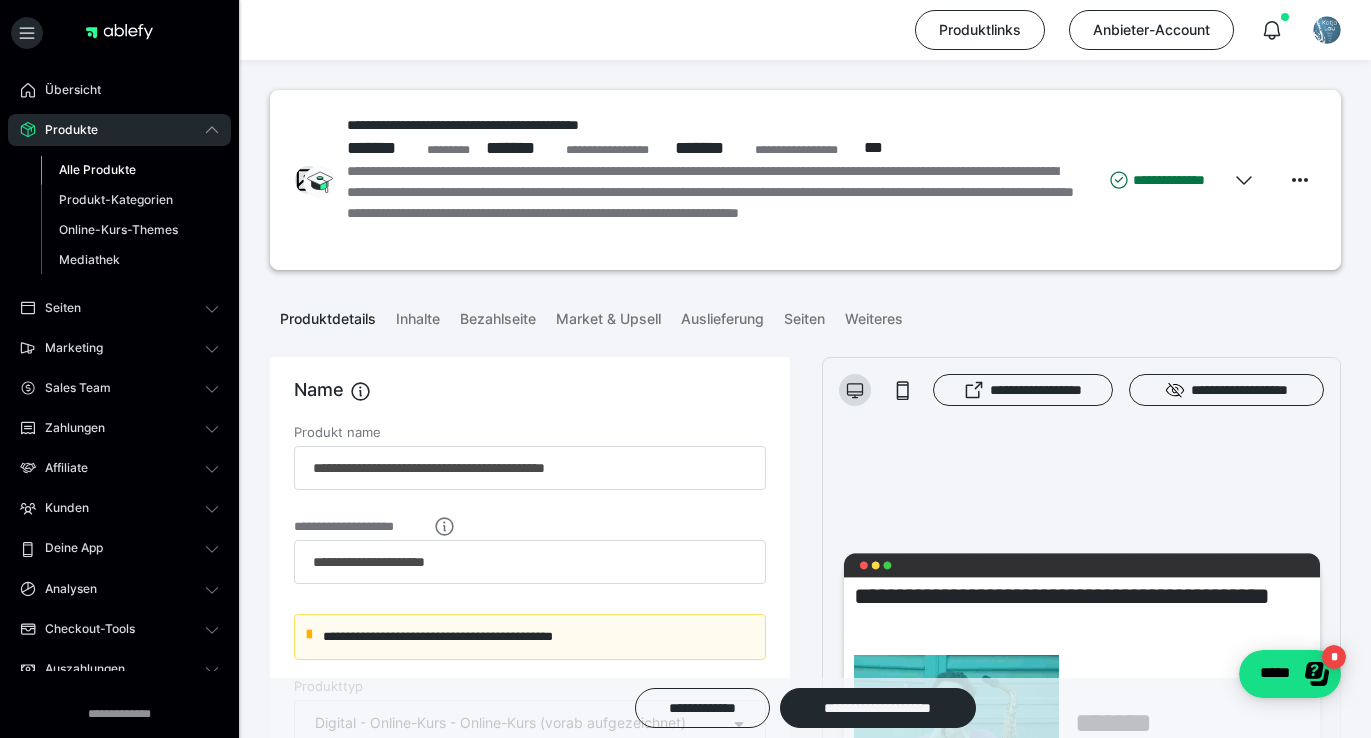 click on "Alle Produkte" at bounding box center (97, 169) 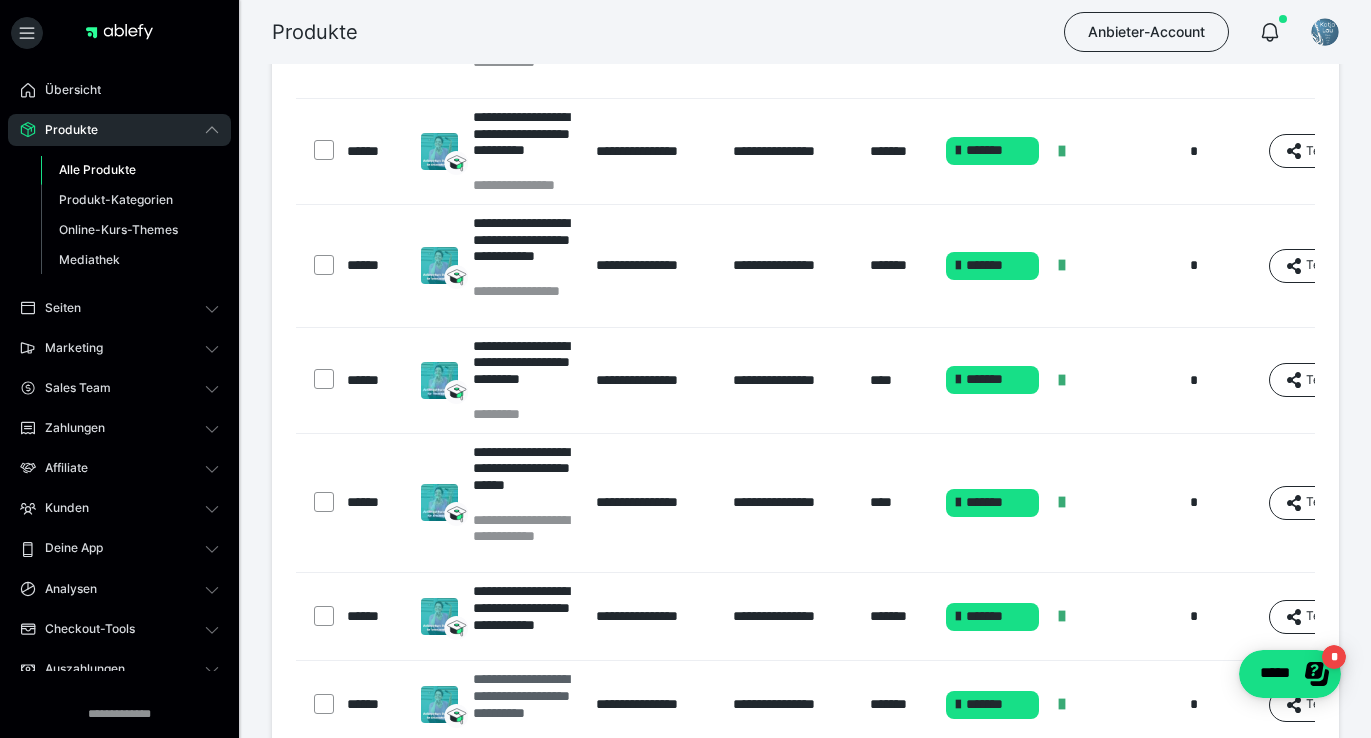 scroll, scrollTop: 859, scrollLeft: 0, axis: vertical 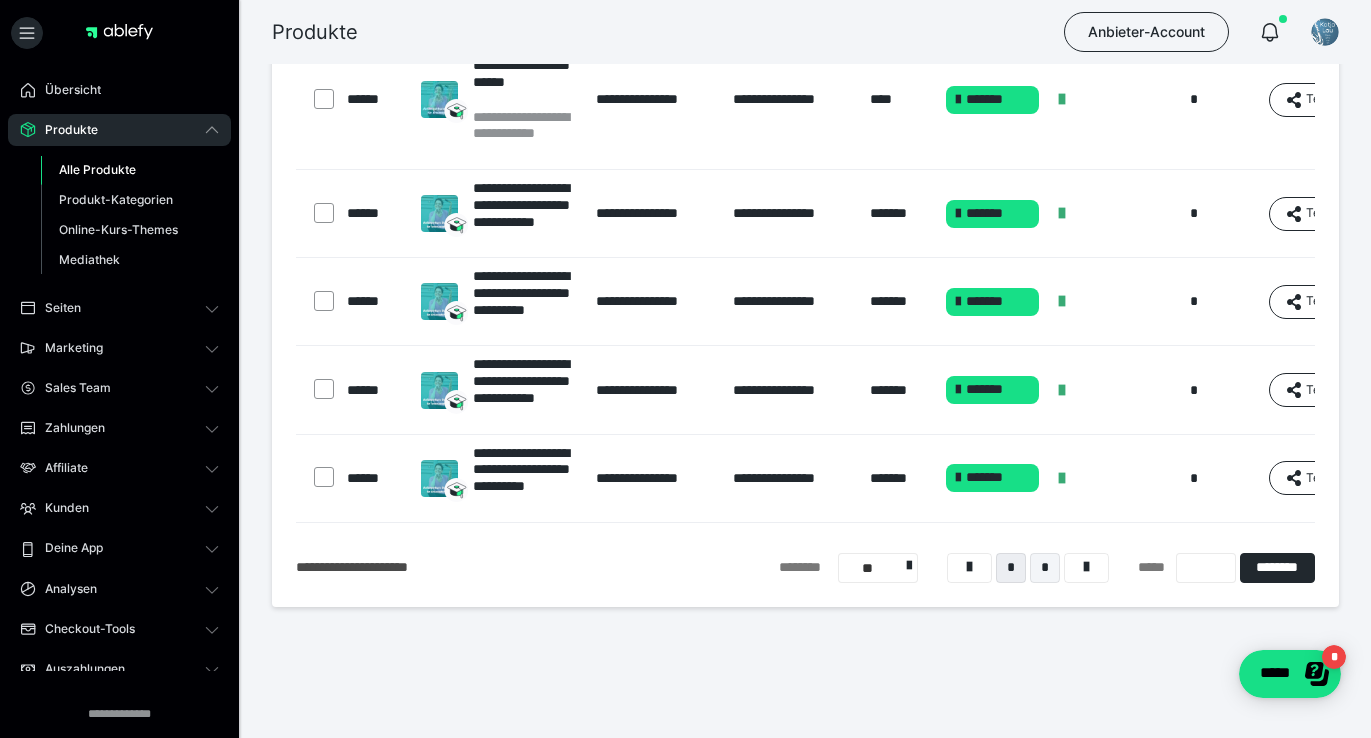 click on "*" at bounding box center [1045, 568] 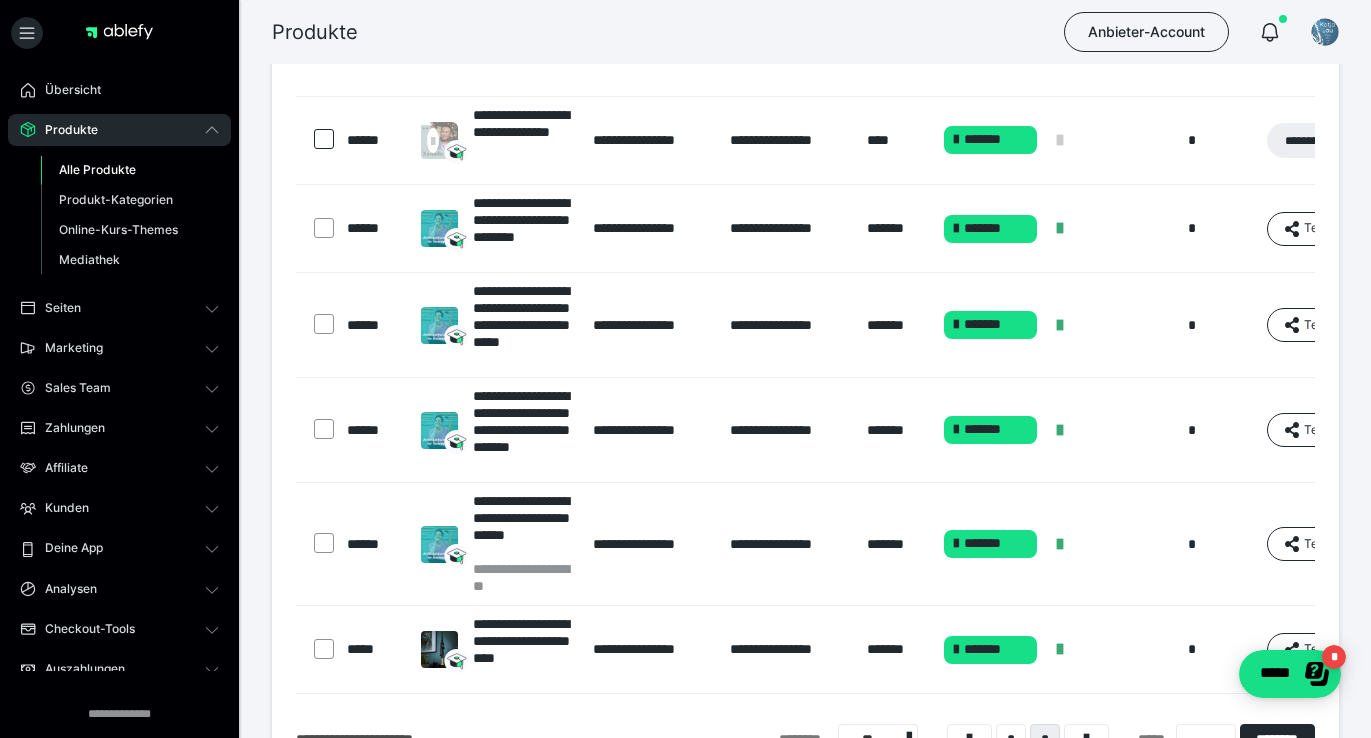 scroll, scrollTop: 438, scrollLeft: 0, axis: vertical 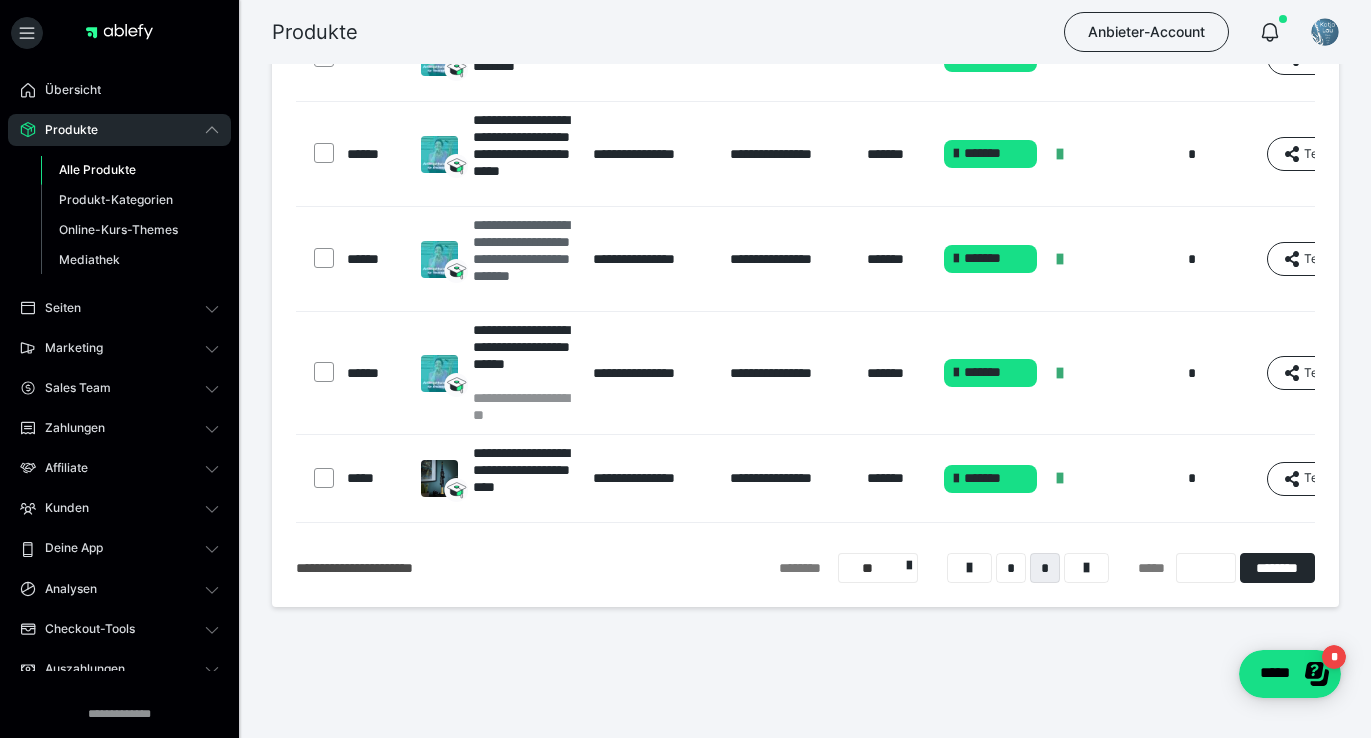 click on "**********" at bounding box center [523, 259] 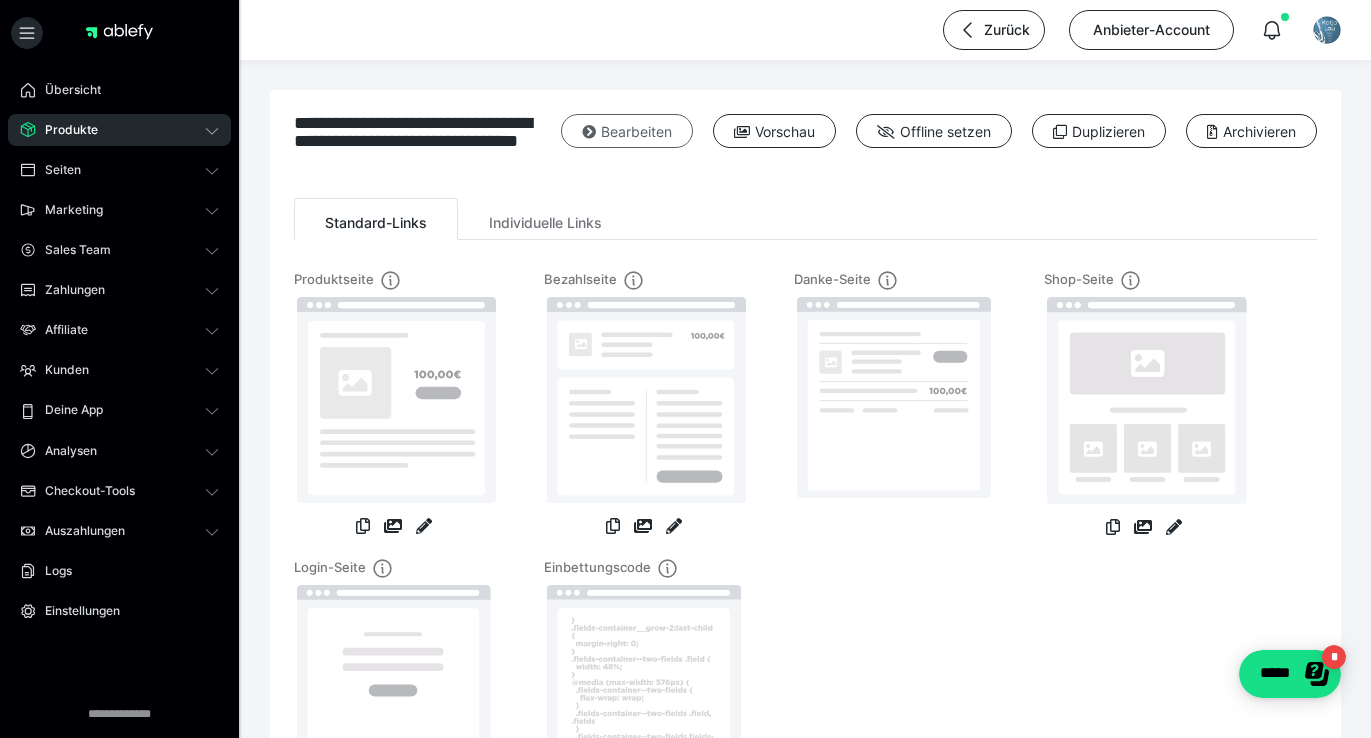 click at bounding box center (589, 132) 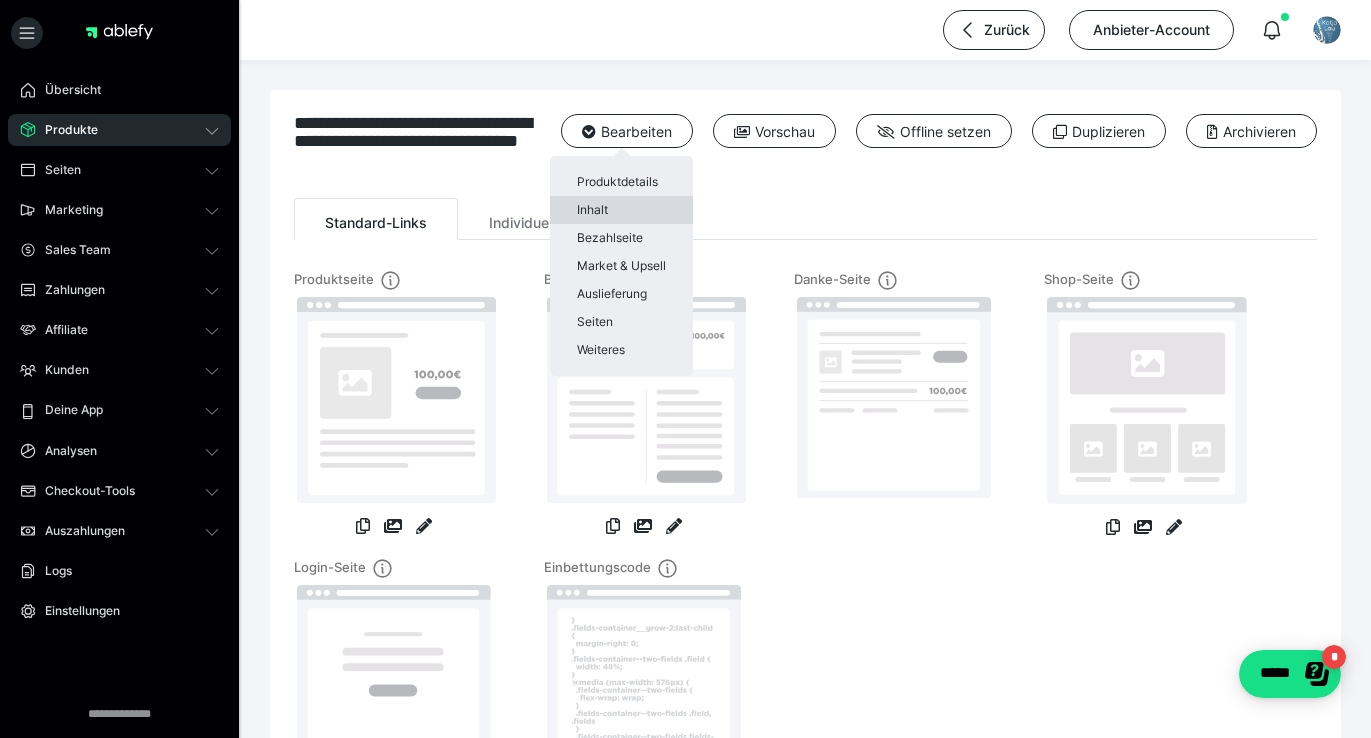click on "Inhalt" at bounding box center (621, 210) 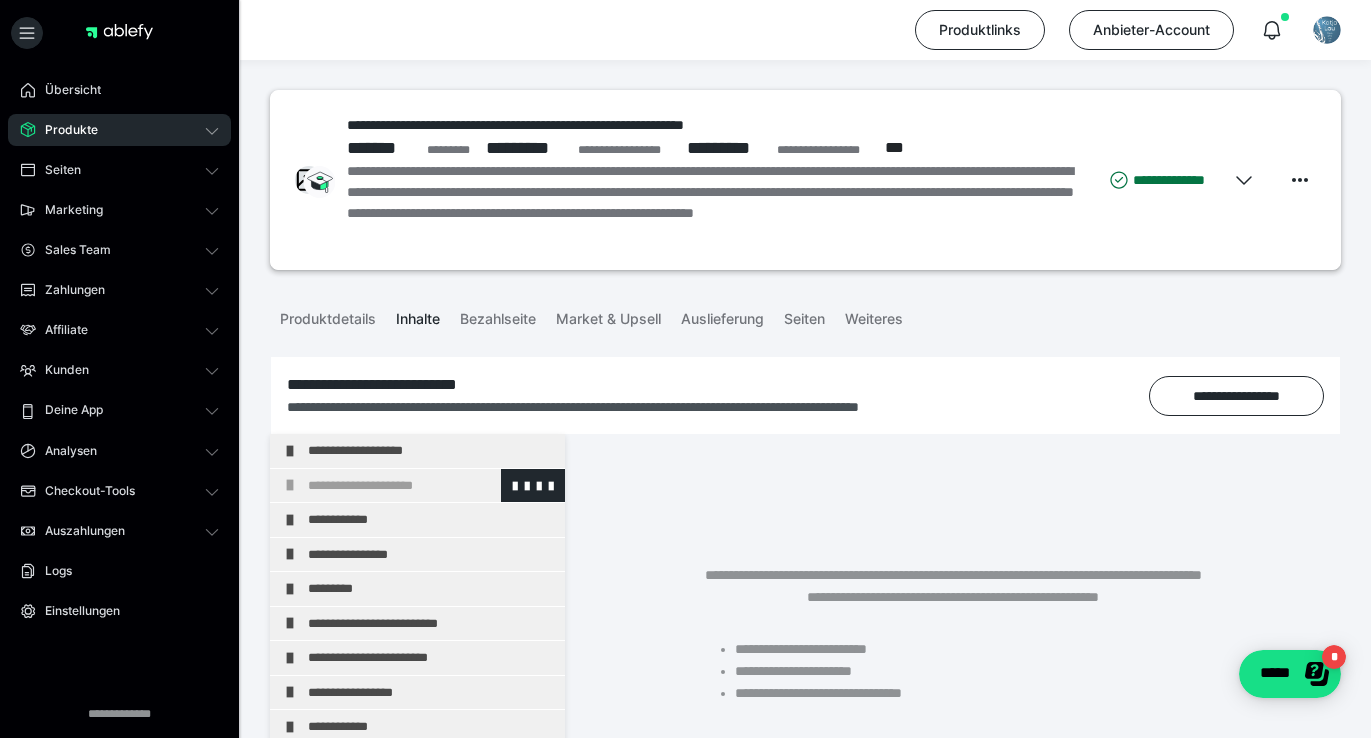 click on "**********" at bounding box center (431, 486) 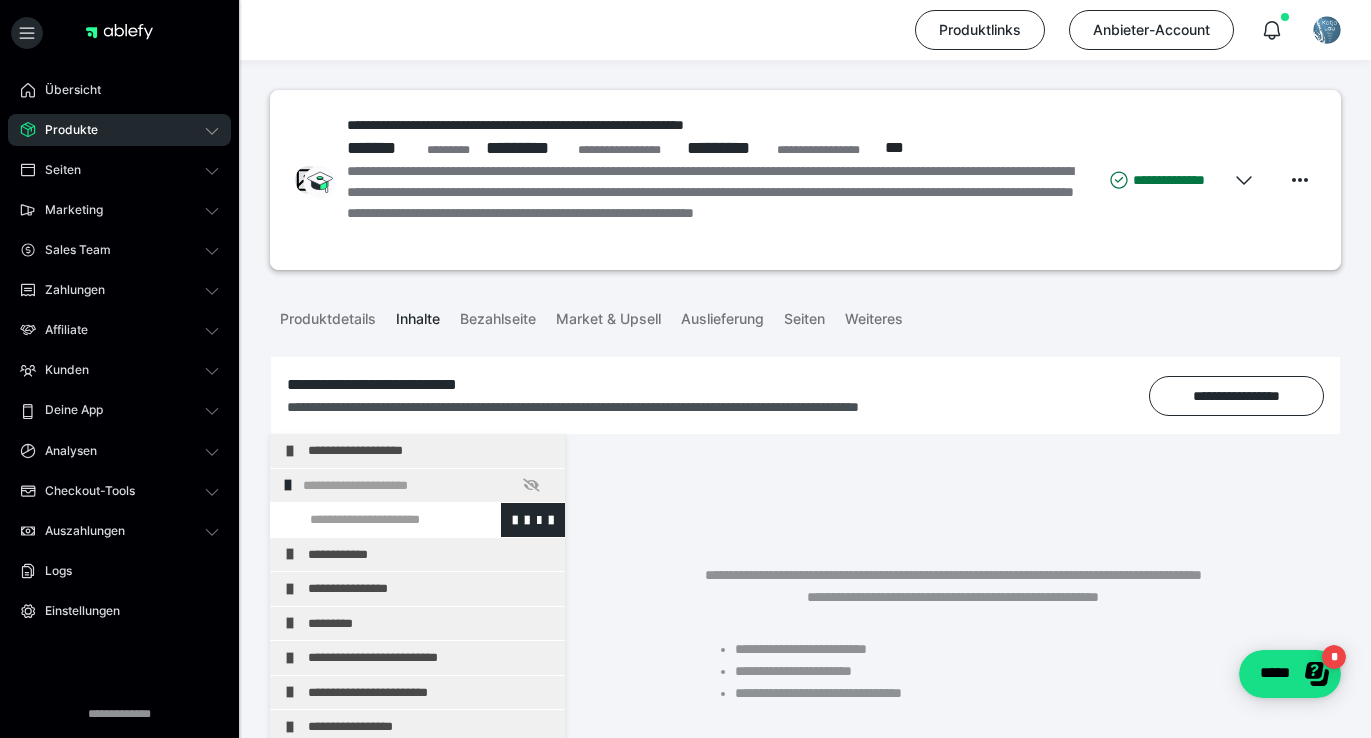 click at bounding box center (375, 520) 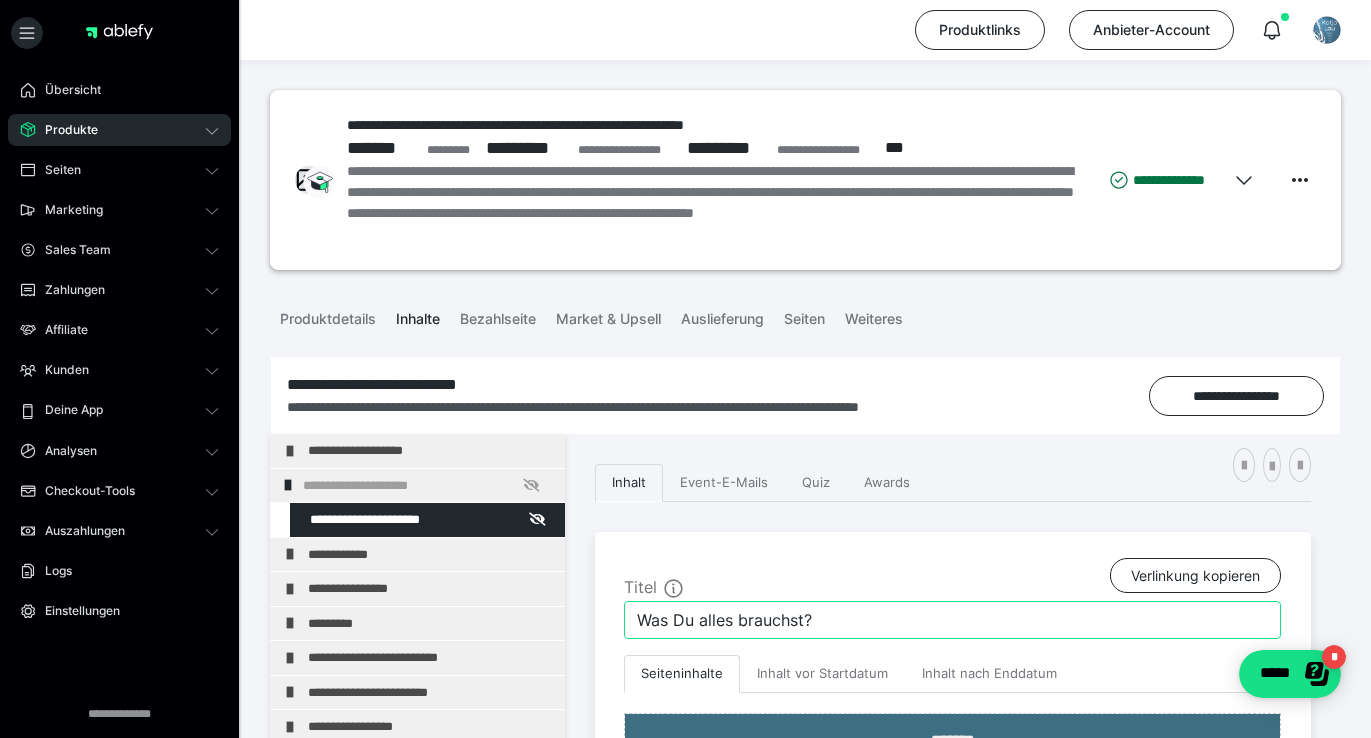 click on "Was Du alles brauchst?" at bounding box center [952, 620] 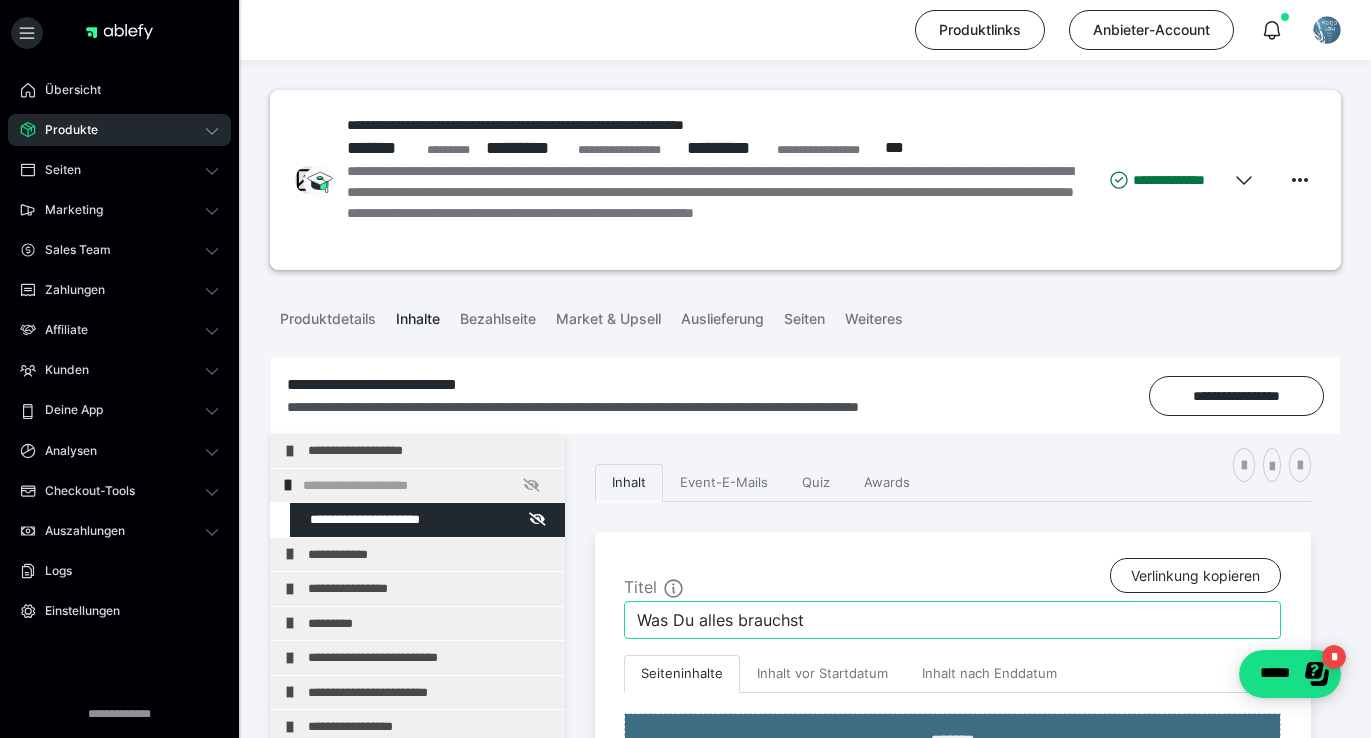 type on "Was Du alles brauchst" 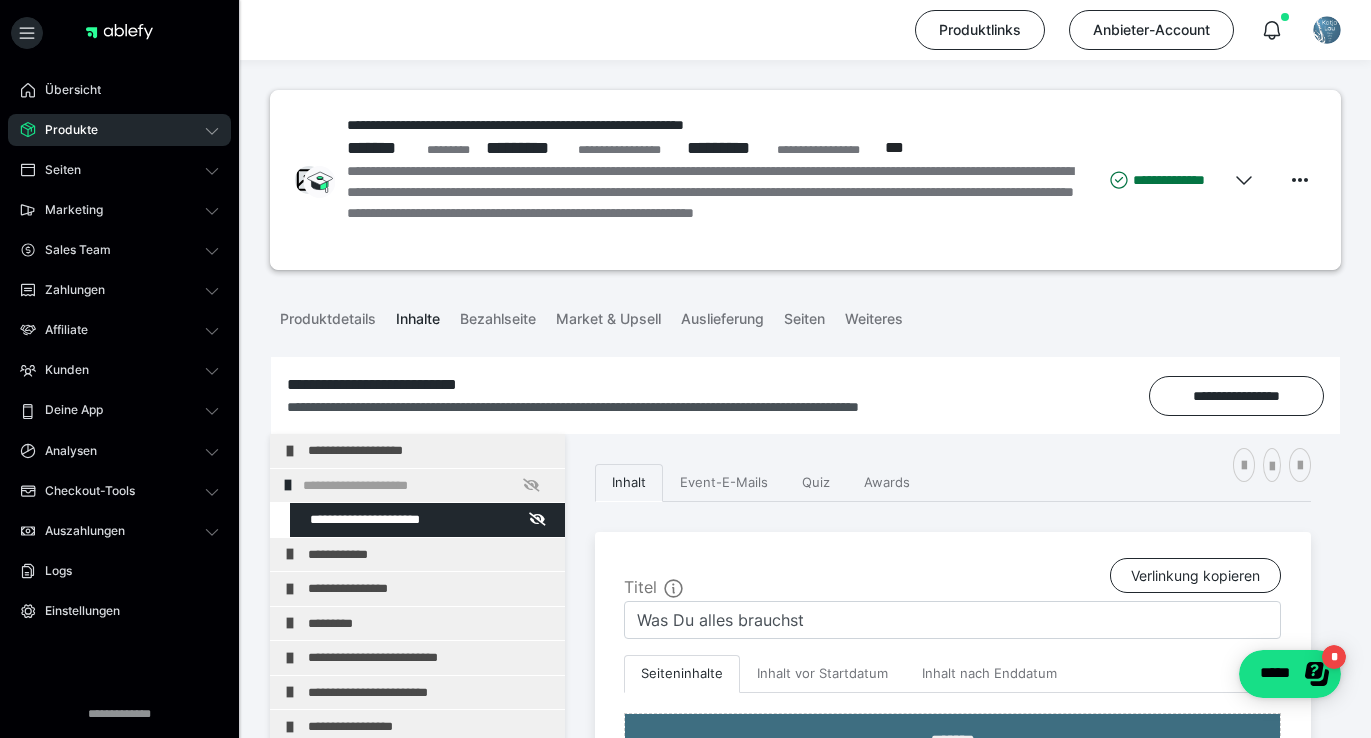 click on "**********" at bounding box center [805, 3142] 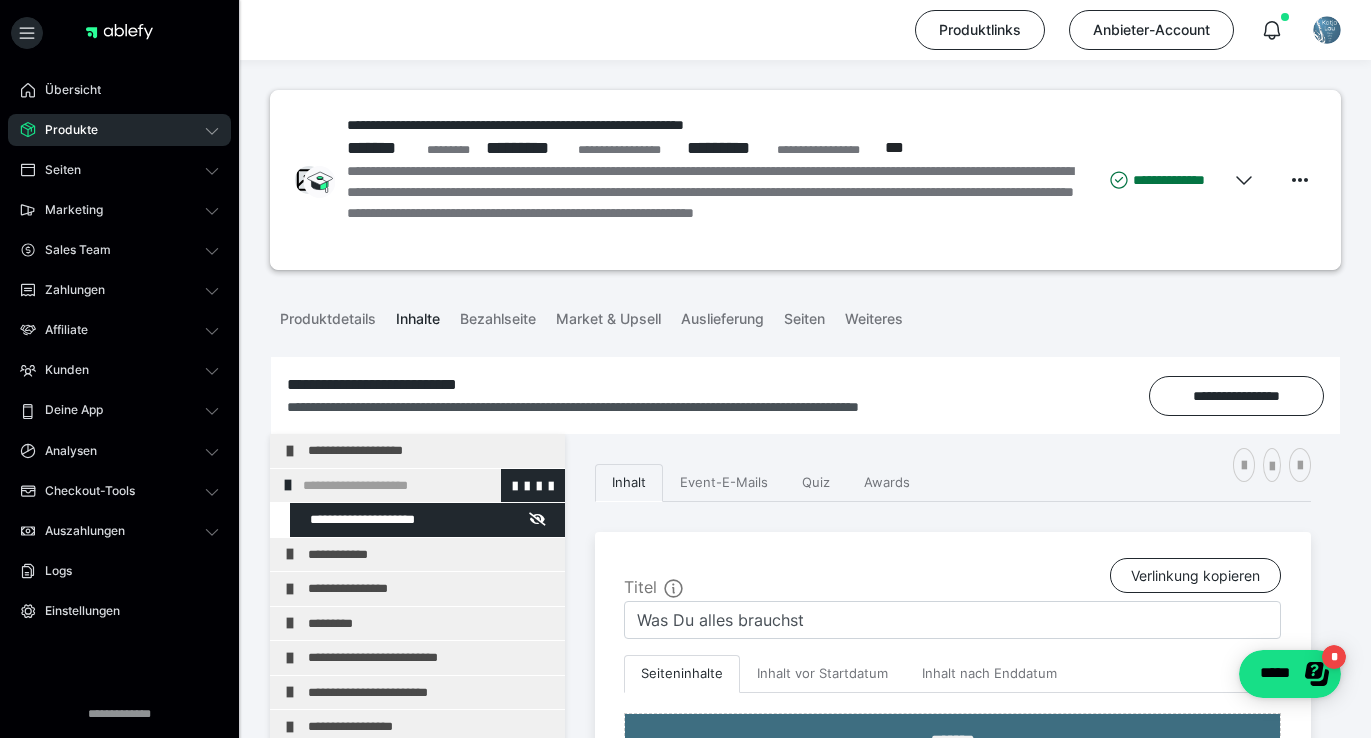 click on "**********" at bounding box center [426, 486] 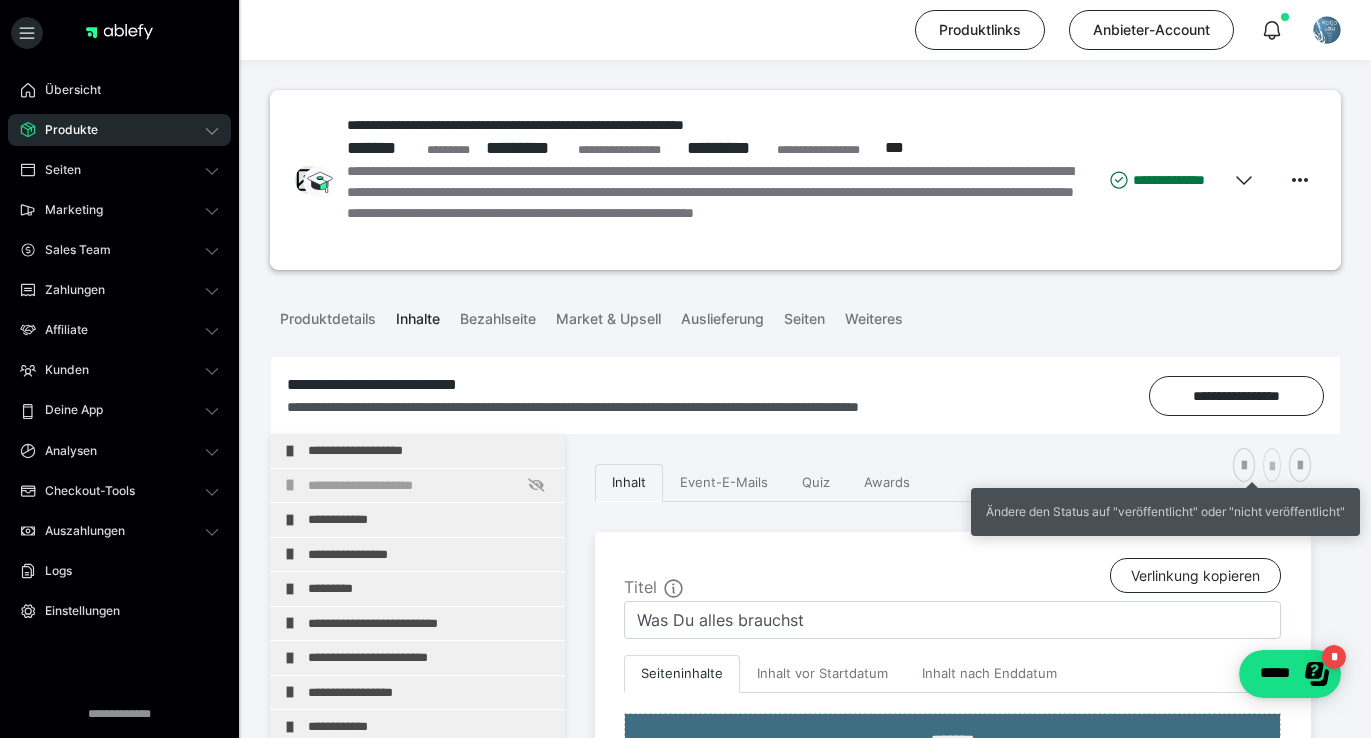 click at bounding box center [1272, 467] 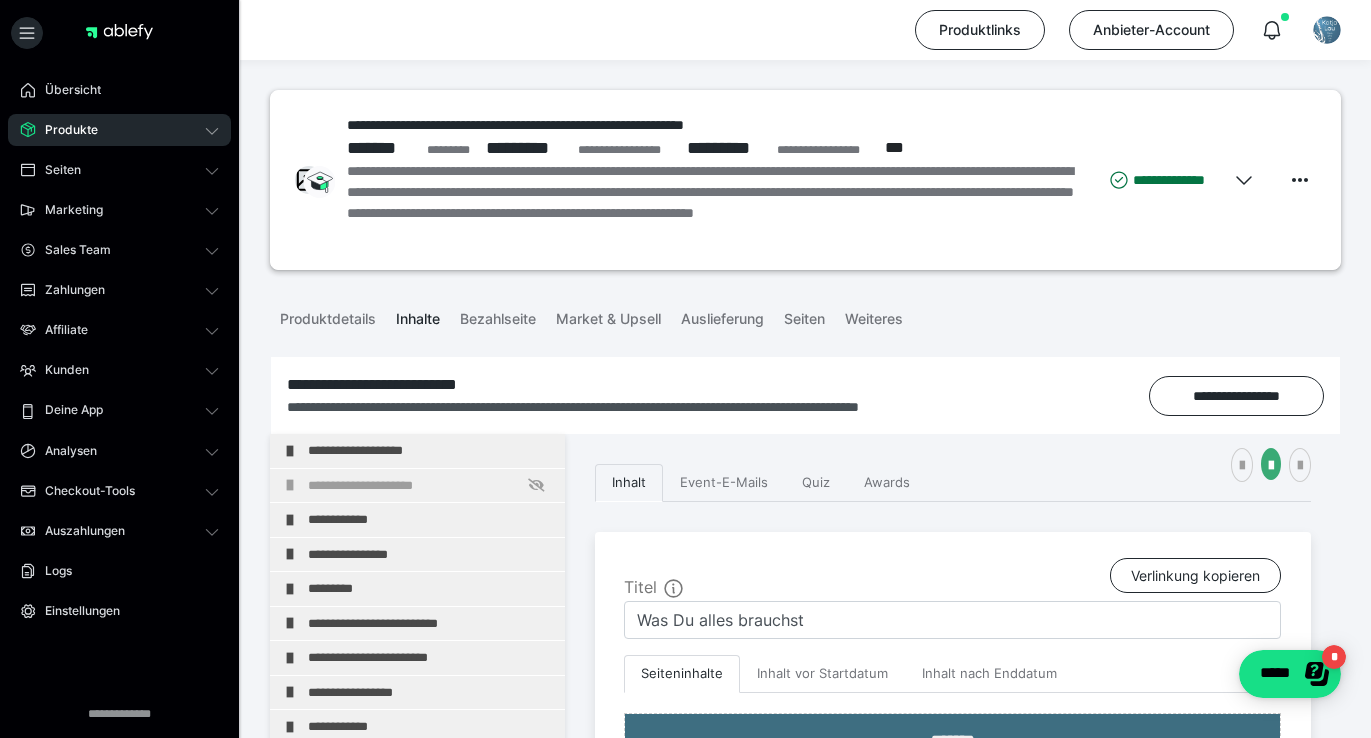 click on "Produkte" at bounding box center (119, 130) 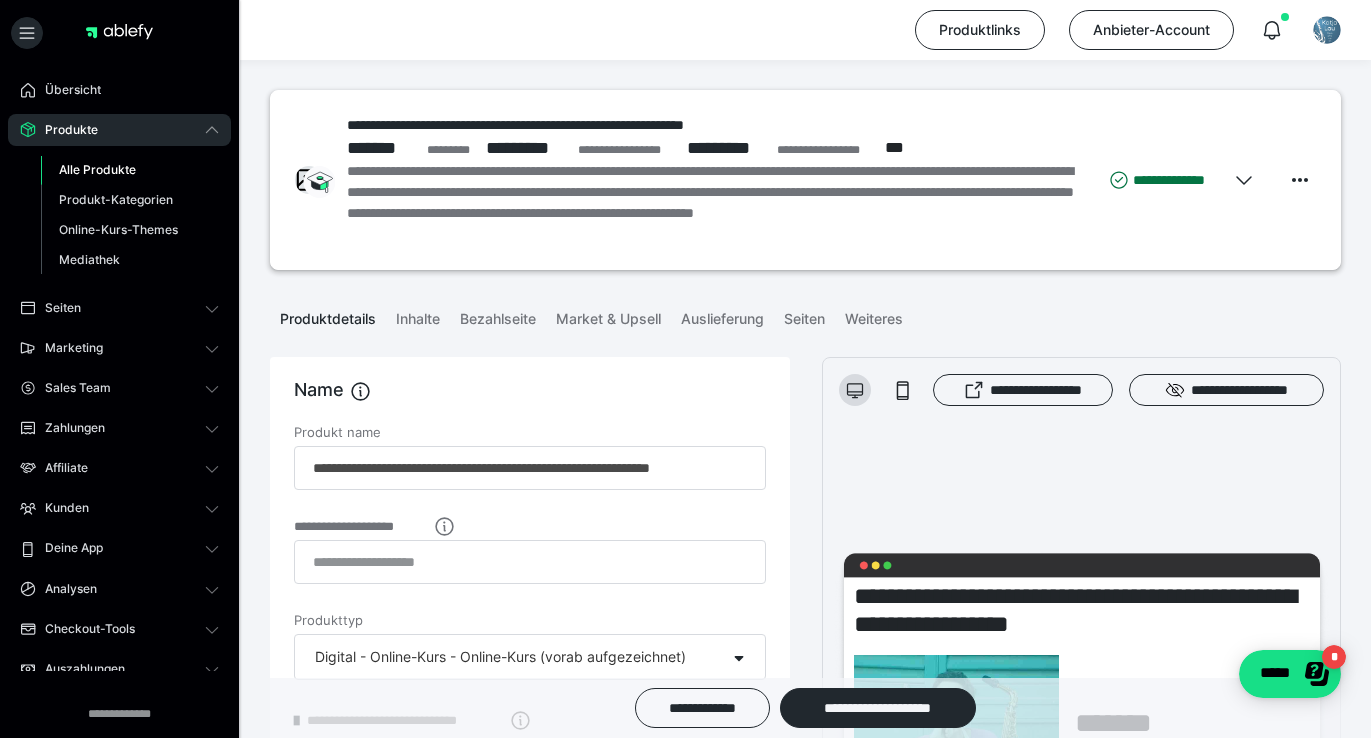 click on "Alle Produkte" at bounding box center (97, 169) 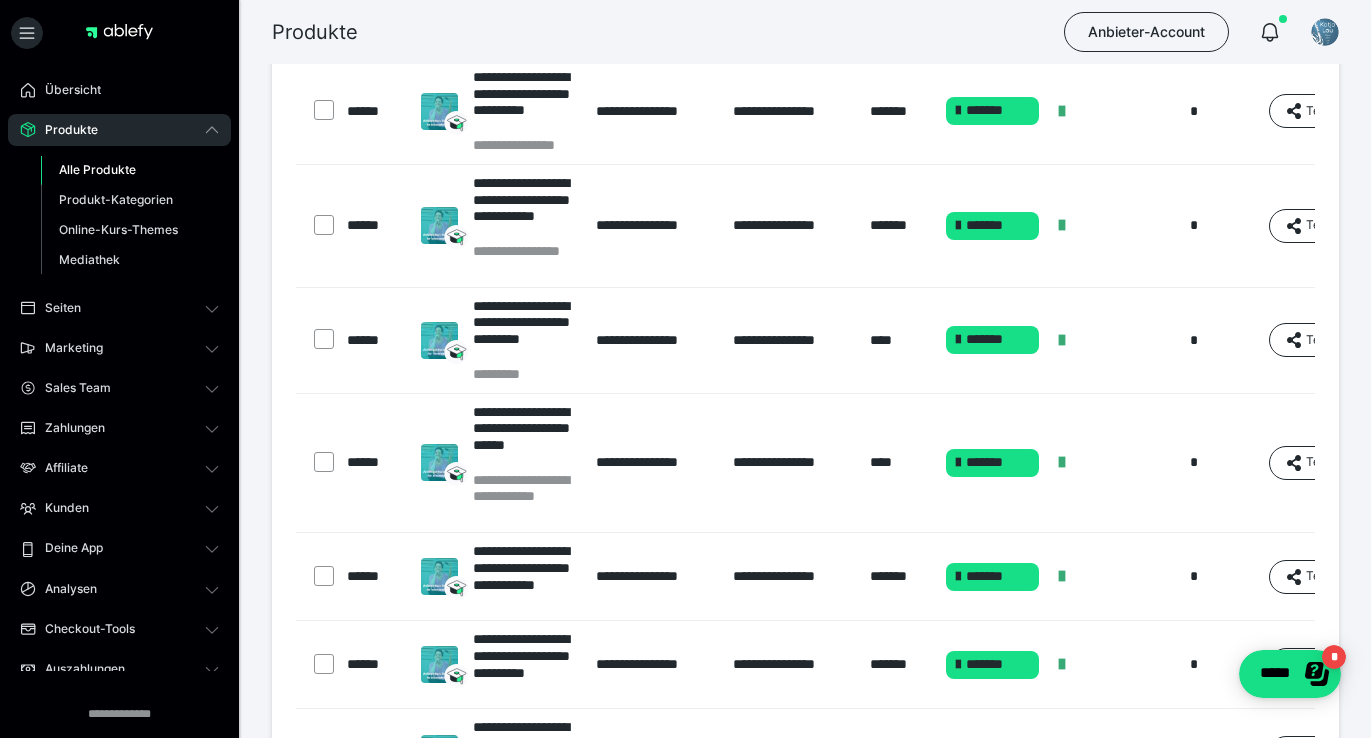 scroll, scrollTop: 859, scrollLeft: 0, axis: vertical 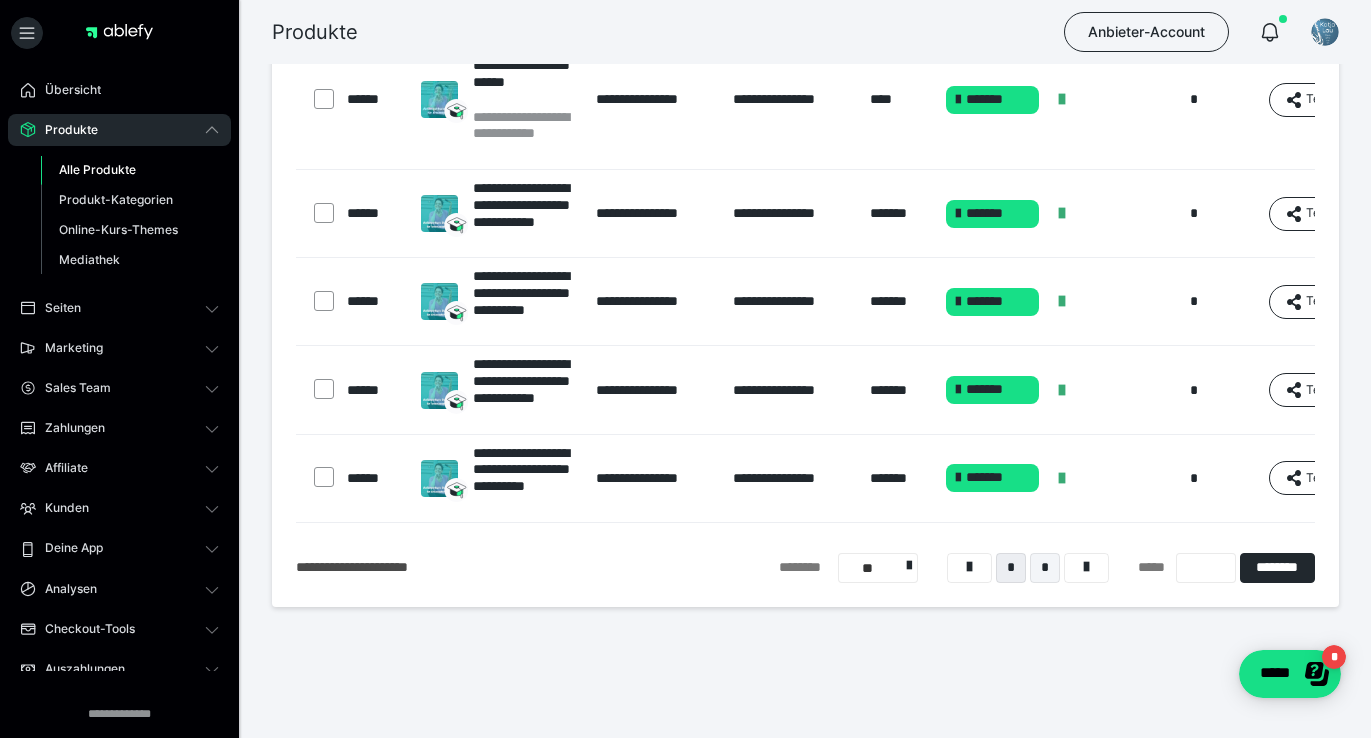 click on "*" at bounding box center [1045, 568] 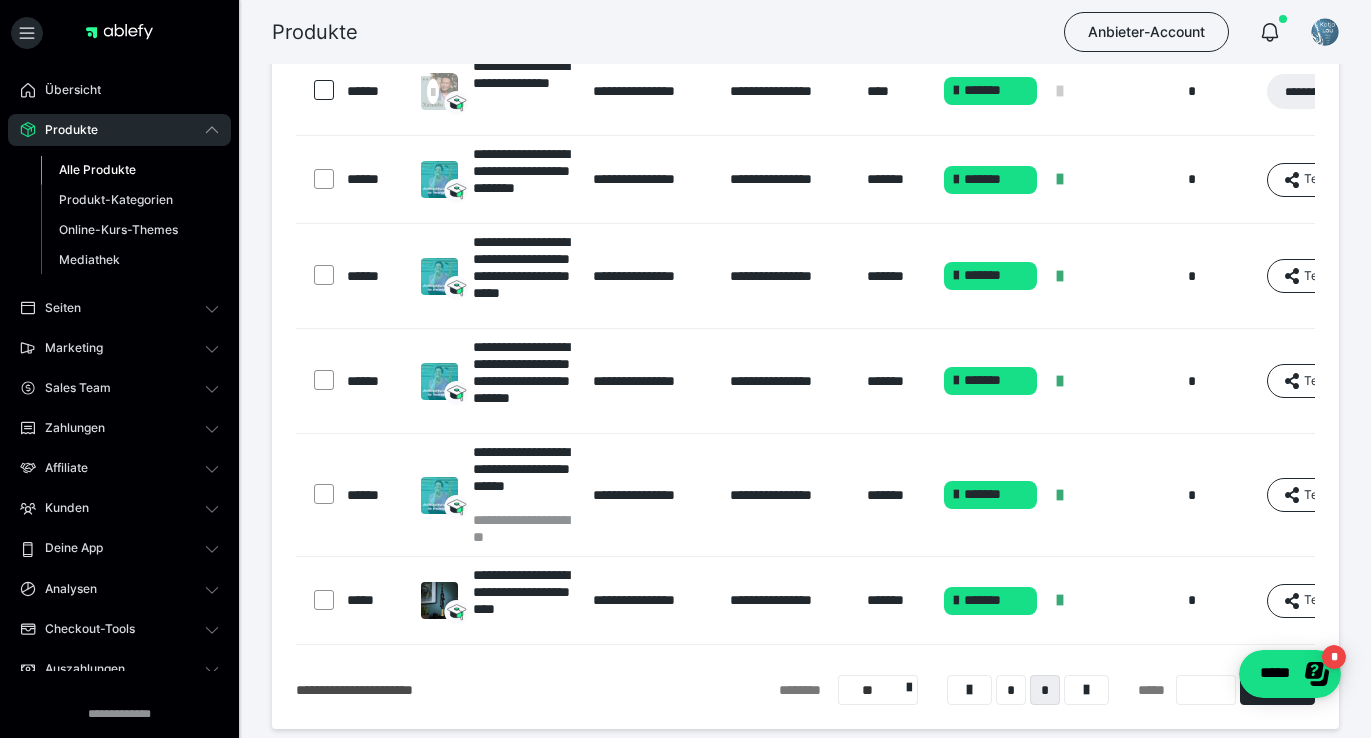 scroll, scrollTop: 367, scrollLeft: 0, axis: vertical 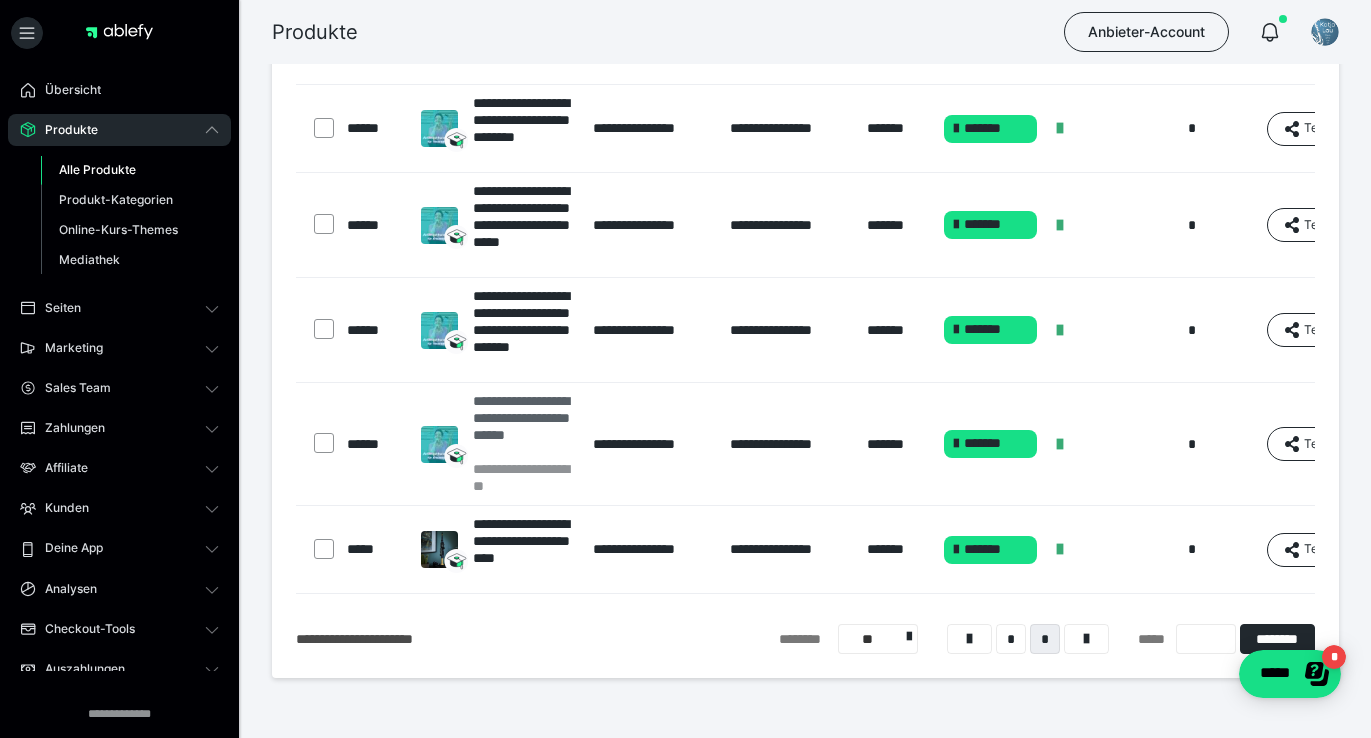 click on "**********" at bounding box center [523, 426] 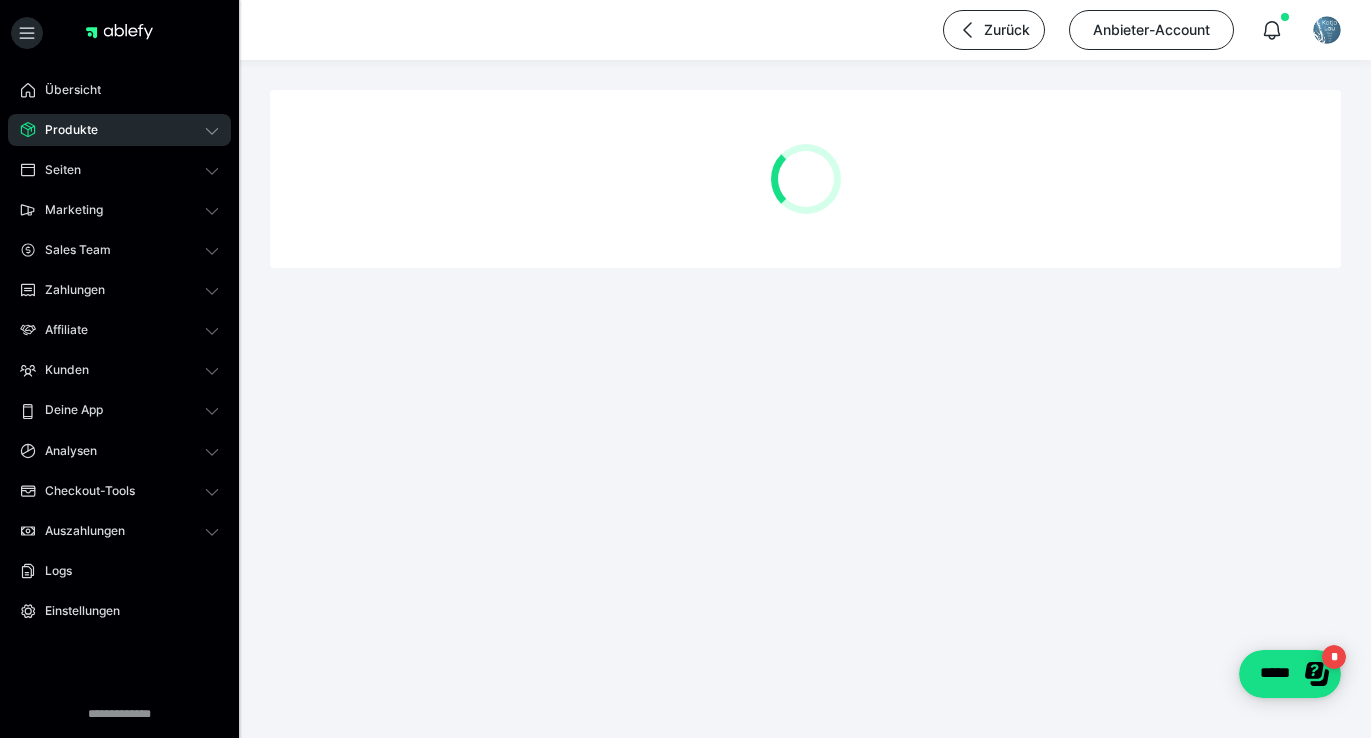 scroll, scrollTop: 0, scrollLeft: 0, axis: both 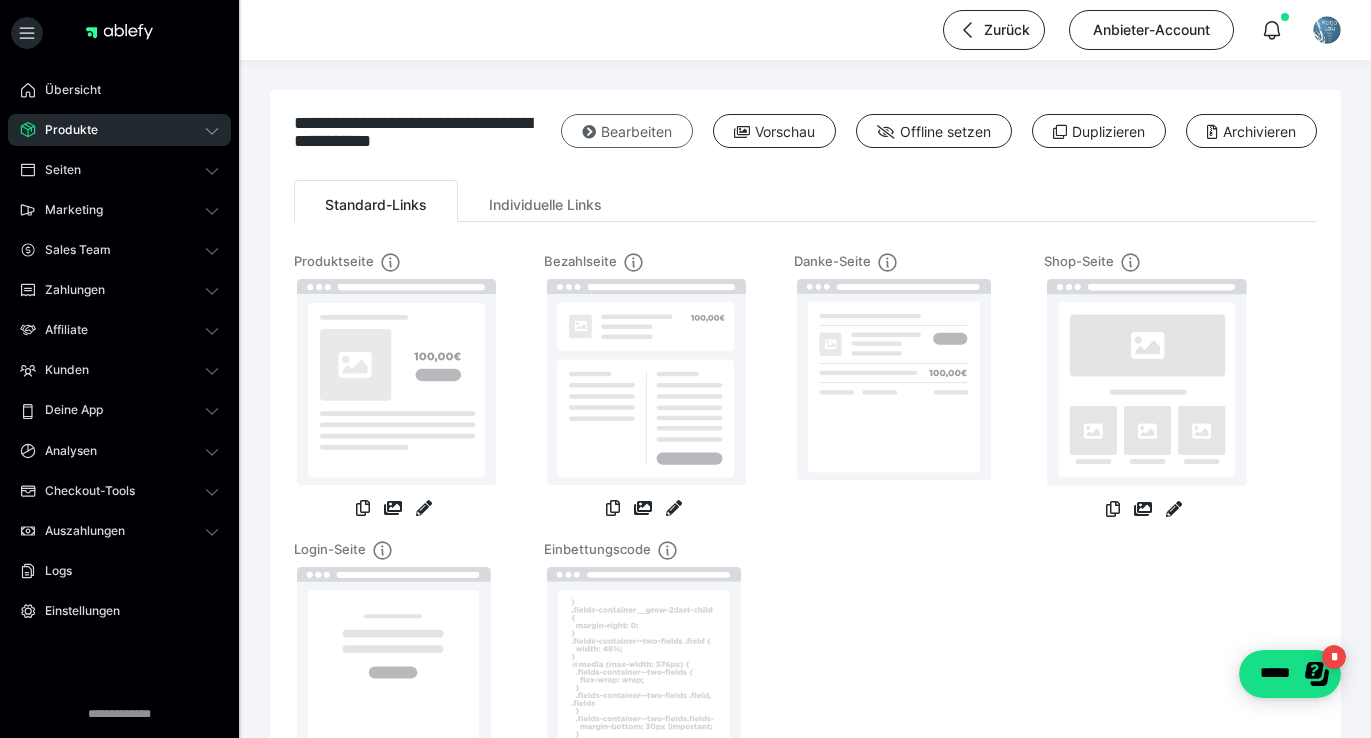 click on "Bearbeiten" at bounding box center [627, 131] 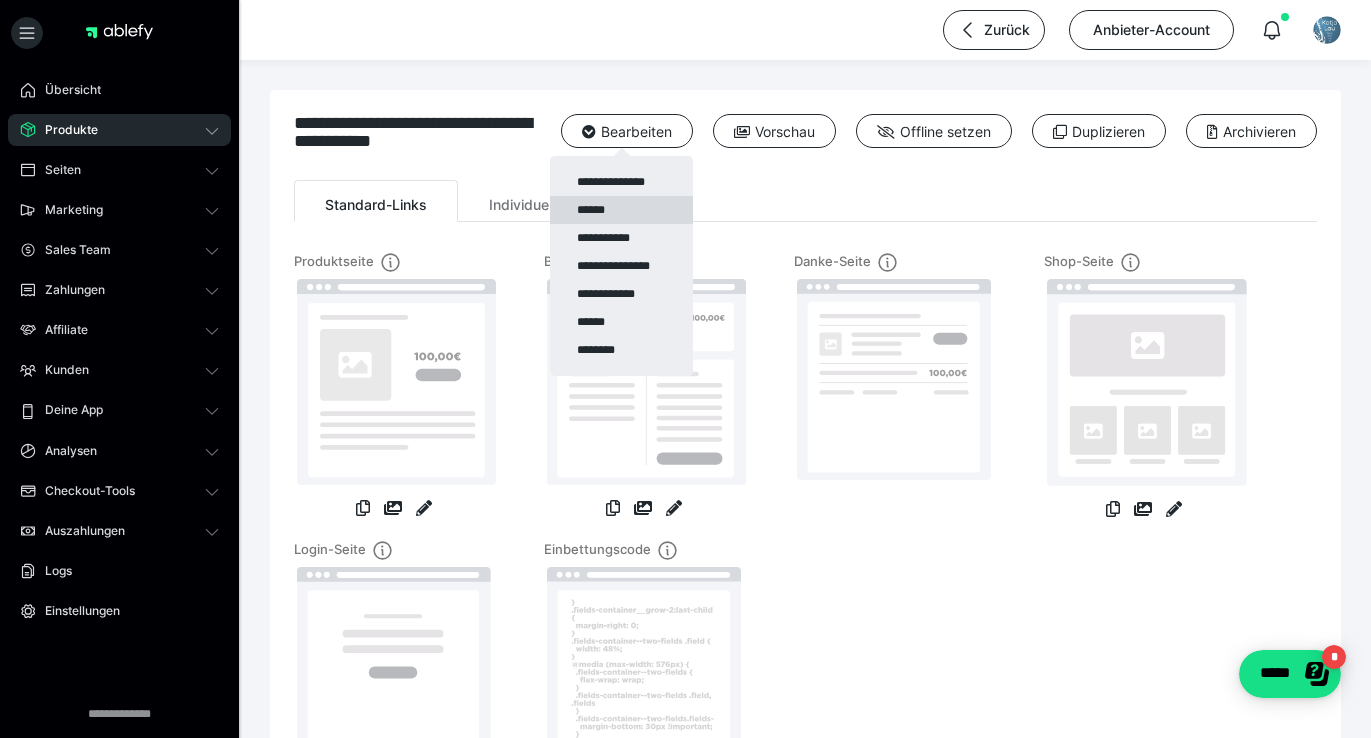 click on "******" at bounding box center [621, 210] 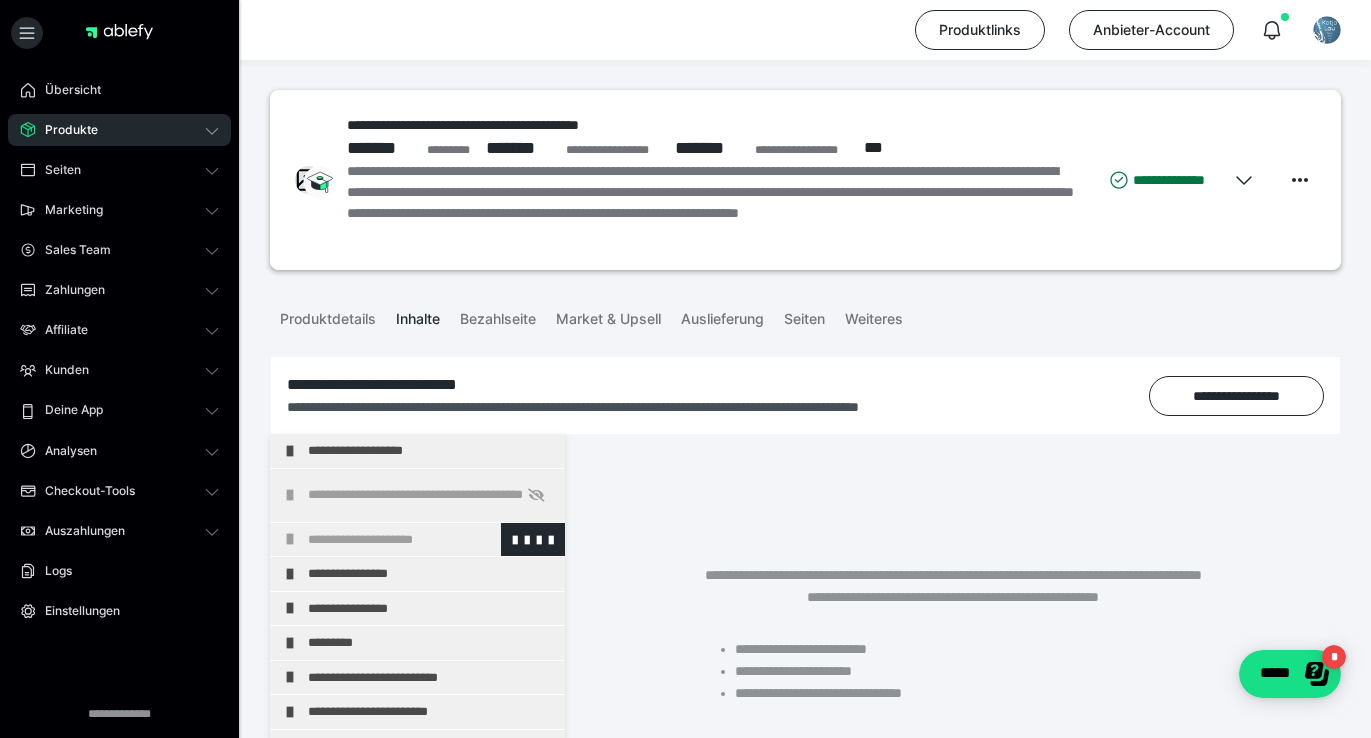 click on "**********" at bounding box center [431, 540] 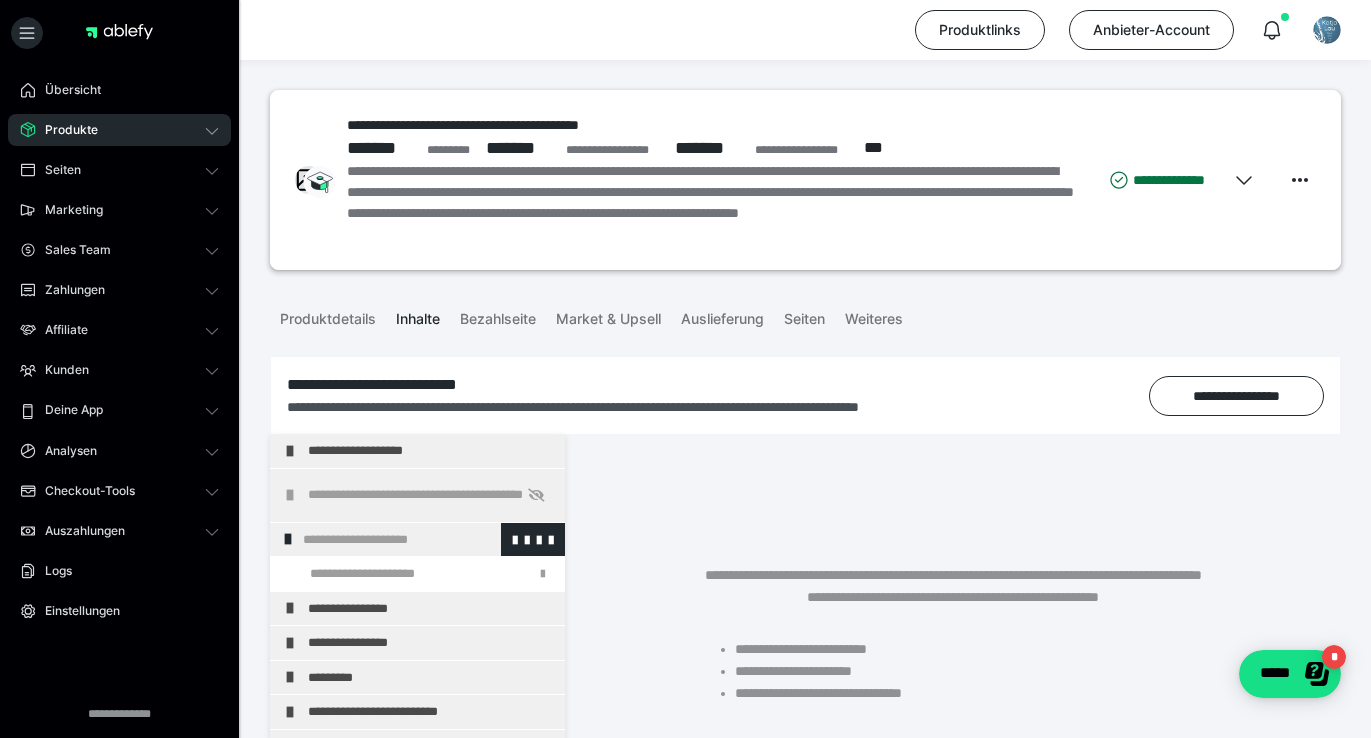 click on "**********" at bounding box center (426, 540) 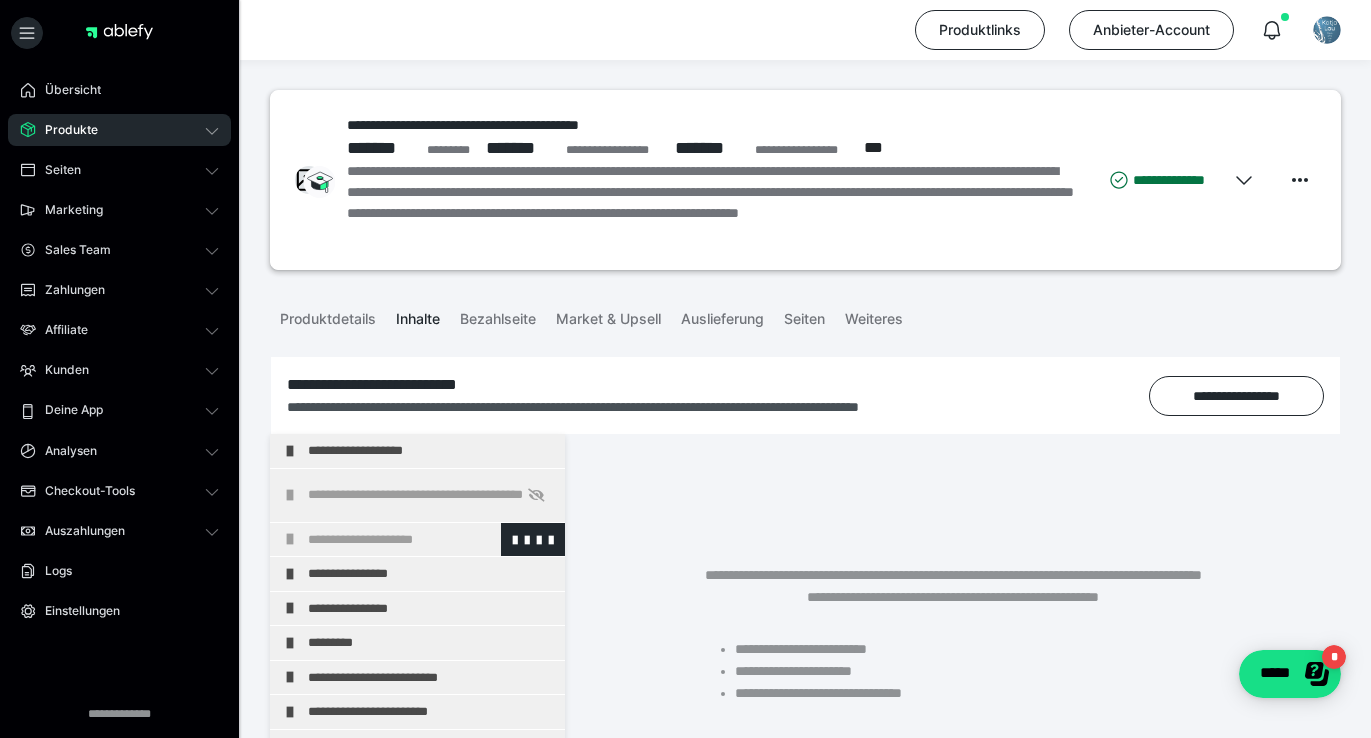 click on "**********" at bounding box center (431, 540) 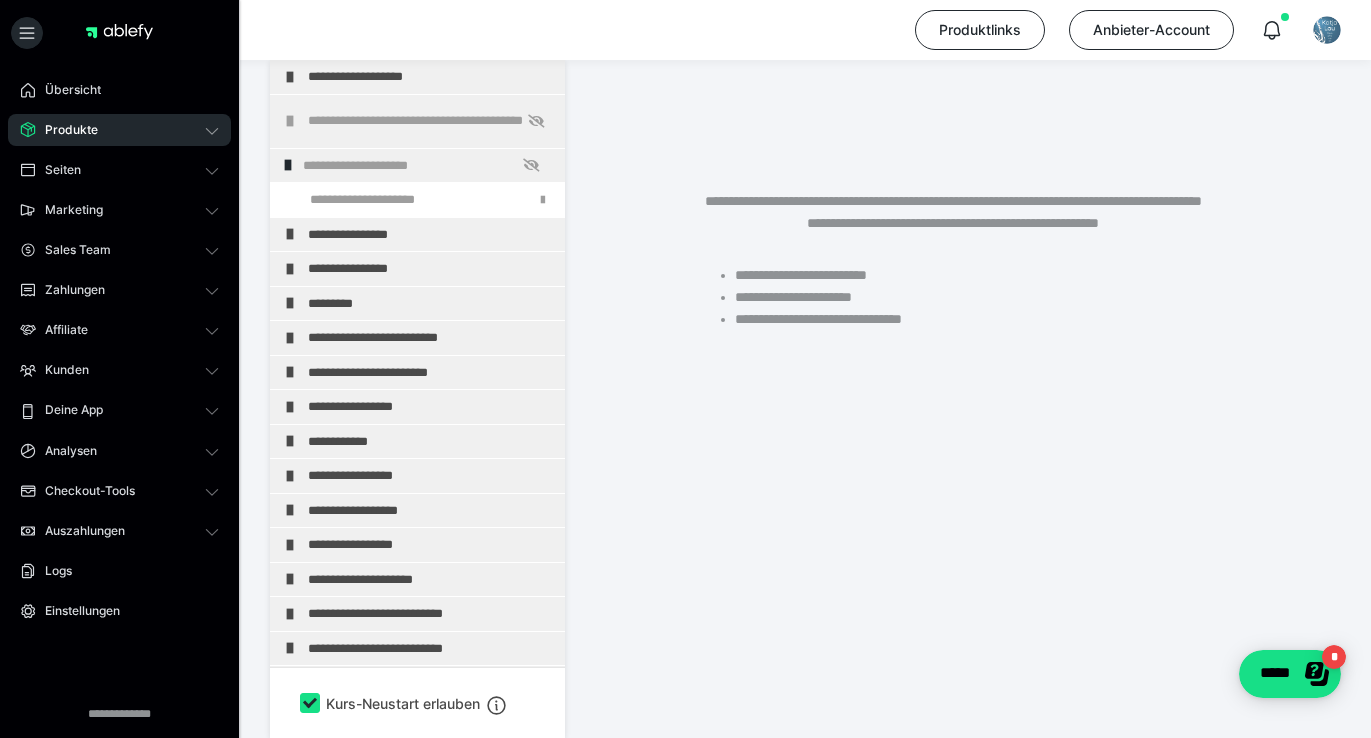 scroll, scrollTop: 0, scrollLeft: 0, axis: both 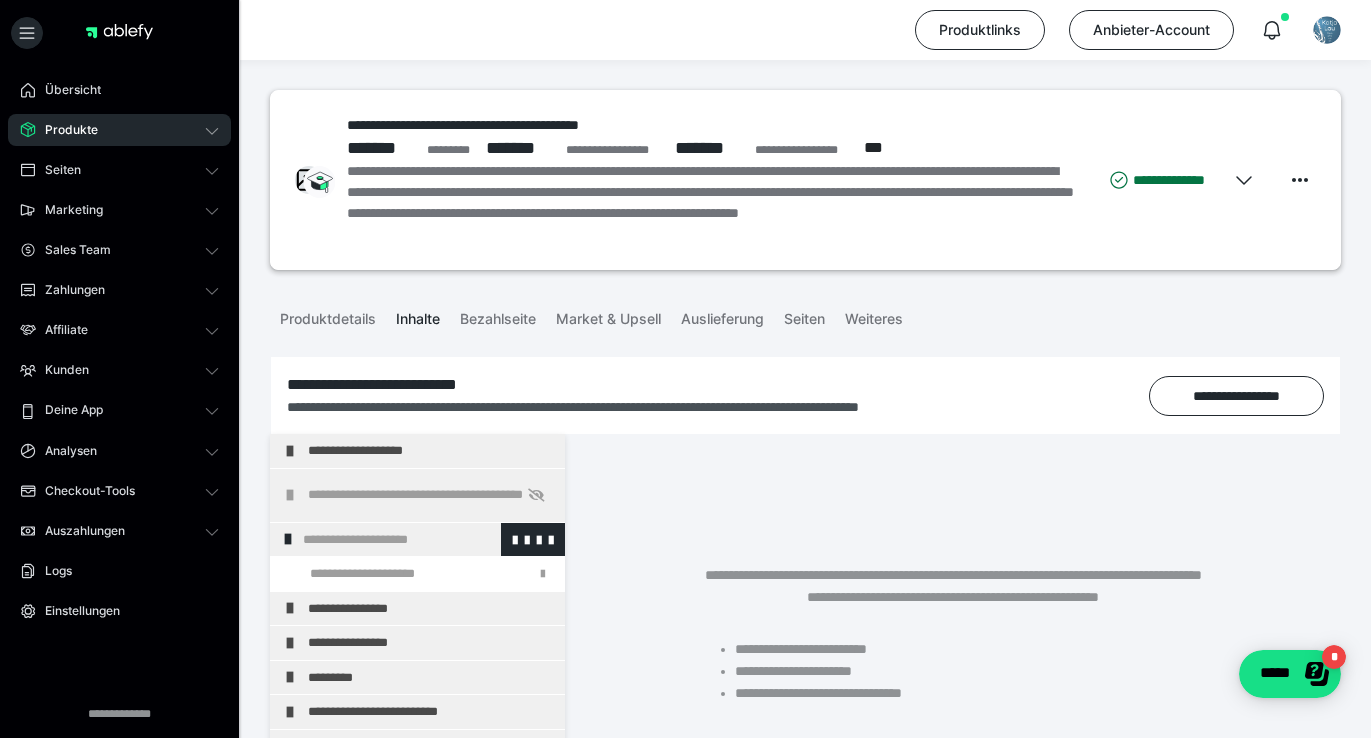 click at bounding box center [288, 539] 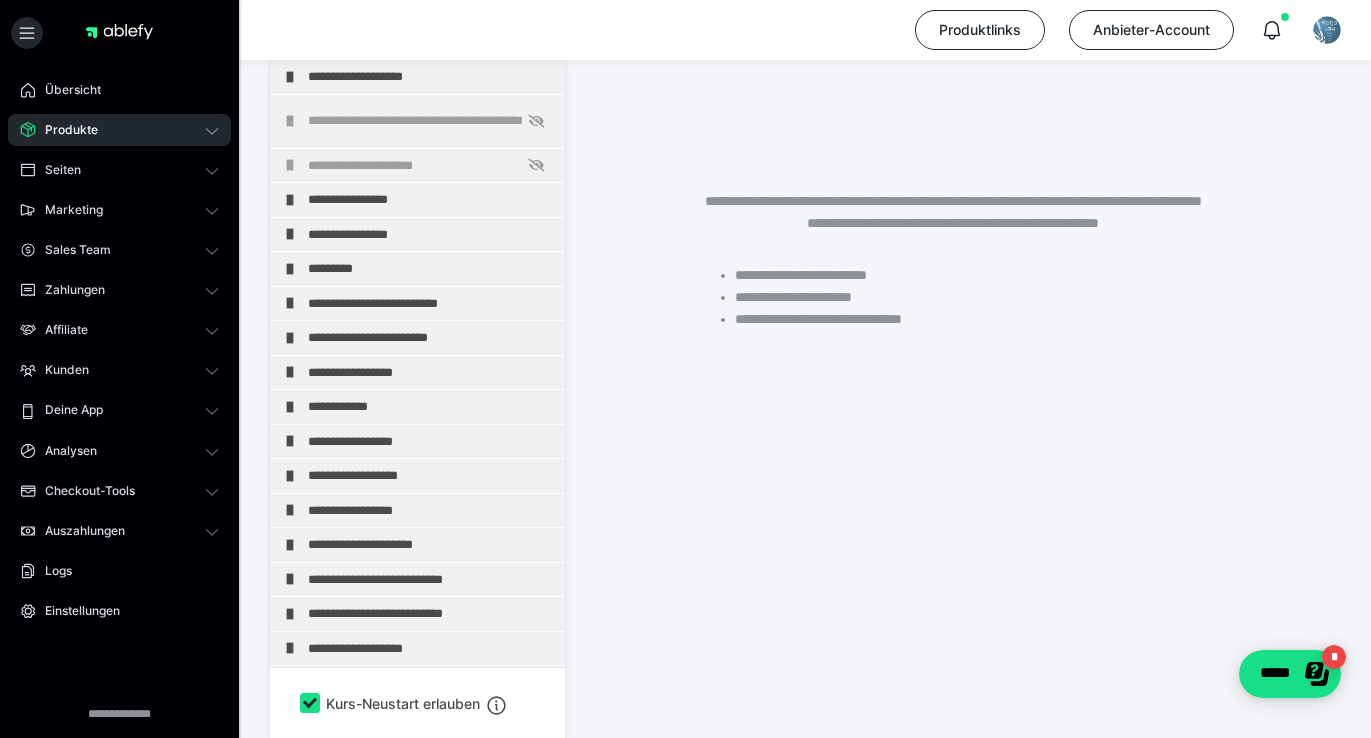 scroll, scrollTop: 0, scrollLeft: 0, axis: both 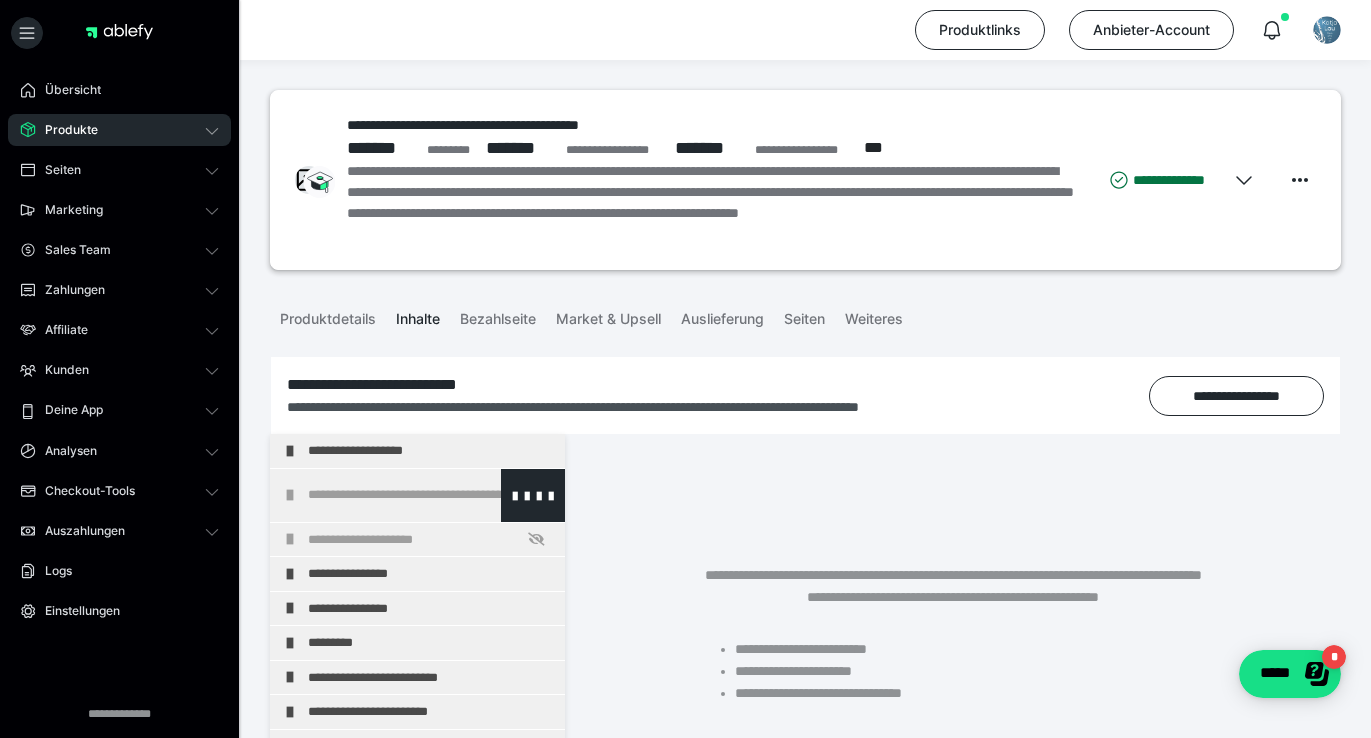 click on "**********" at bounding box center [431, 495] 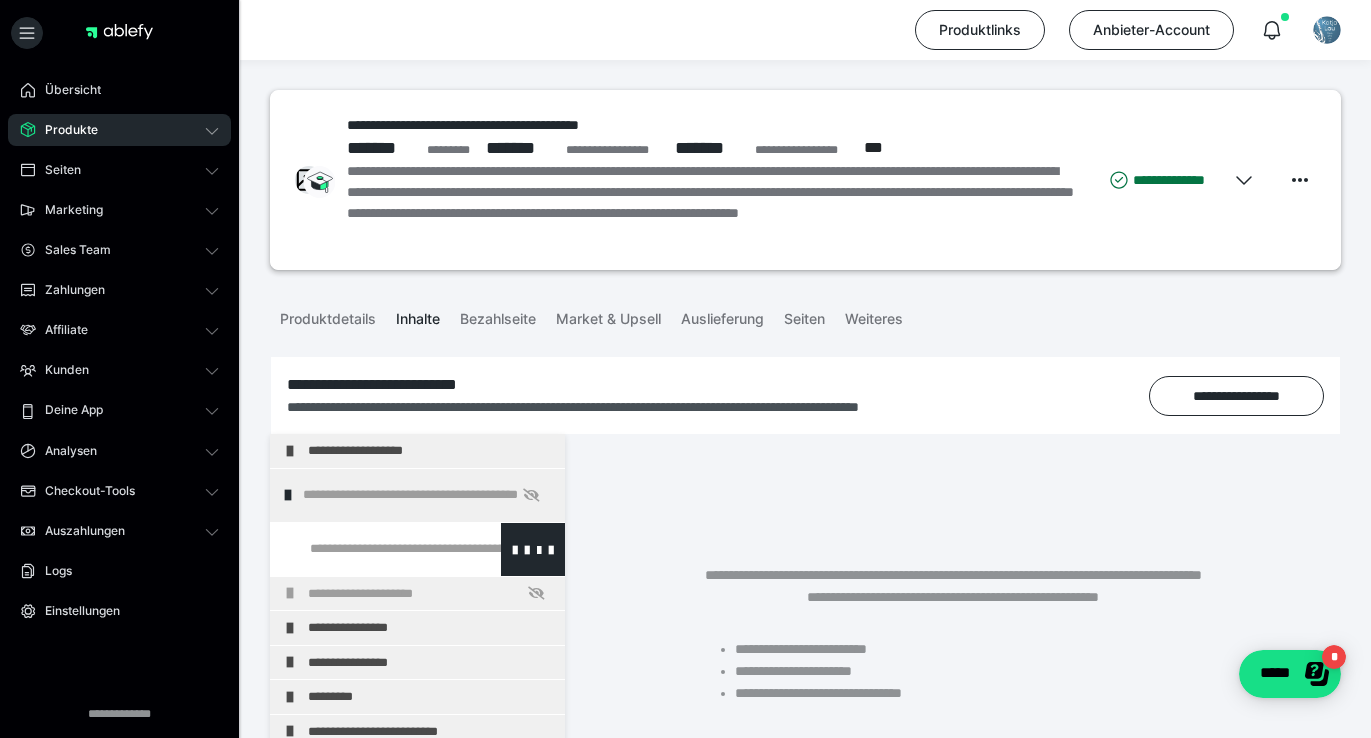 click at bounding box center (375, 549) 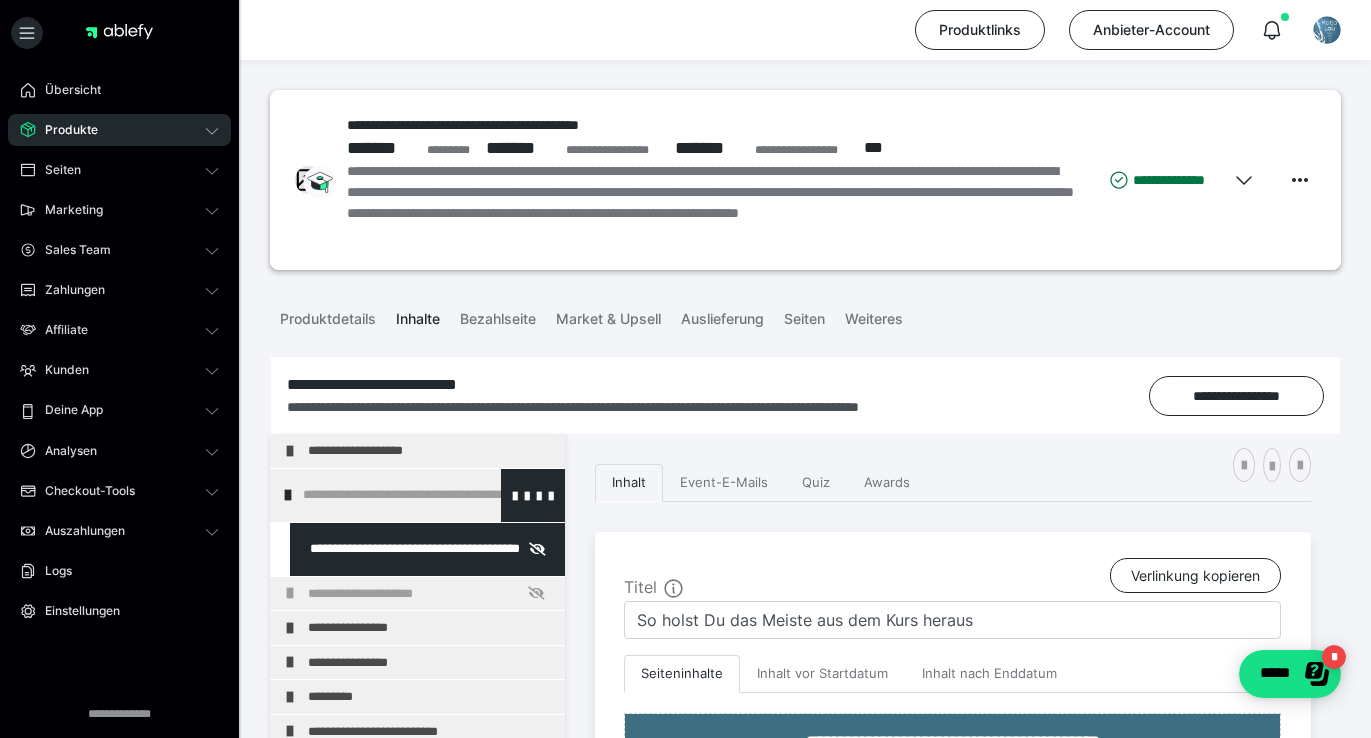 click on "**********" at bounding box center [426, 495] 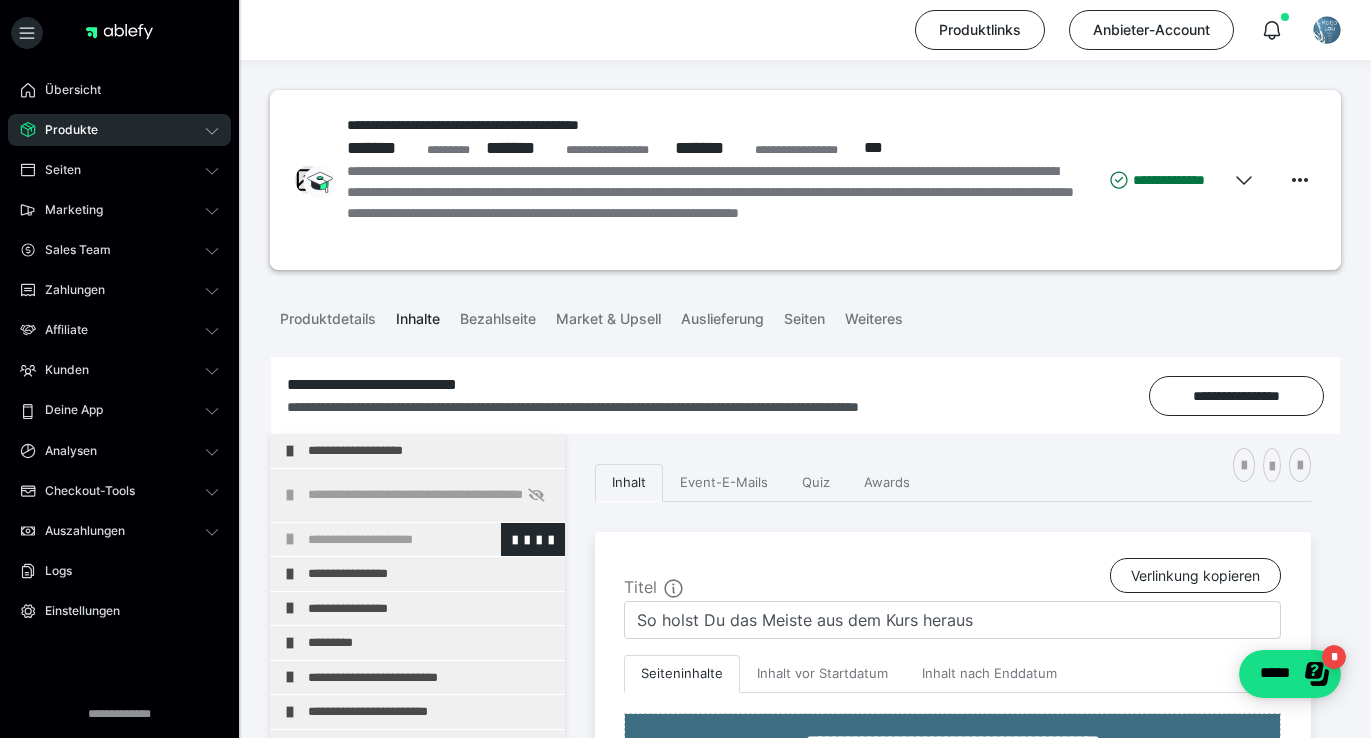 click on "**********" at bounding box center [431, 540] 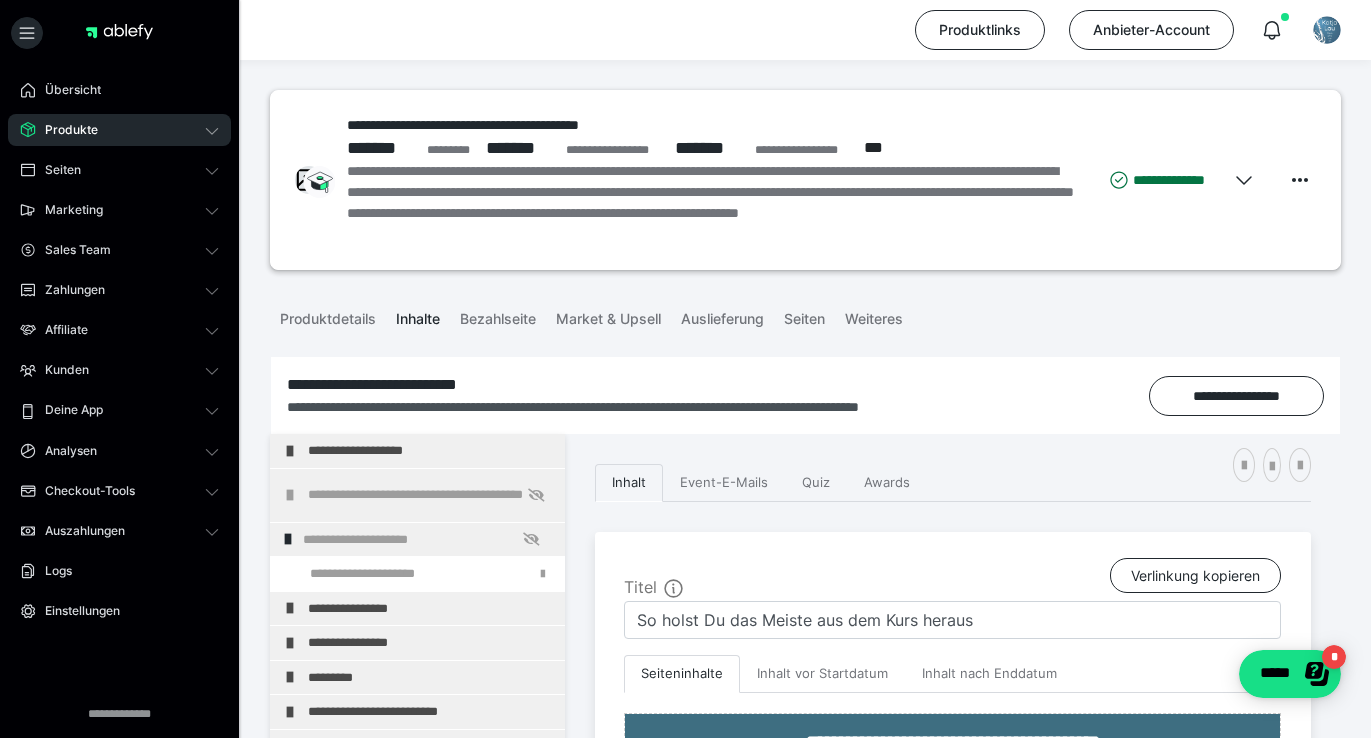 scroll, scrollTop: 388, scrollLeft: 0, axis: vertical 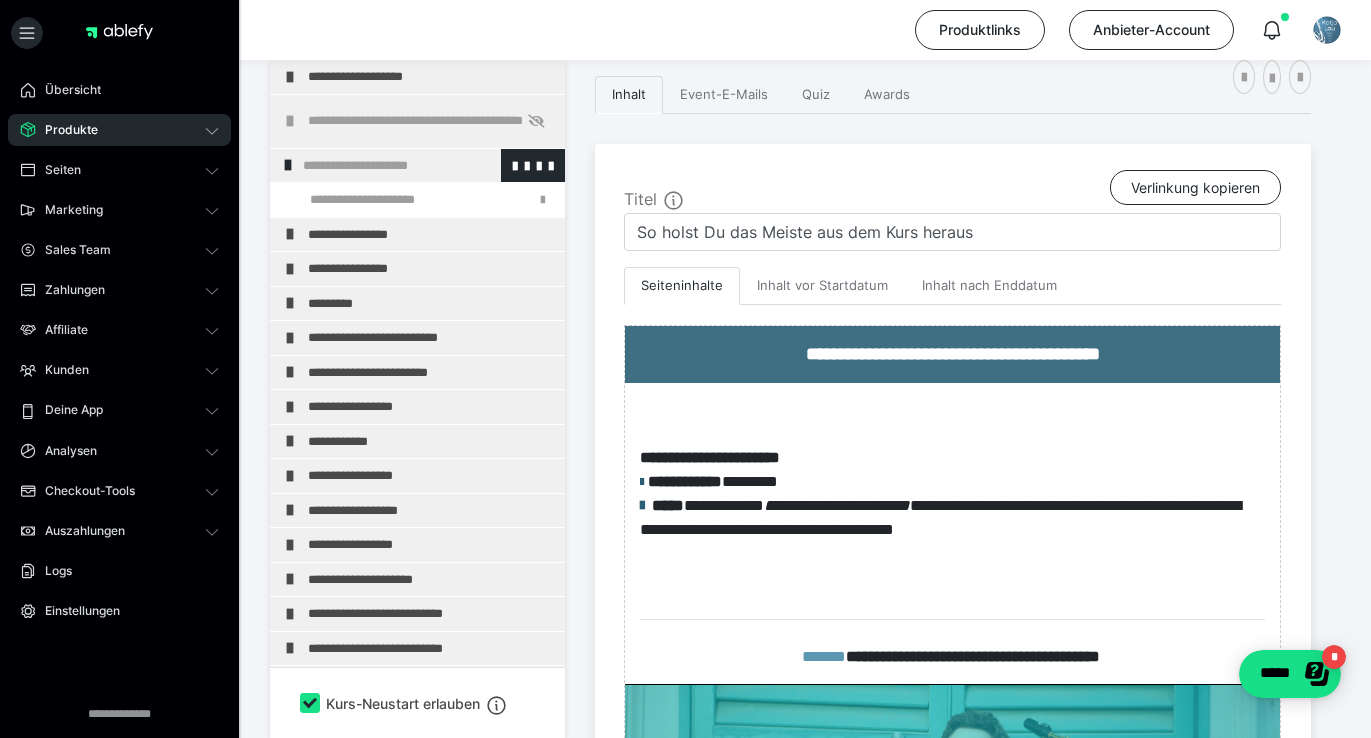 click at bounding box center [288, 165] 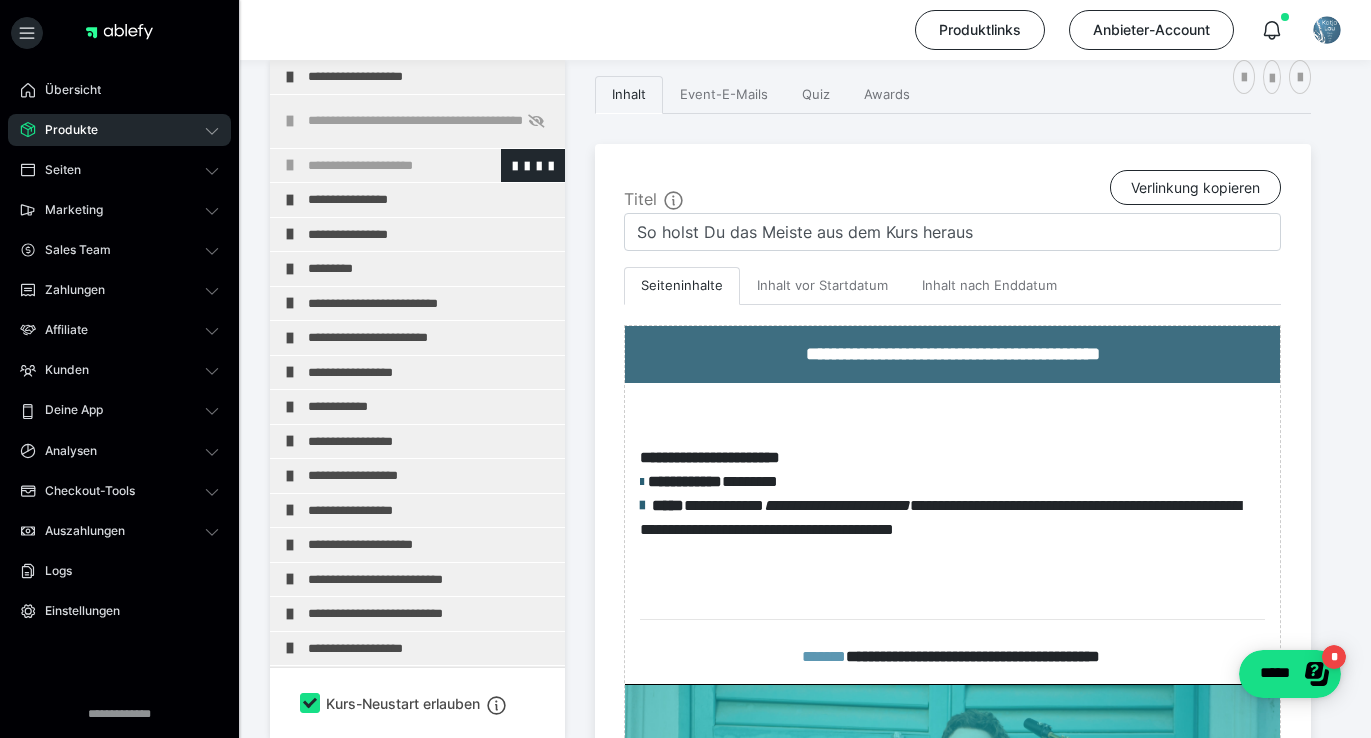 click on "**********" at bounding box center (431, 166) 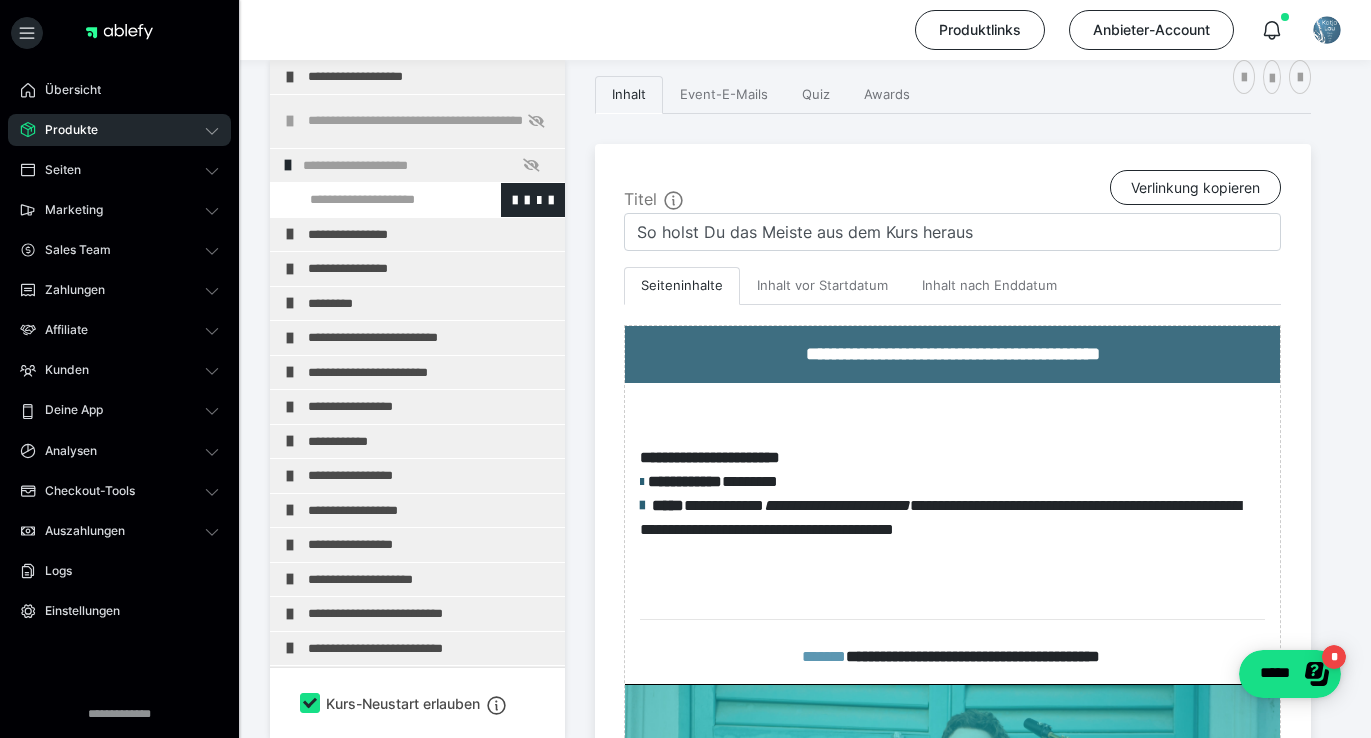 click at bounding box center (375, 200) 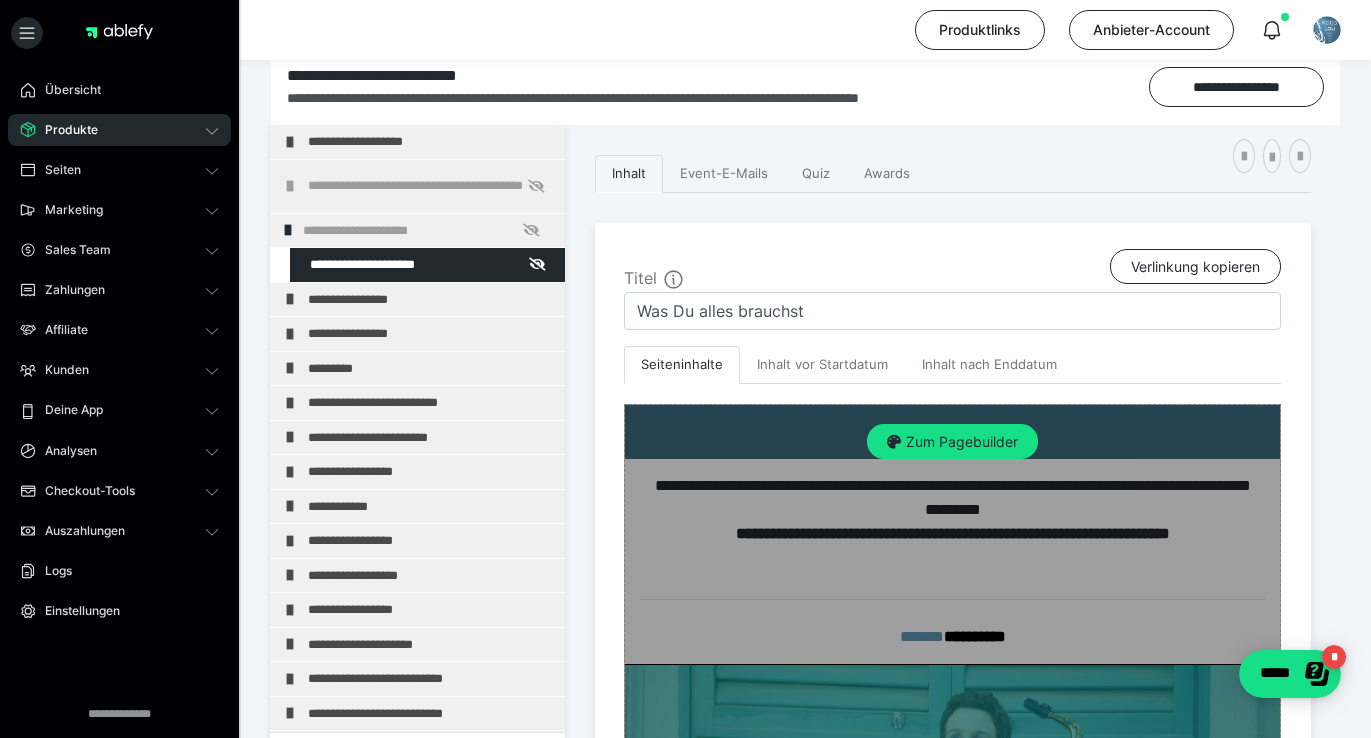 scroll, scrollTop: 223, scrollLeft: 0, axis: vertical 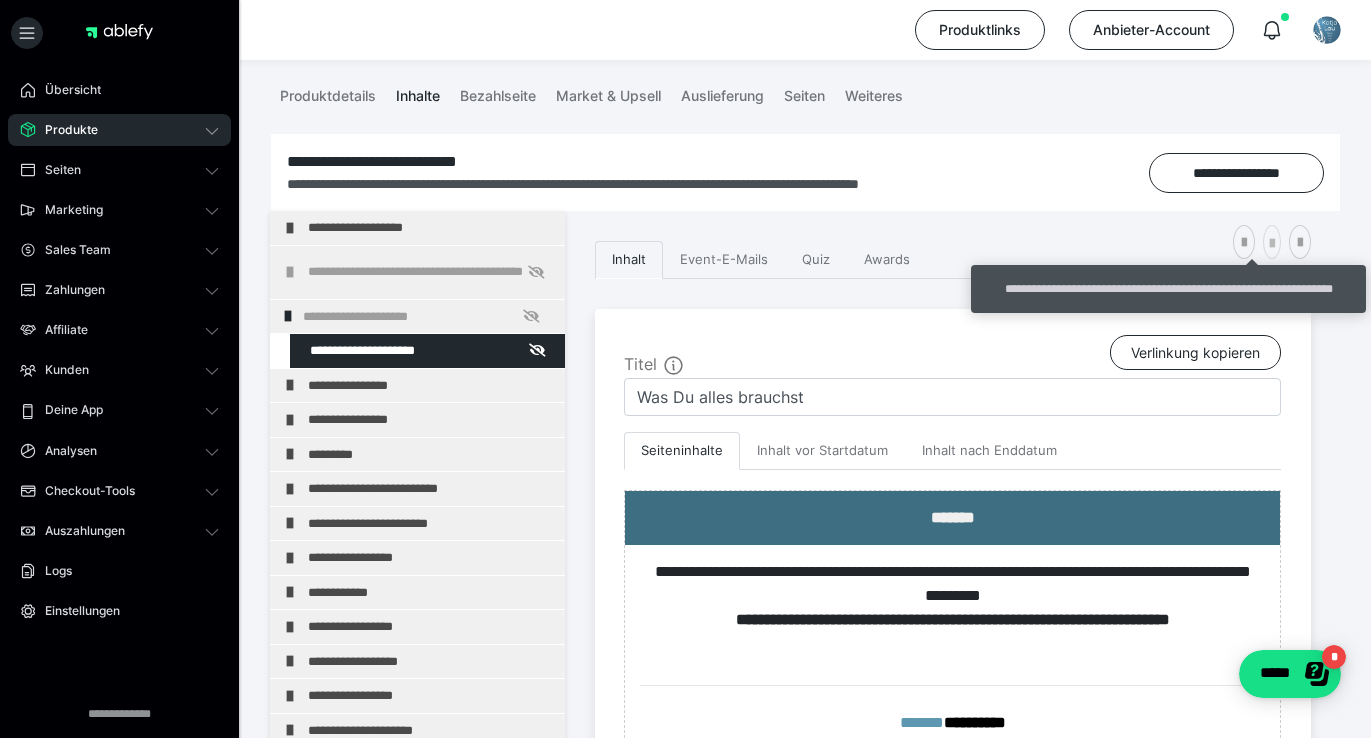 click at bounding box center (1272, 244) 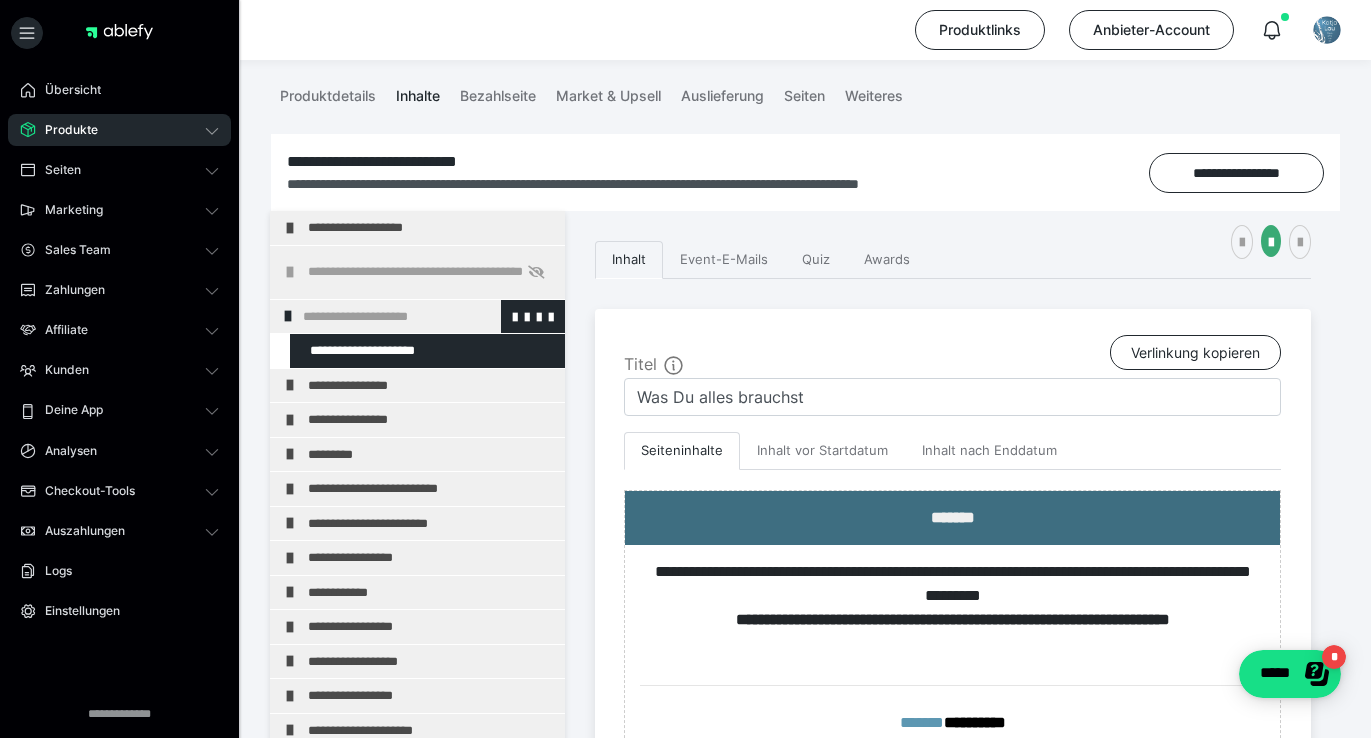 click on "**********" at bounding box center [426, 317] 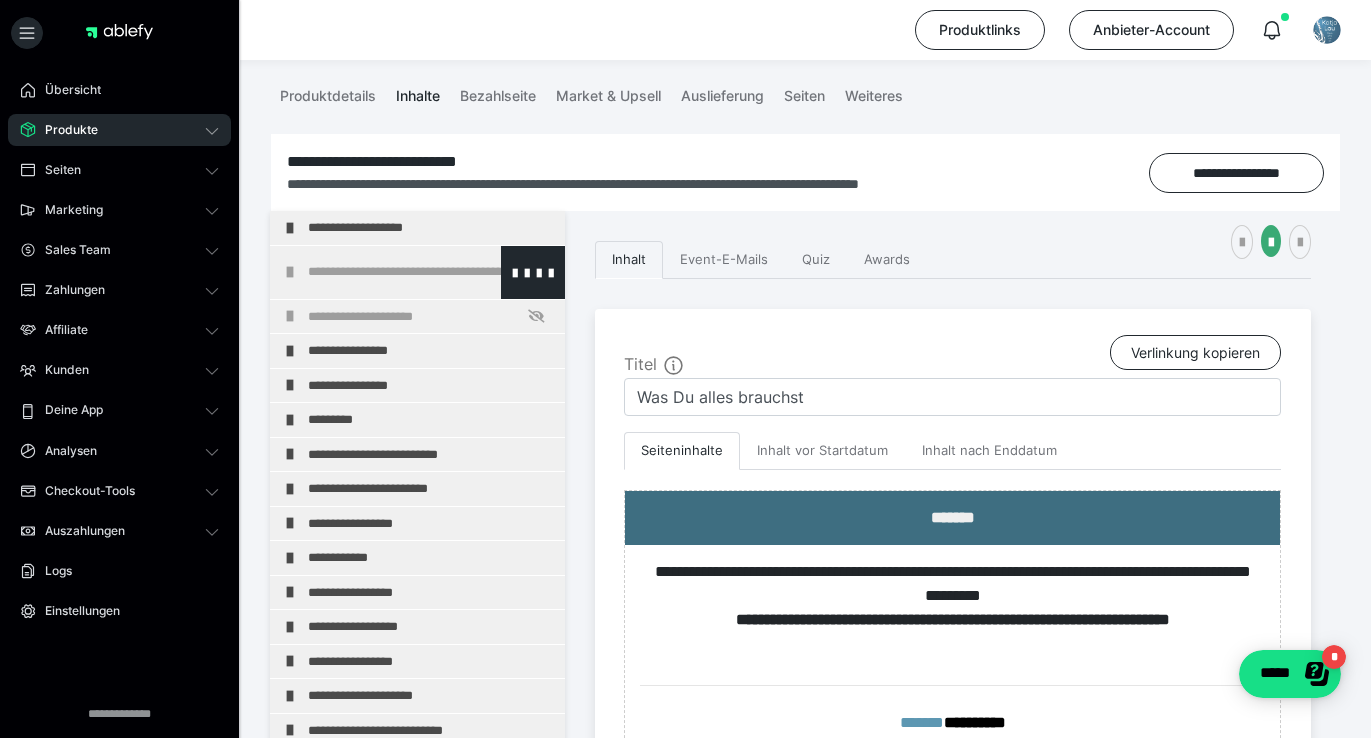 click on "**********" at bounding box center (431, 272) 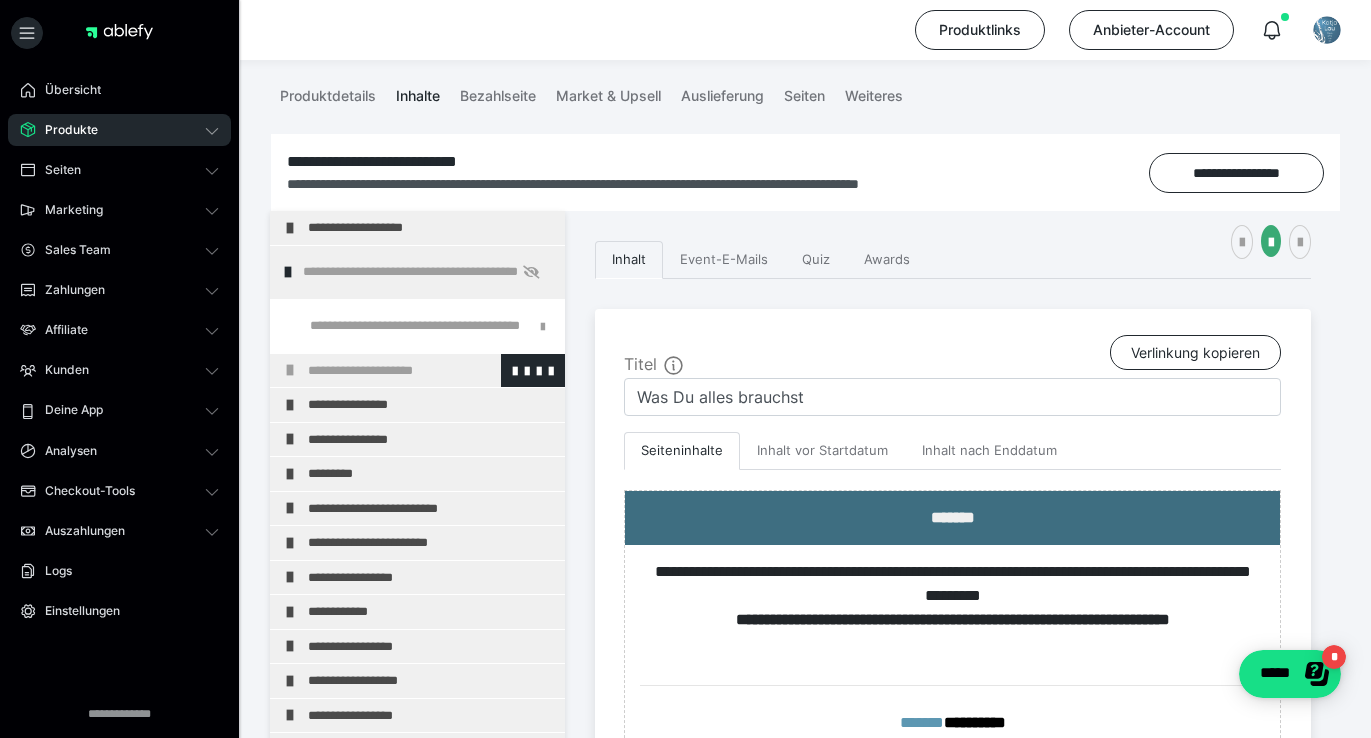 click on "**********" at bounding box center [431, 371] 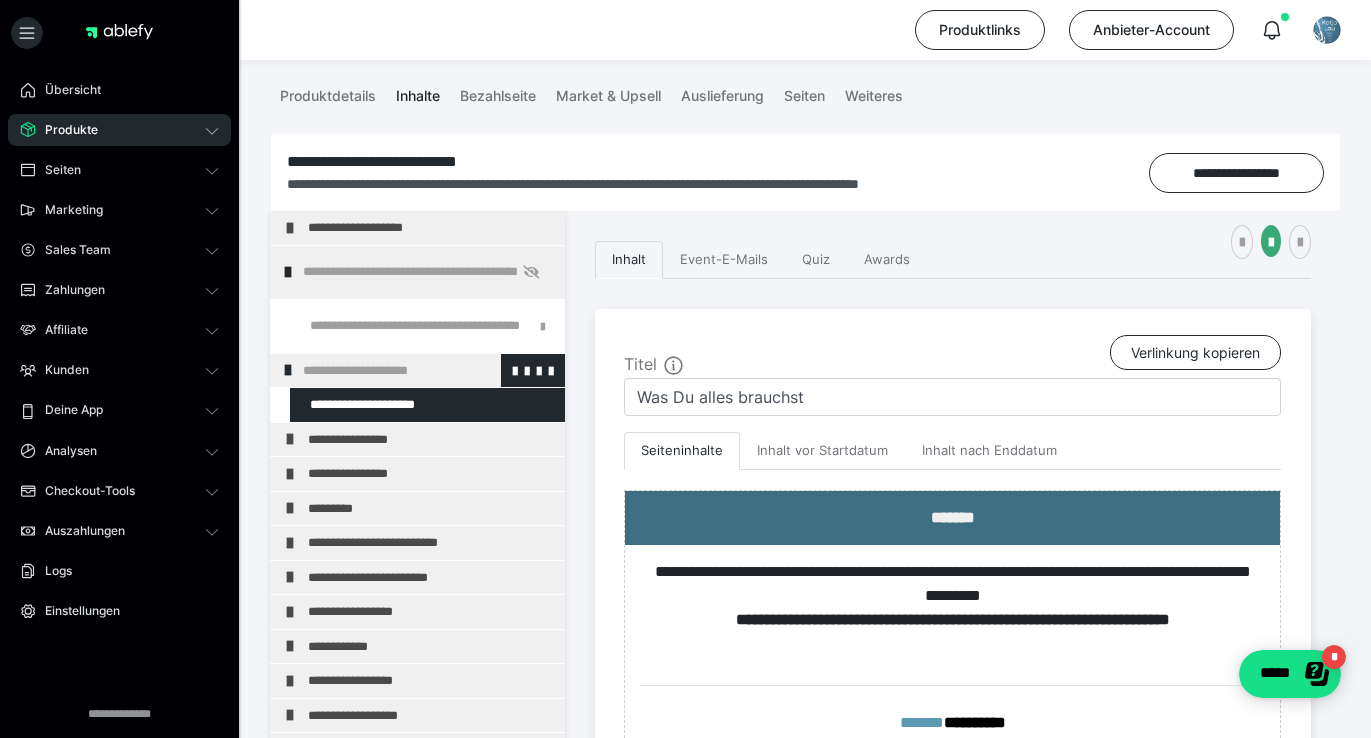 click on "**********" at bounding box center (426, 371) 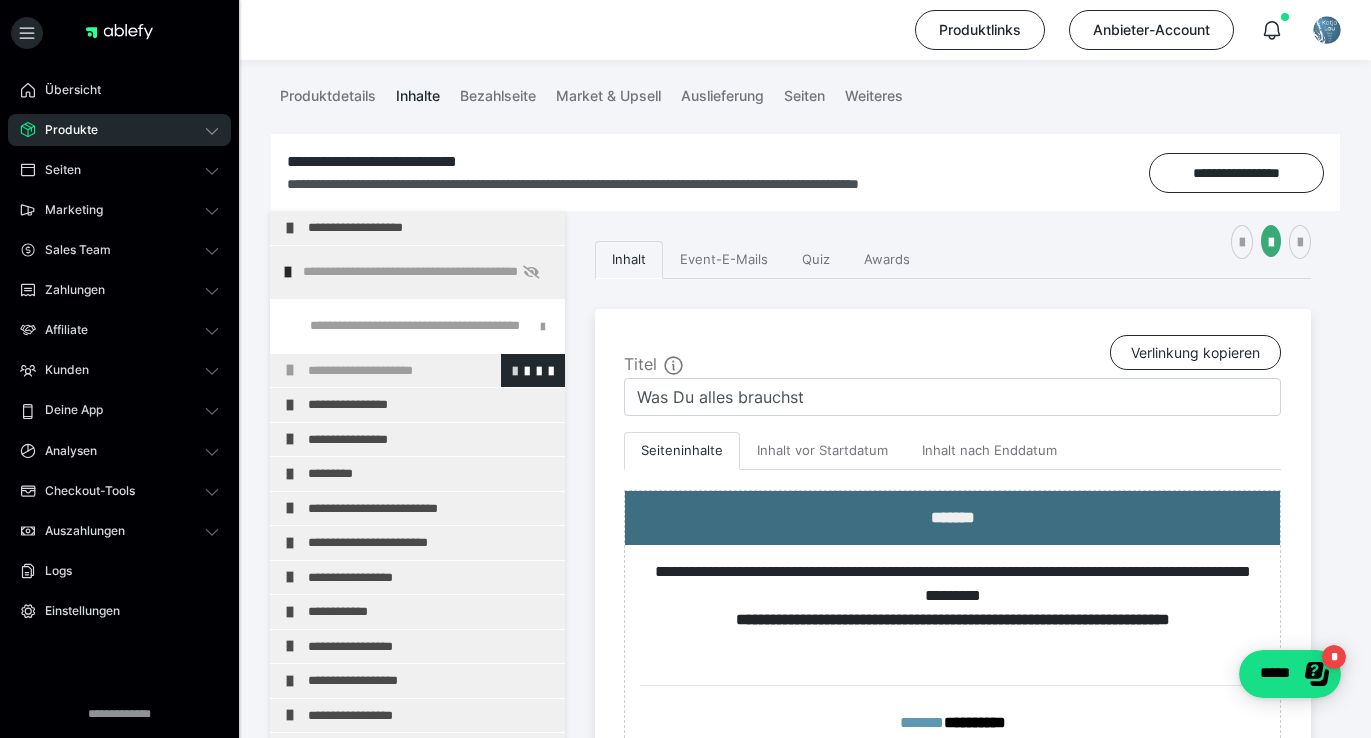 click at bounding box center [515, 370] 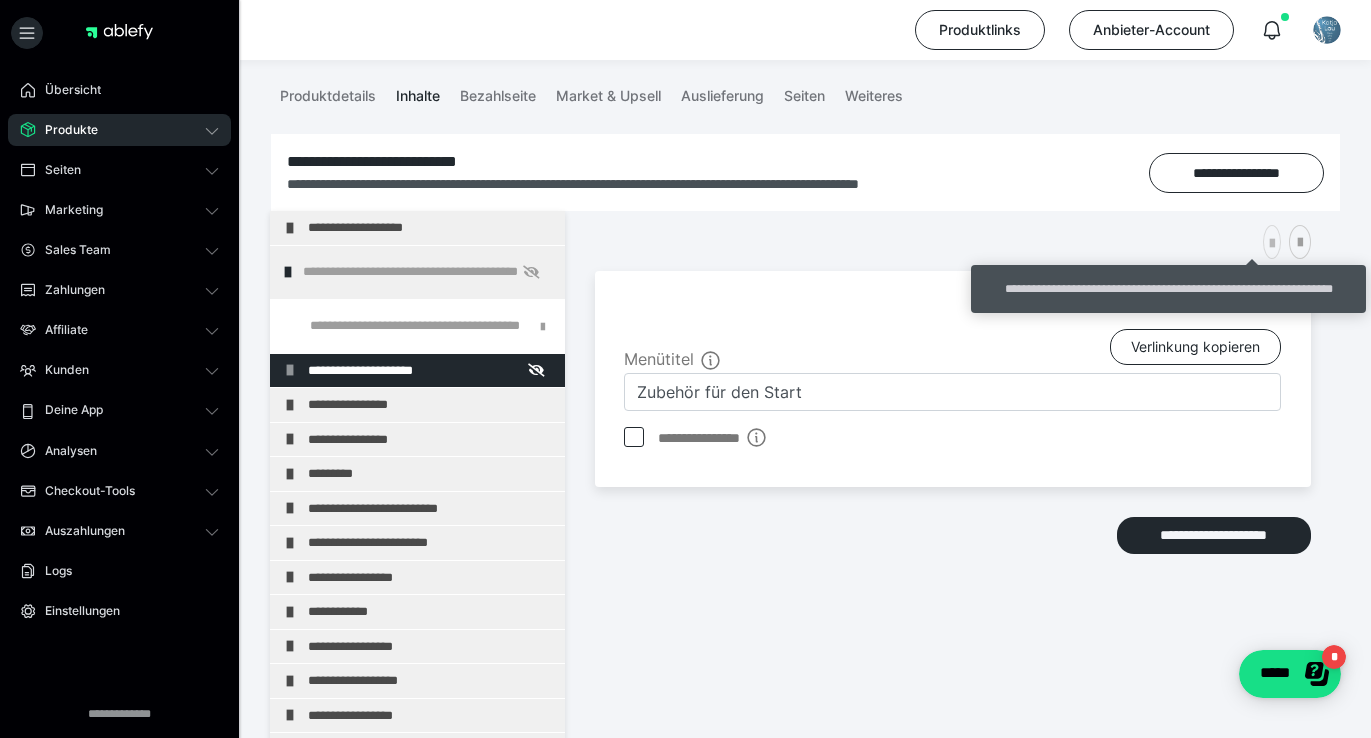 click at bounding box center [1272, 244] 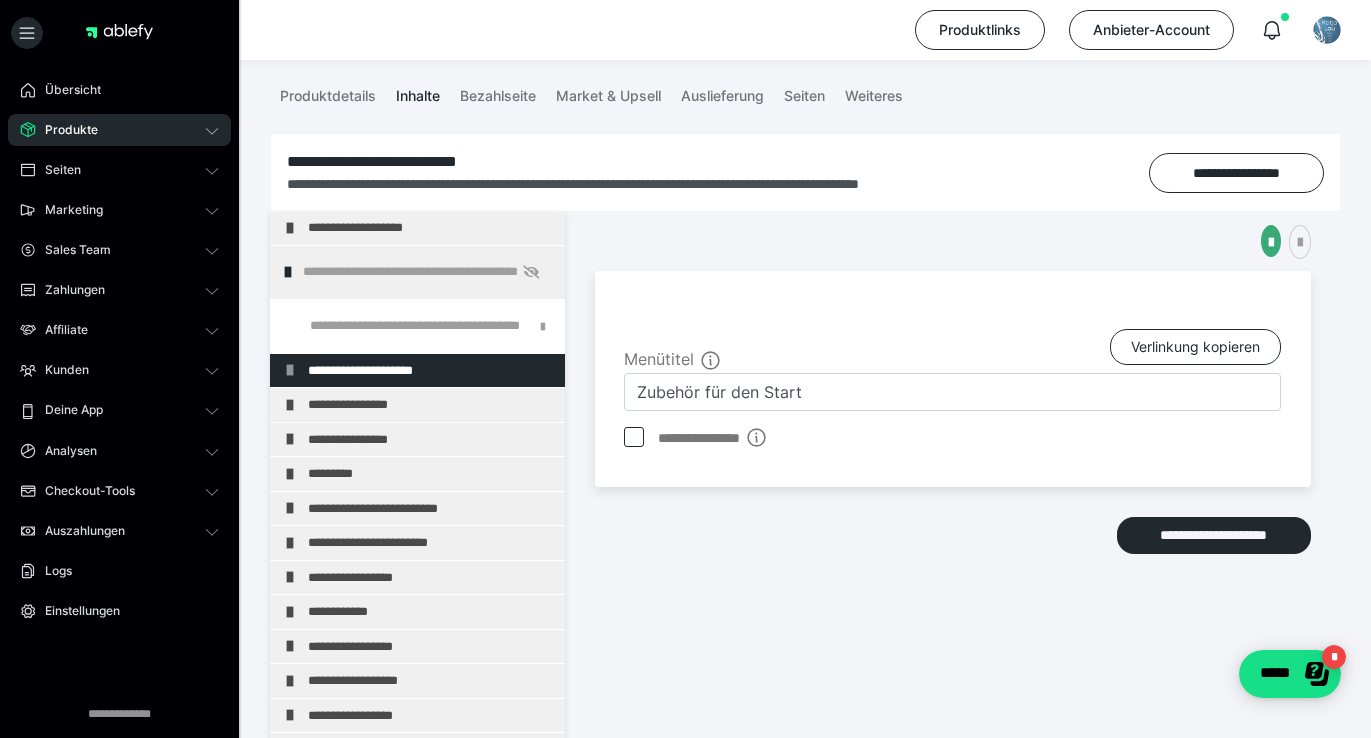 click on "Produkte" at bounding box center (64, 130) 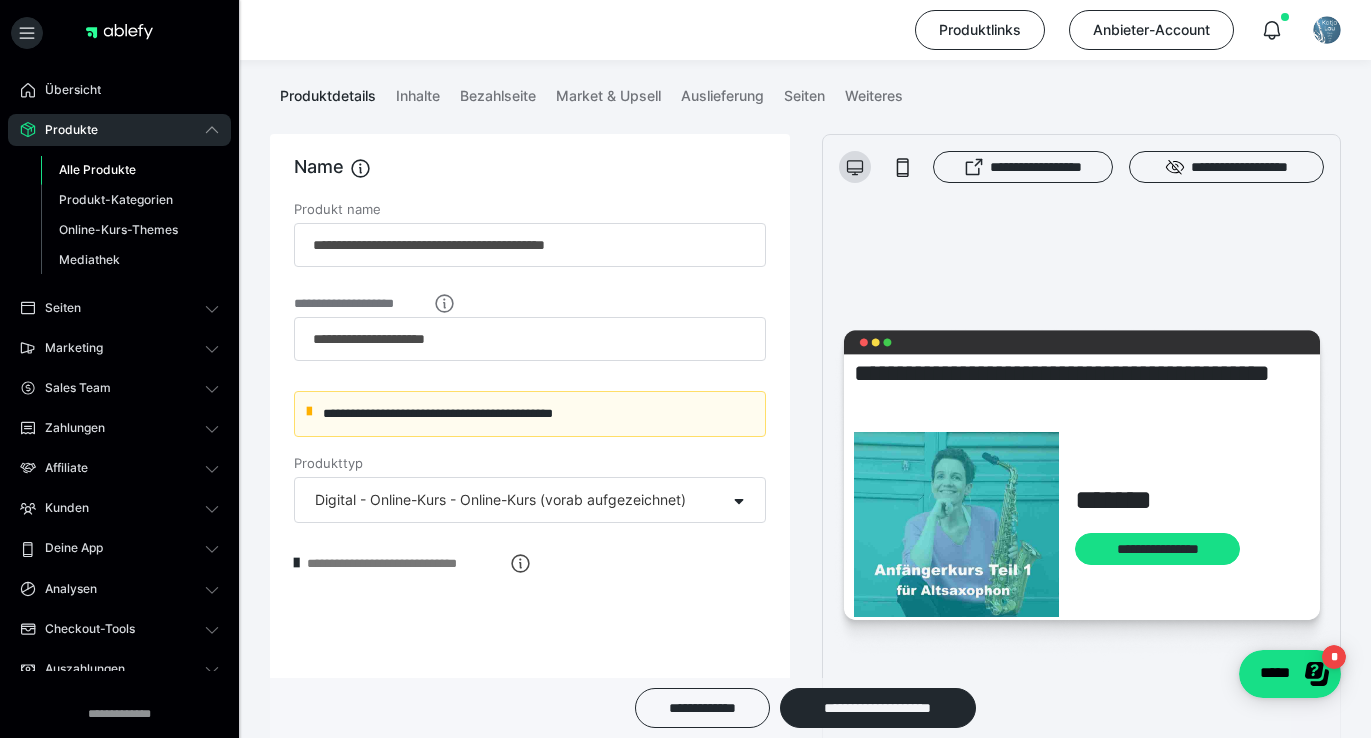 click on "Alle Produkte" at bounding box center (97, 169) 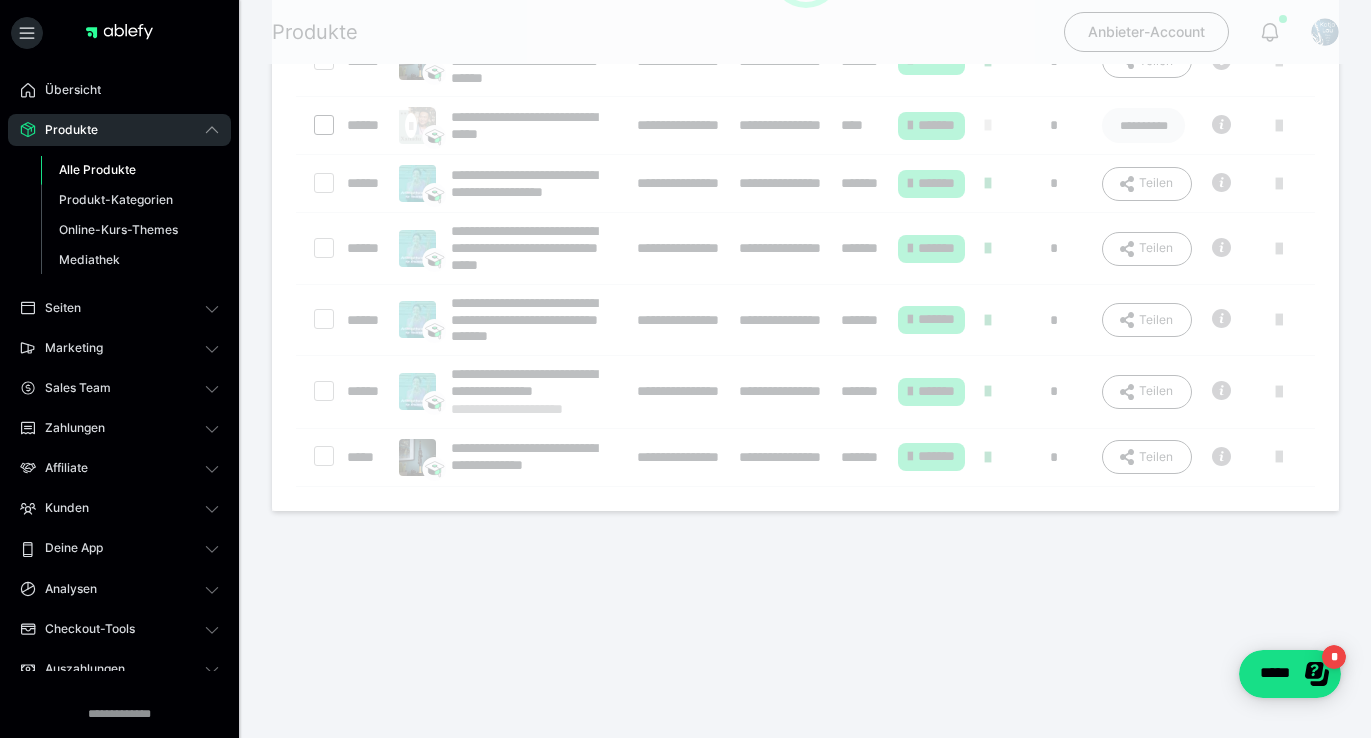 scroll, scrollTop: 0, scrollLeft: 0, axis: both 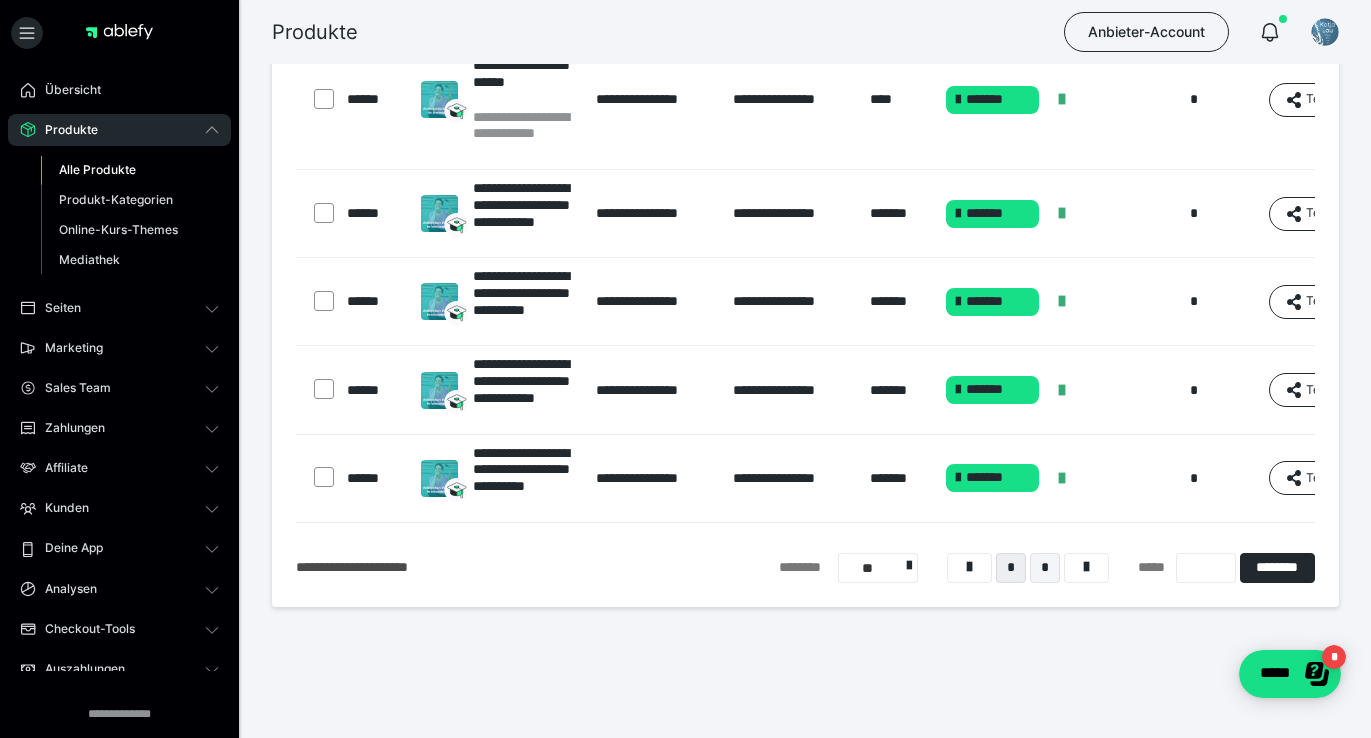 click on "*" at bounding box center [1045, 568] 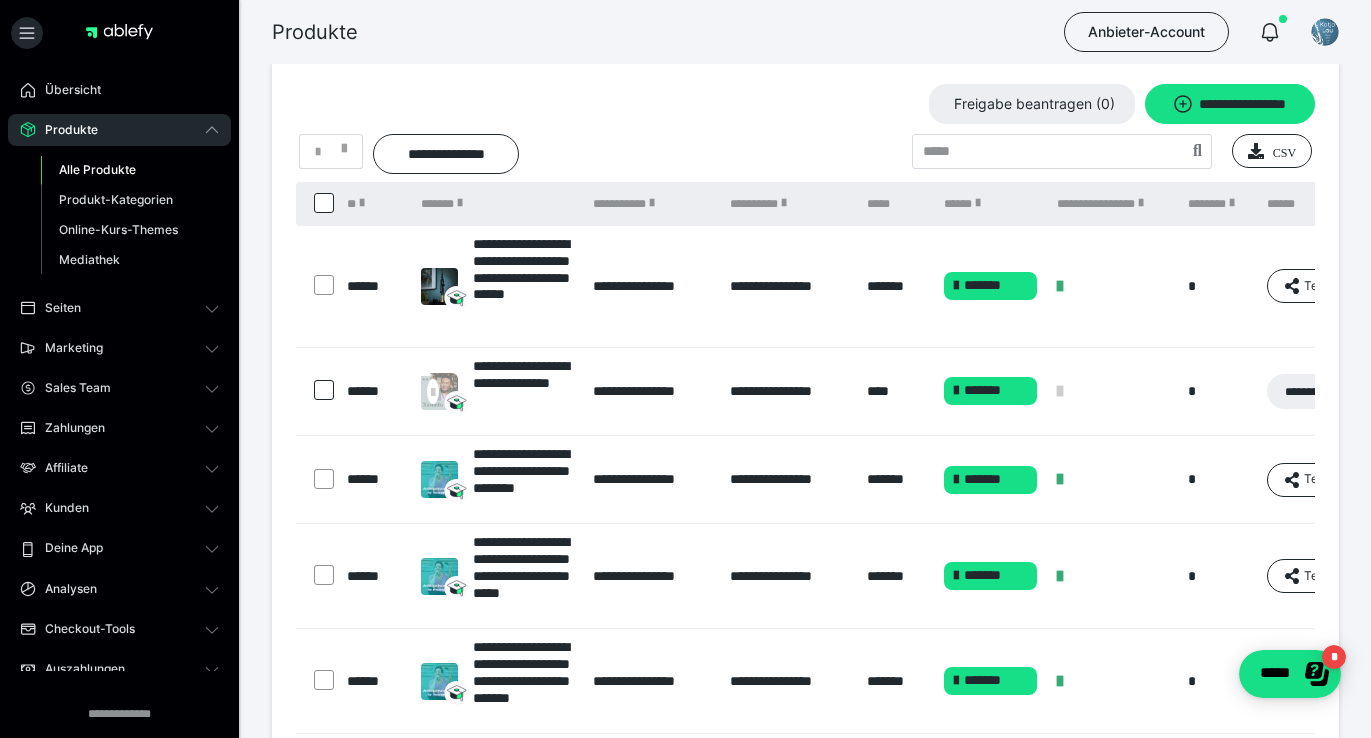 scroll, scrollTop: 438, scrollLeft: 0, axis: vertical 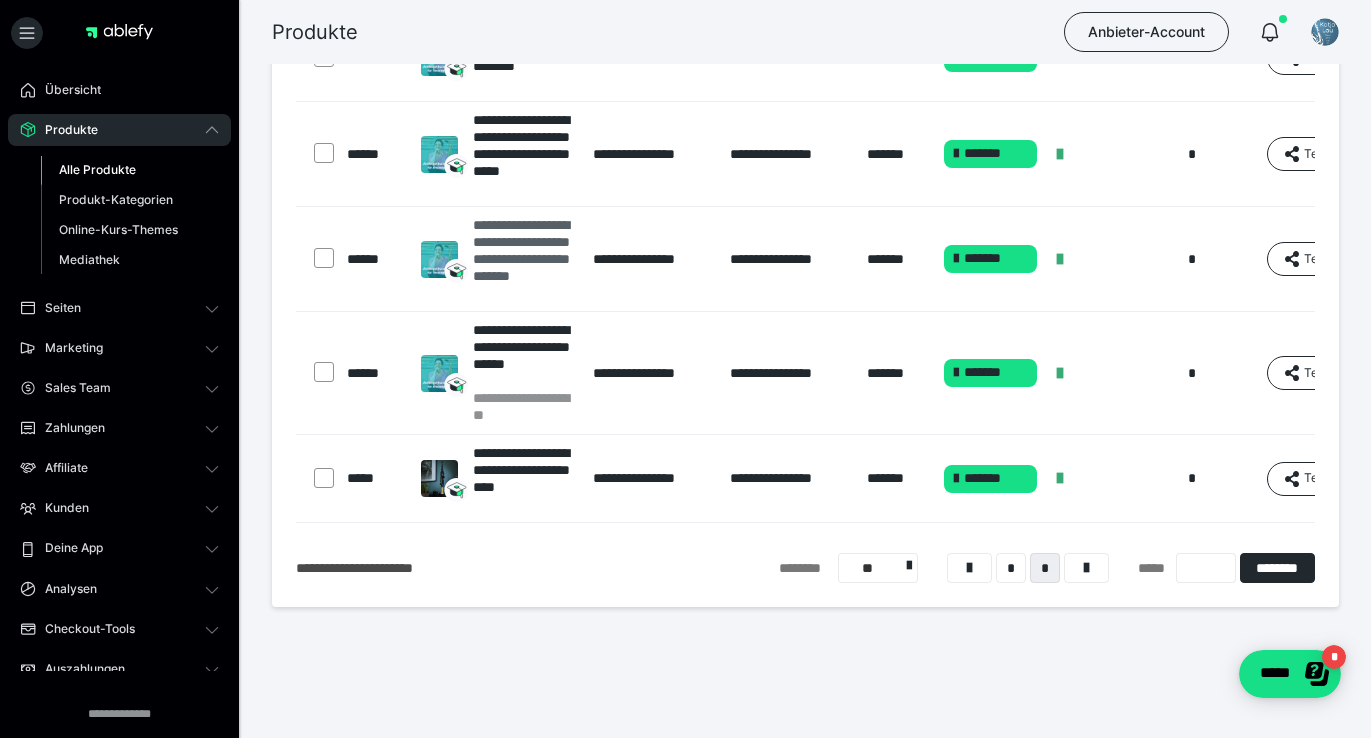 click on "**********" at bounding box center [523, 259] 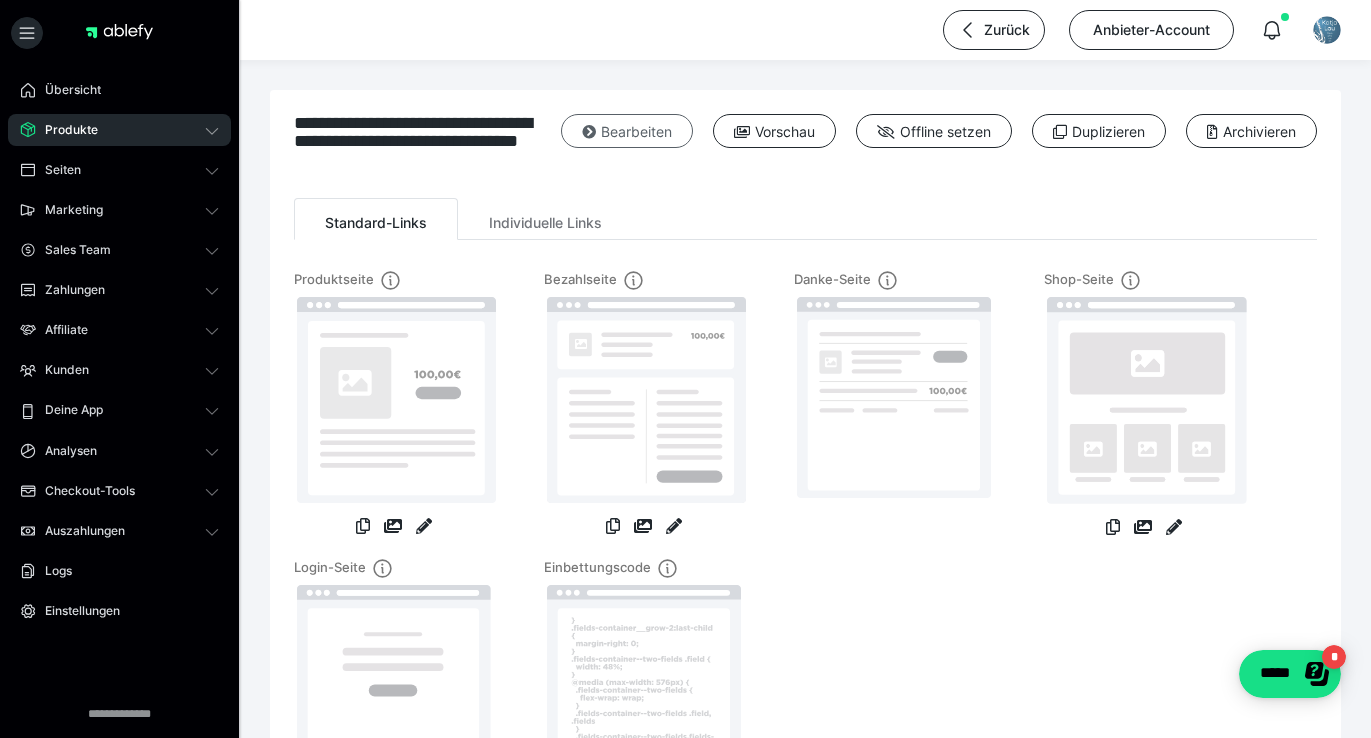 click at bounding box center [589, 132] 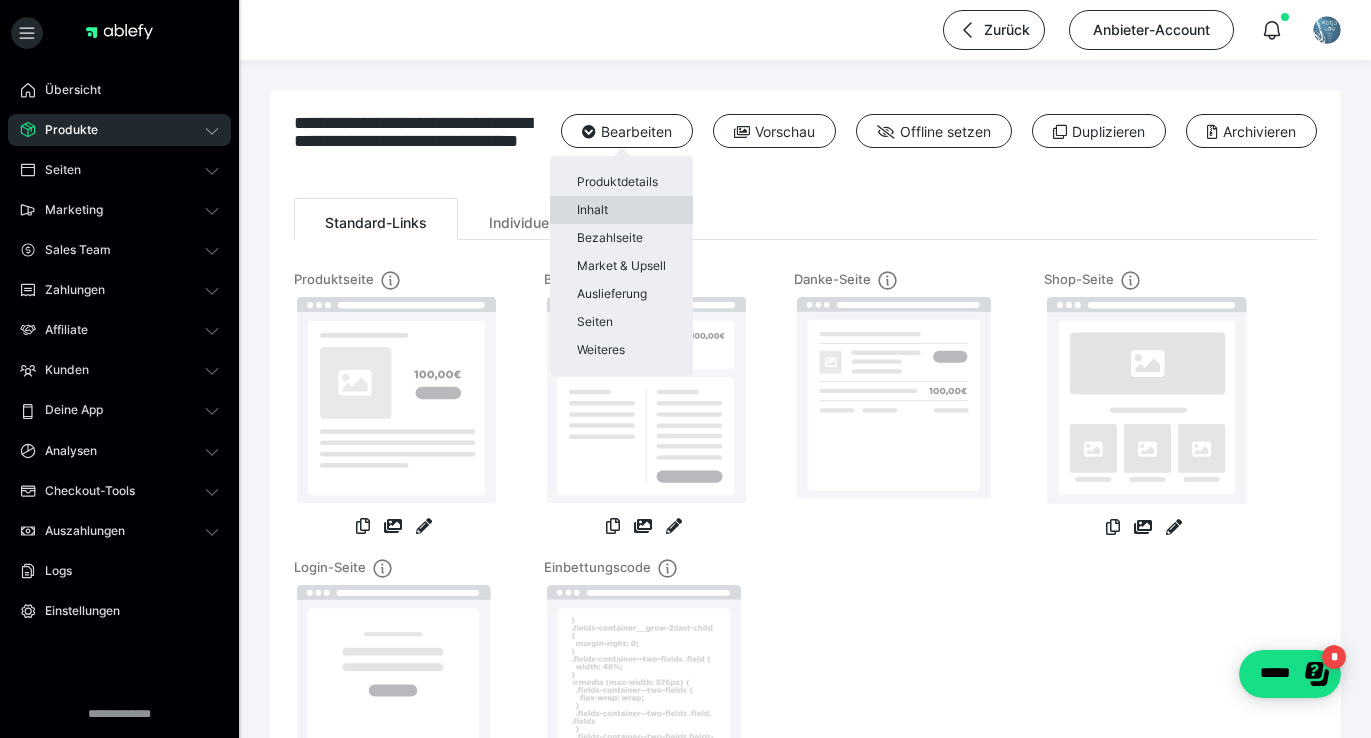 click on "Inhalt" at bounding box center (621, 210) 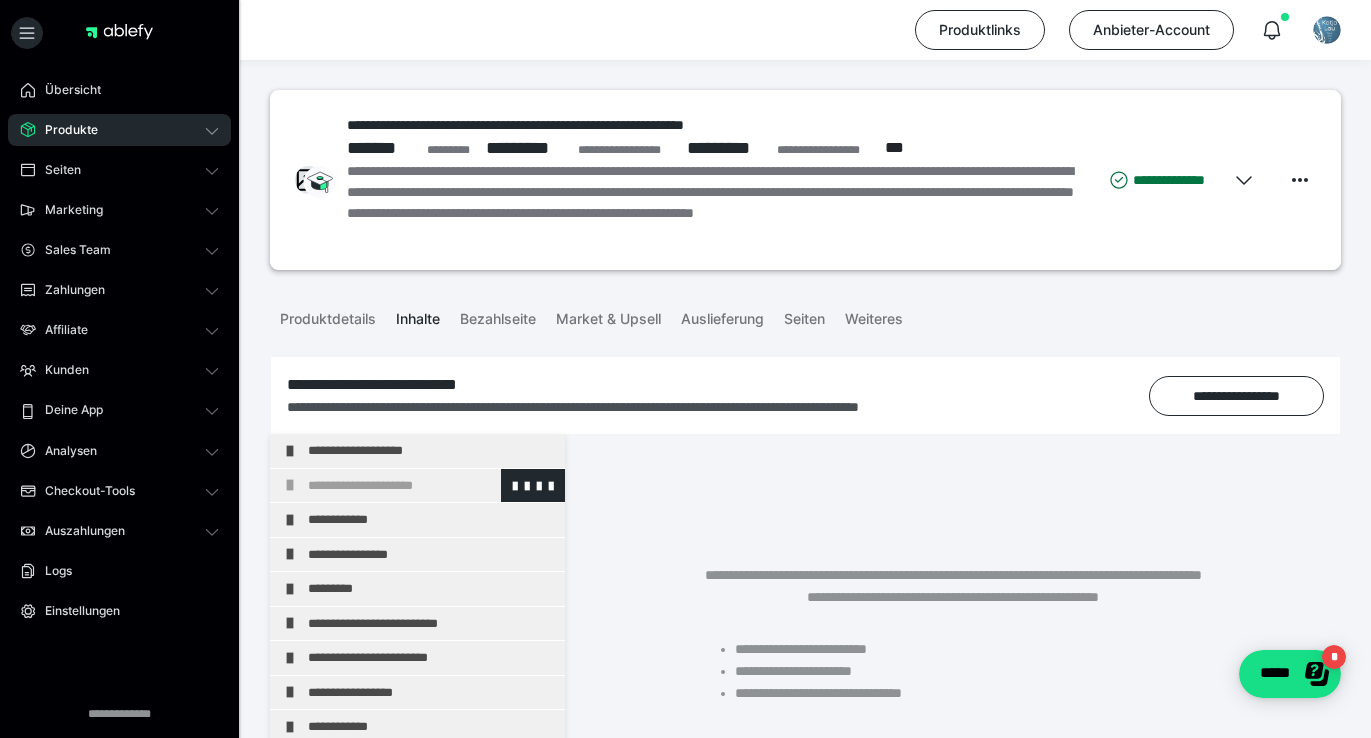 click on "**********" at bounding box center (431, 486) 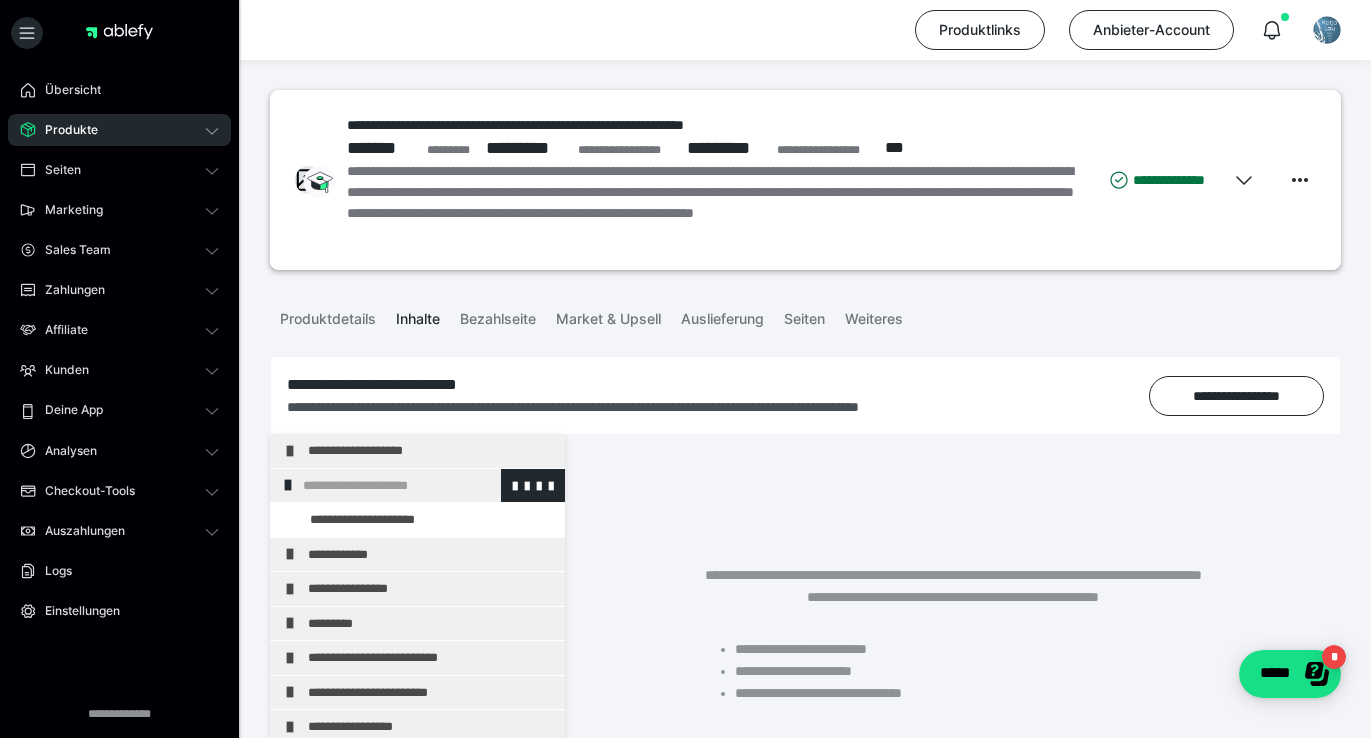 click on "**********" at bounding box center (426, 486) 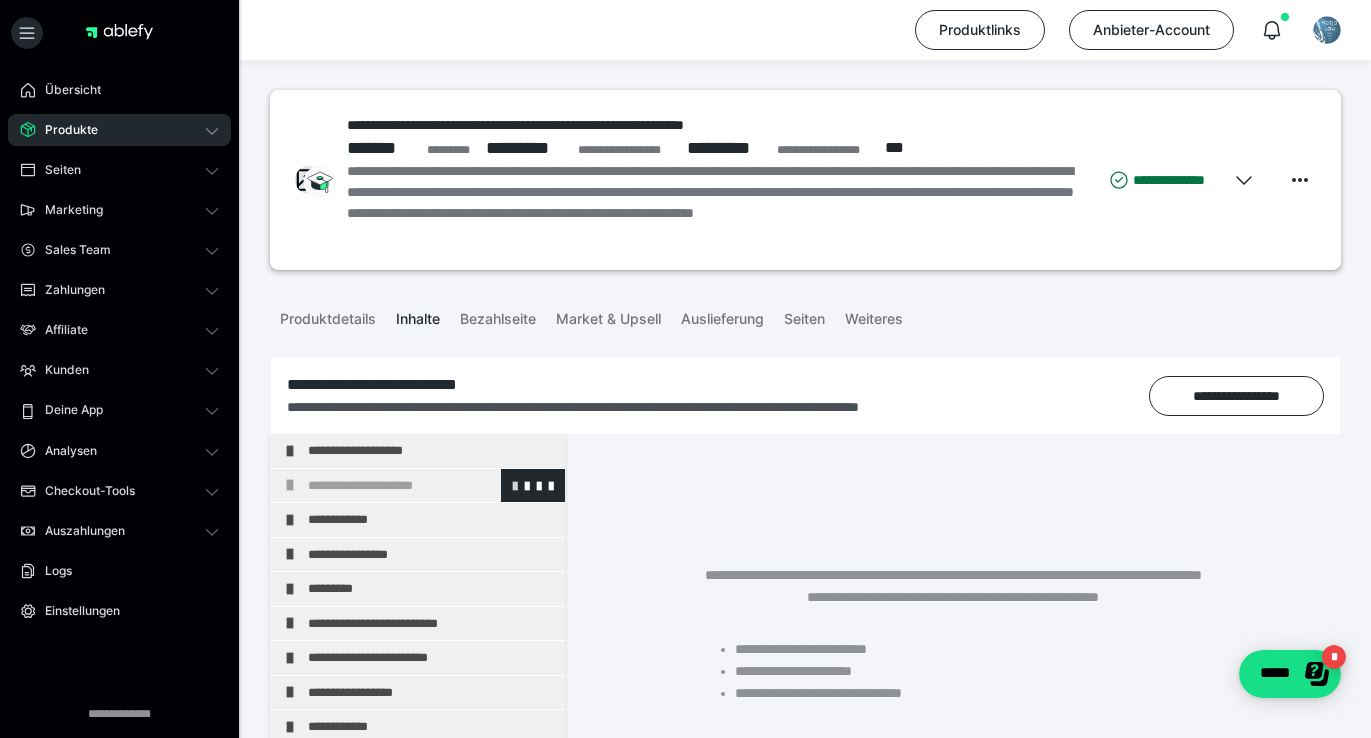 click at bounding box center [515, 485] 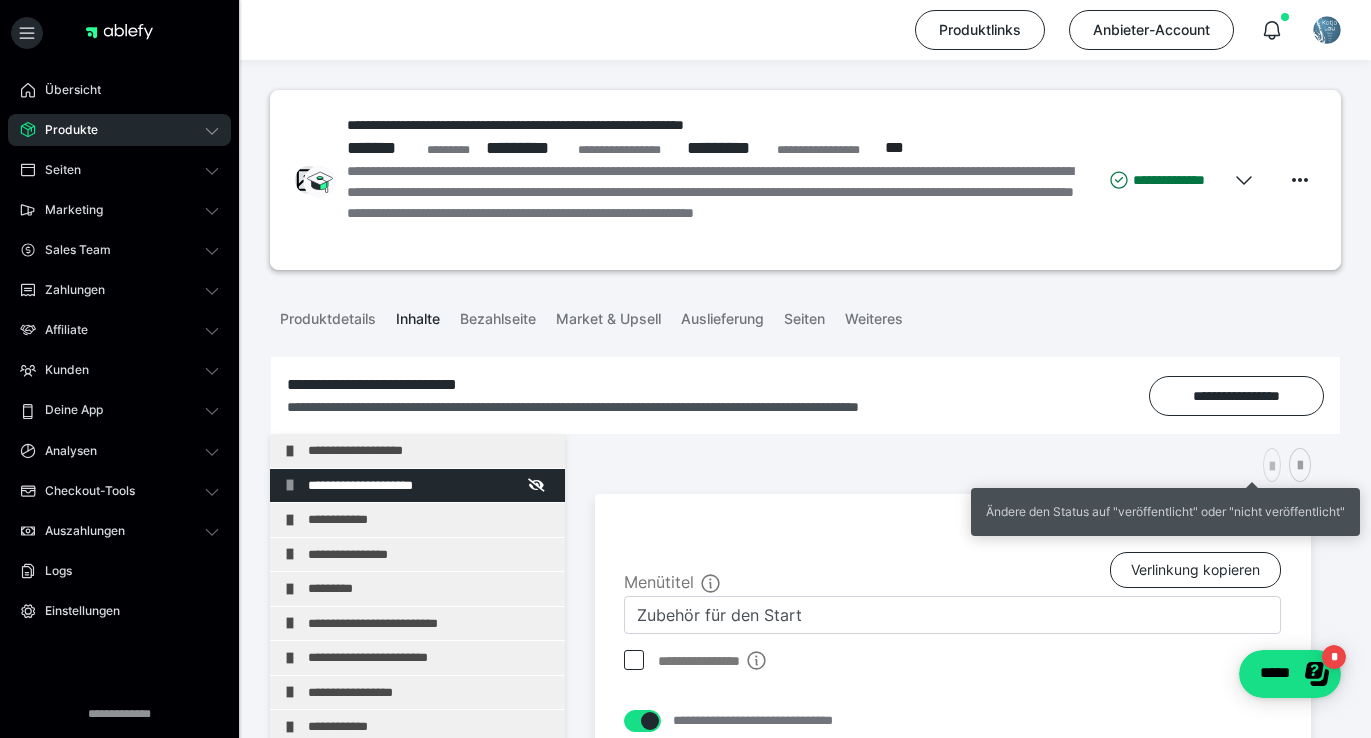 click at bounding box center [1272, 467] 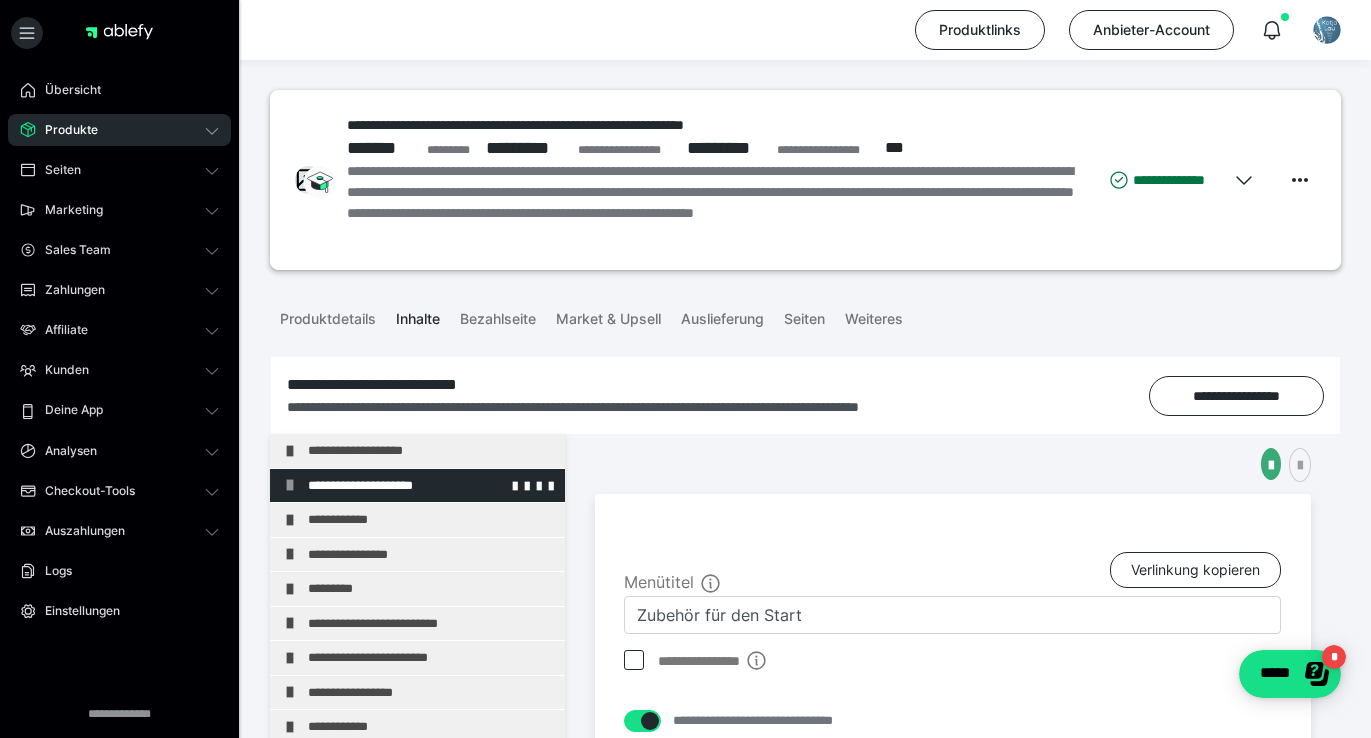 click on "**********" at bounding box center [431, 486] 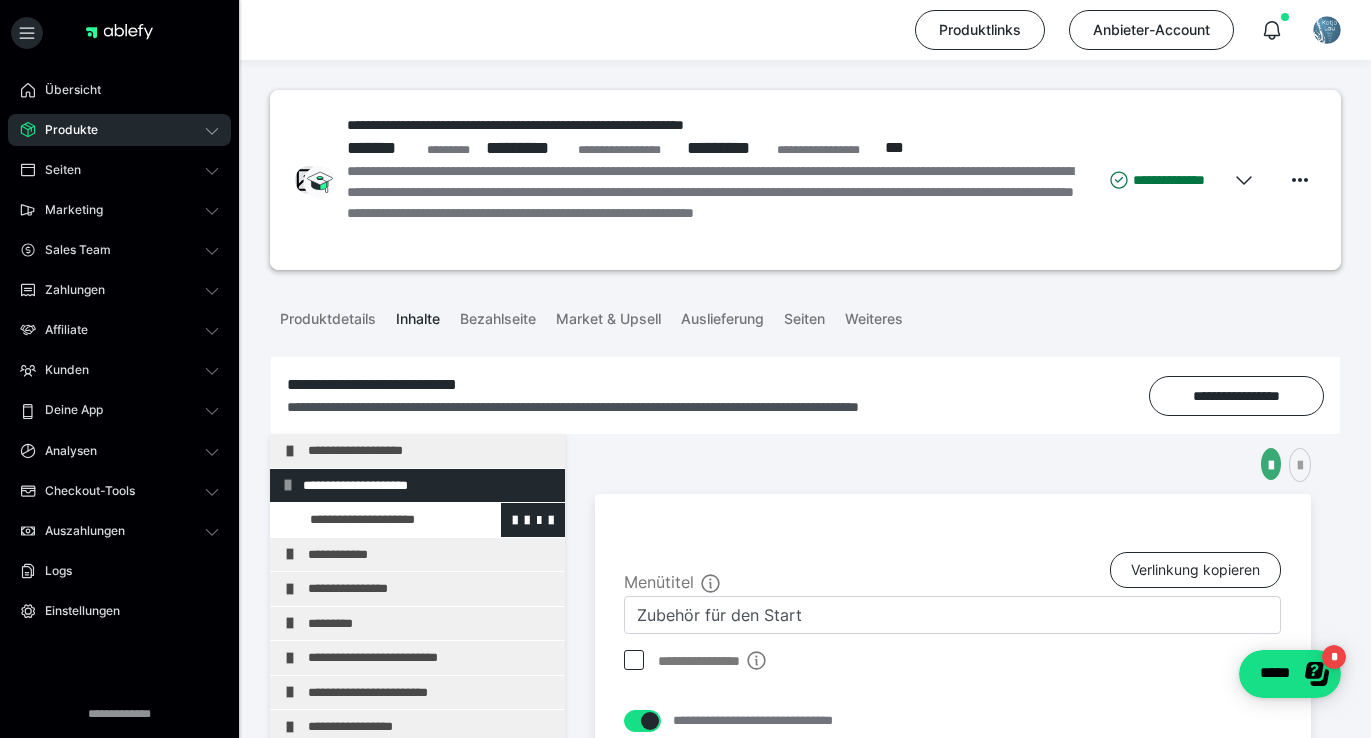 click at bounding box center (375, 520) 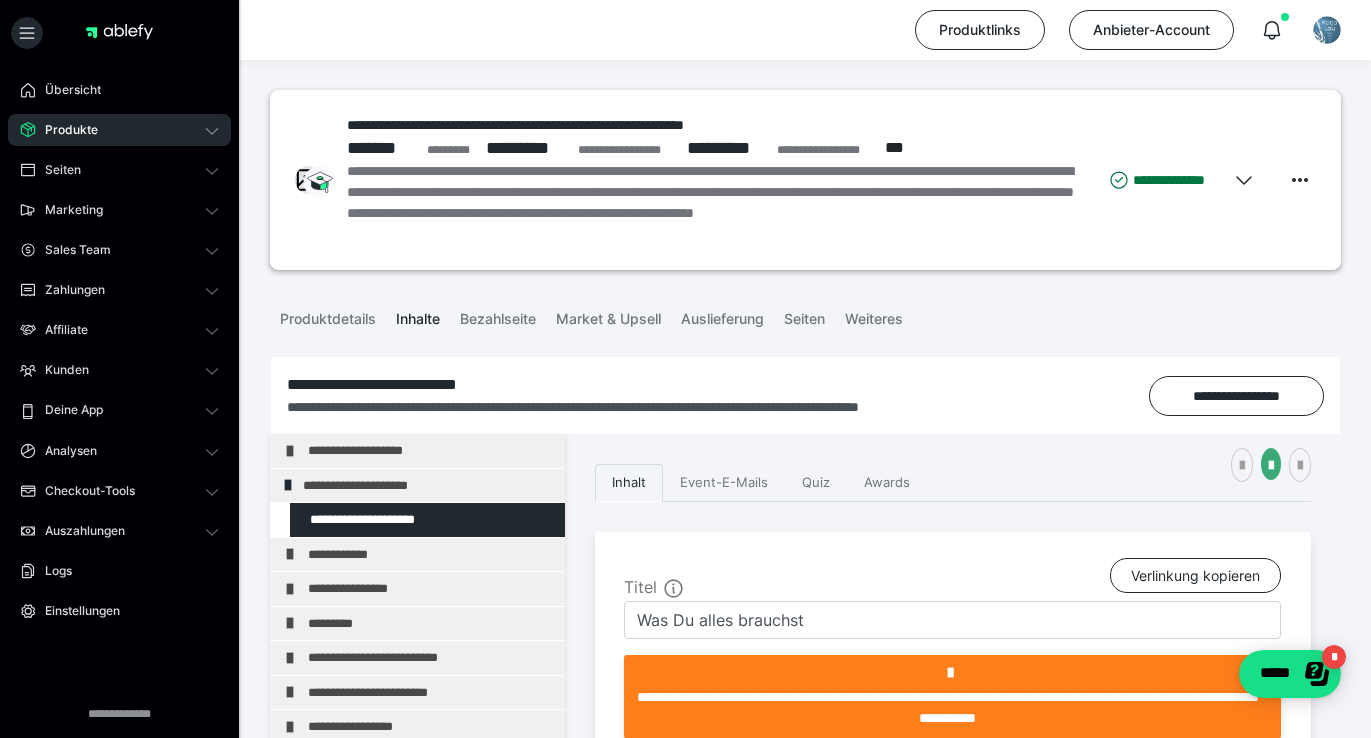 click on "Produkte" at bounding box center (64, 130) 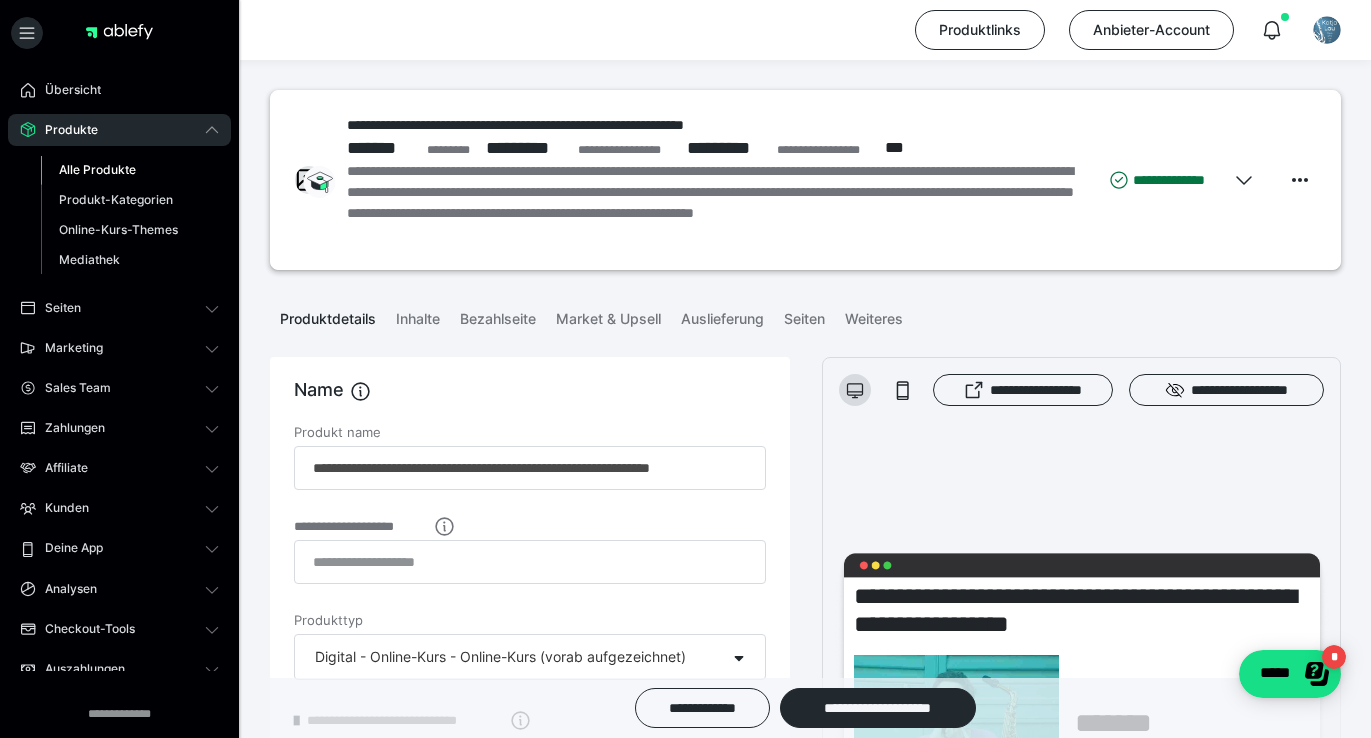 click on "Alle Produkte" at bounding box center [97, 169] 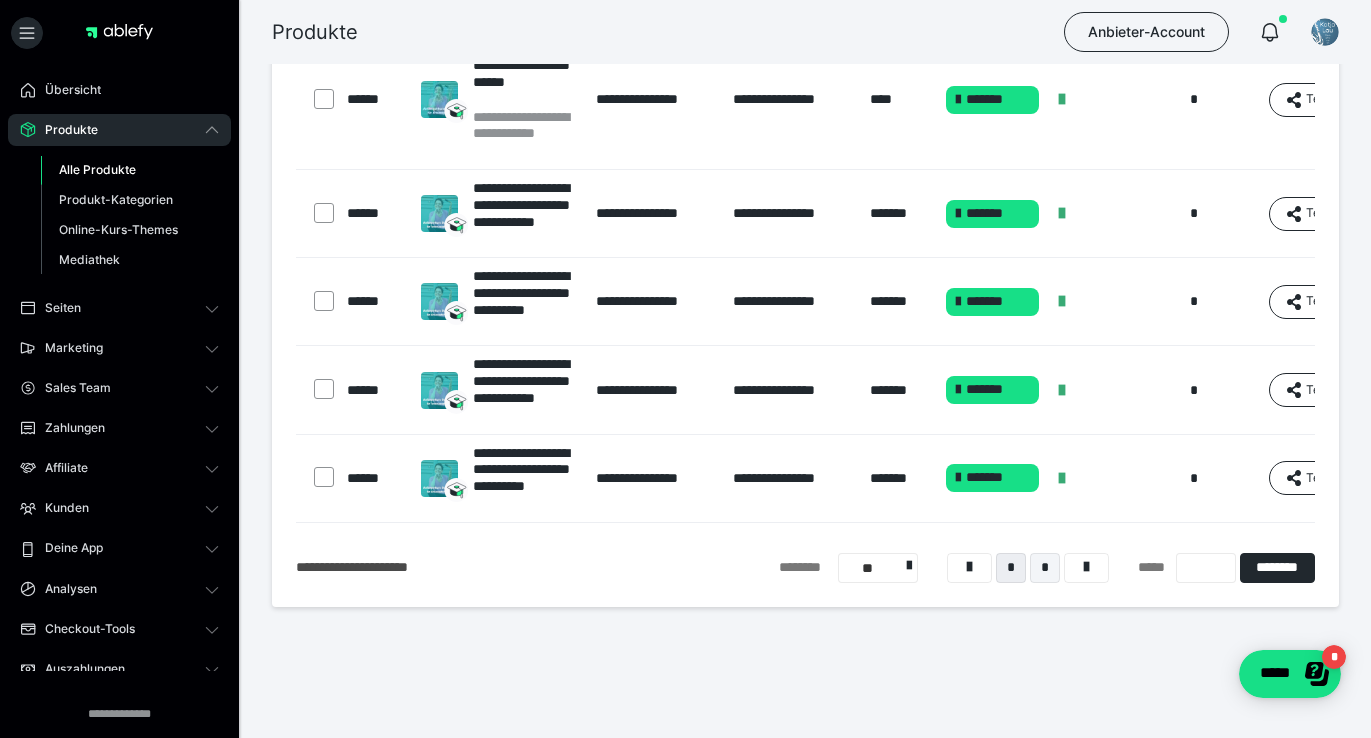 click on "*" at bounding box center (1045, 568) 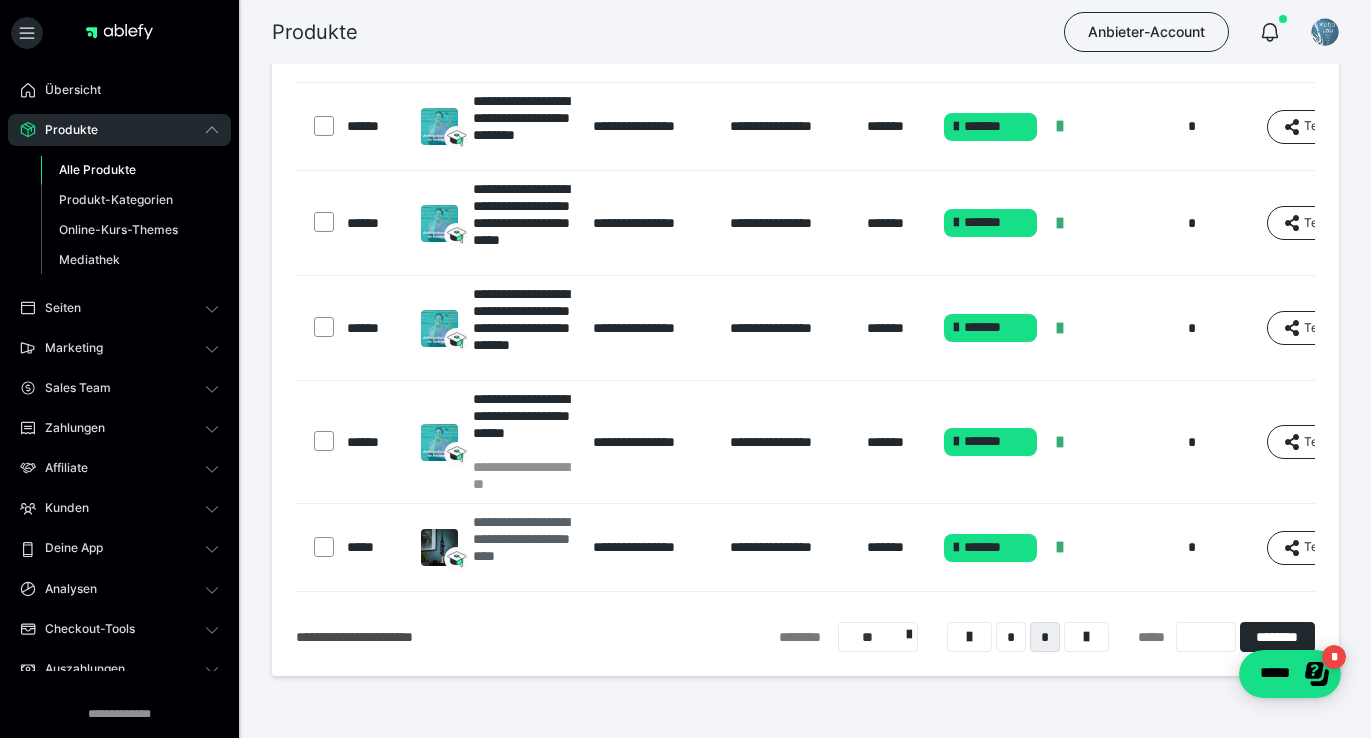 scroll, scrollTop: 366, scrollLeft: 0, axis: vertical 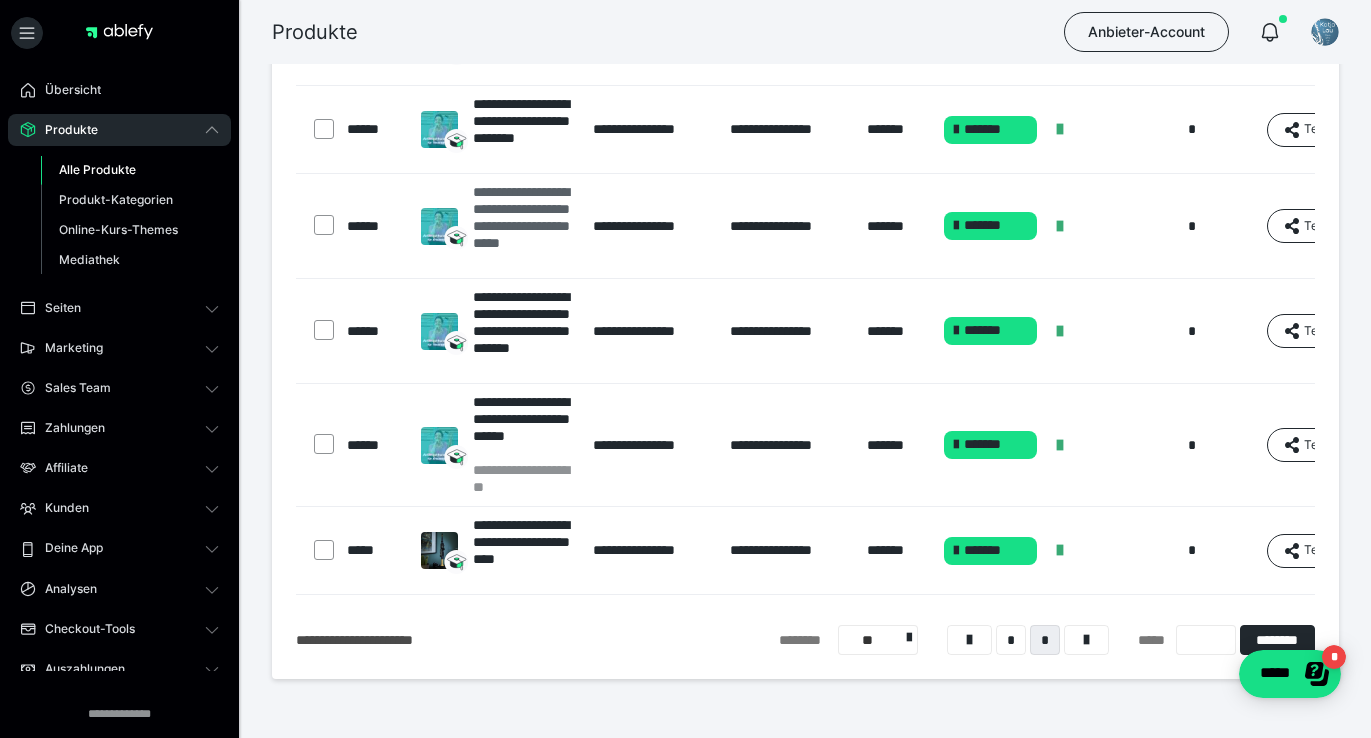 click on "**********" at bounding box center [523, 226] 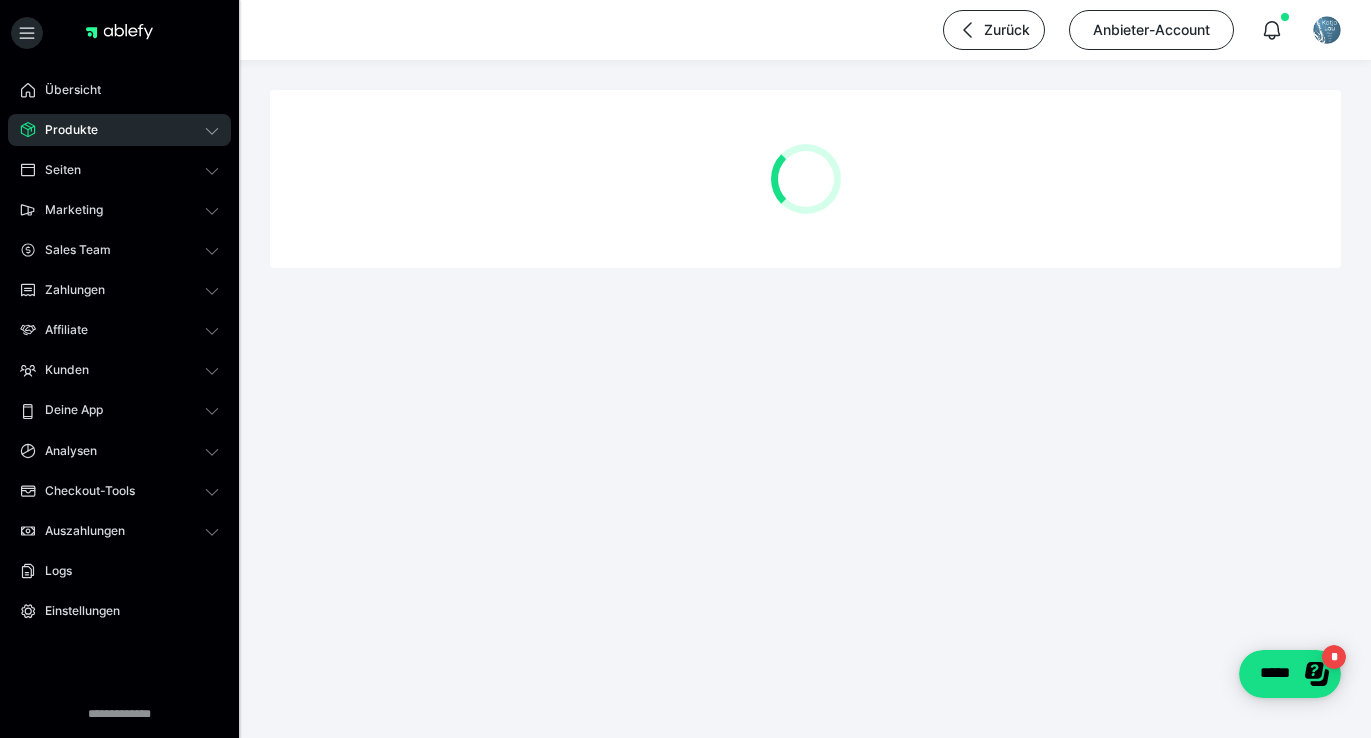 scroll, scrollTop: 0, scrollLeft: 0, axis: both 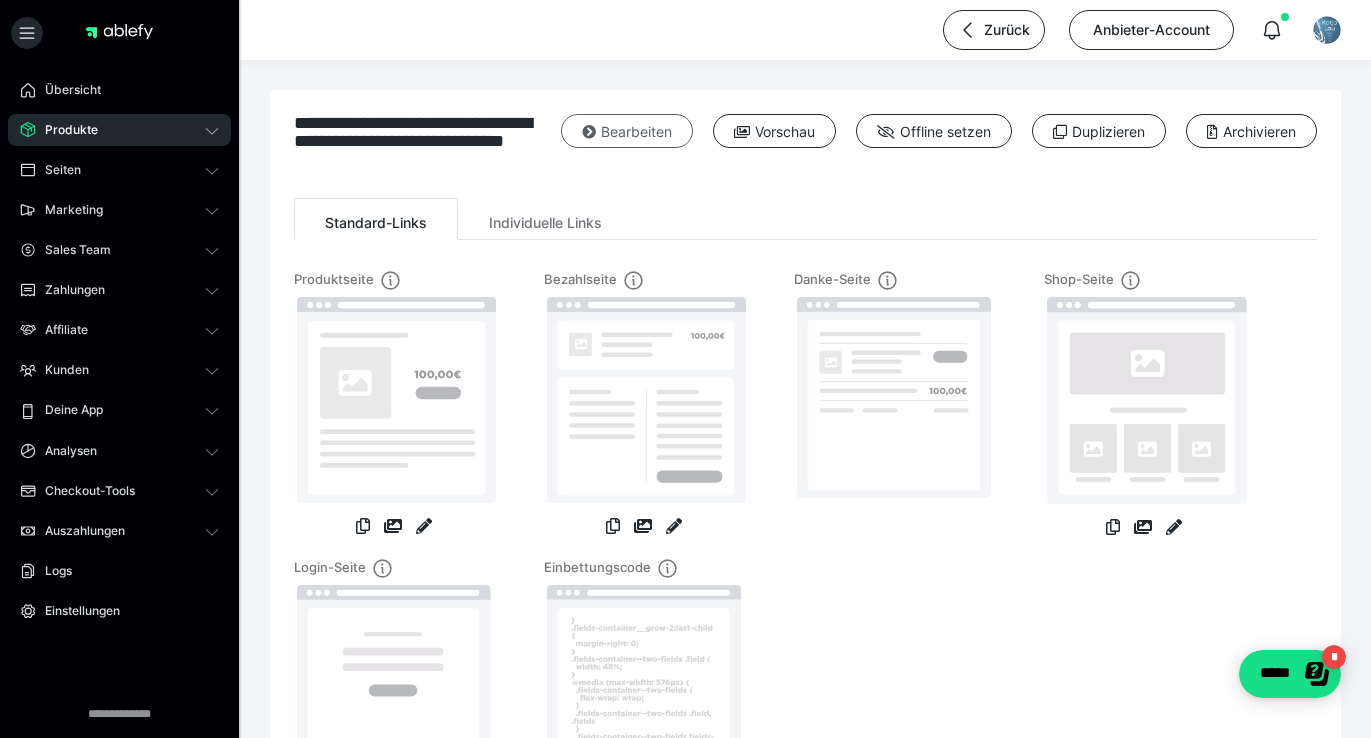 click on "Bearbeiten" at bounding box center [627, 131] 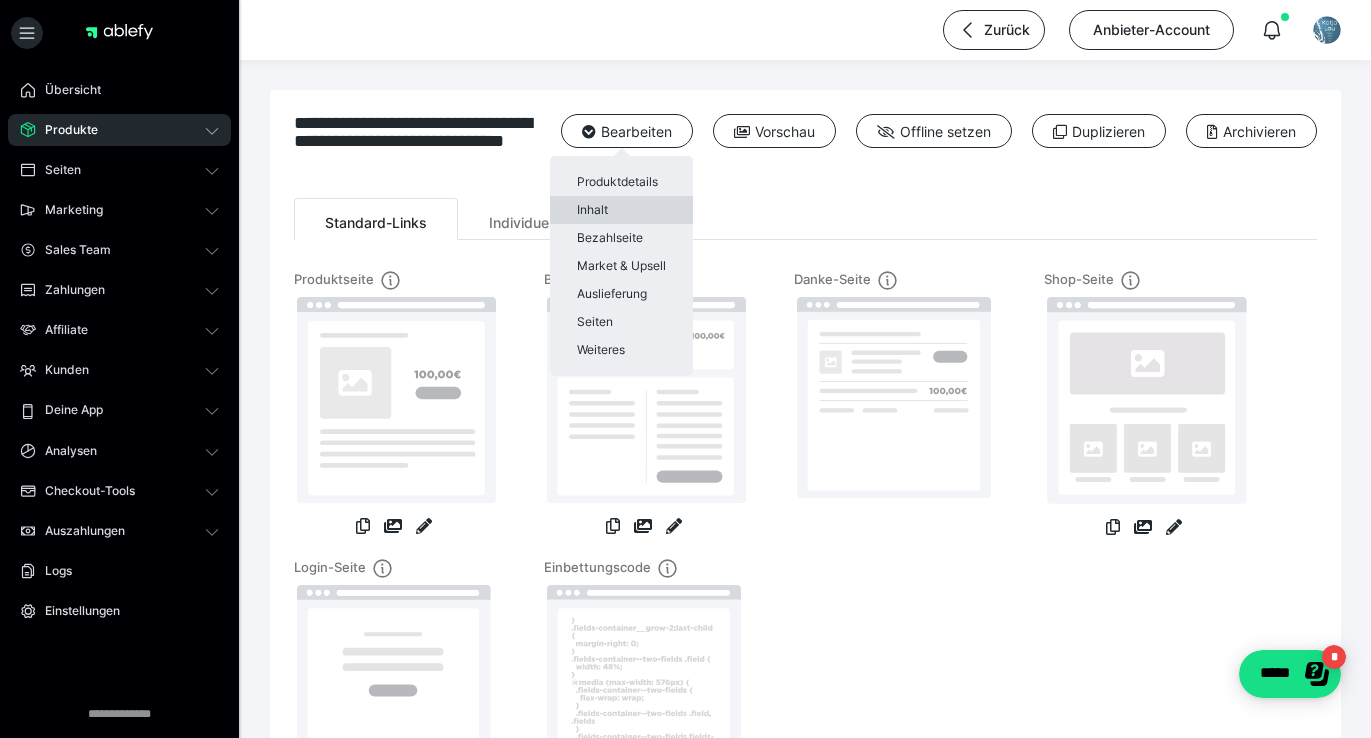 click on "Inhalt" at bounding box center [621, 210] 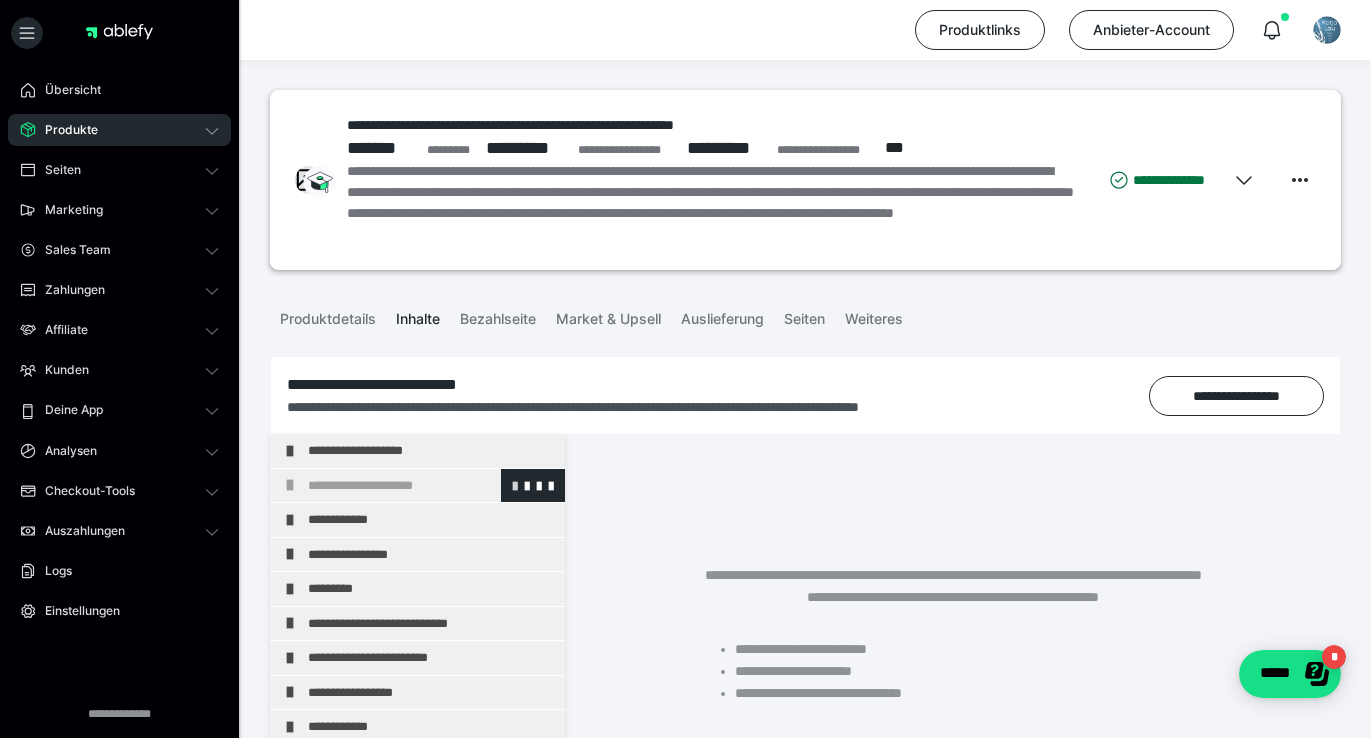 click at bounding box center (515, 485) 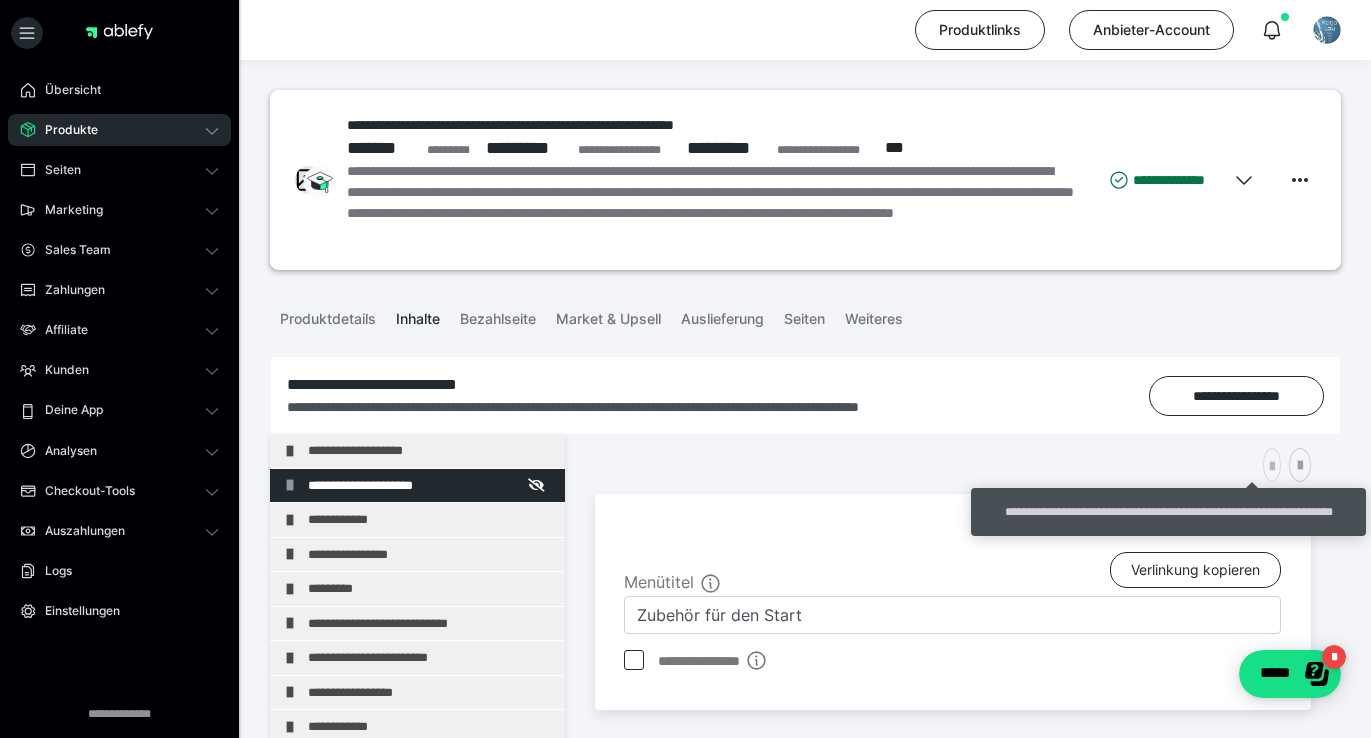 click at bounding box center (1272, 467) 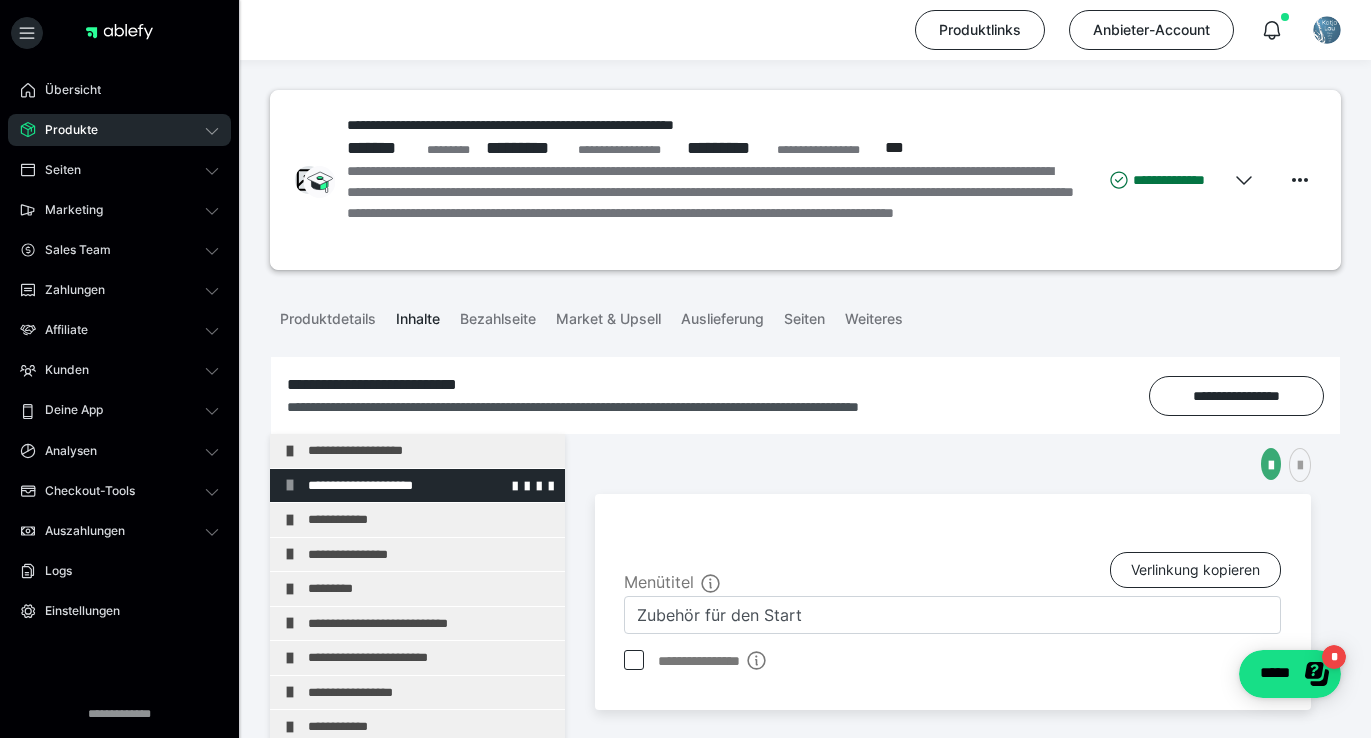 click on "**********" at bounding box center (431, 486) 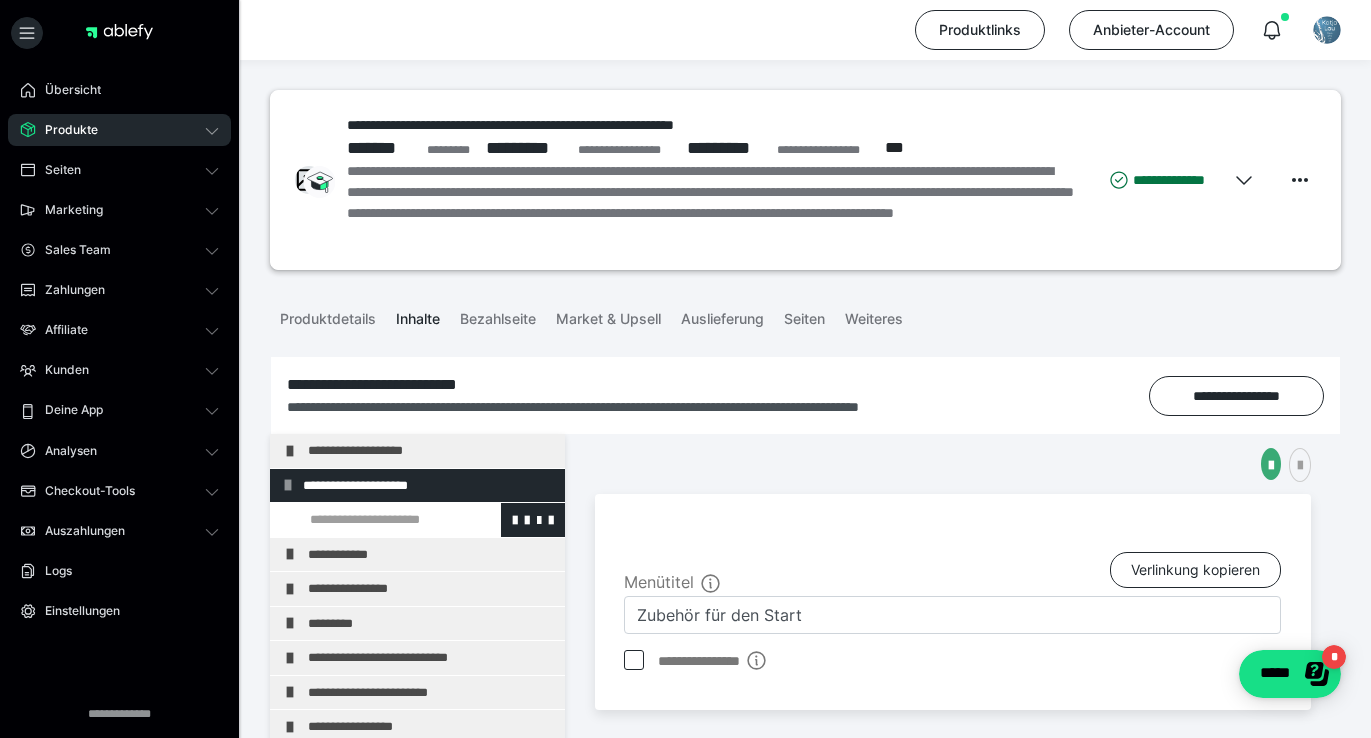 click at bounding box center (375, 520) 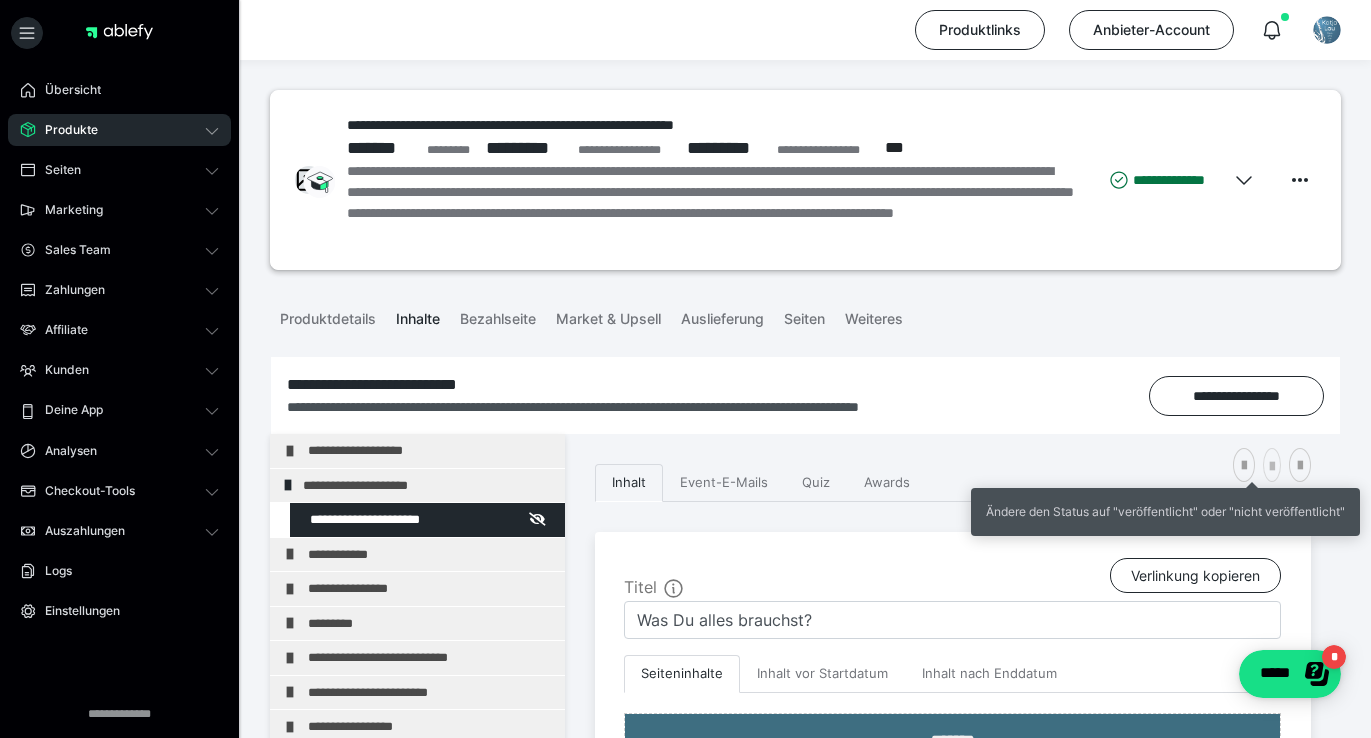 click at bounding box center (1272, 467) 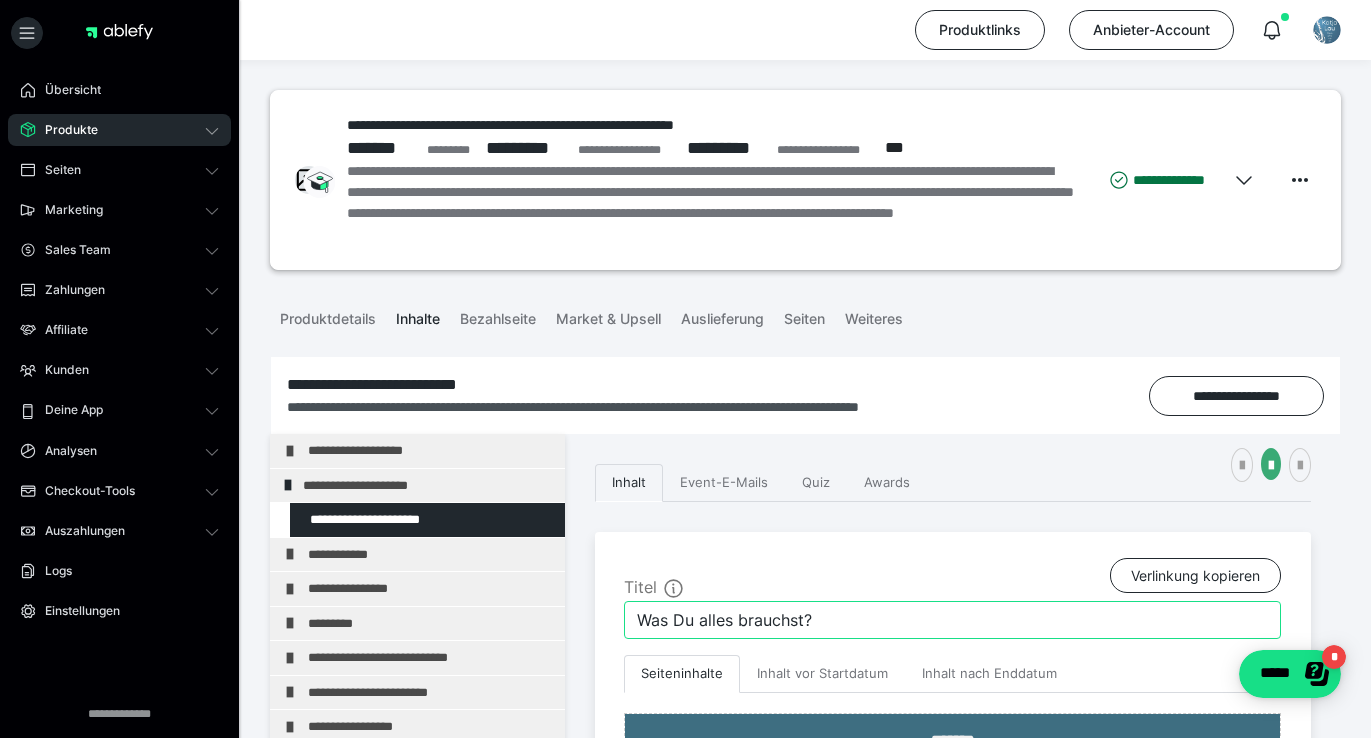 click on "Was Du alles brauchst?" at bounding box center [952, 620] 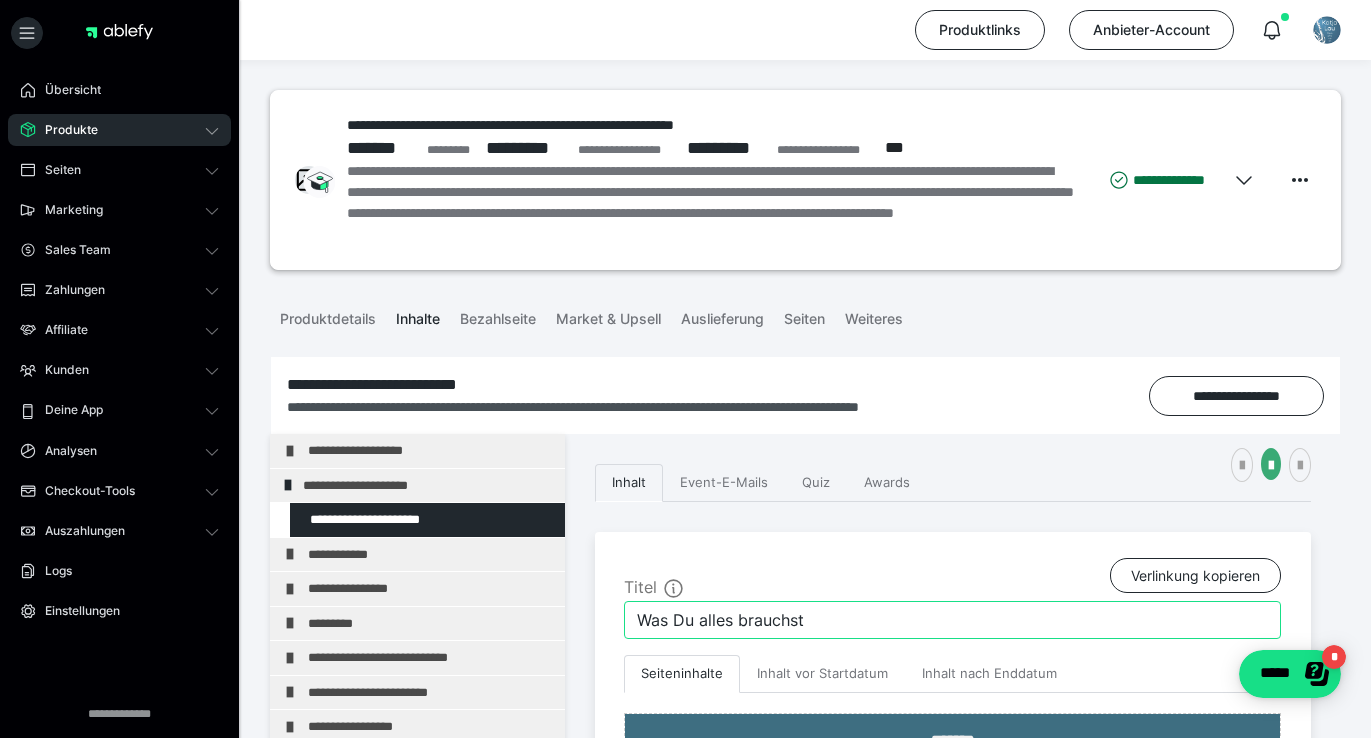 type on "Was Du alles brauchst" 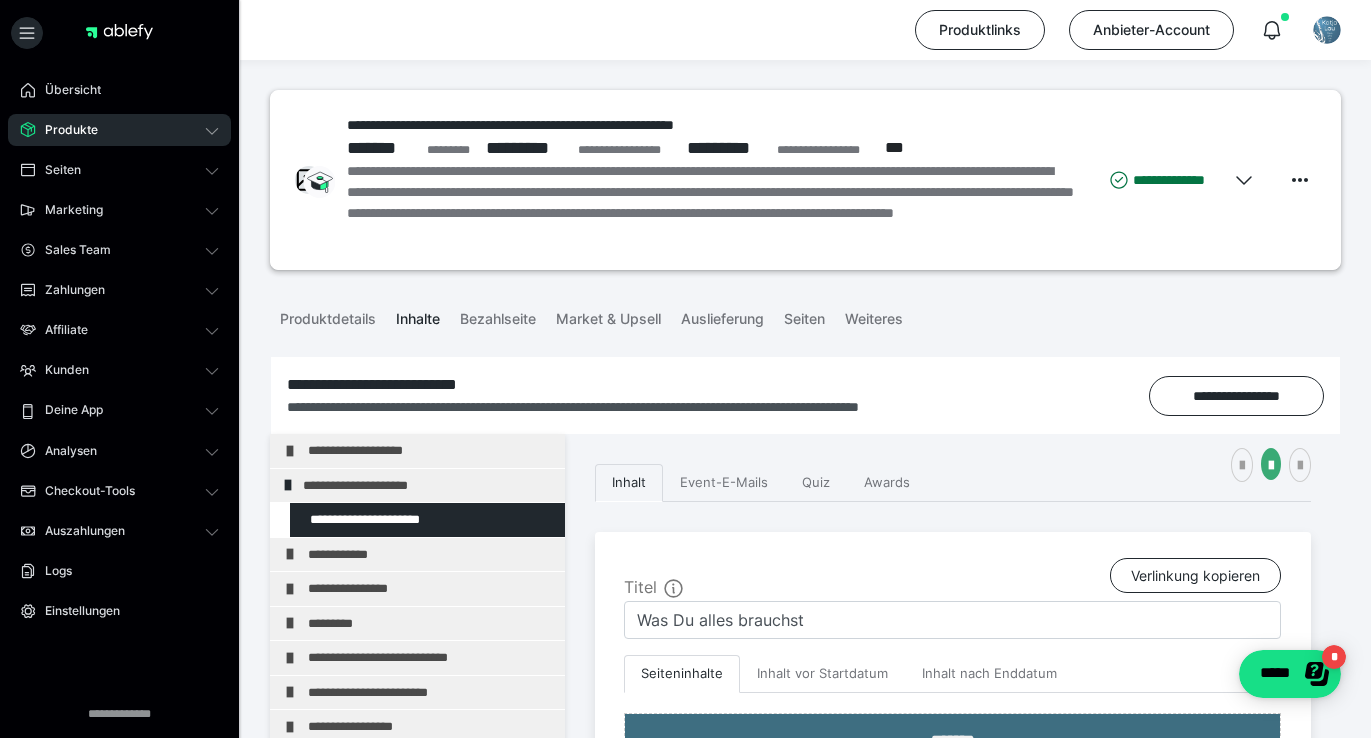 click on "Produkte" at bounding box center (64, 130) 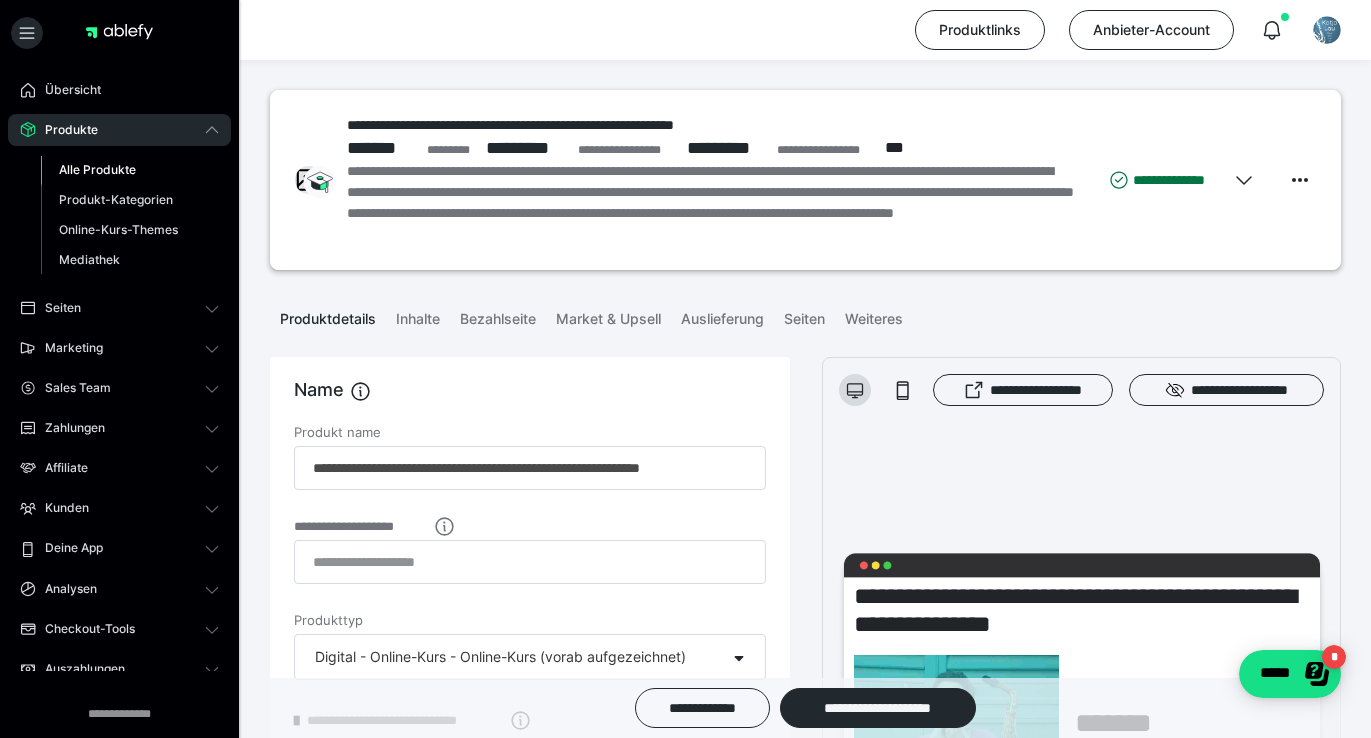 click on "Alle Produkte" at bounding box center [97, 169] 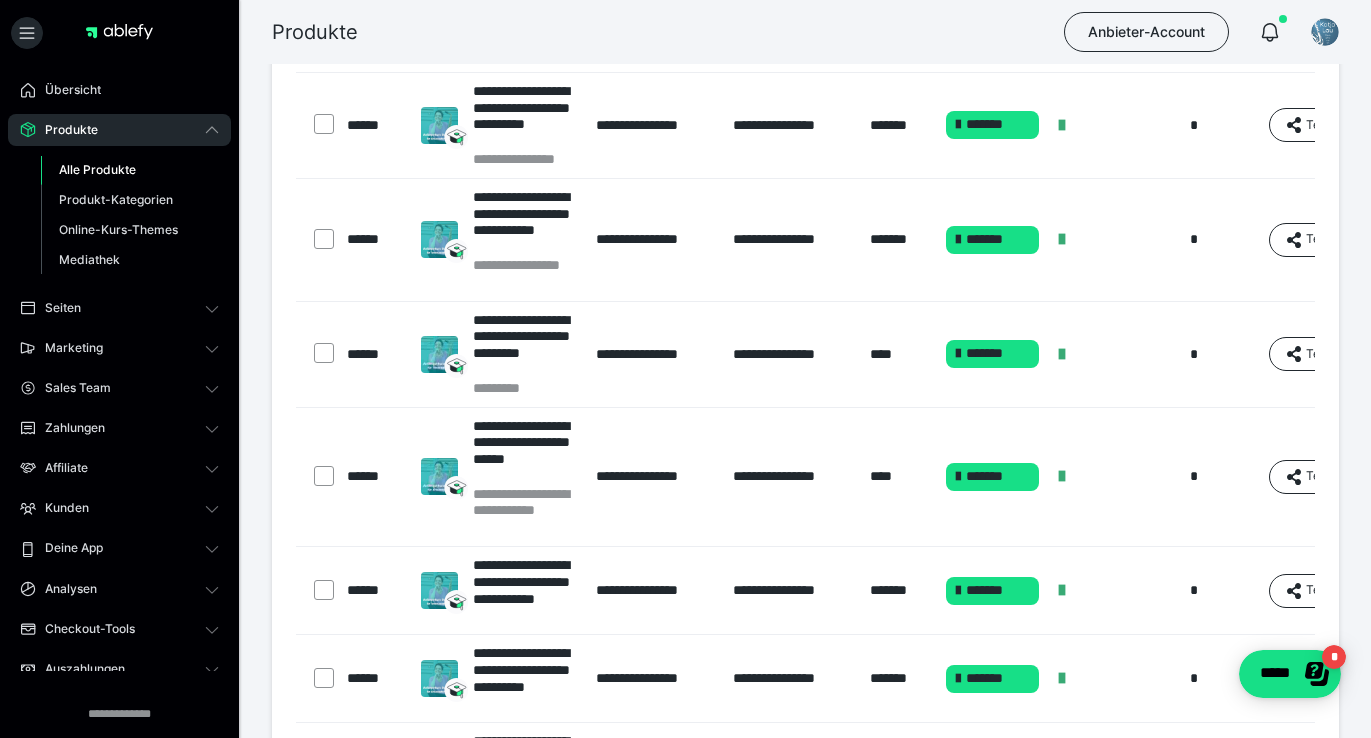 scroll, scrollTop: 859, scrollLeft: 0, axis: vertical 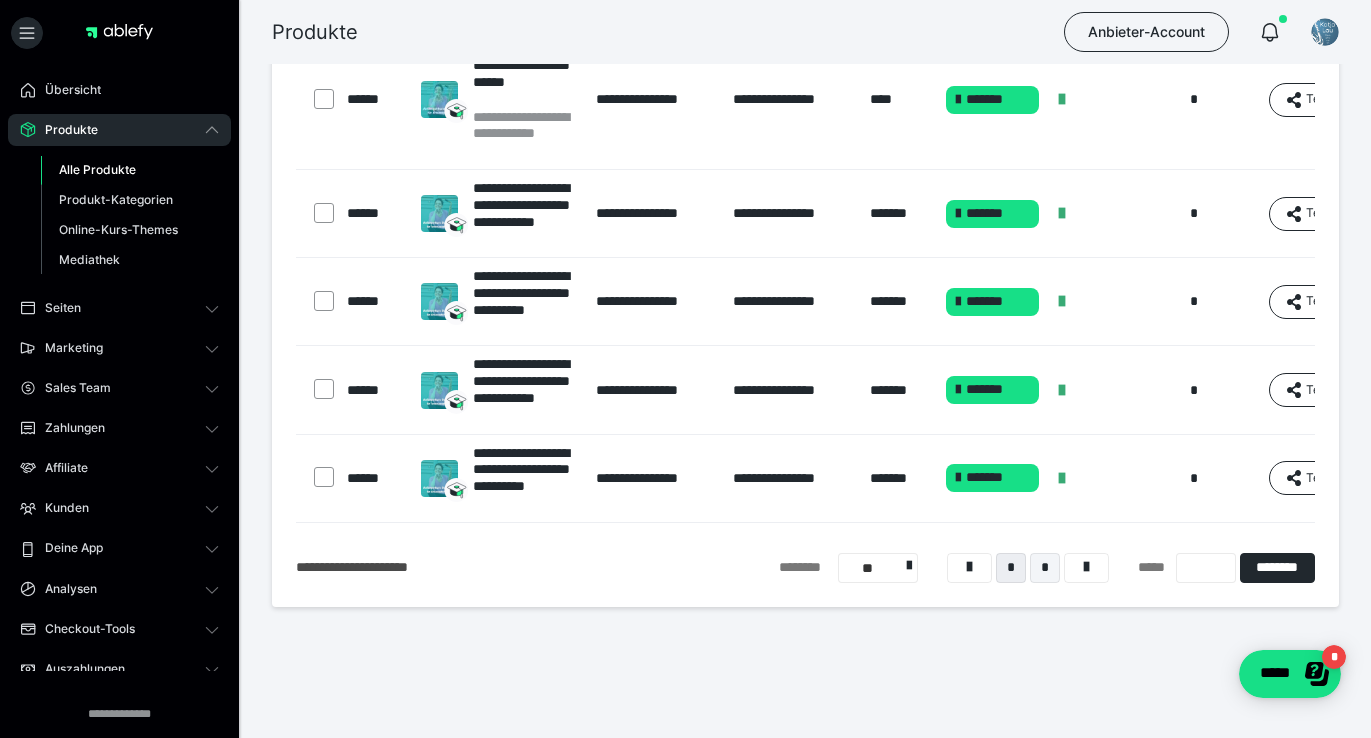 click on "*" at bounding box center (1045, 568) 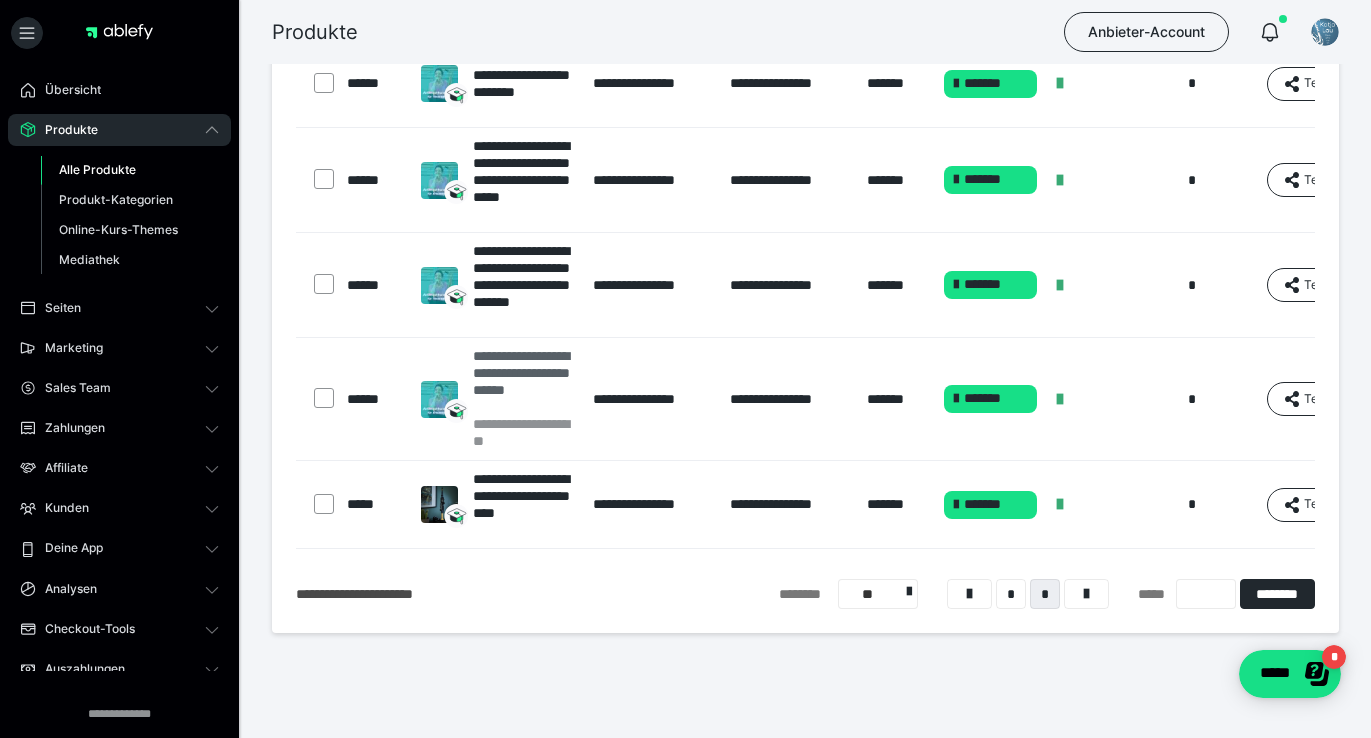 scroll, scrollTop: 283, scrollLeft: 0, axis: vertical 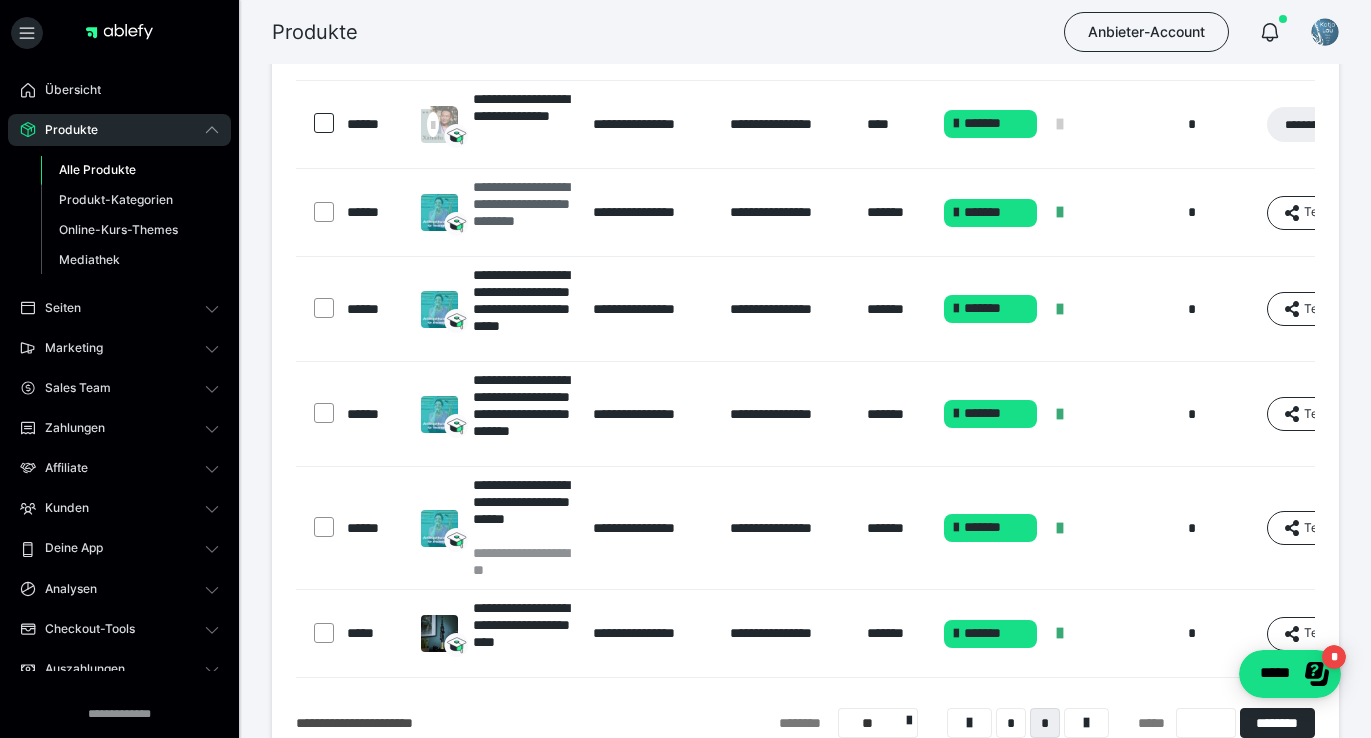 click on "**********" at bounding box center [523, 212] 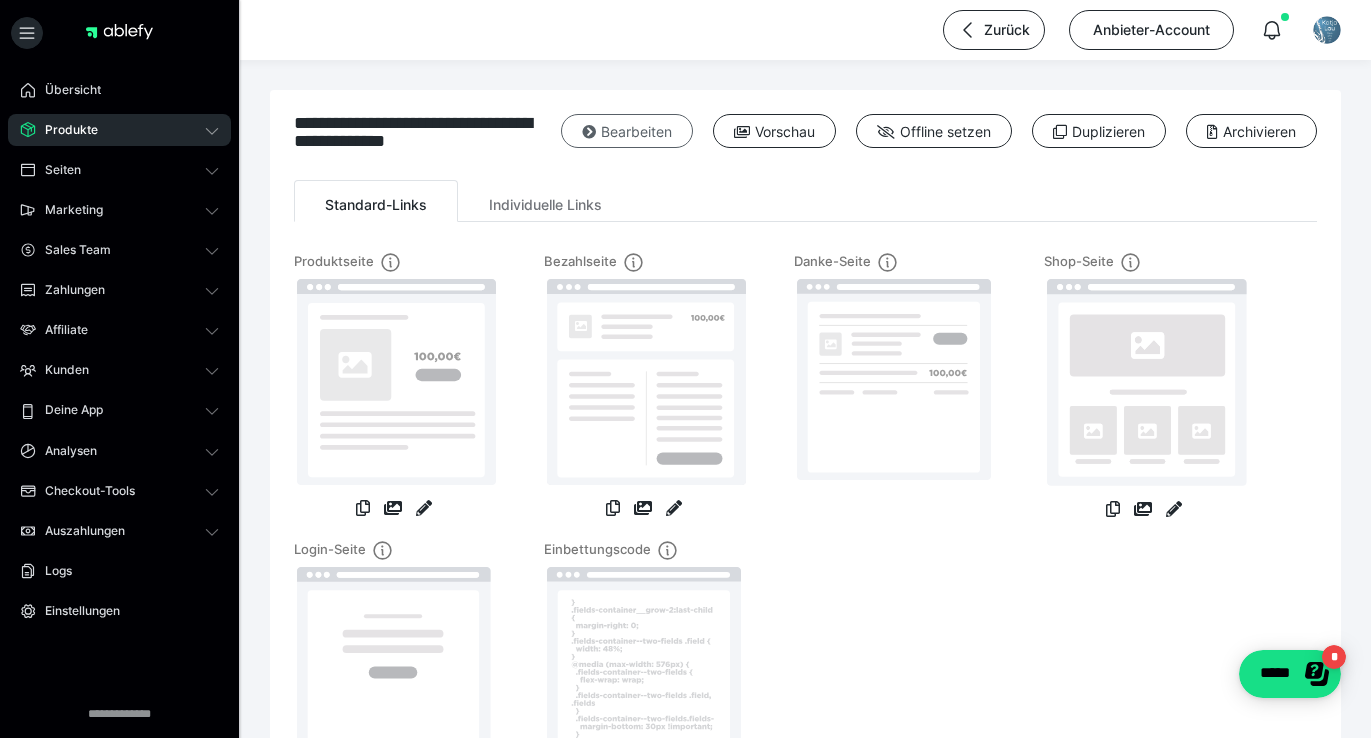 click on "Bearbeiten" at bounding box center (627, 131) 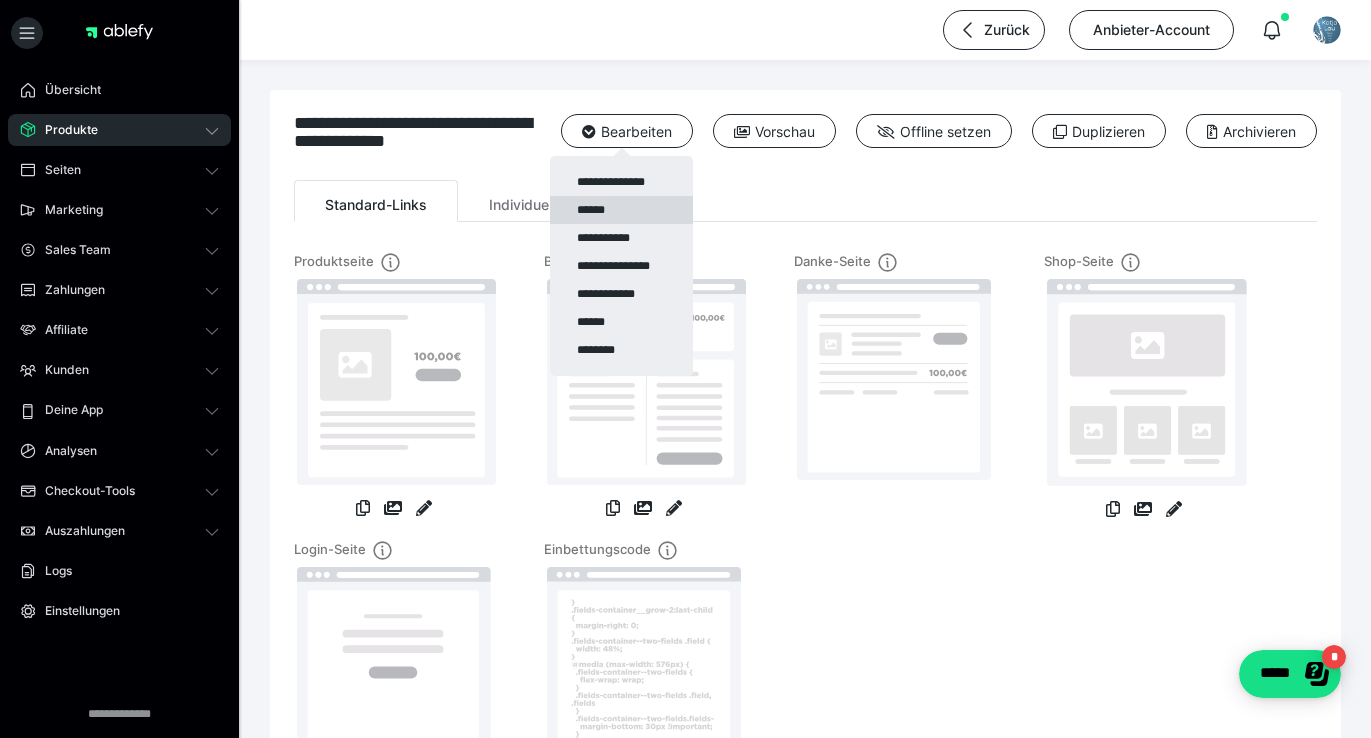 click on "******" at bounding box center [621, 210] 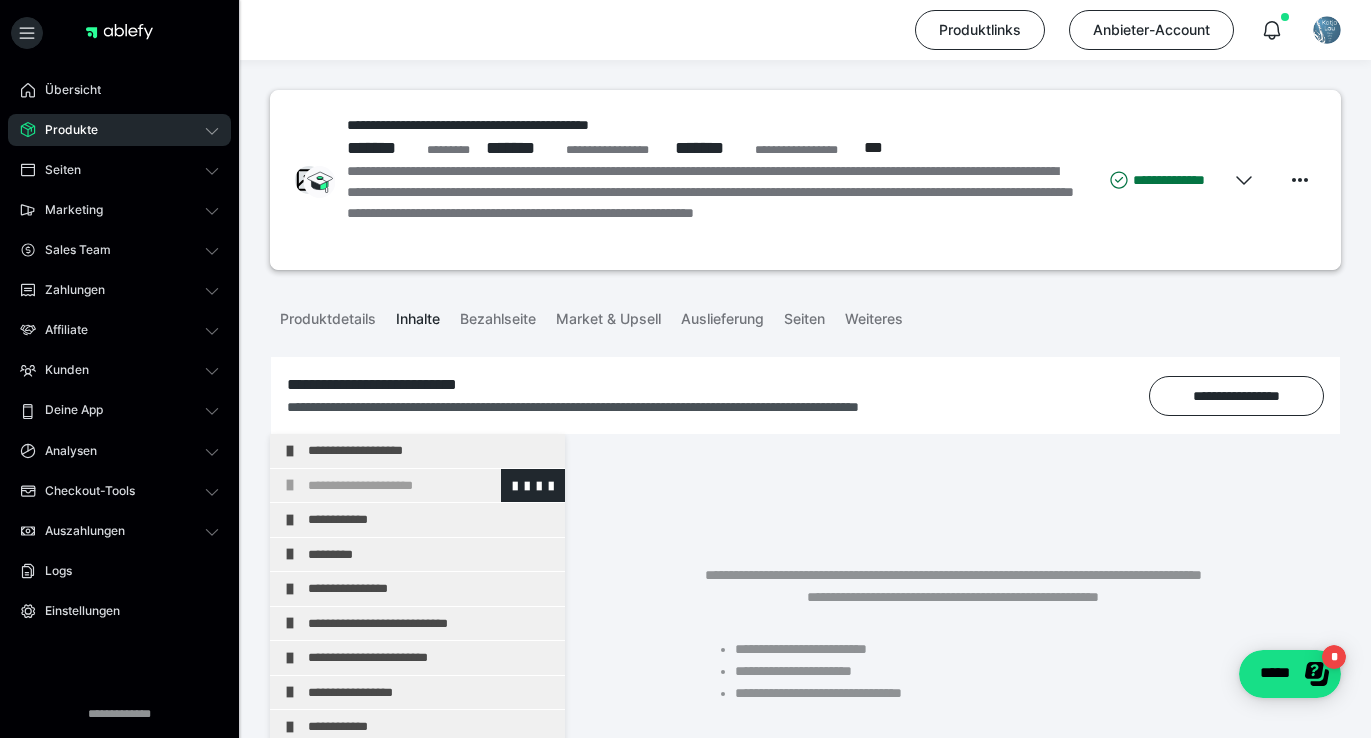 click on "**********" at bounding box center (431, 486) 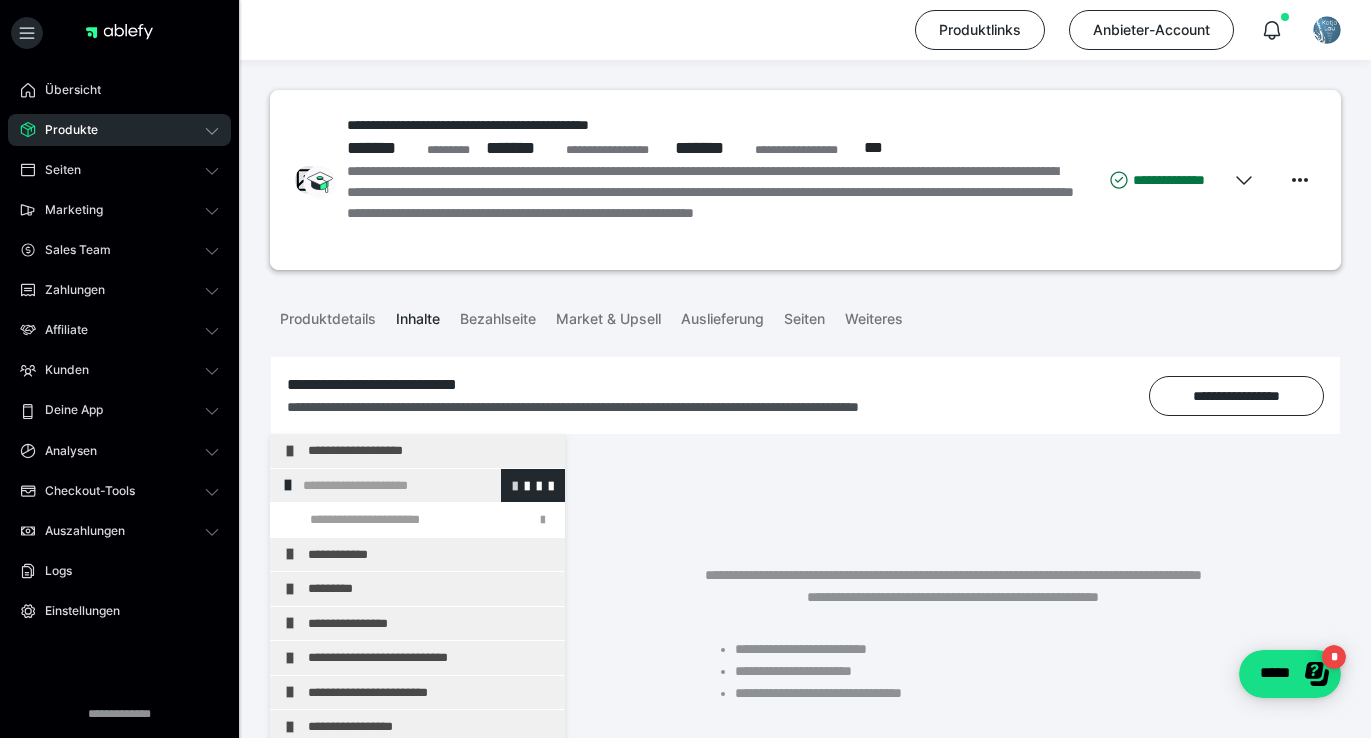 click at bounding box center [515, 485] 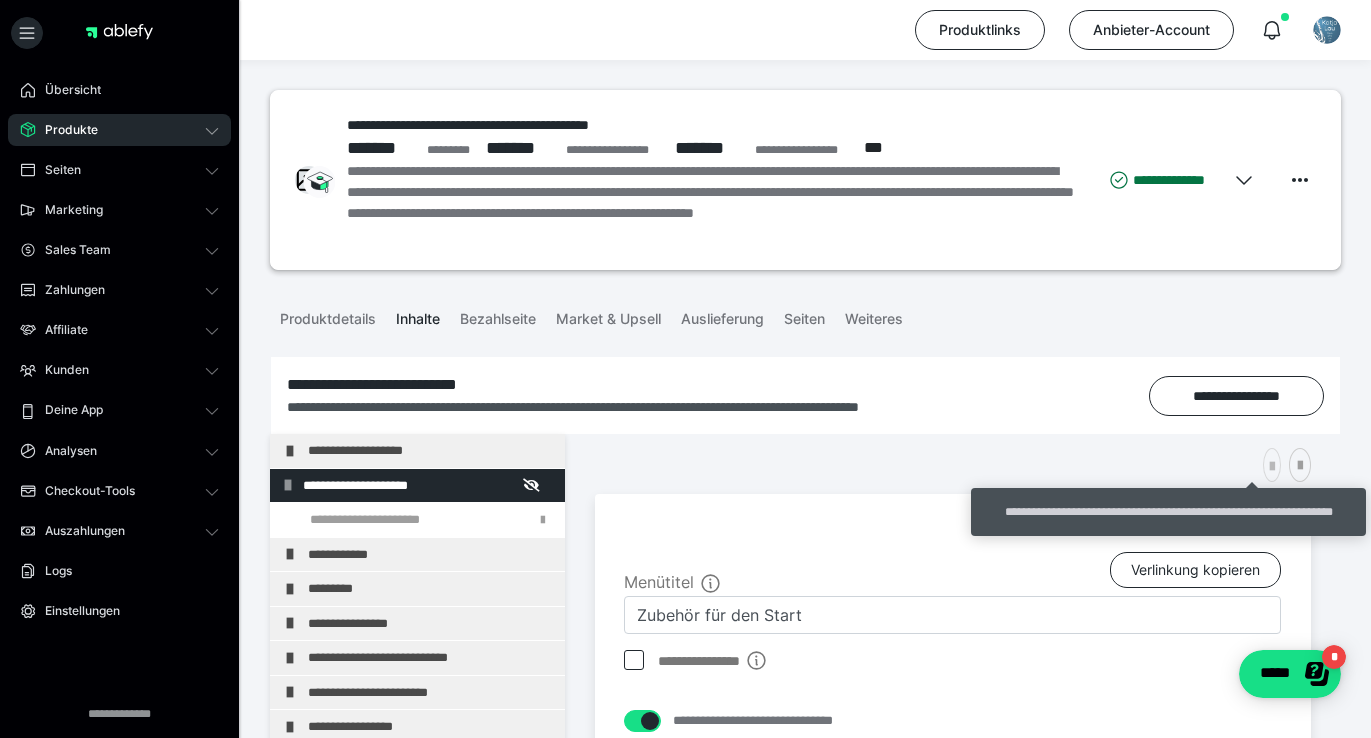 click at bounding box center [1272, 467] 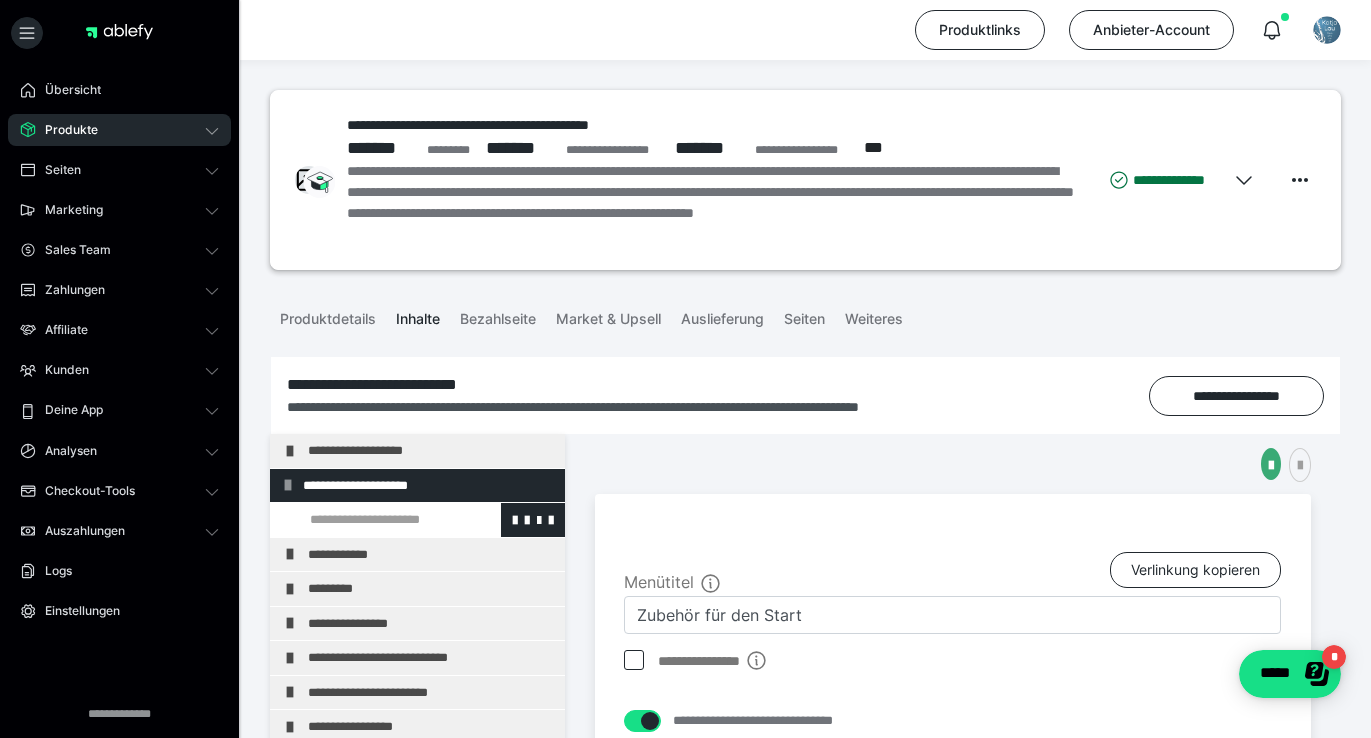 click at bounding box center [375, 520] 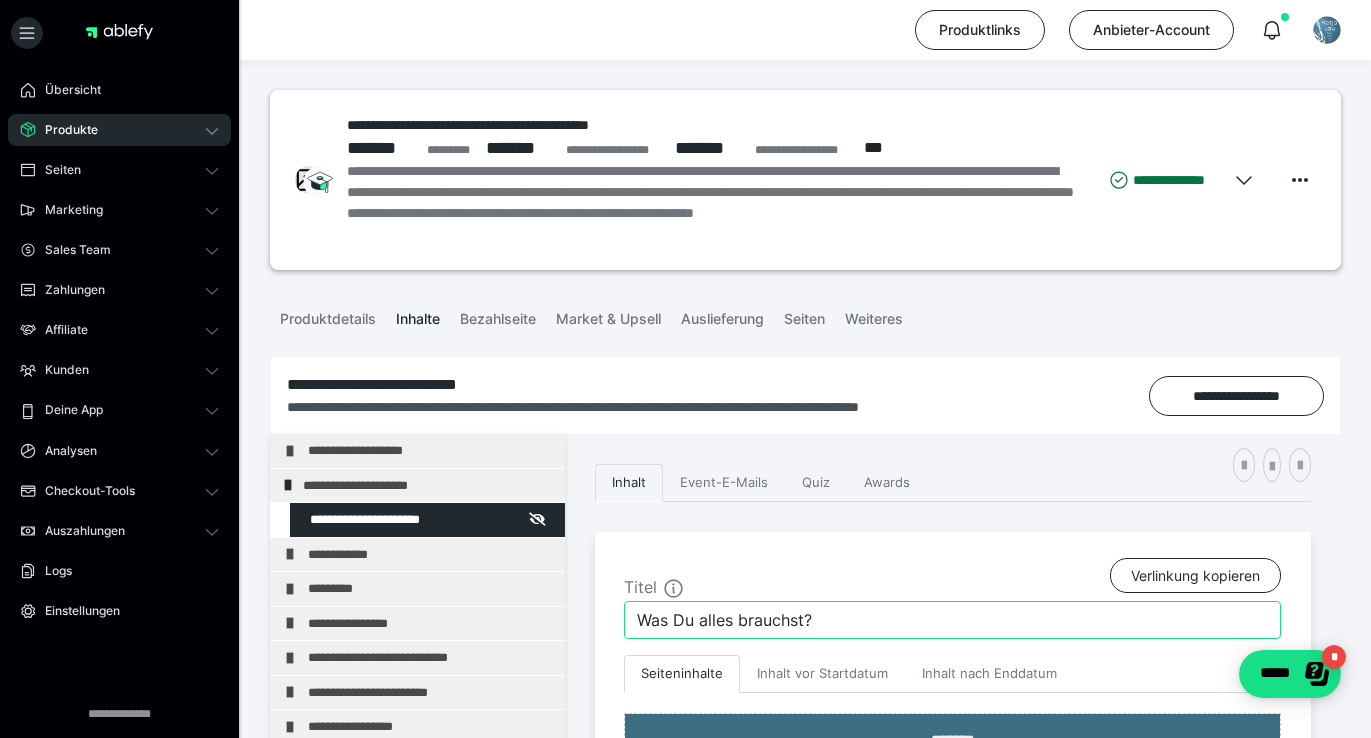 click on "Was Du alles brauchst?" at bounding box center [952, 620] 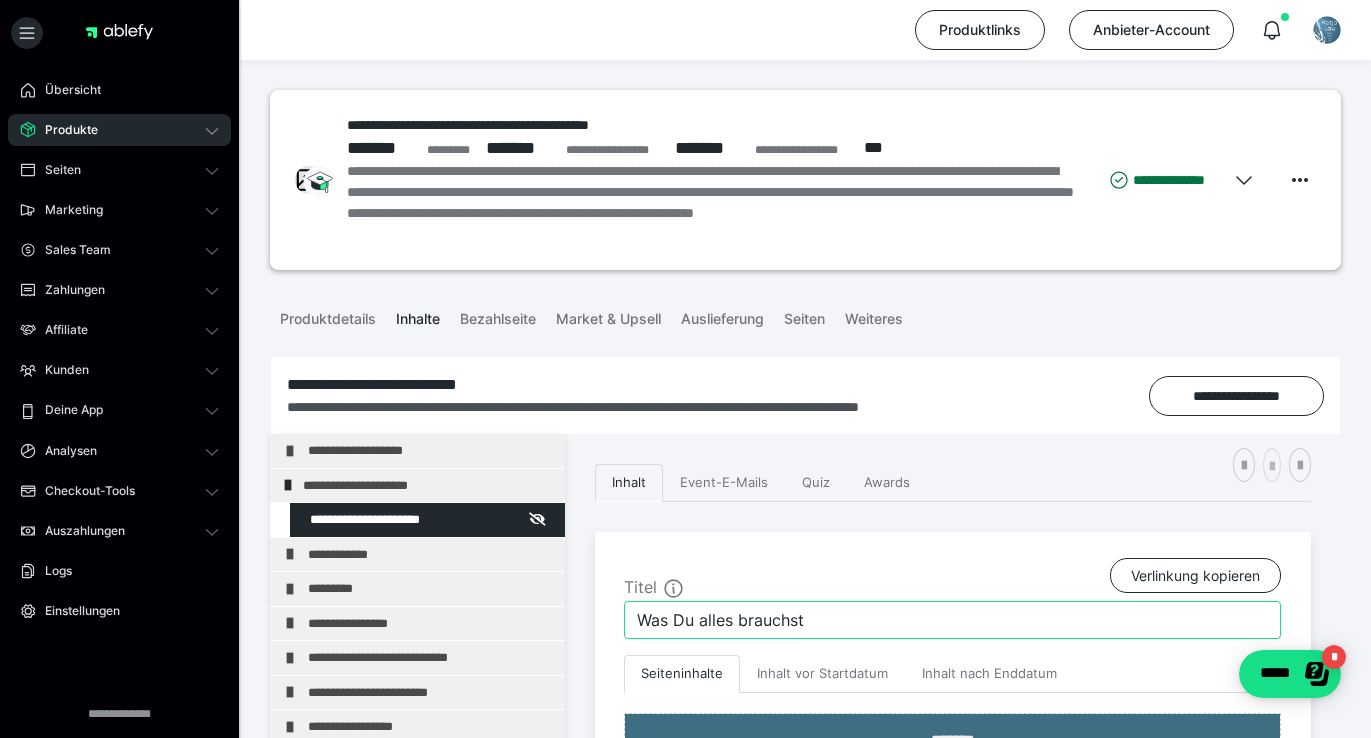 type on "Was Du alles brauchst" 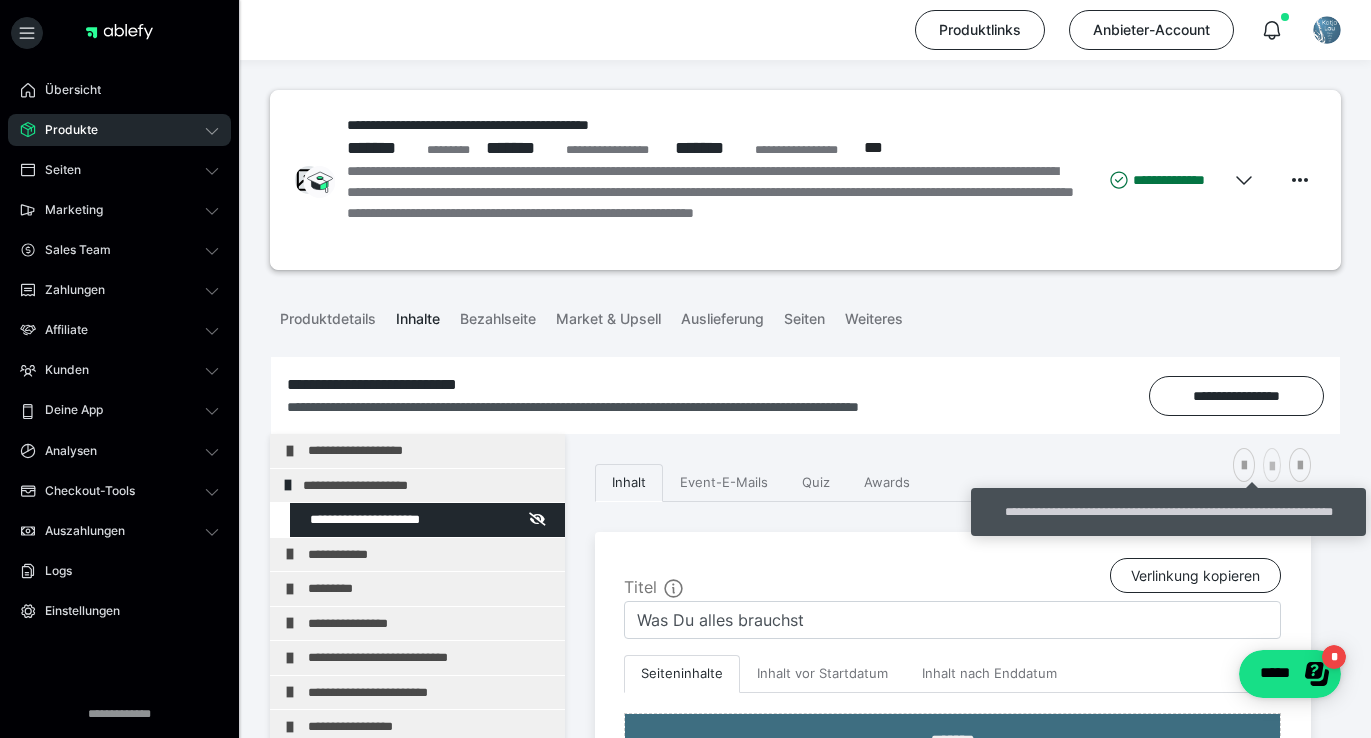click at bounding box center (1272, 465) 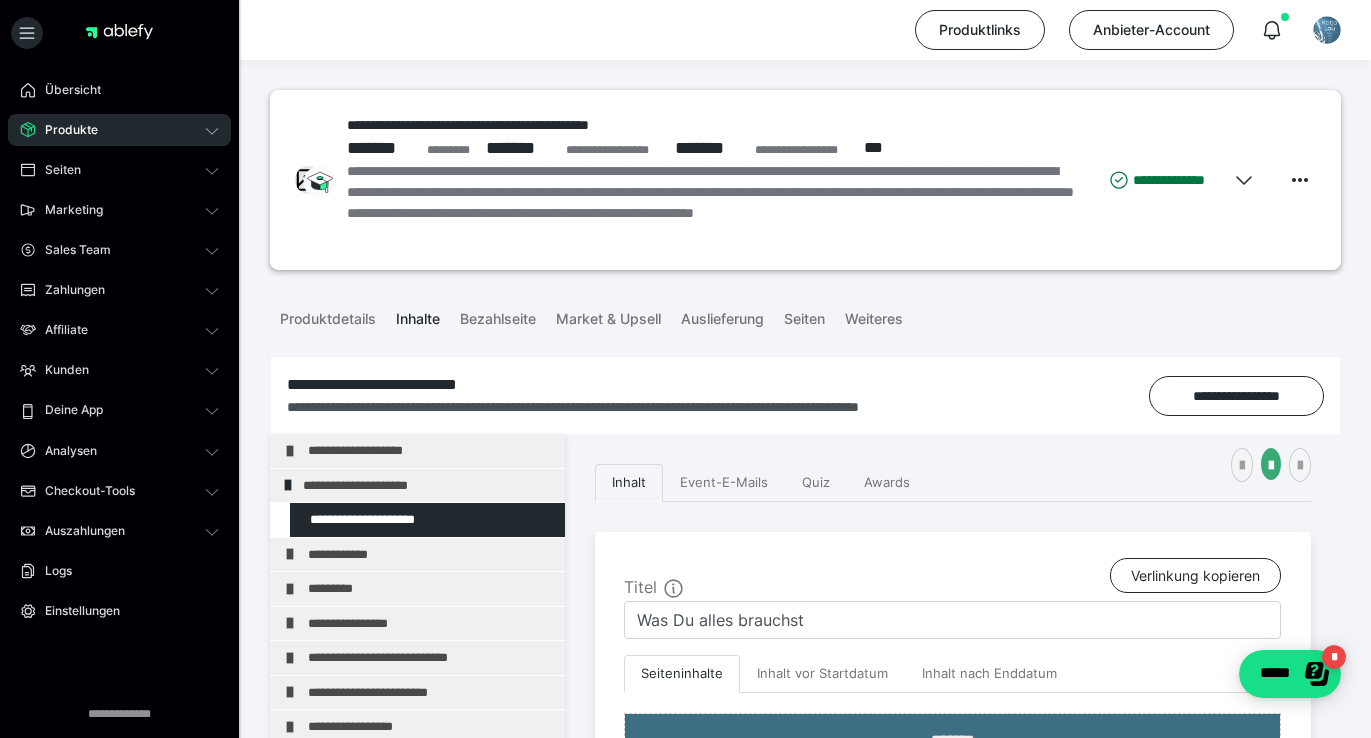 click on "Produkte" at bounding box center (64, 130) 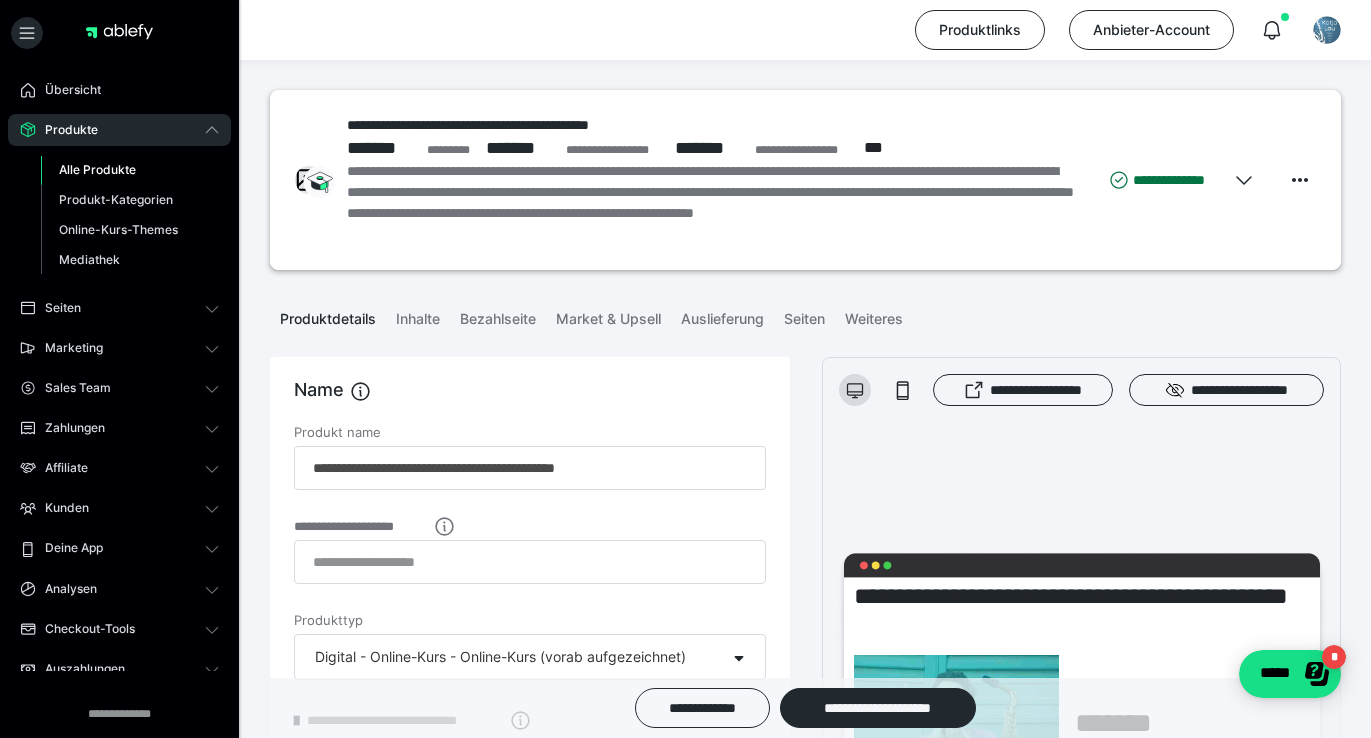 click on "Alle Produkte" at bounding box center (97, 169) 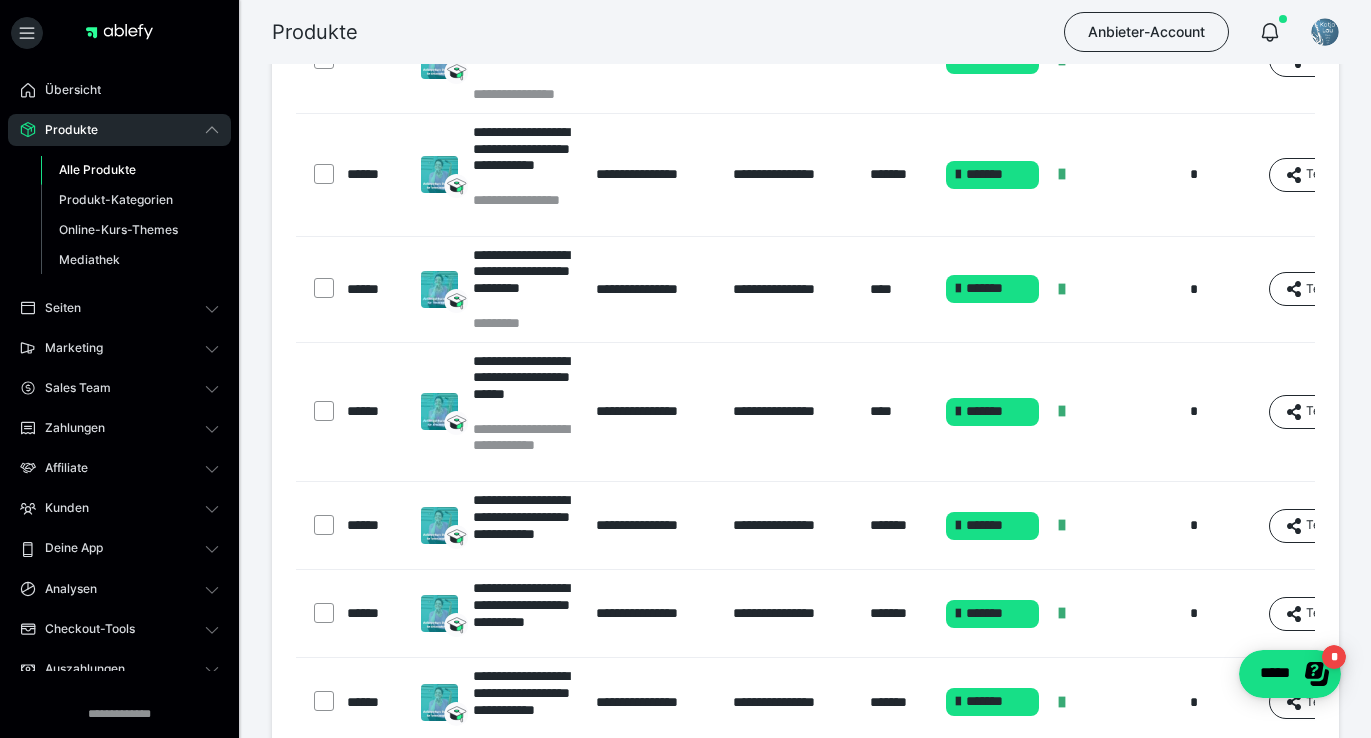 scroll, scrollTop: 859, scrollLeft: 0, axis: vertical 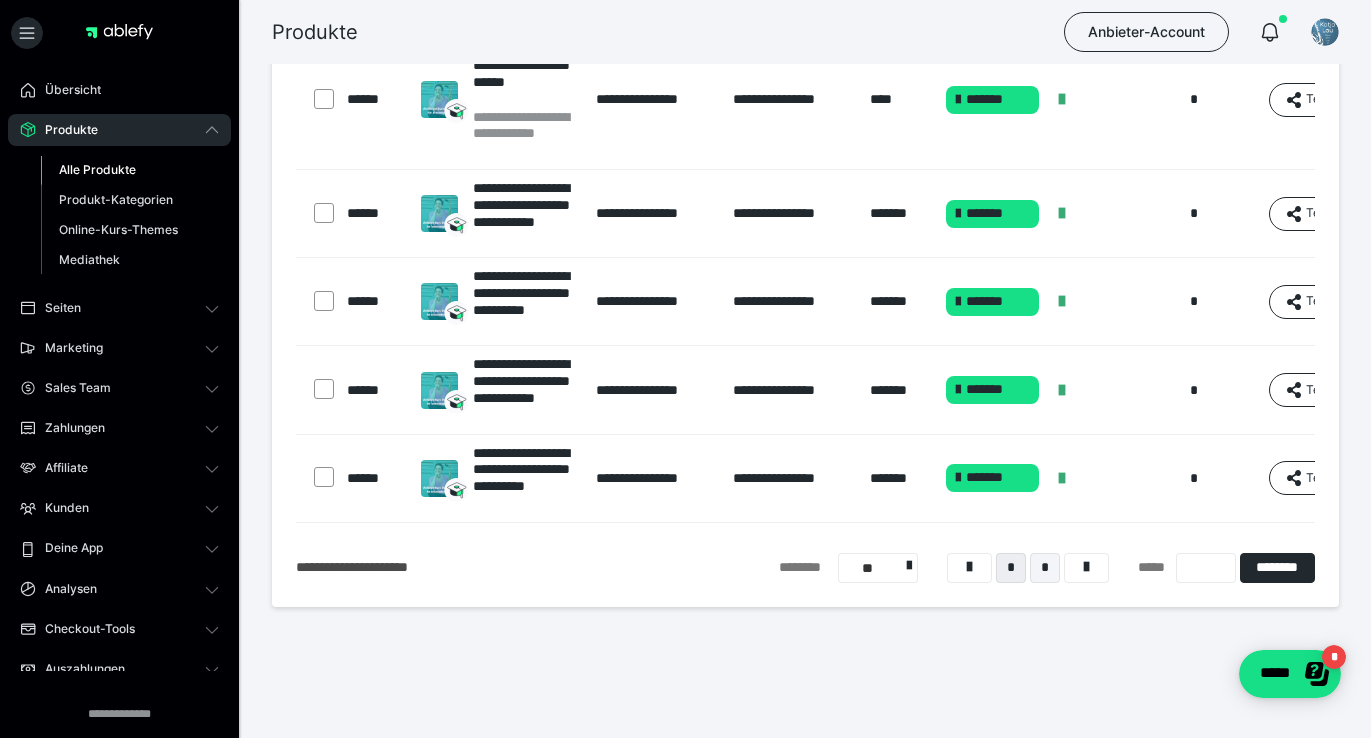 click on "*" at bounding box center (1045, 568) 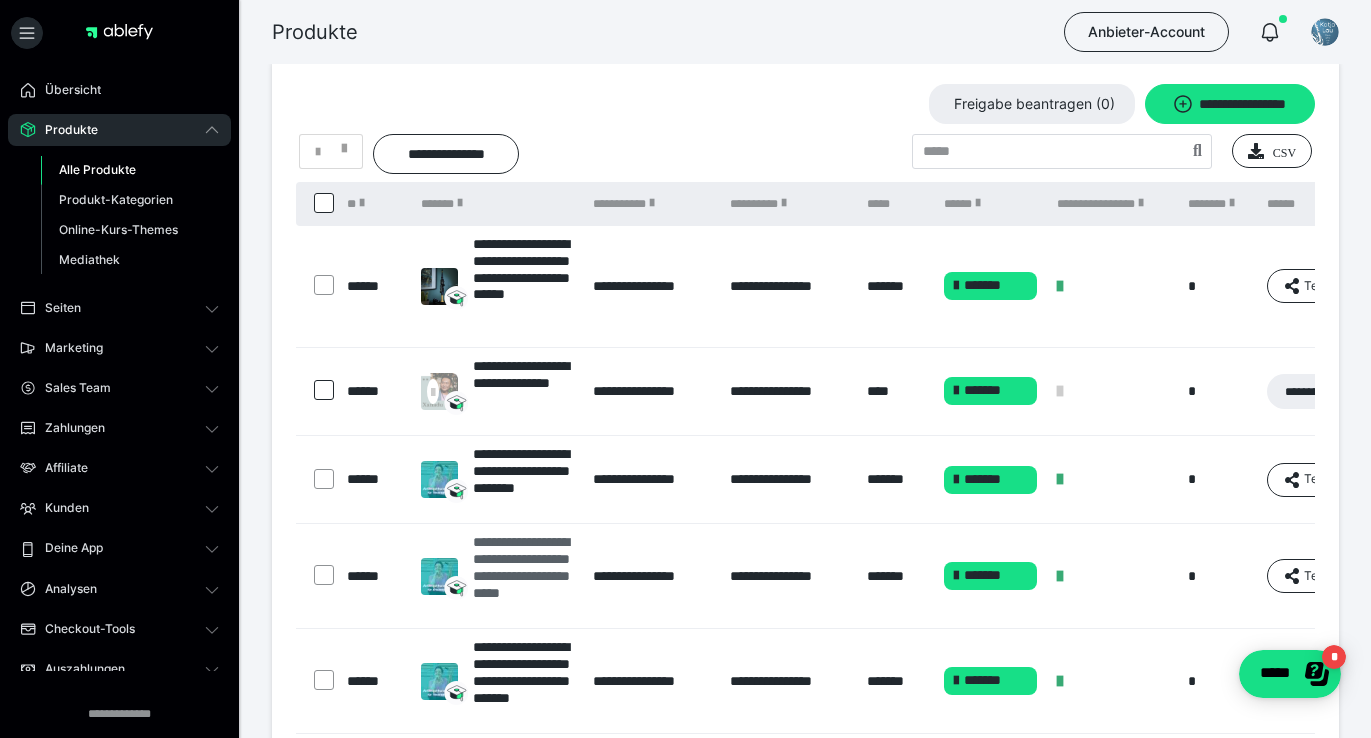 click on "**********" at bounding box center (523, 576) 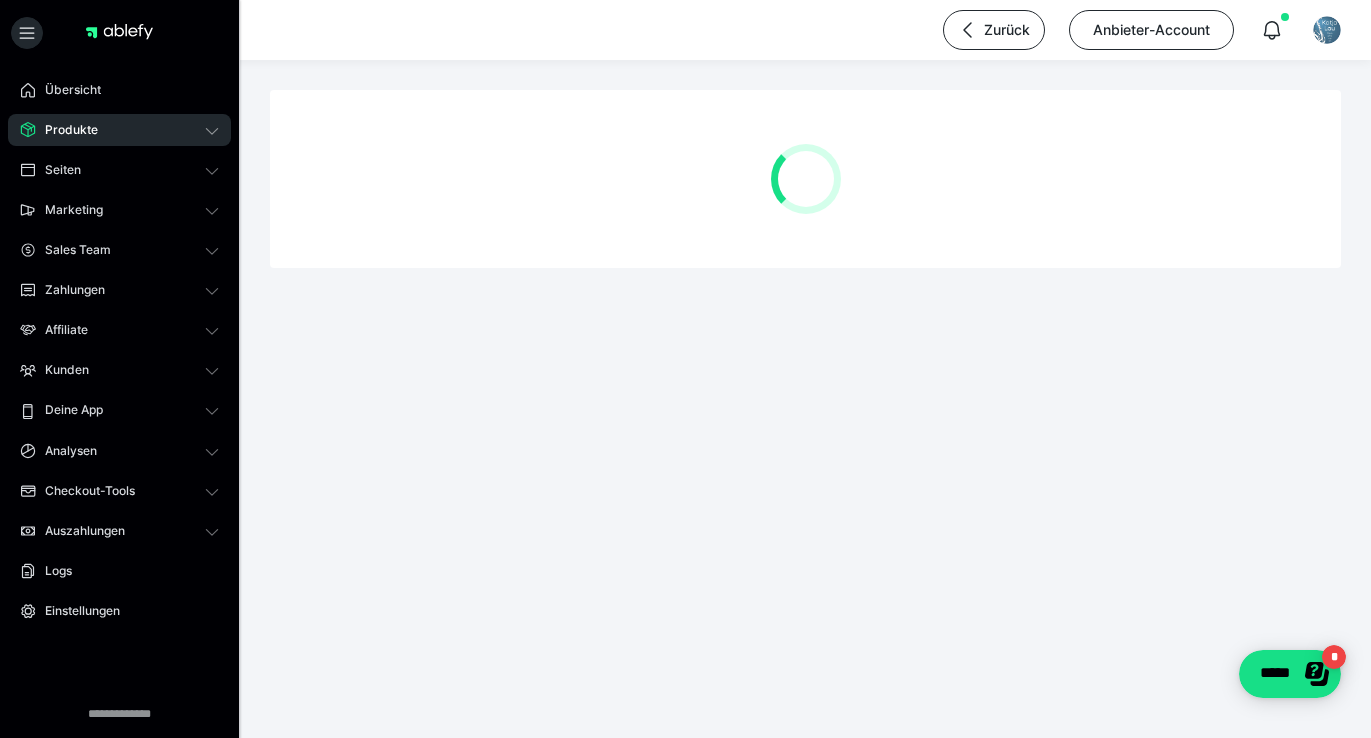 scroll, scrollTop: 0, scrollLeft: 0, axis: both 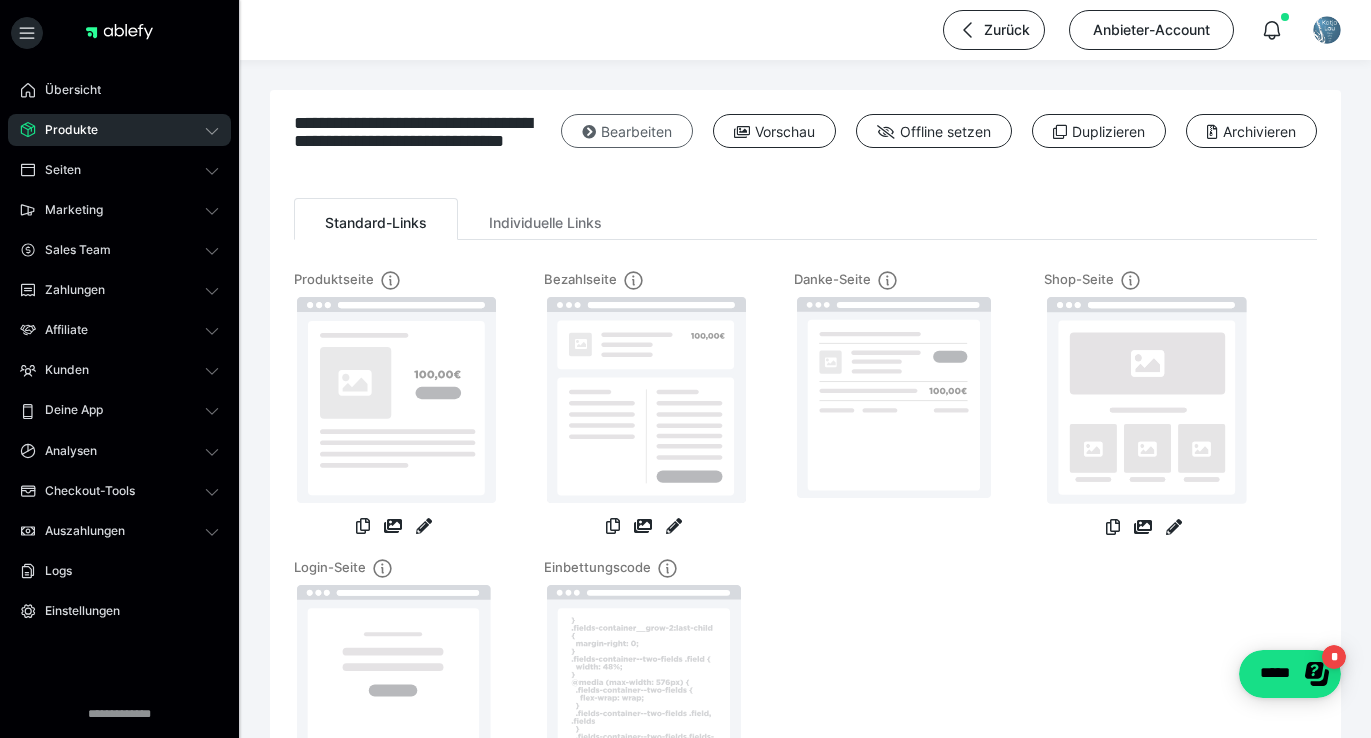 click on "Bearbeiten" at bounding box center [627, 131] 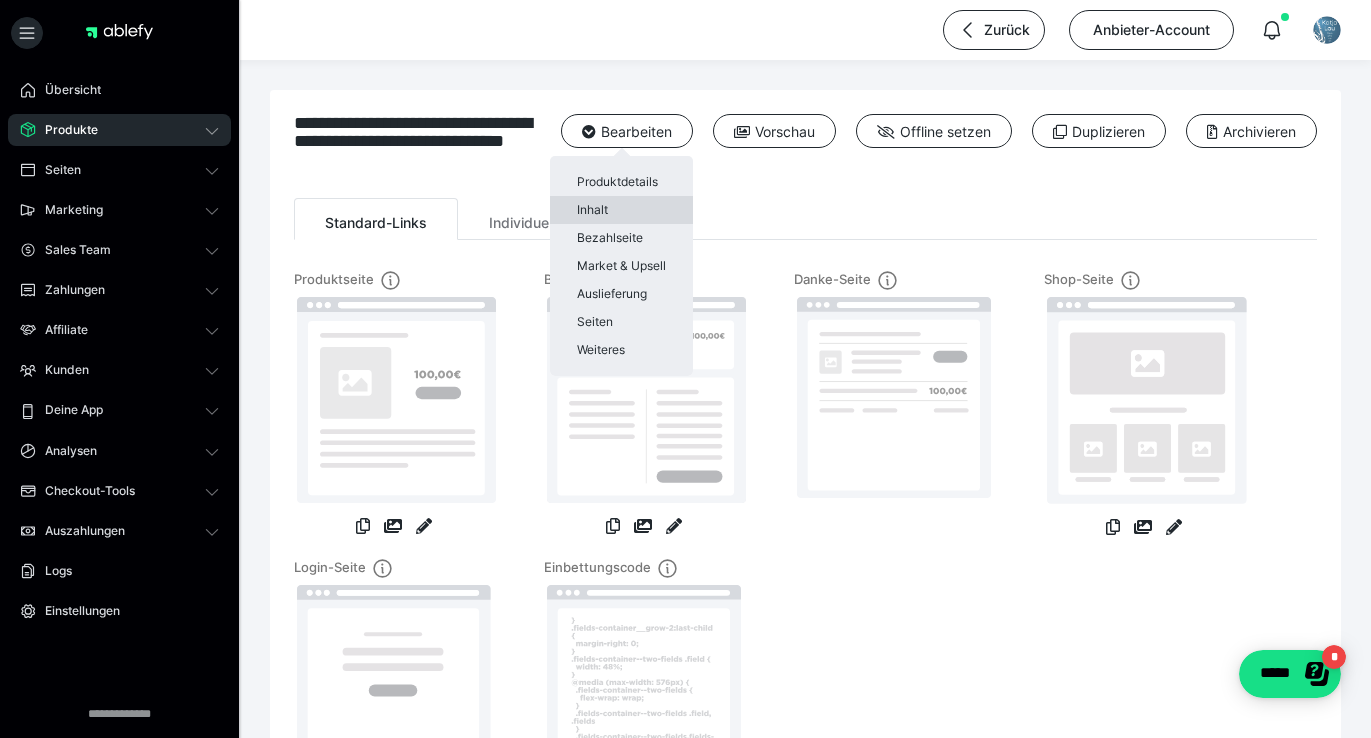 click on "Inhalt" at bounding box center [621, 210] 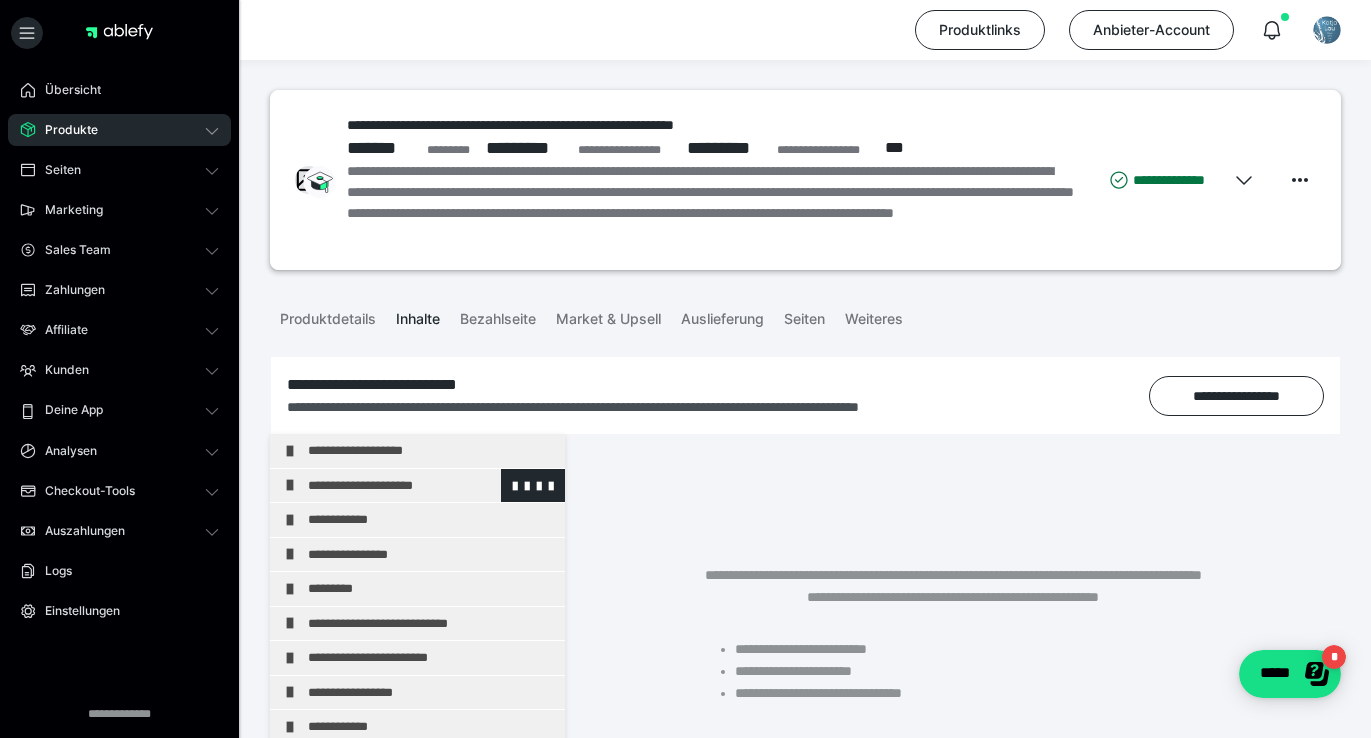 click on "**********" at bounding box center (431, 486) 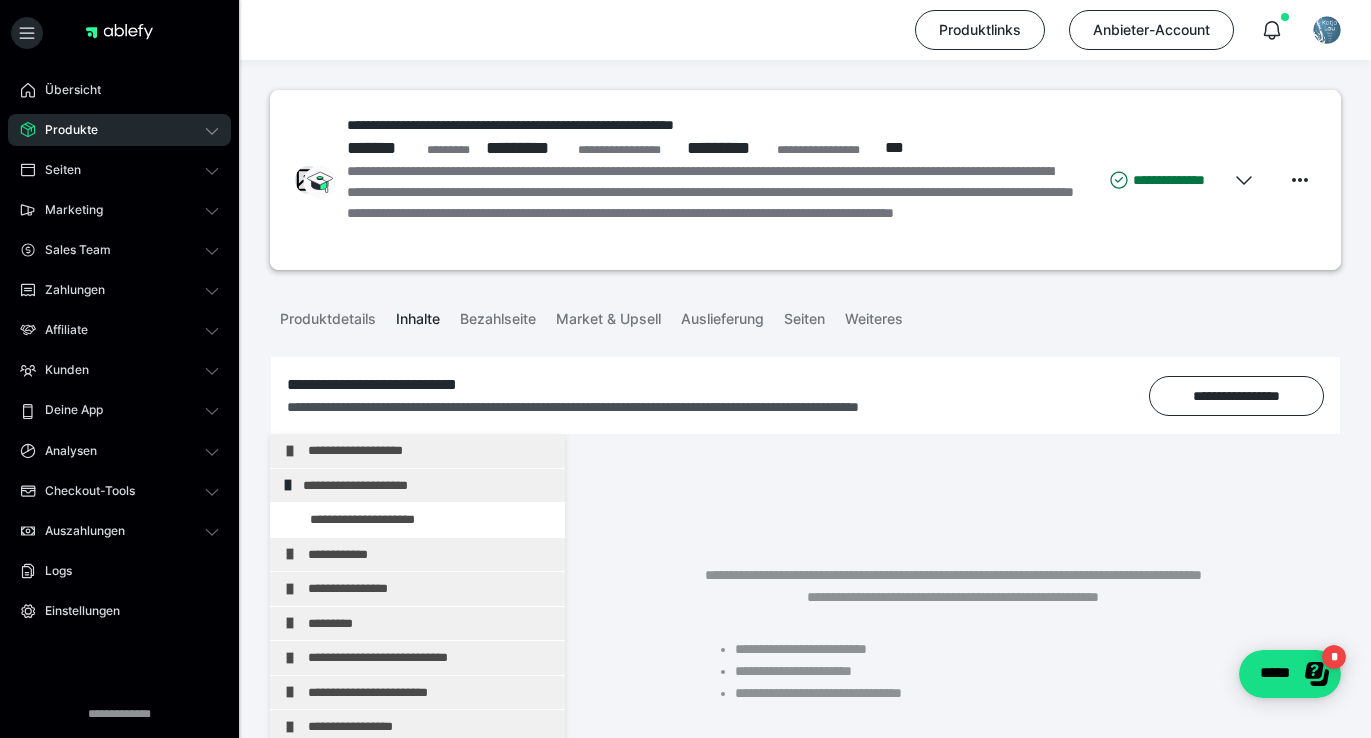 click on "Produkte" at bounding box center [64, 130] 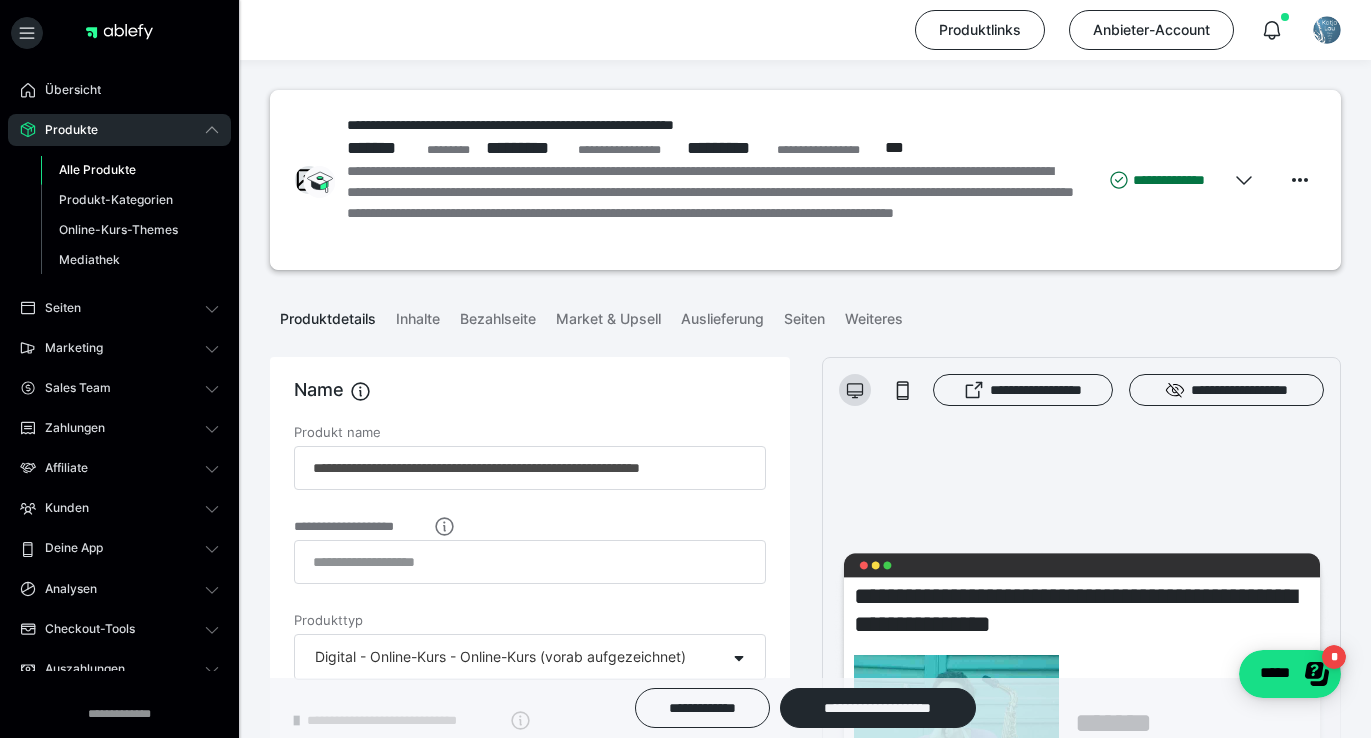 click on "Alle Produkte" at bounding box center [130, 170] 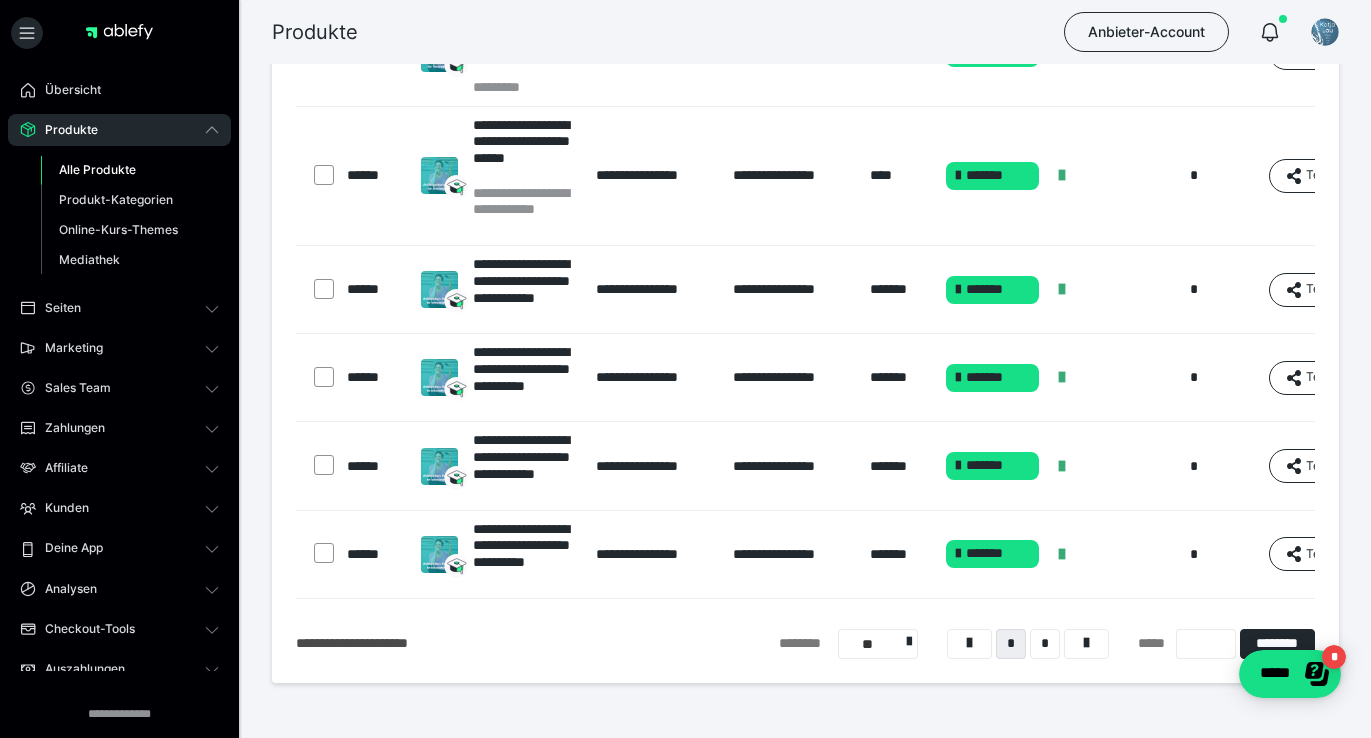 scroll, scrollTop: 859, scrollLeft: 0, axis: vertical 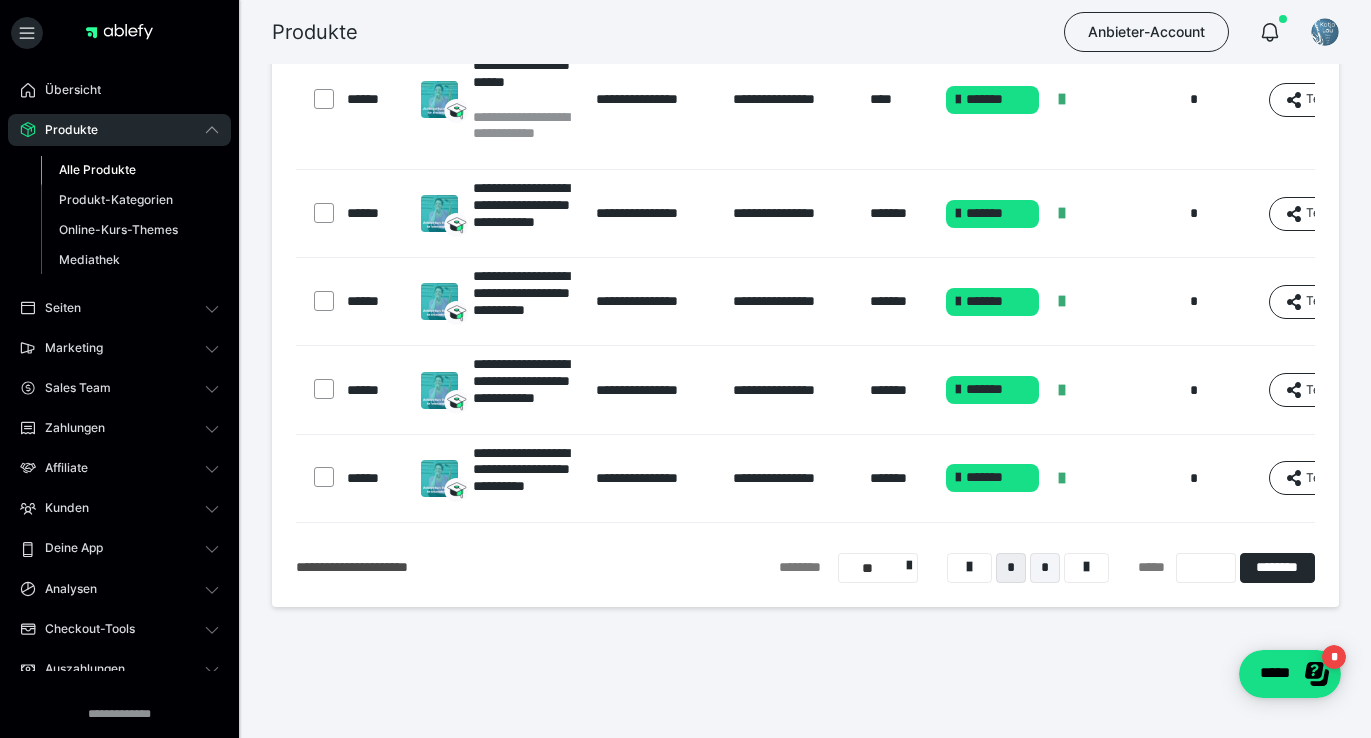 click on "*" at bounding box center (1045, 568) 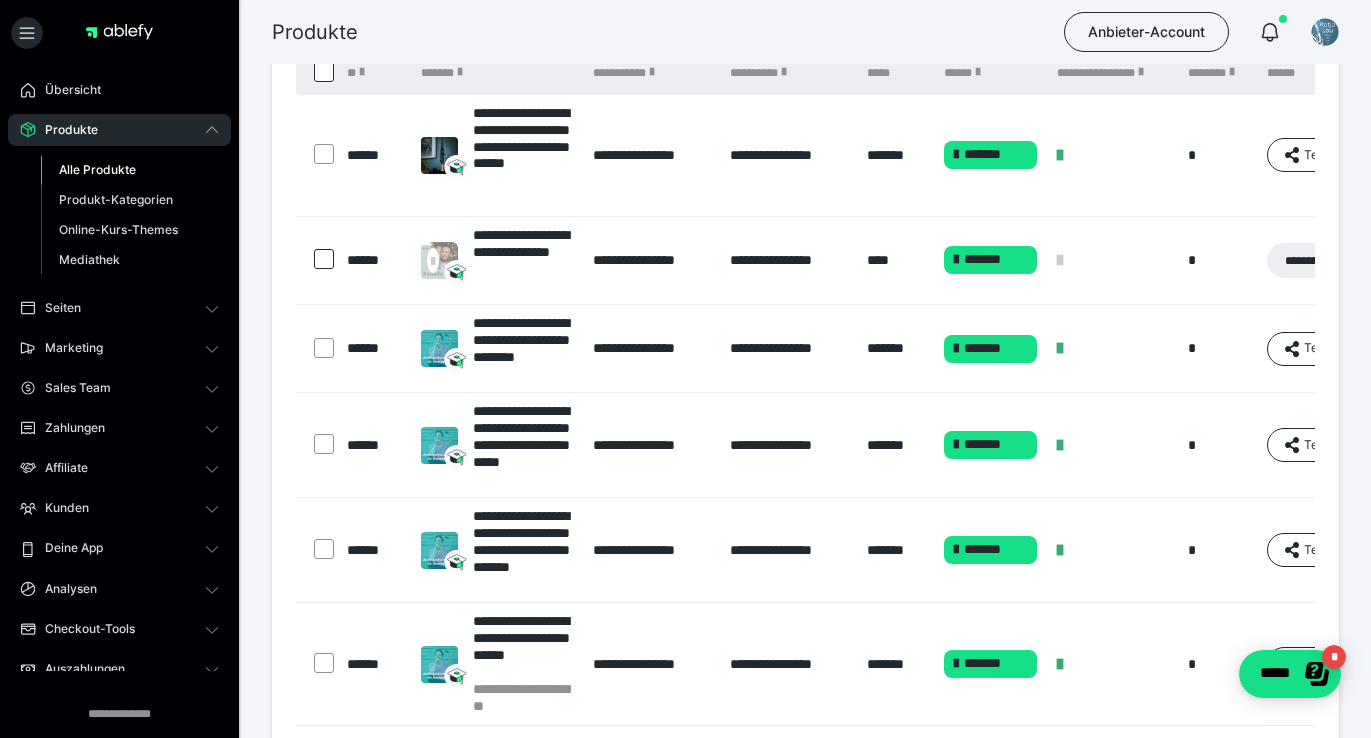 scroll, scrollTop: 148, scrollLeft: 0, axis: vertical 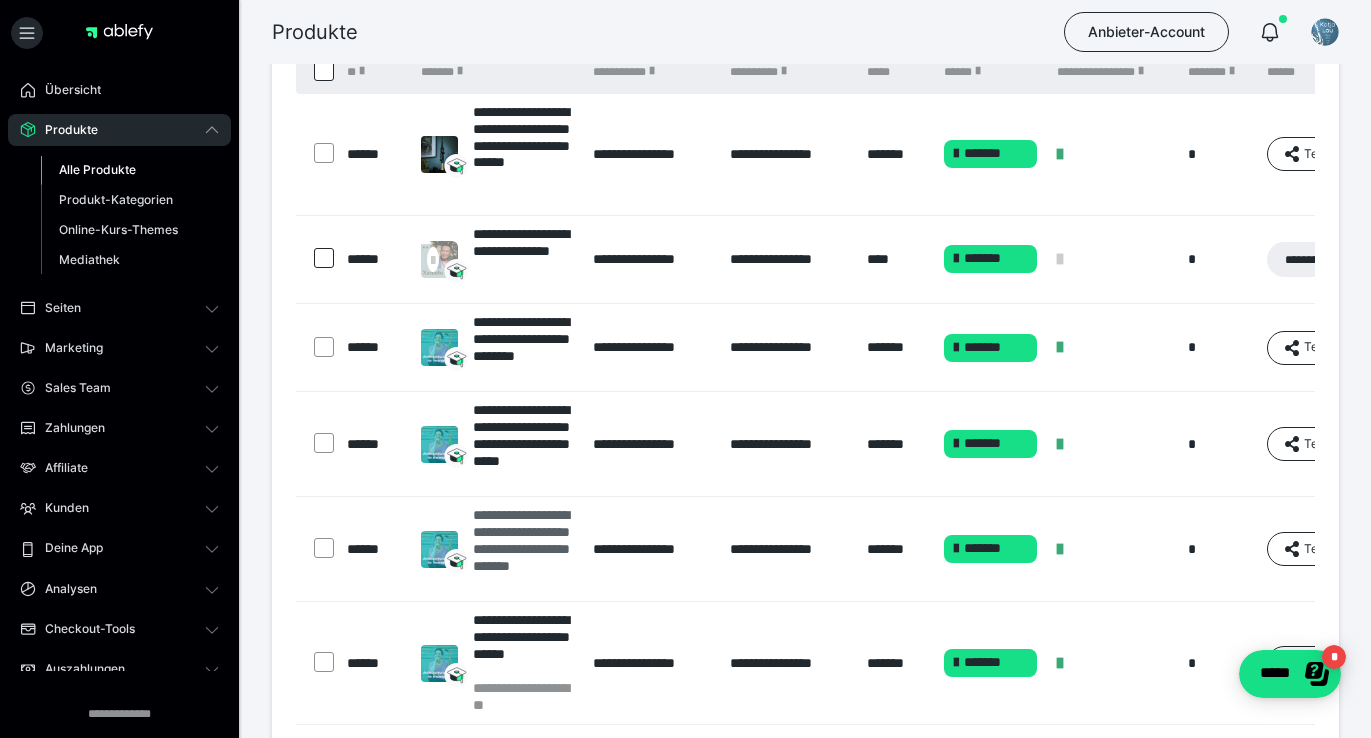 click on "**********" at bounding box center (523, 549) 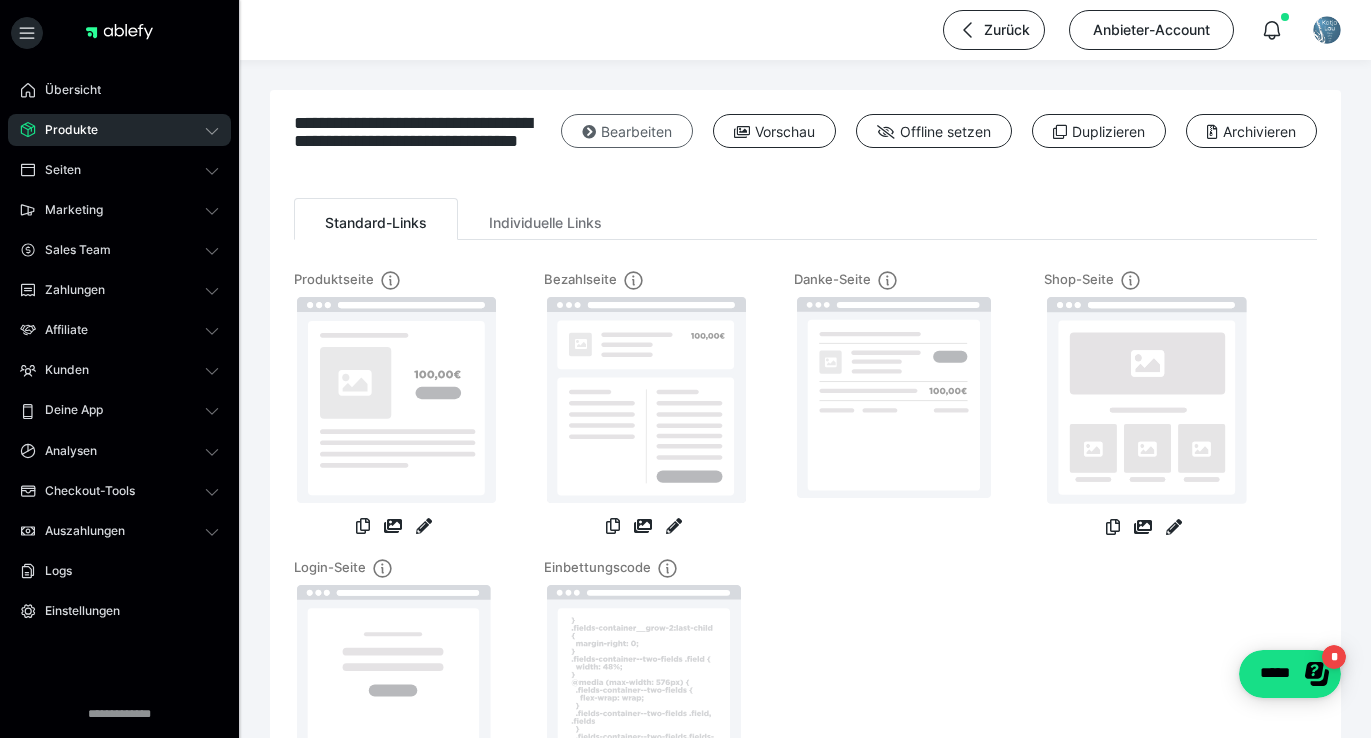 click at bounding box center (589, 132) 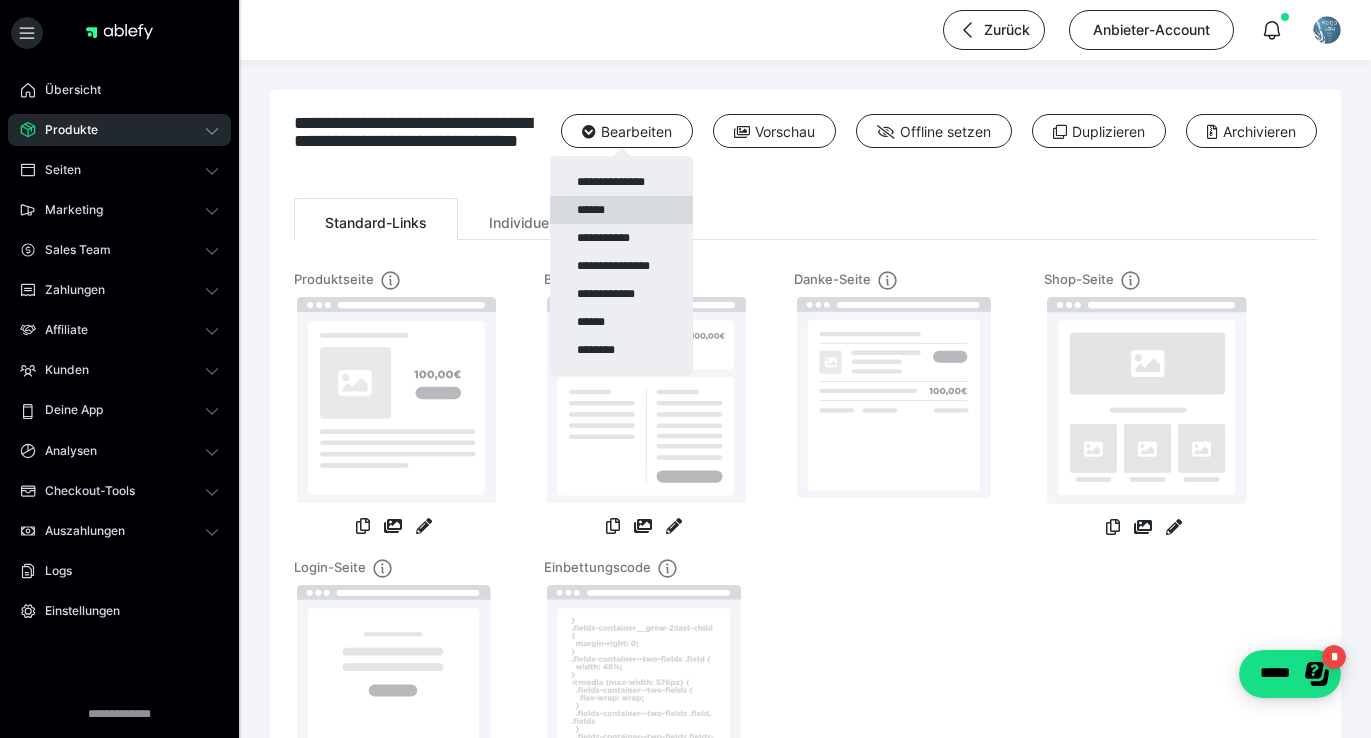 click on "******" at bounding box center [621, 210] 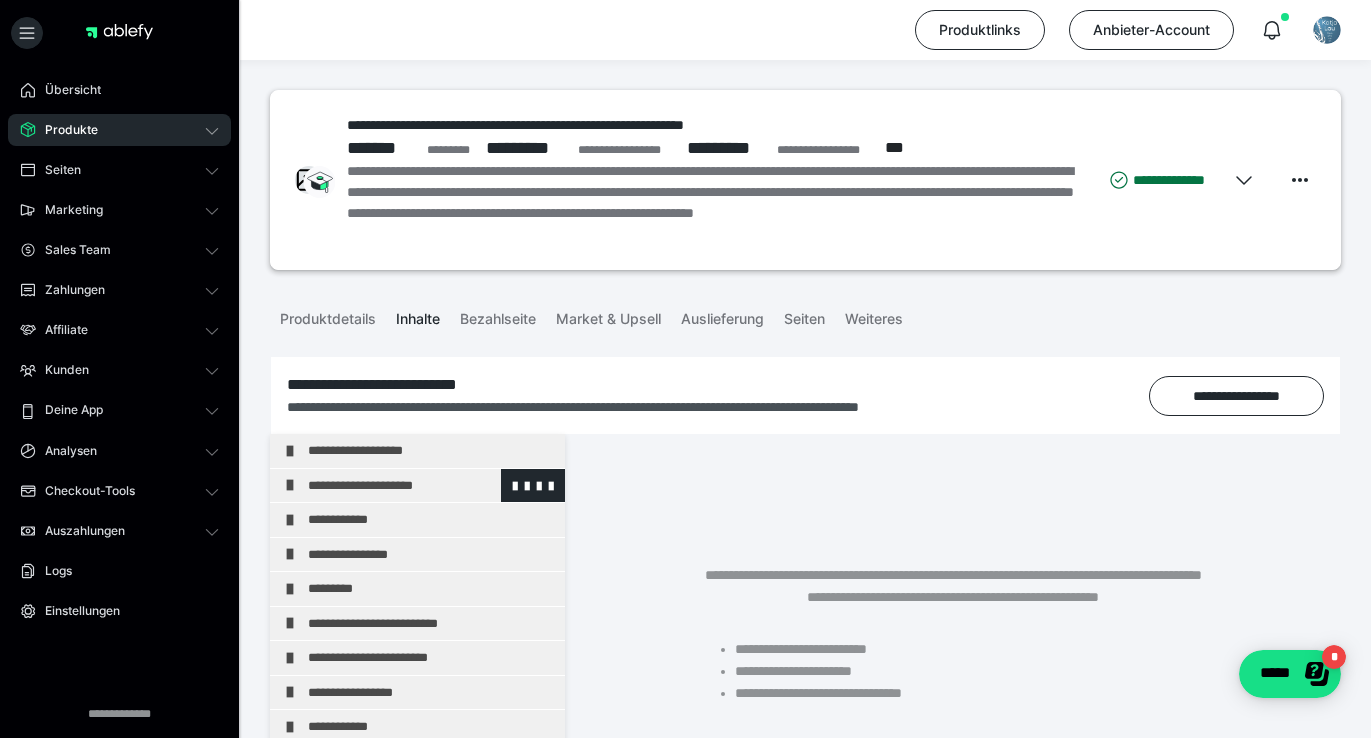 click on "**********" at bounding box center (431, 486) 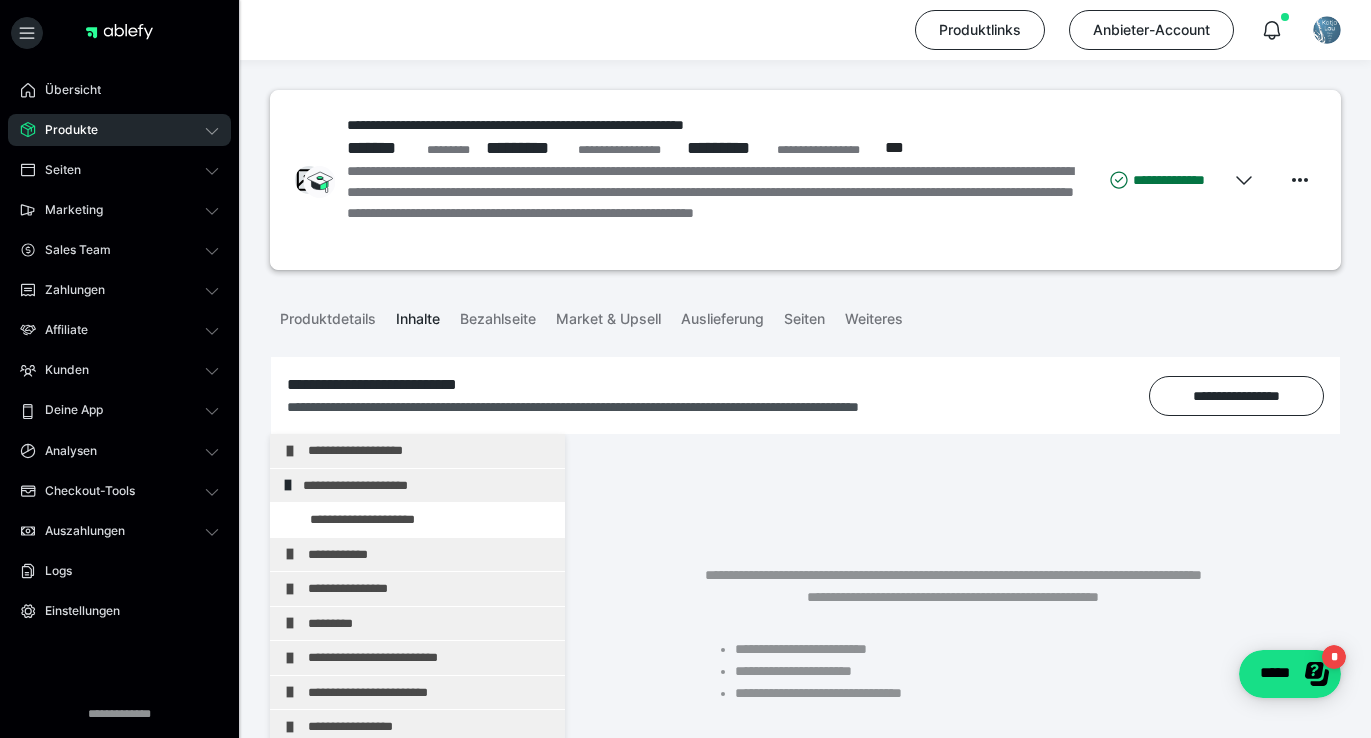 click on "Produkte" at bounding box center [64, 130] 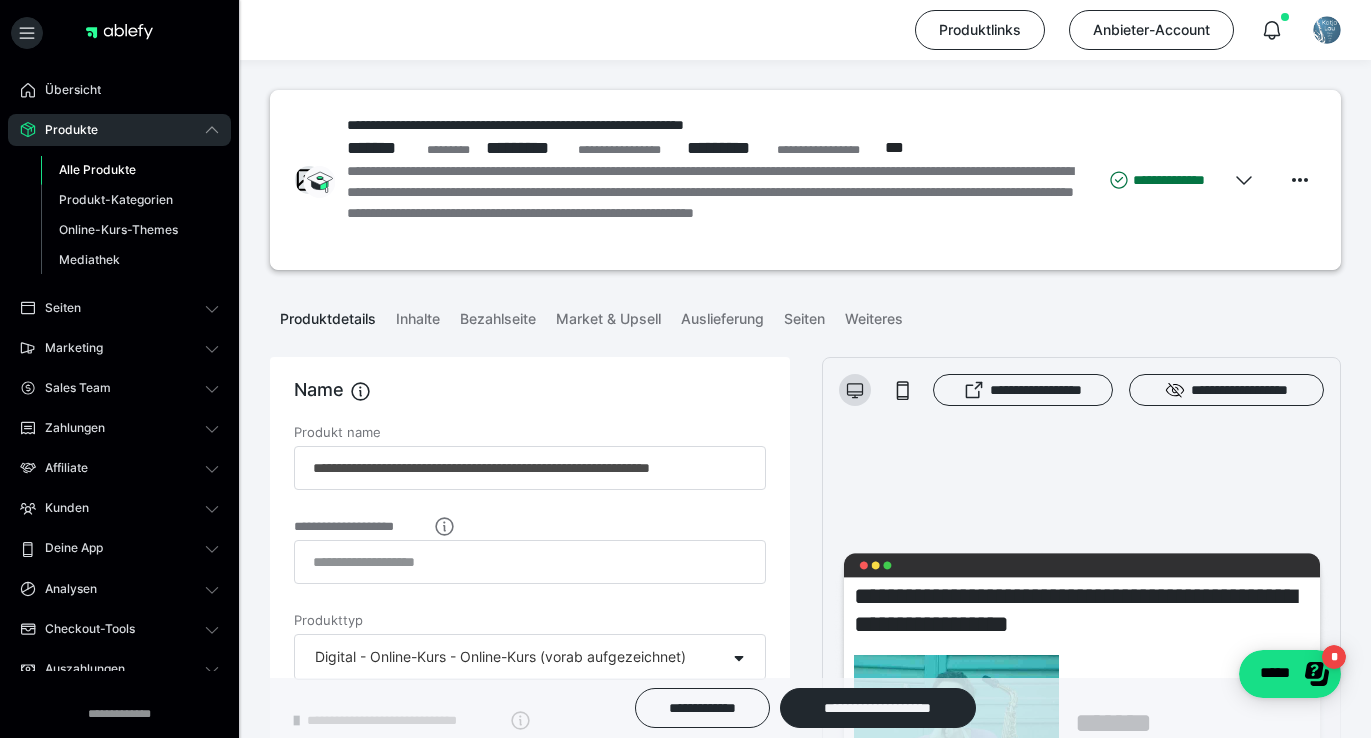 click on "Alle Produkte" at bounding box center [97, 169] 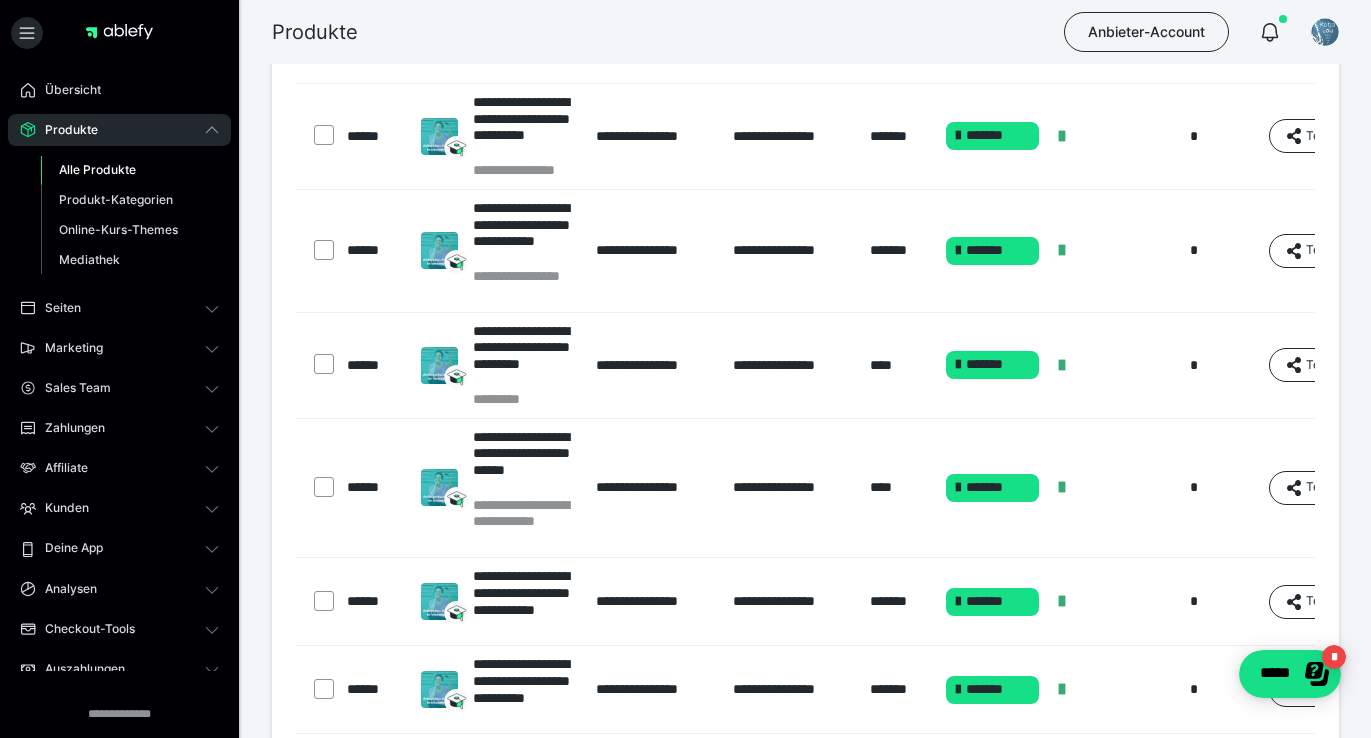 scroll, scrollTop: 859, scrollLeft: 0, axis: vertical 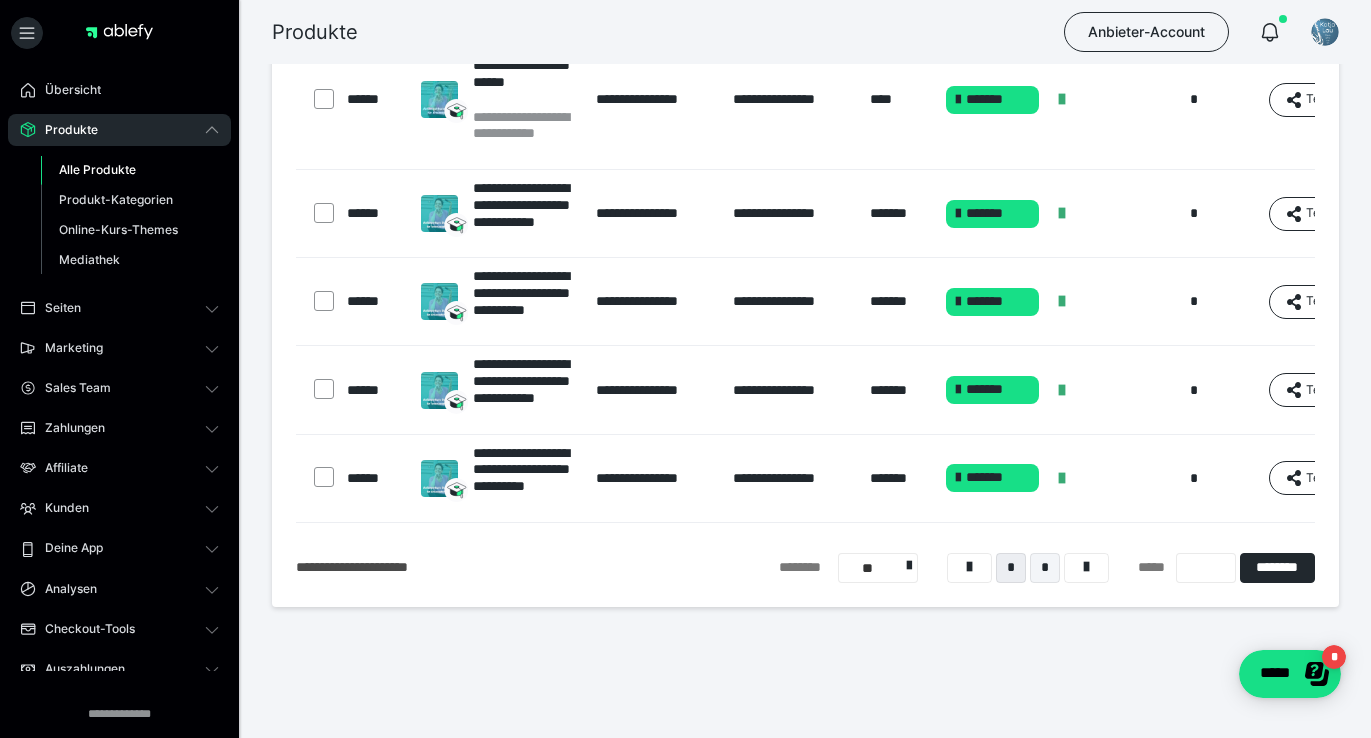 click on "*" at bounding box center (1045, 568) 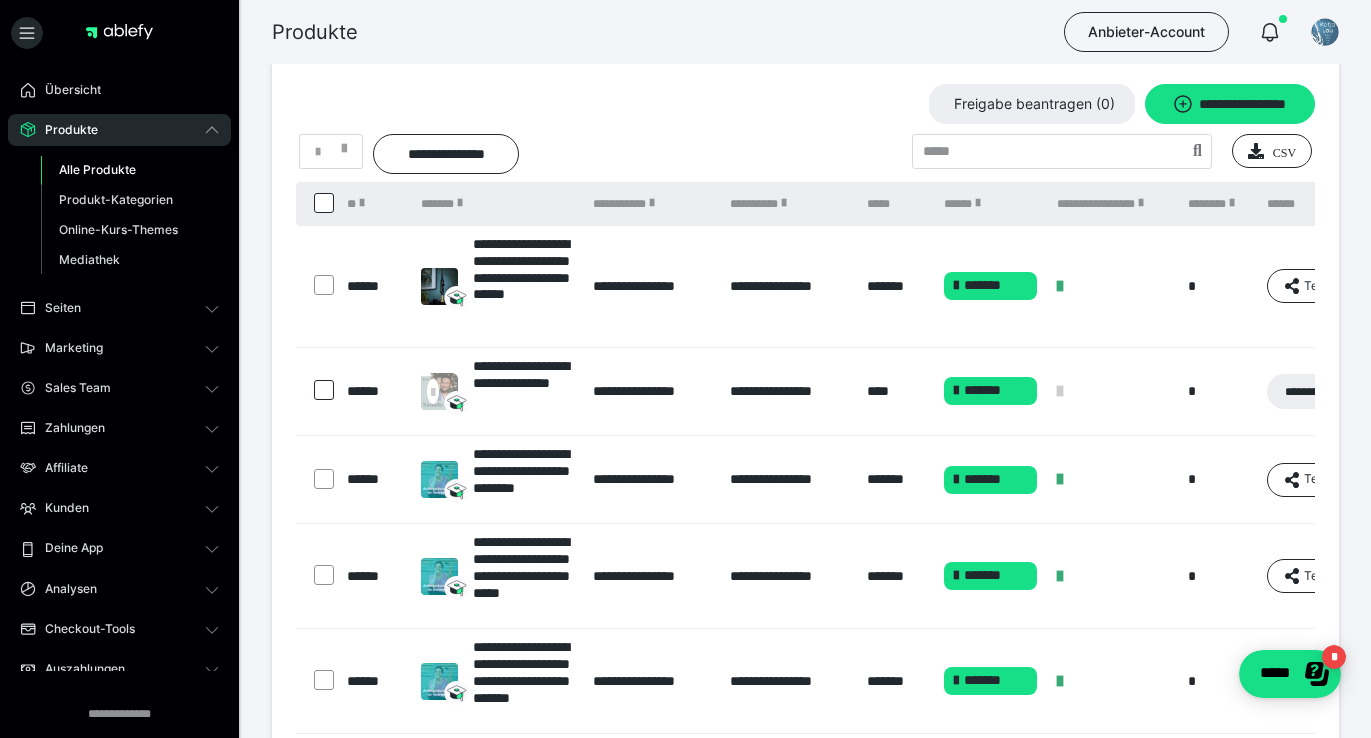 scroll, scrollTop: 438, scrollLeft: 0, axis: vertical 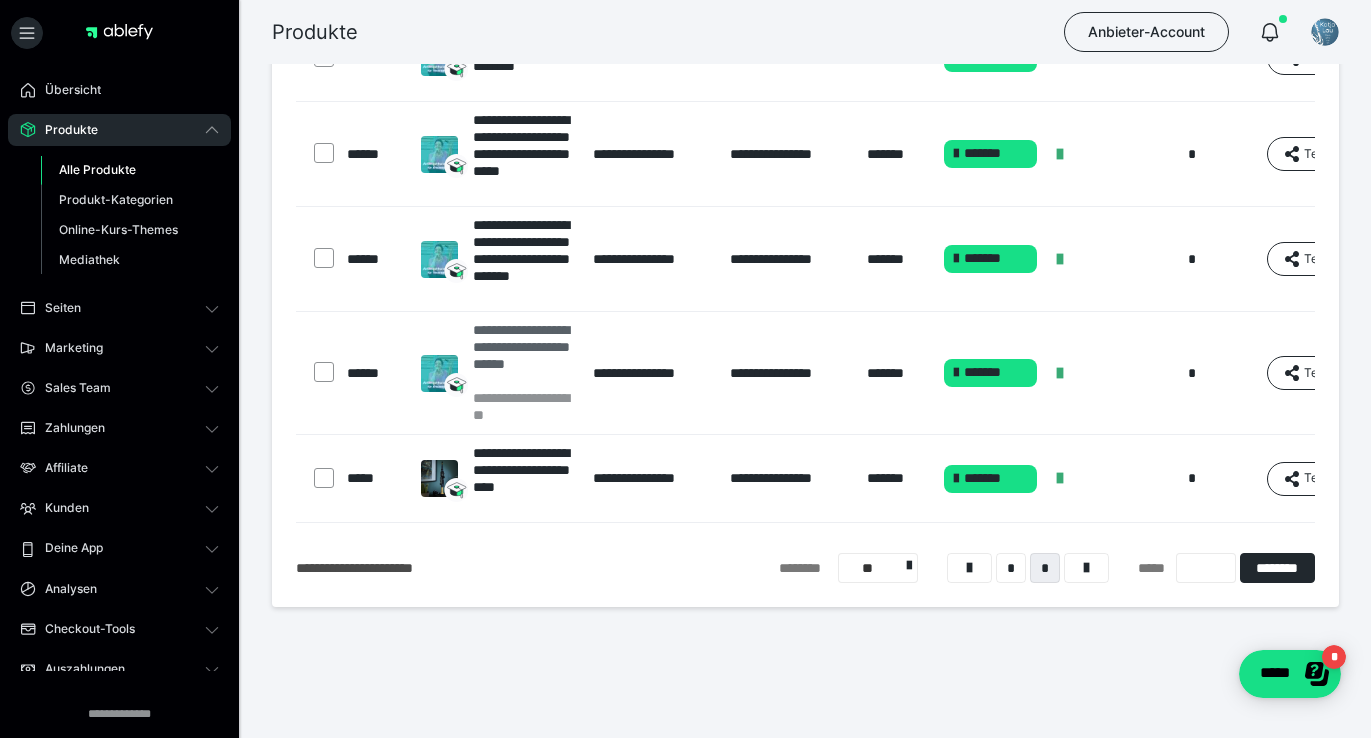 click on "**********" at bounding box center [523, 355] 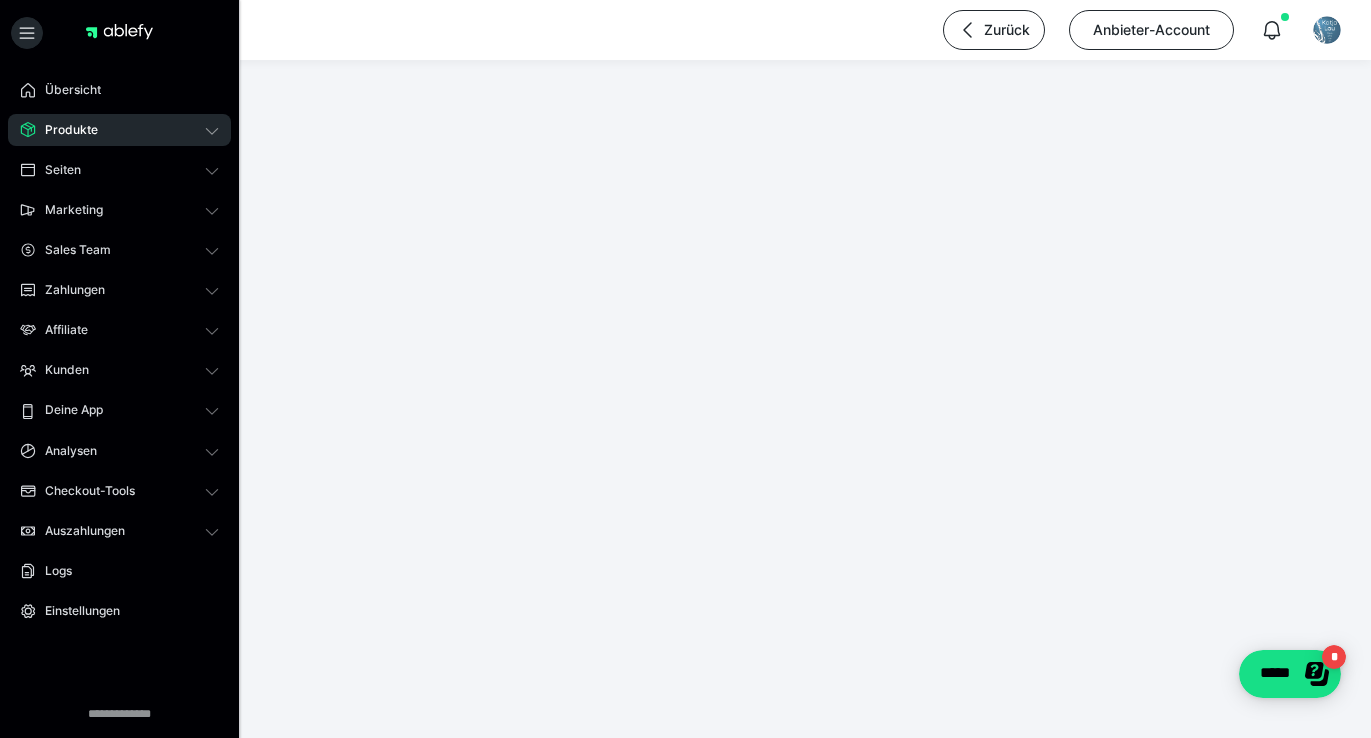scroll, scrollTop: 0, scrollLeft: 0, axis: both 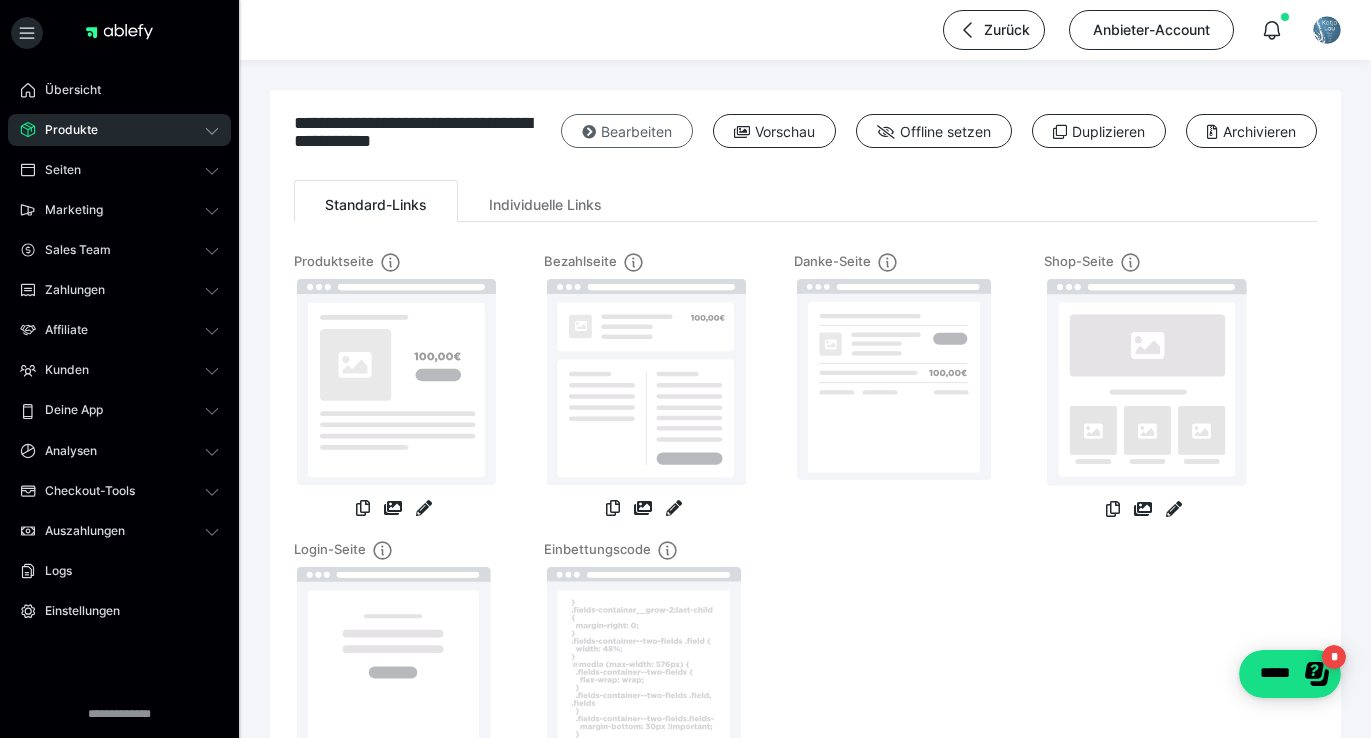 click on "Bearbeiten" at bounding box center (627, 131) 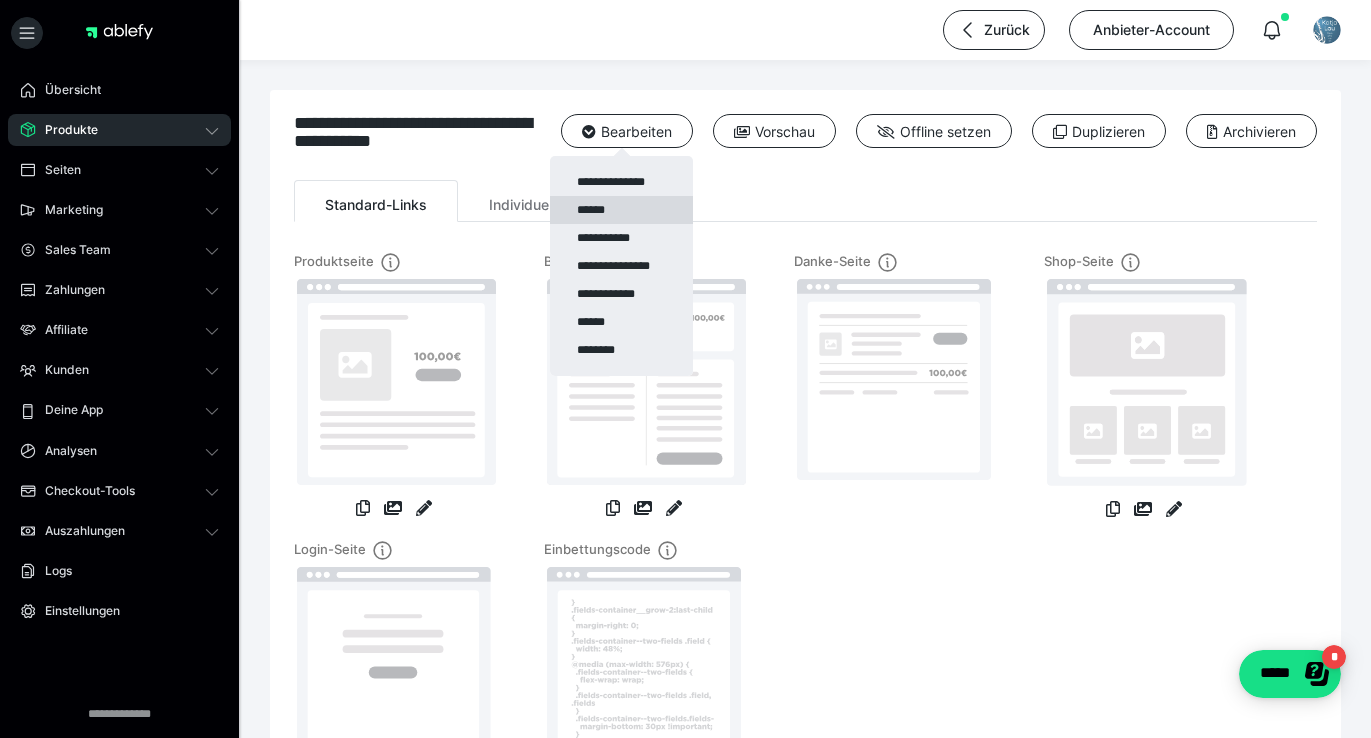 click on "******" at bounding box center [621, 210] 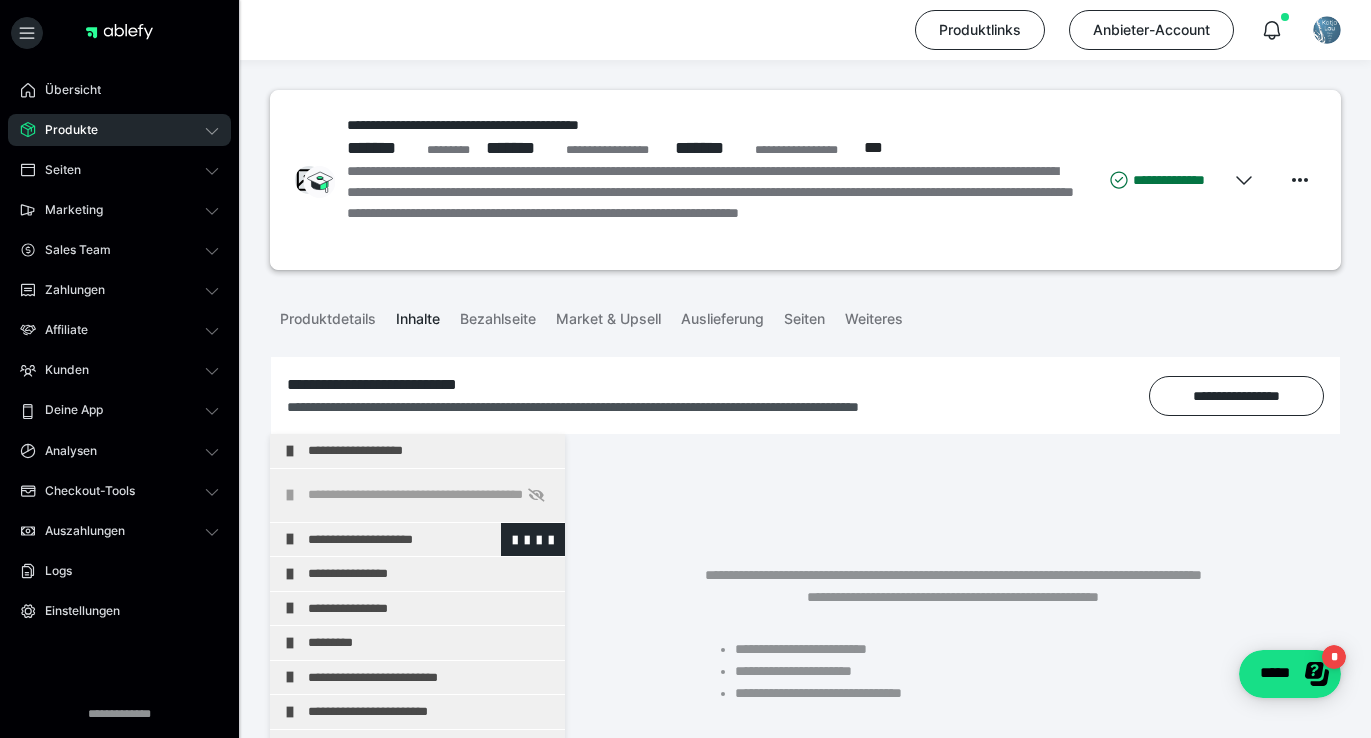 click on "**********" at bounding box center (431, 540) 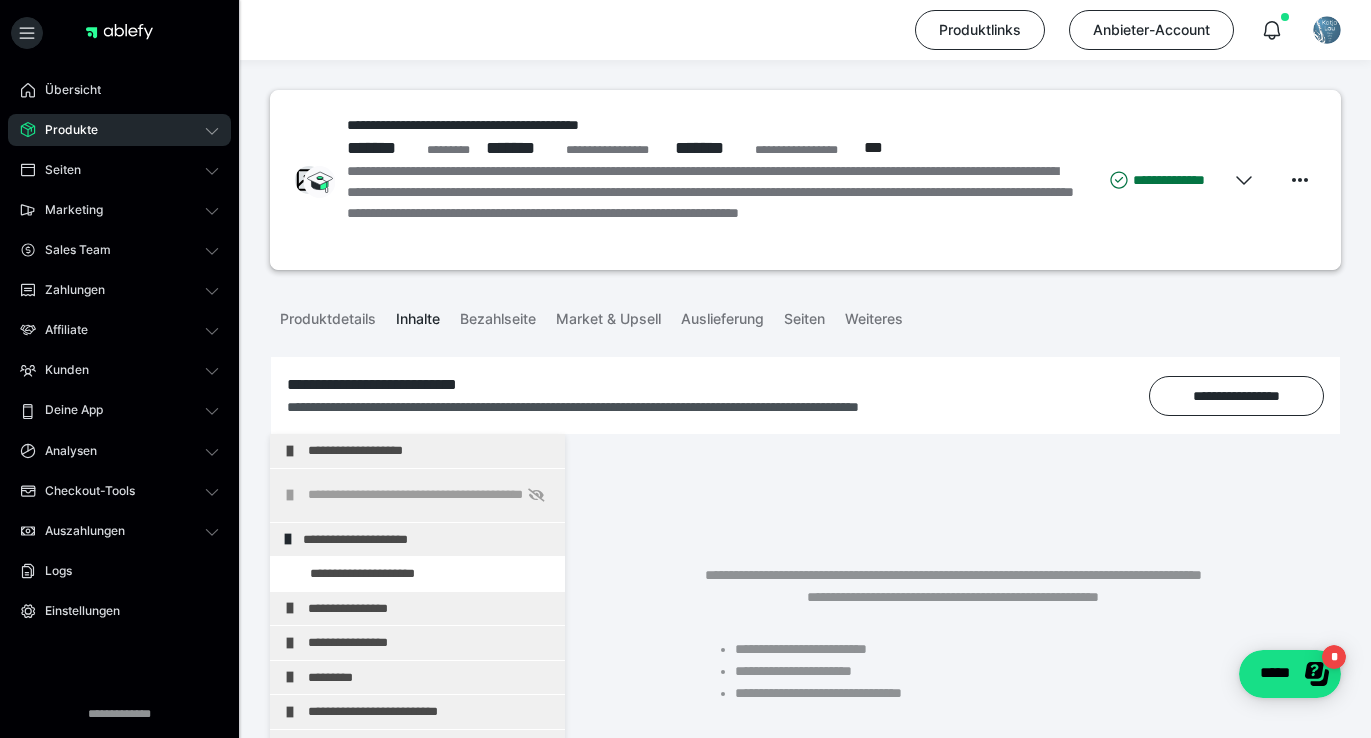click on "**********" at bounding box center [426, 540] 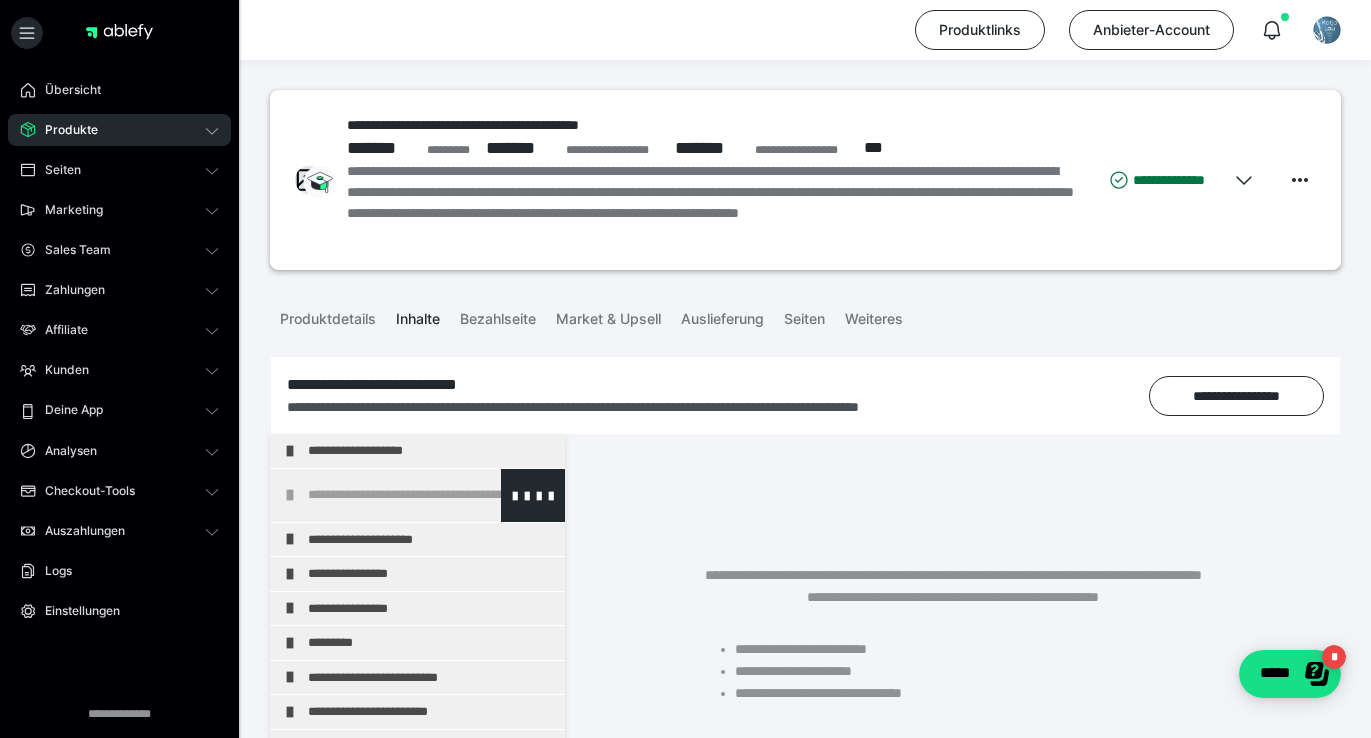 click on "**********" at bounding box center (431, 495) 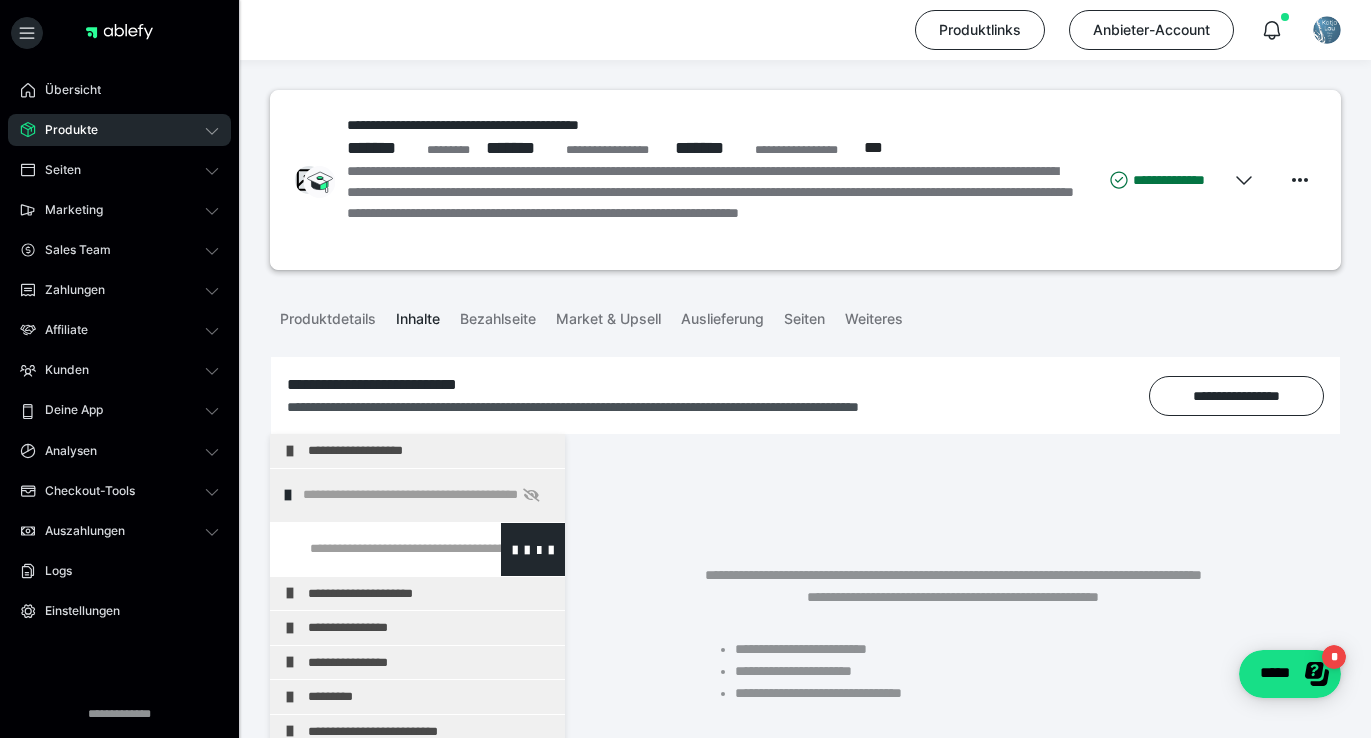click at bounding box center [375, 549] 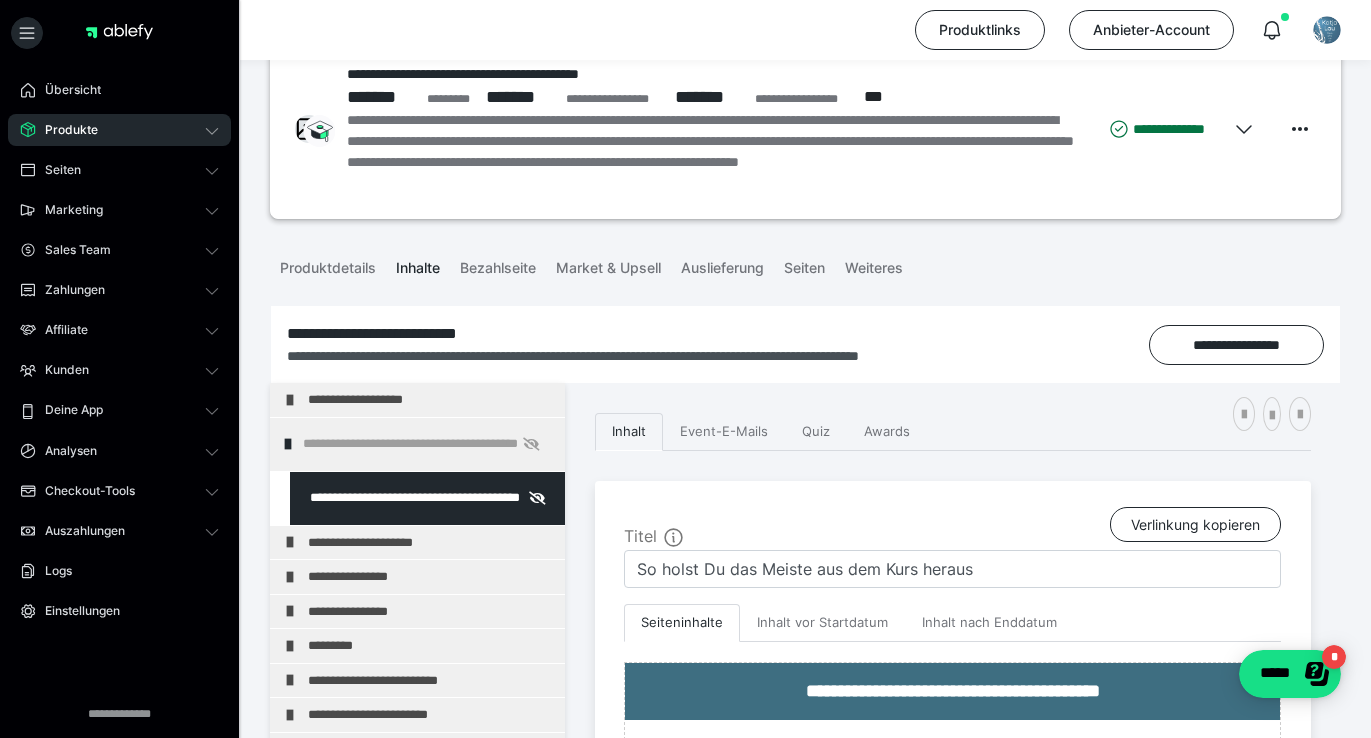 scroll, scrollTop: 165, scrollLeft: 0, axis: vertical 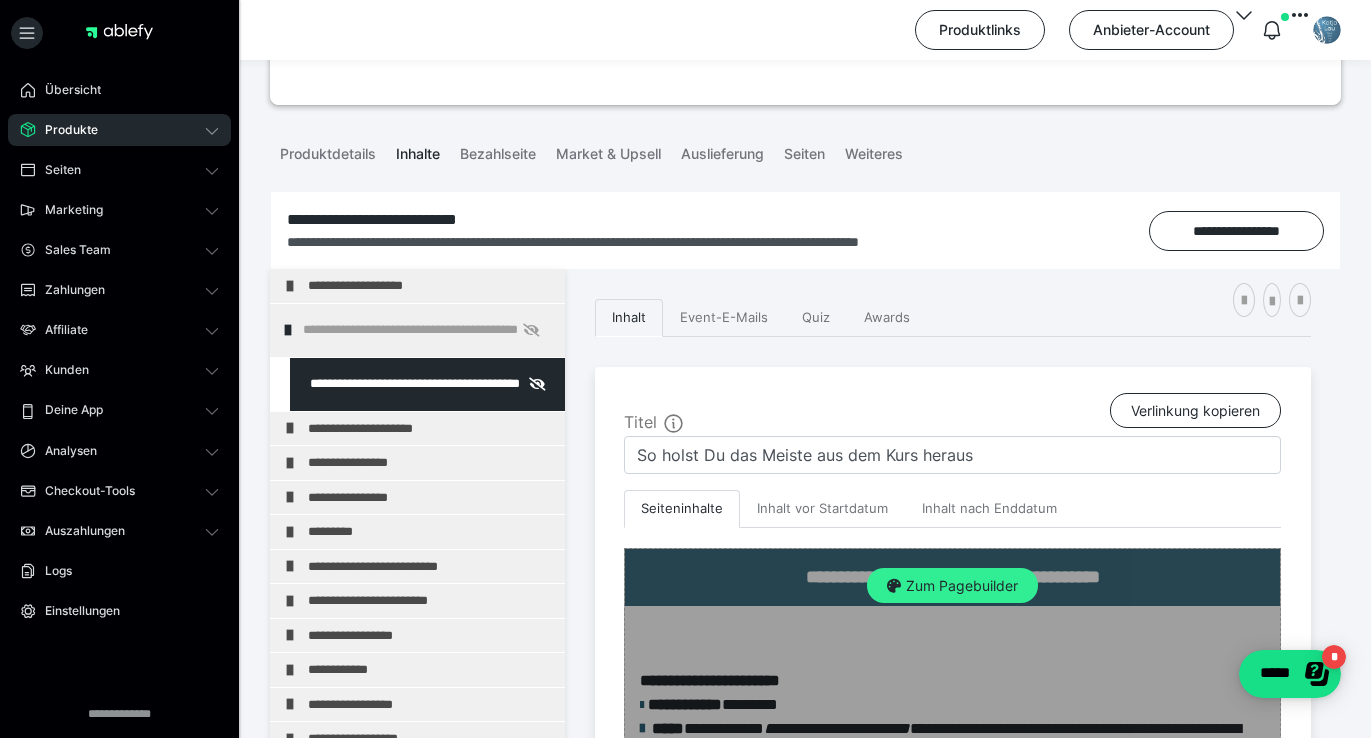 click on "Zum Pagebuilder" at bounding box center [952, 586] 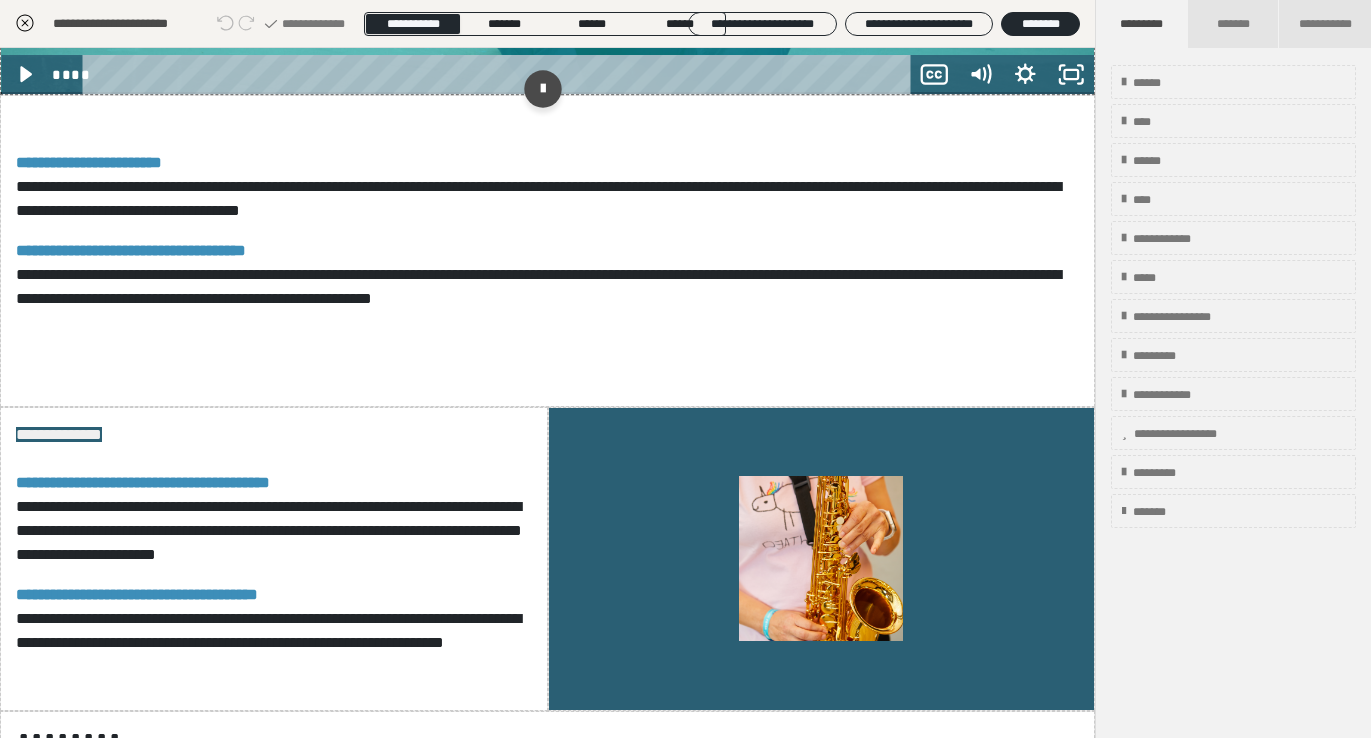 scroll, scrollTop: 911, scrollLeft: 0, axis: vertical 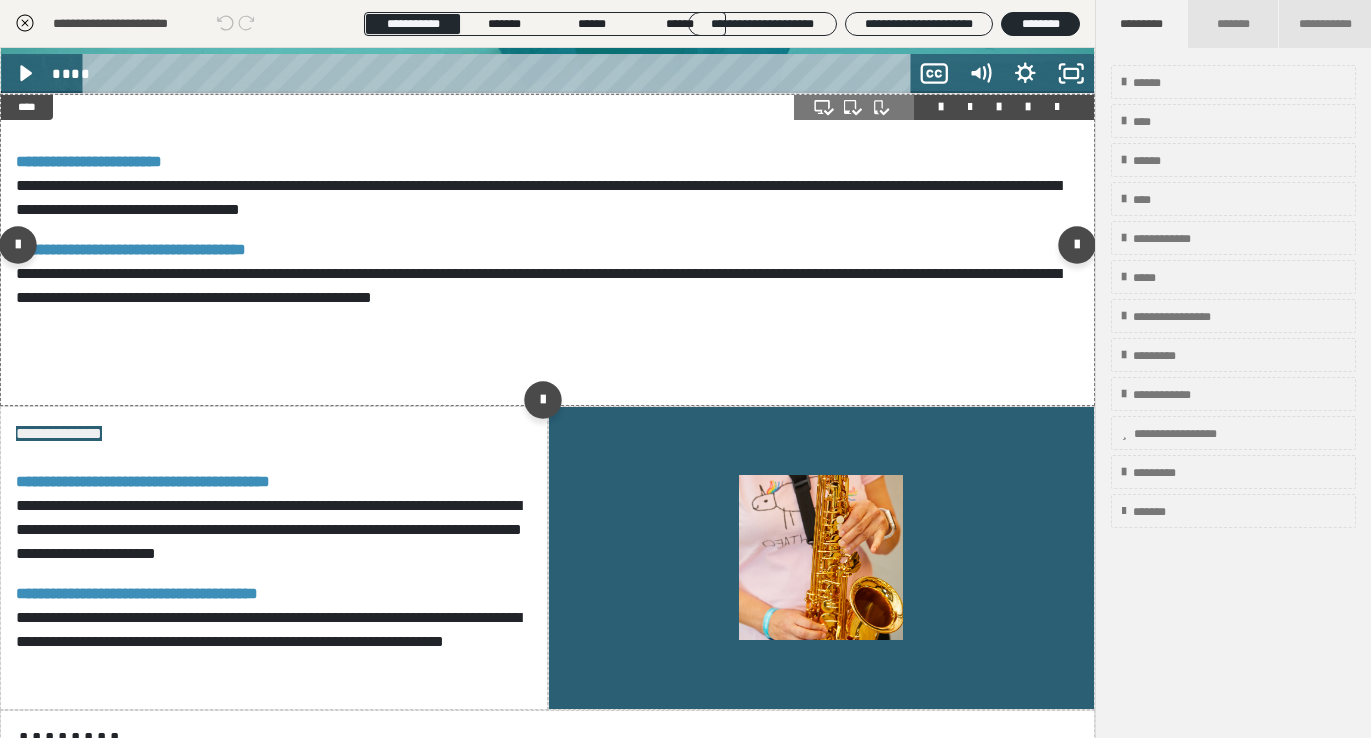 click at bounding box center [944, 107] 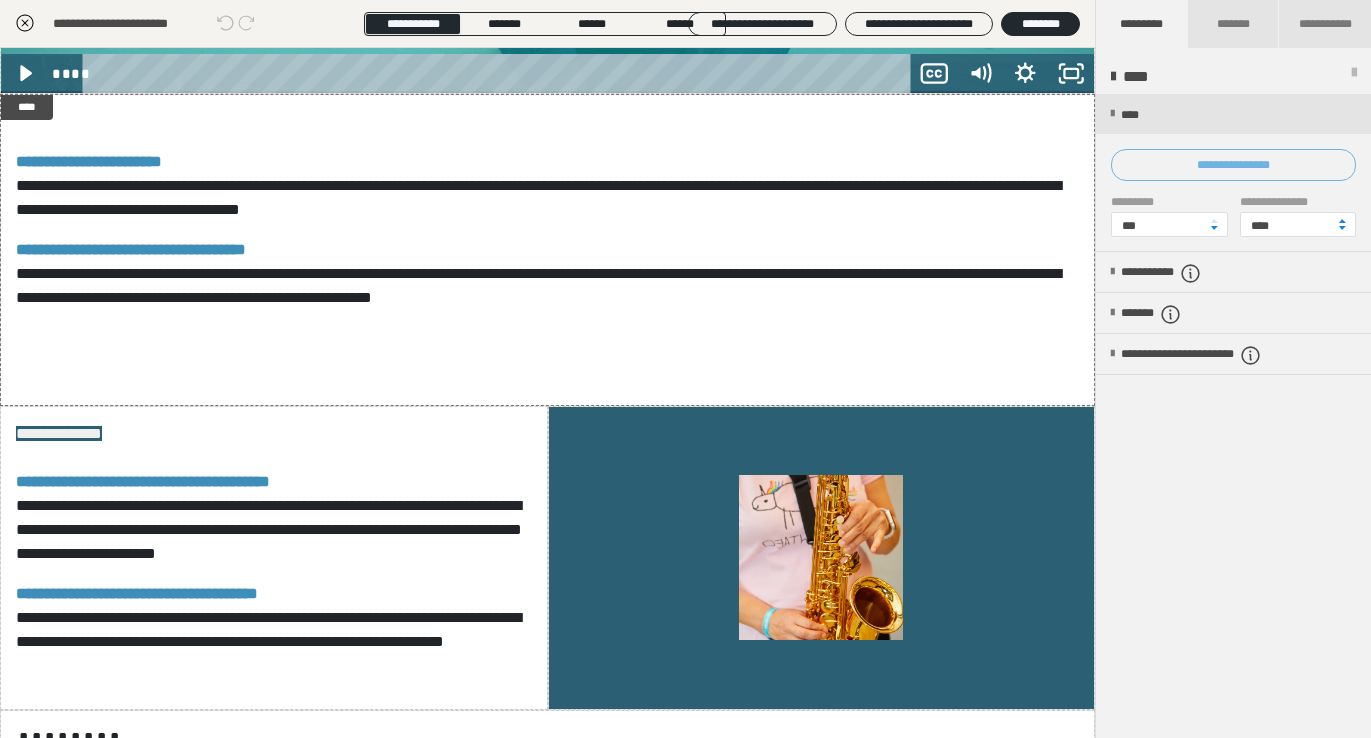 click on "**********" at bounding box center [1233, 165] 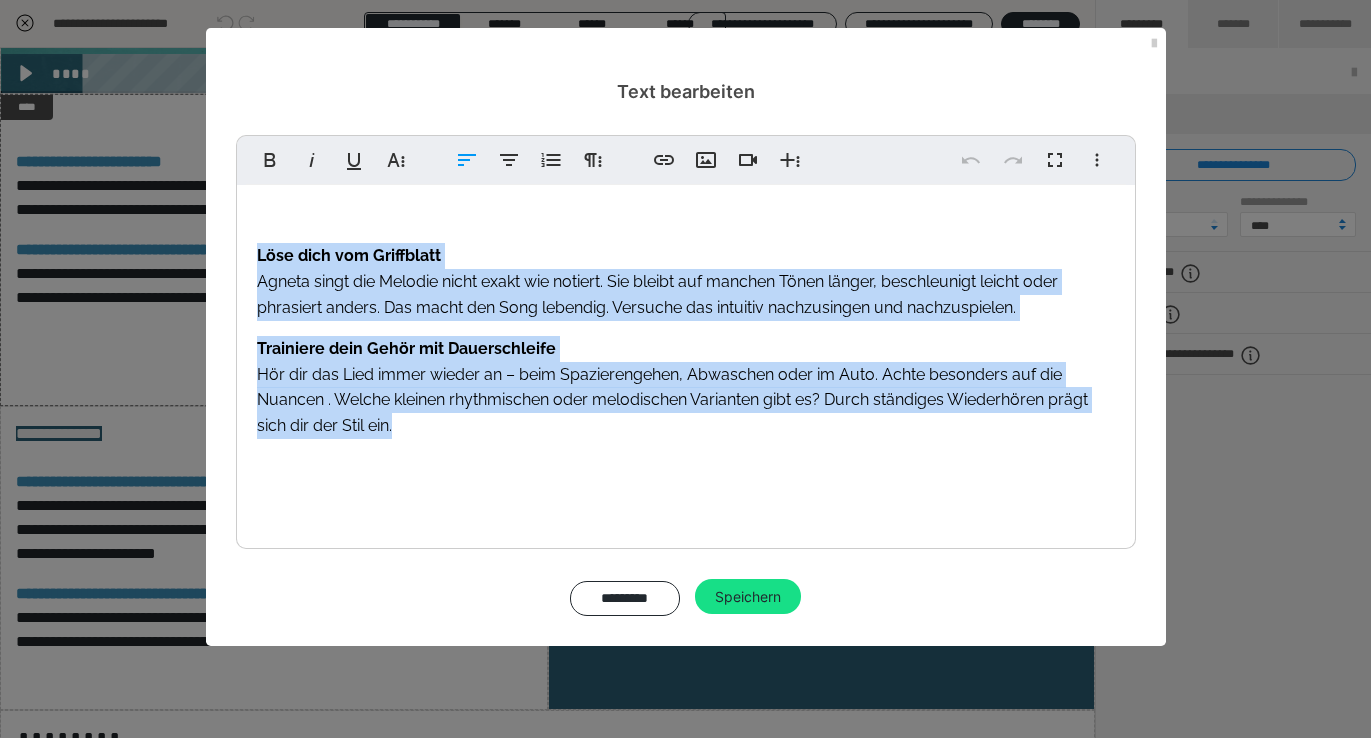drag, startPoint x: 402, startPoint y: 423, endPoint x: 243, endPoint y: 229, distance: 250.83261 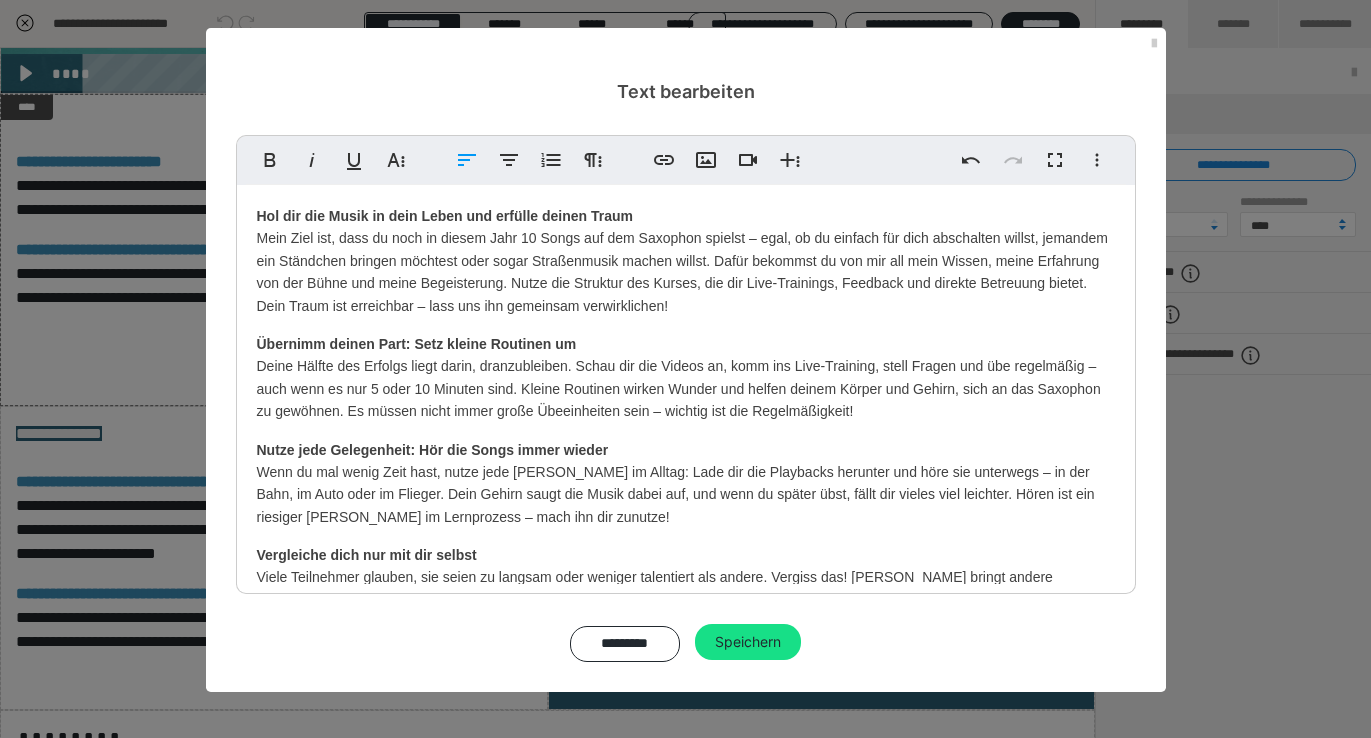 scroll, scrollTop: 177, scrollLeft: 0, axis: vertical 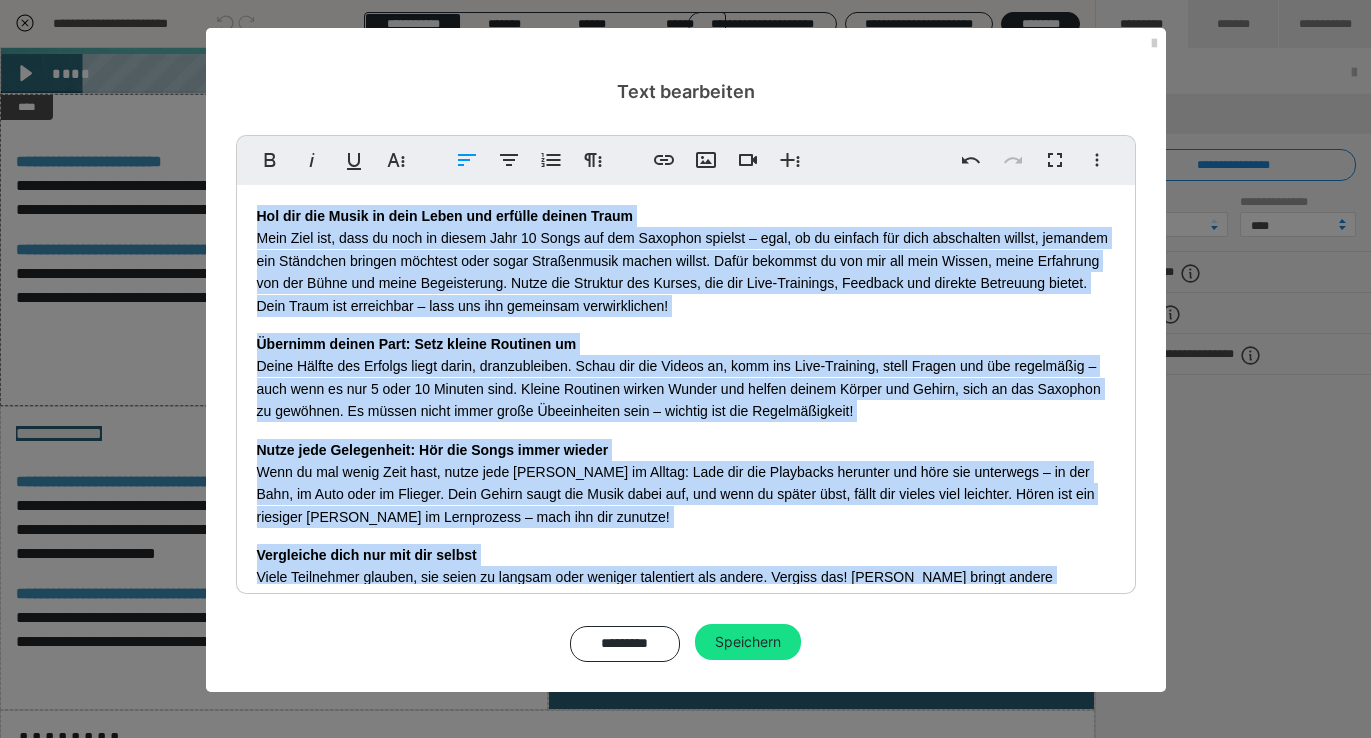 drag, startPoint x: 487, startPoint y: 571, endPoint x: 217, endPoint y: 205, distance: 454.81424 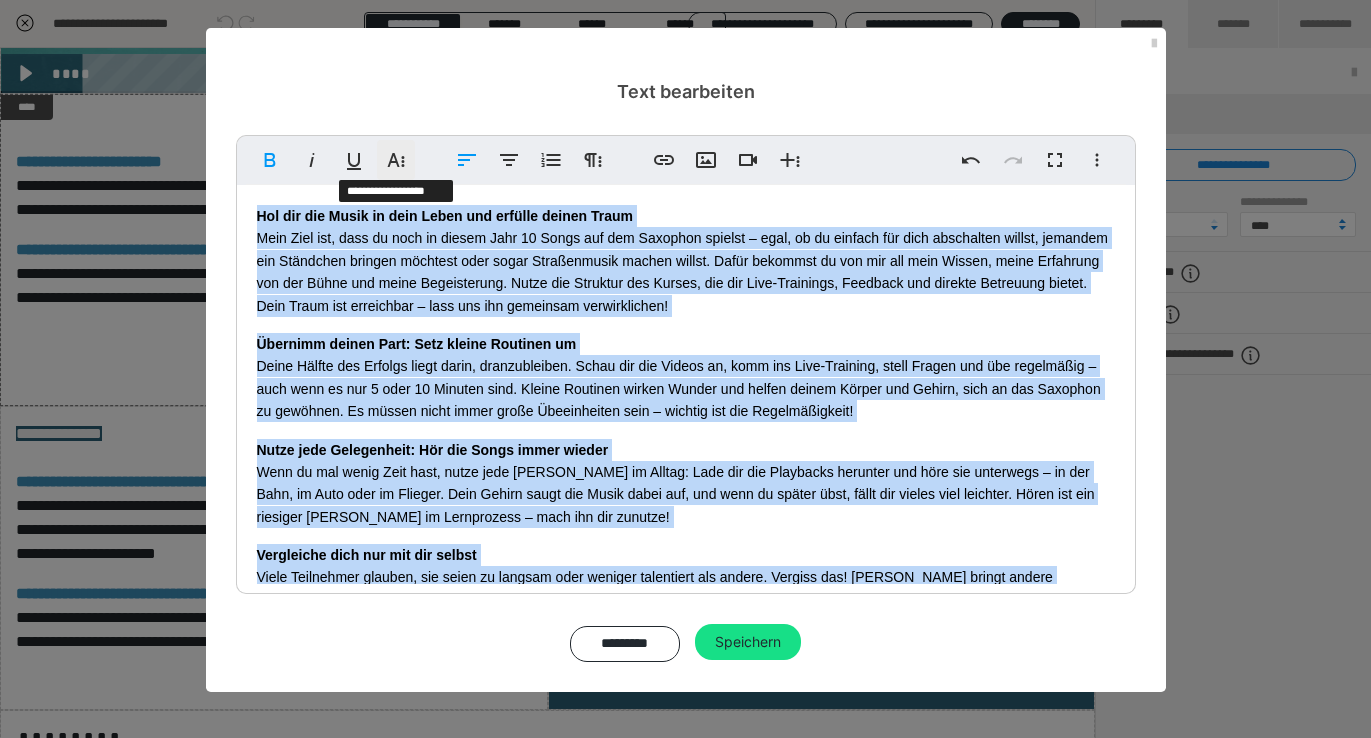 click 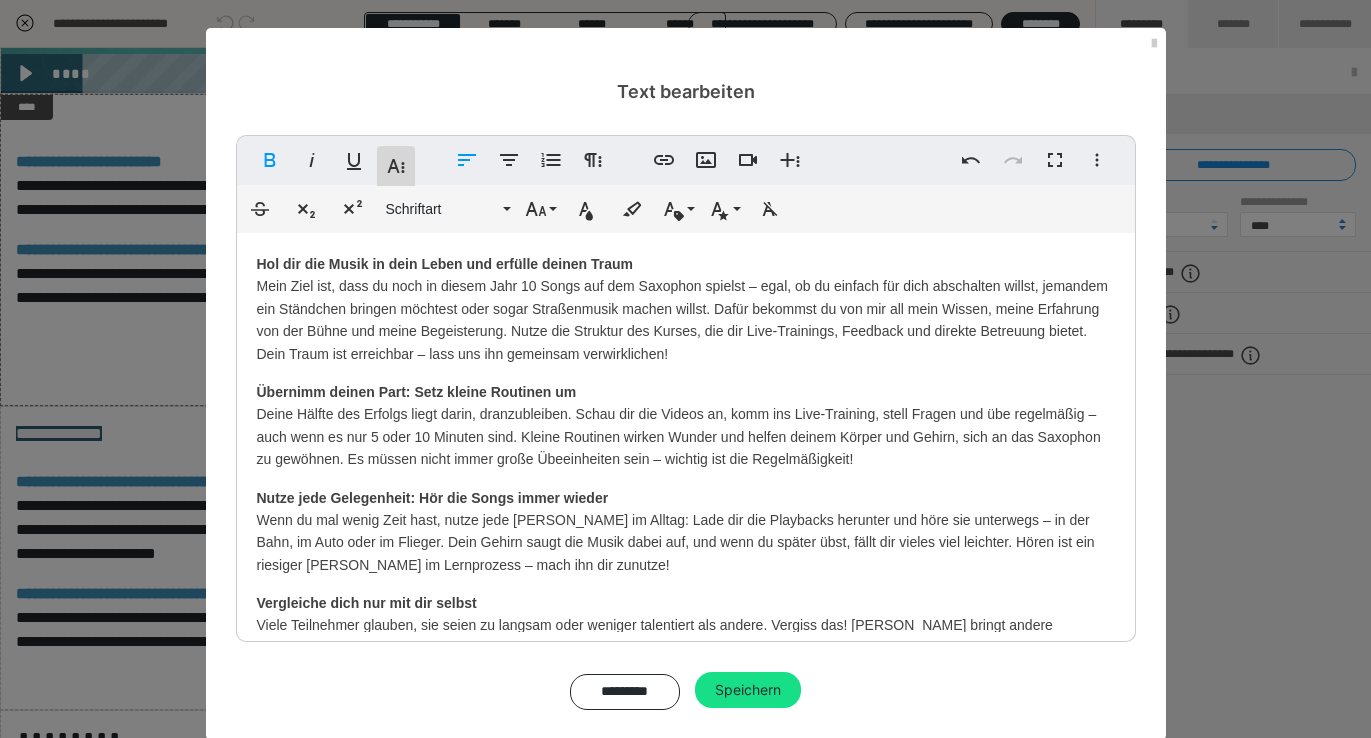 click 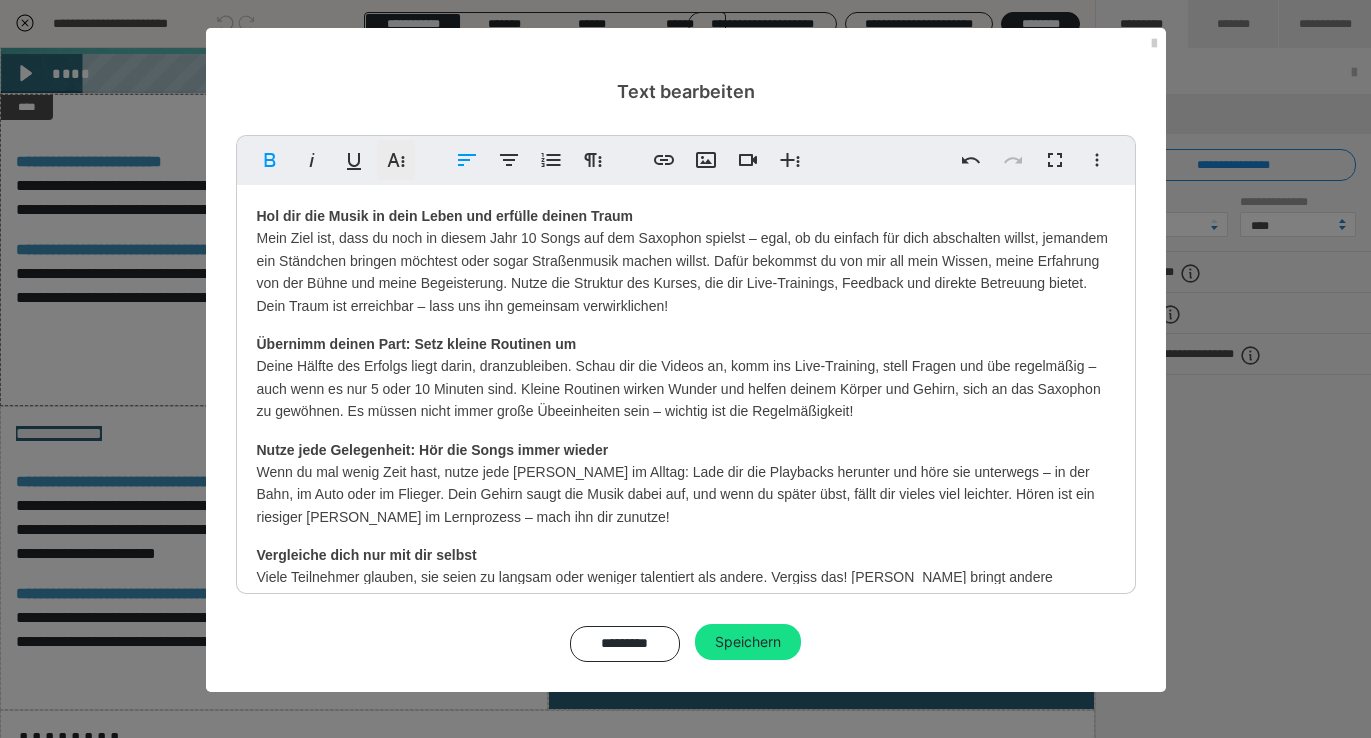 click 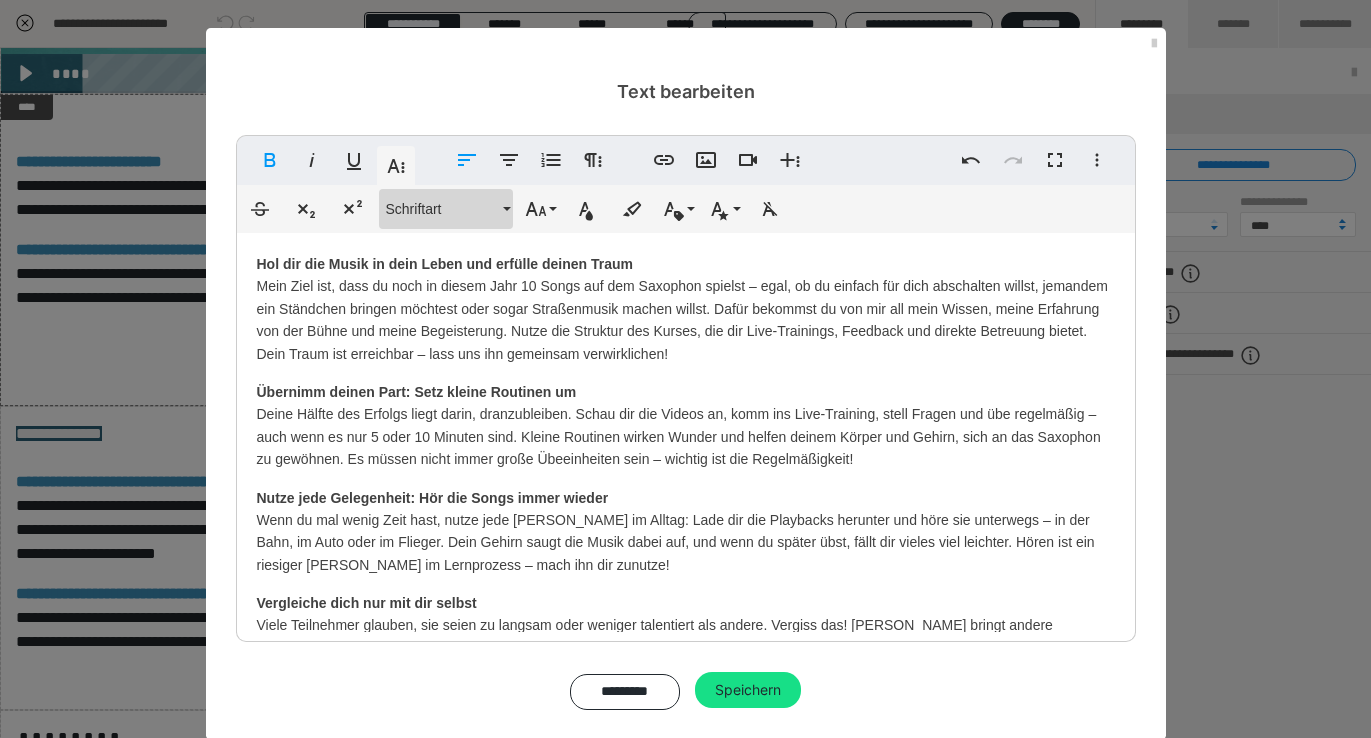 click on "Schriftart" at bounding box center (446, 209) 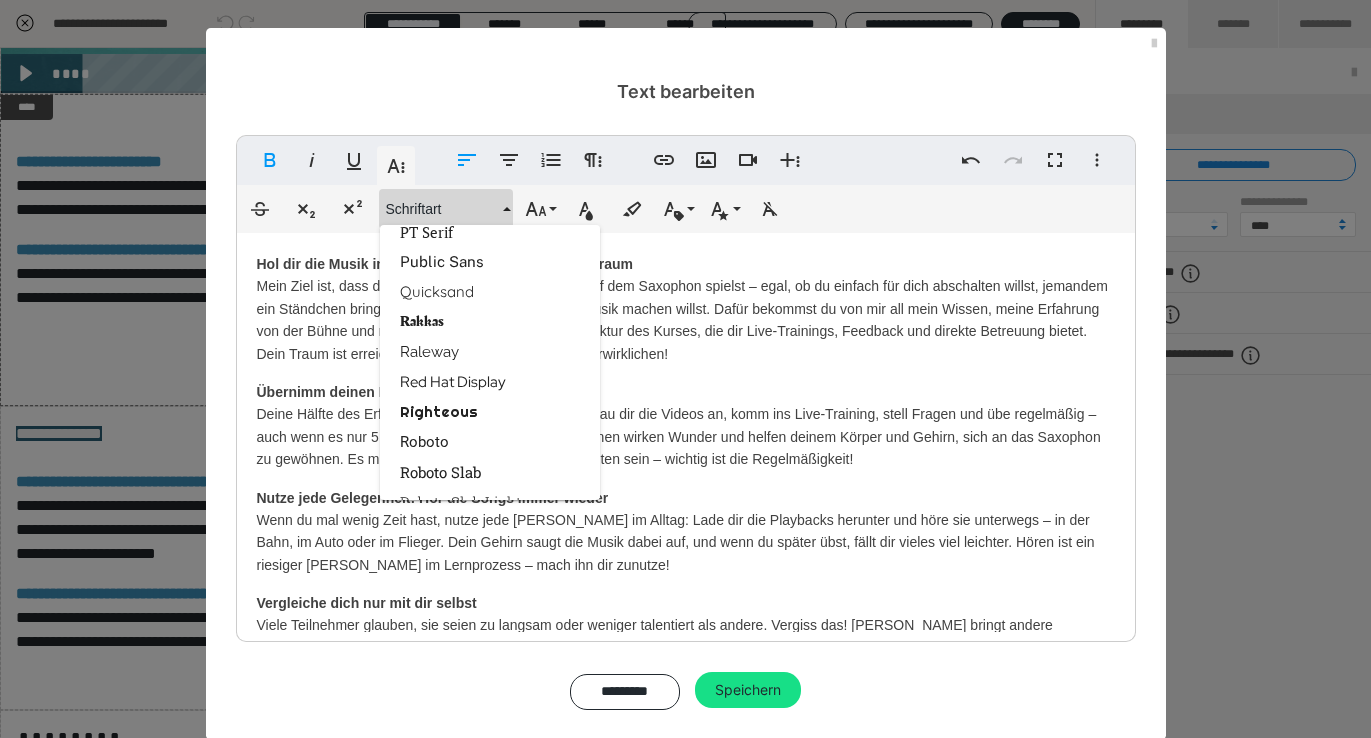 scroll, scrollTop: 2597, scrollLeft: 0, axis: vertical 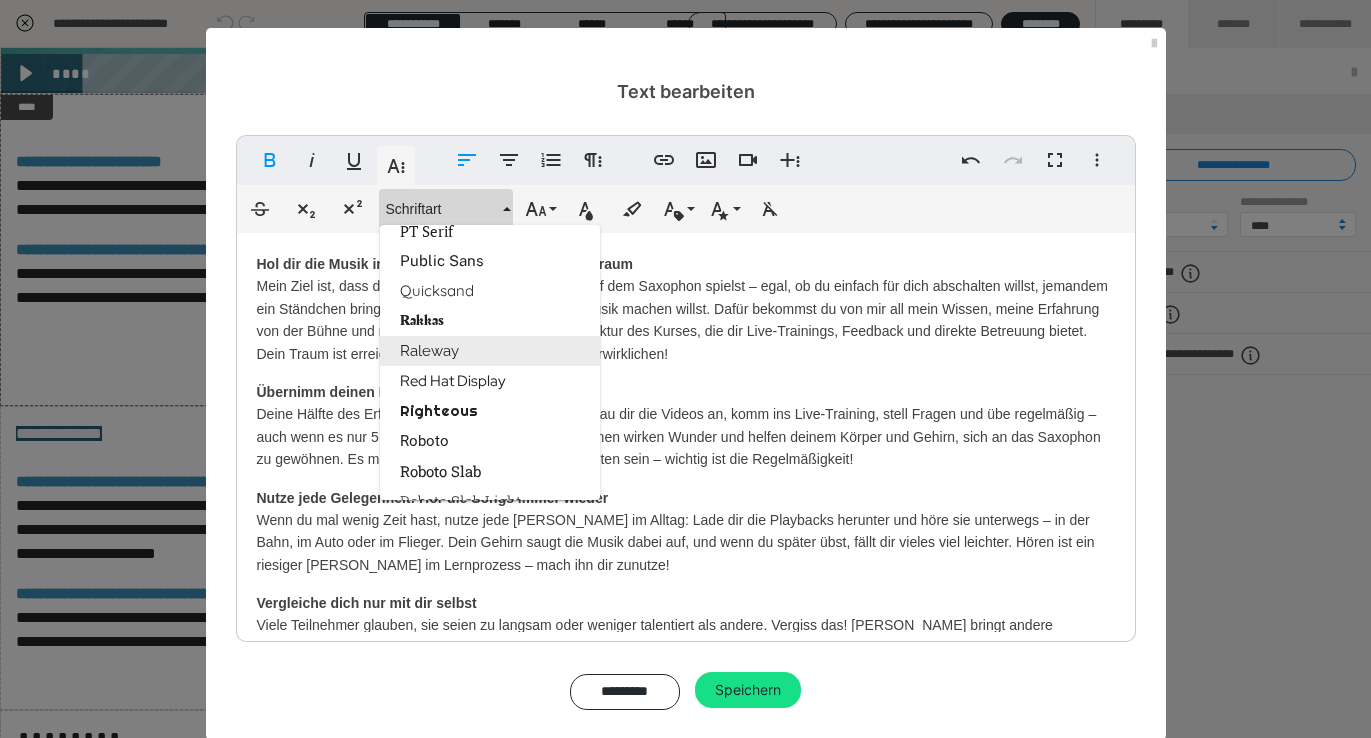 click on "Raleway" at bounding box center (490, 351) 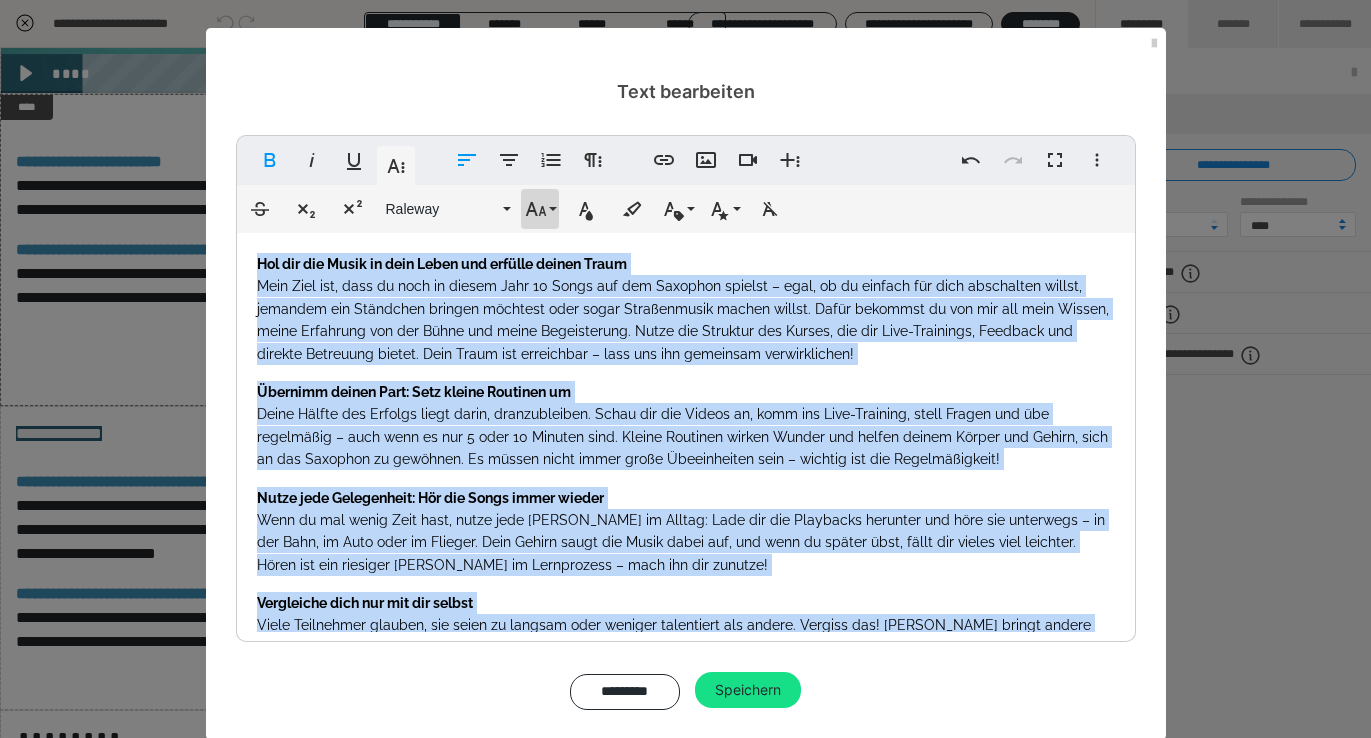 click on "Schriftgröße" at bounding box center [540, 209] 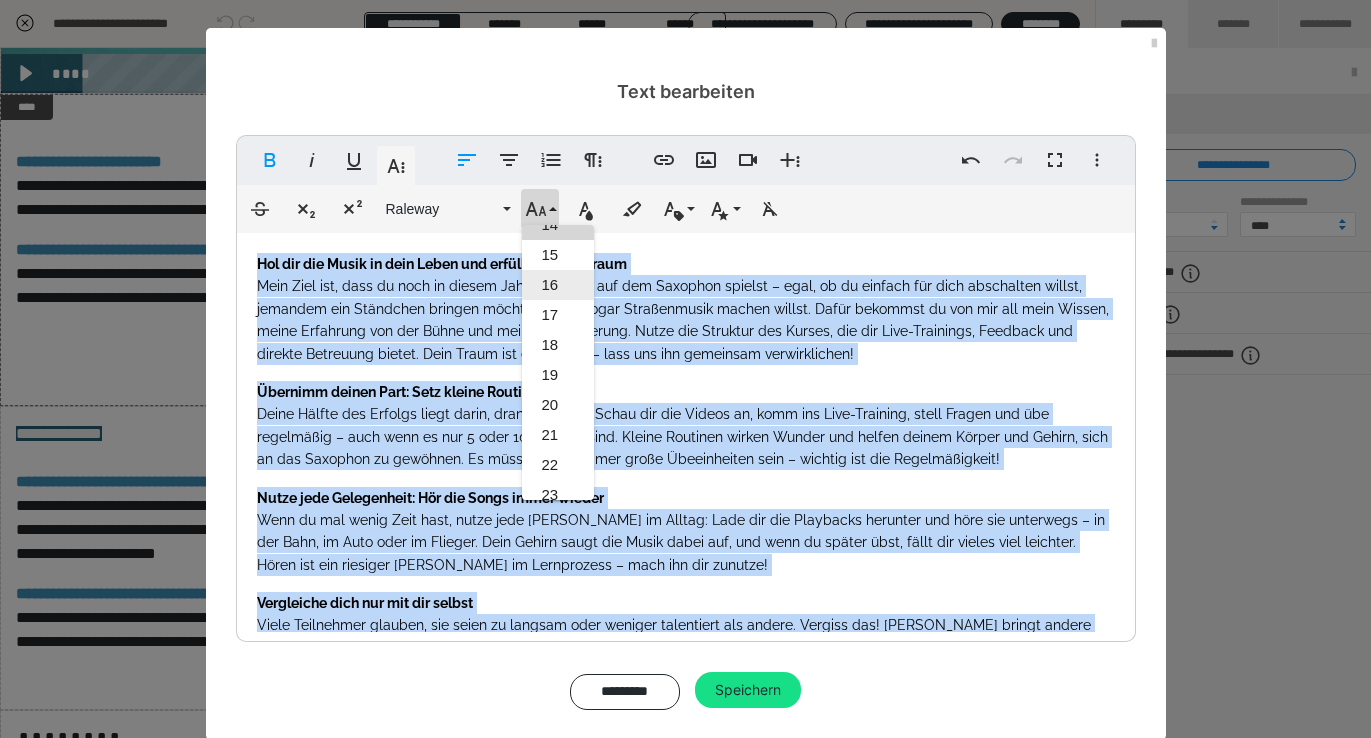 click on "16" at bounding box center (558, 285) 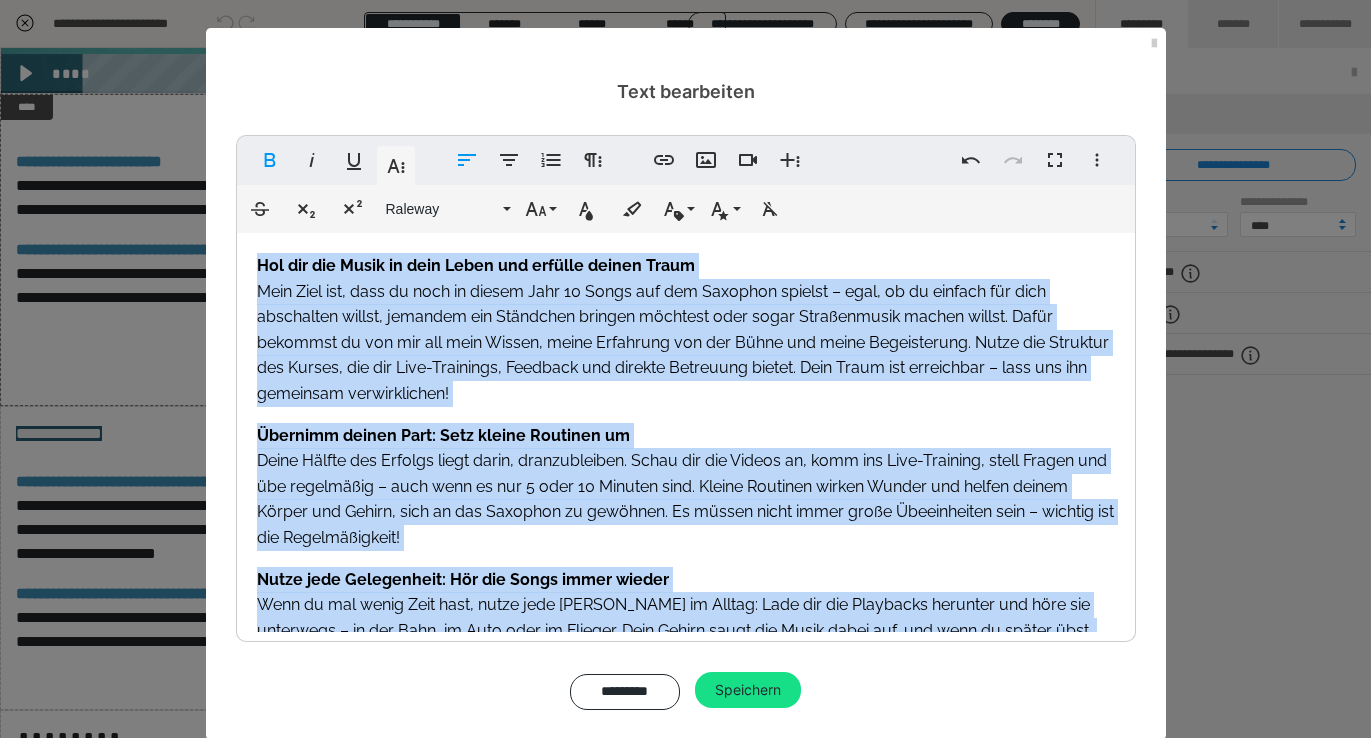 click on "Hol dir die Musik in dein Leben und erfülle deinen Traum Mein Ziel ist, dass du noch in diesem Jahr 10 Songs auf dem Saxophon spielst – egal, ob du einfach für dich abschalten willst, jemandem ein Ständchen bringen möchtest oder sogar Straßenmusik machen willst. Dafür bekommst du von mir all mein Wissen, meine Erfahrung von der Bühne und meine Begeisterung. Nutze die Struktur des Kurses, die dir Live-Trainings, Feedback und direkte Betreuung bietet. Dein Traum ist erreichbar – lass uns ihn gemeinsam verwirklichen! Übernimm deinen Part: Setz kleine Routinen um Deine Hälfte des Erfolgs liegt darin, dranzubleiben. Schau dir die Videos an, komm ins Live-Training, stell Fragen und übe regelmäßig – auch wenn es nur 5 oder 10 Minuten sind. Kleine Routinen wirken Wunder und helfen deinem Körper und Gehirn, sich an das Saxophon zu gewöhnen. Es müssen nicht immer große Übeeinheiten sein – wichtig ist die Regelmäßigkeit! Nutze jede Gelegenheit: Hör die Songs immer wieder" at bounding box center [686, 613] 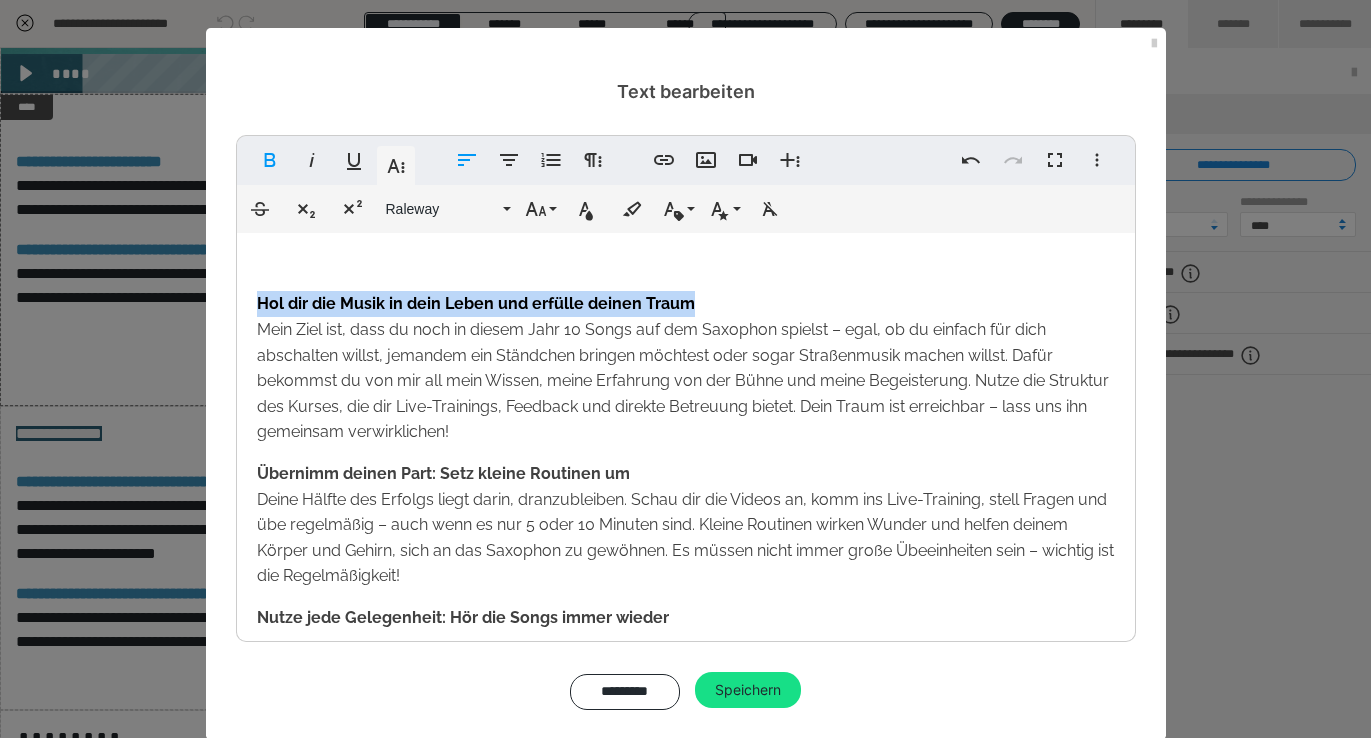 drag, startPoint x: 711, startPoint y: 298, endPoint x: 323, endPoint y: 280, distance: 388.4173 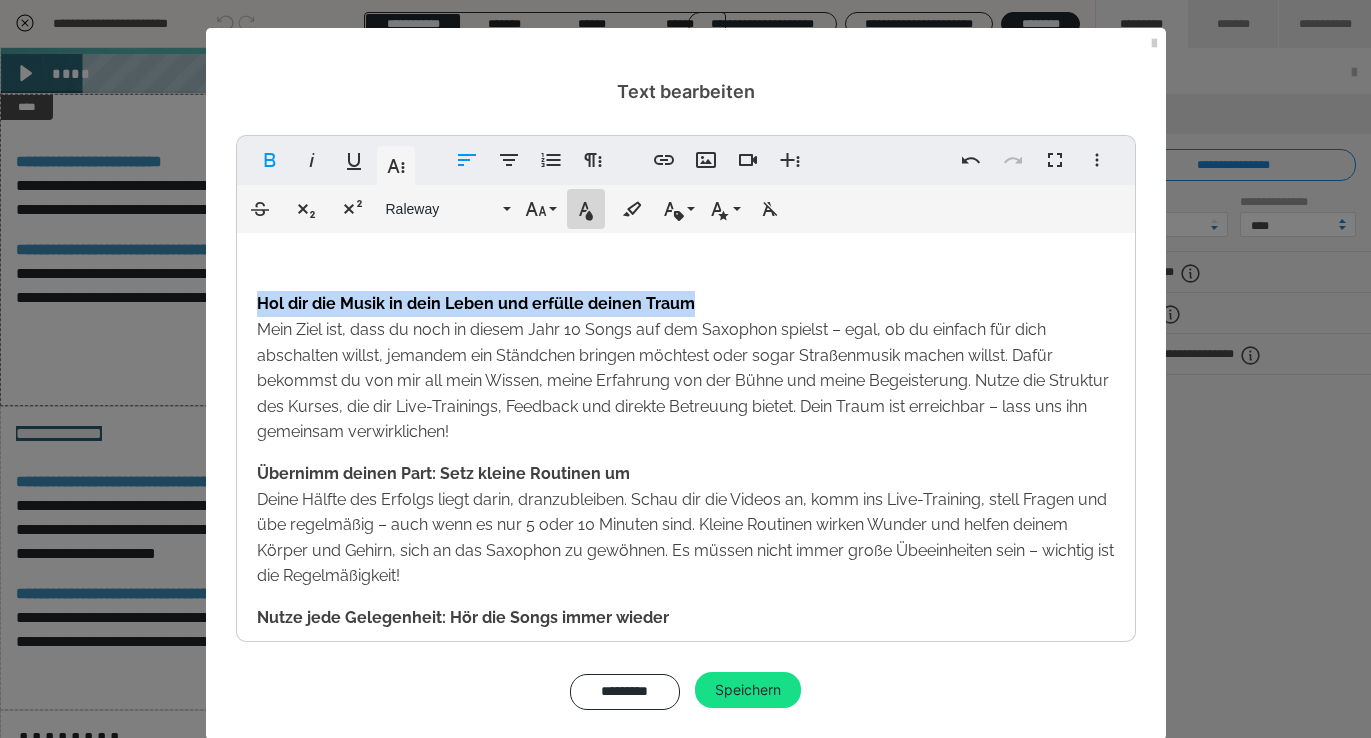 click 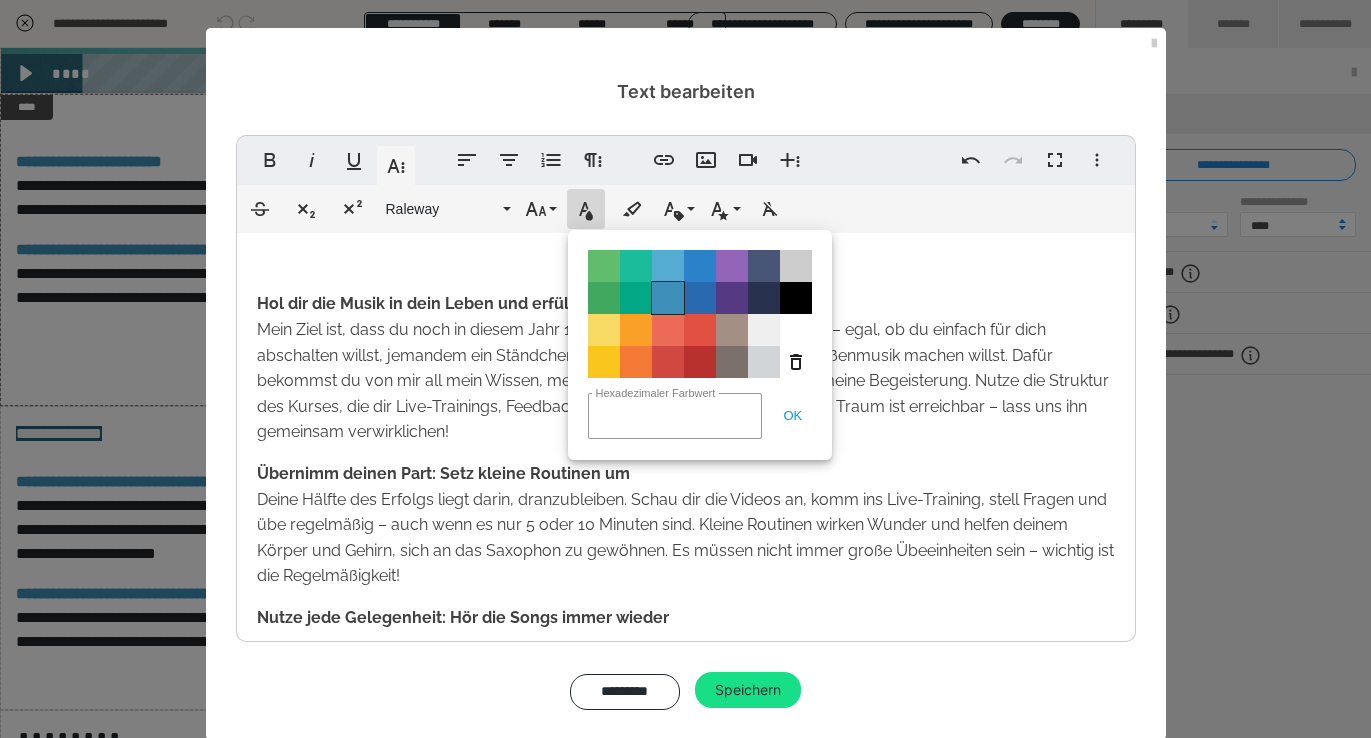 click on "Color#3D8EB9" at bounding box center (668, 298) 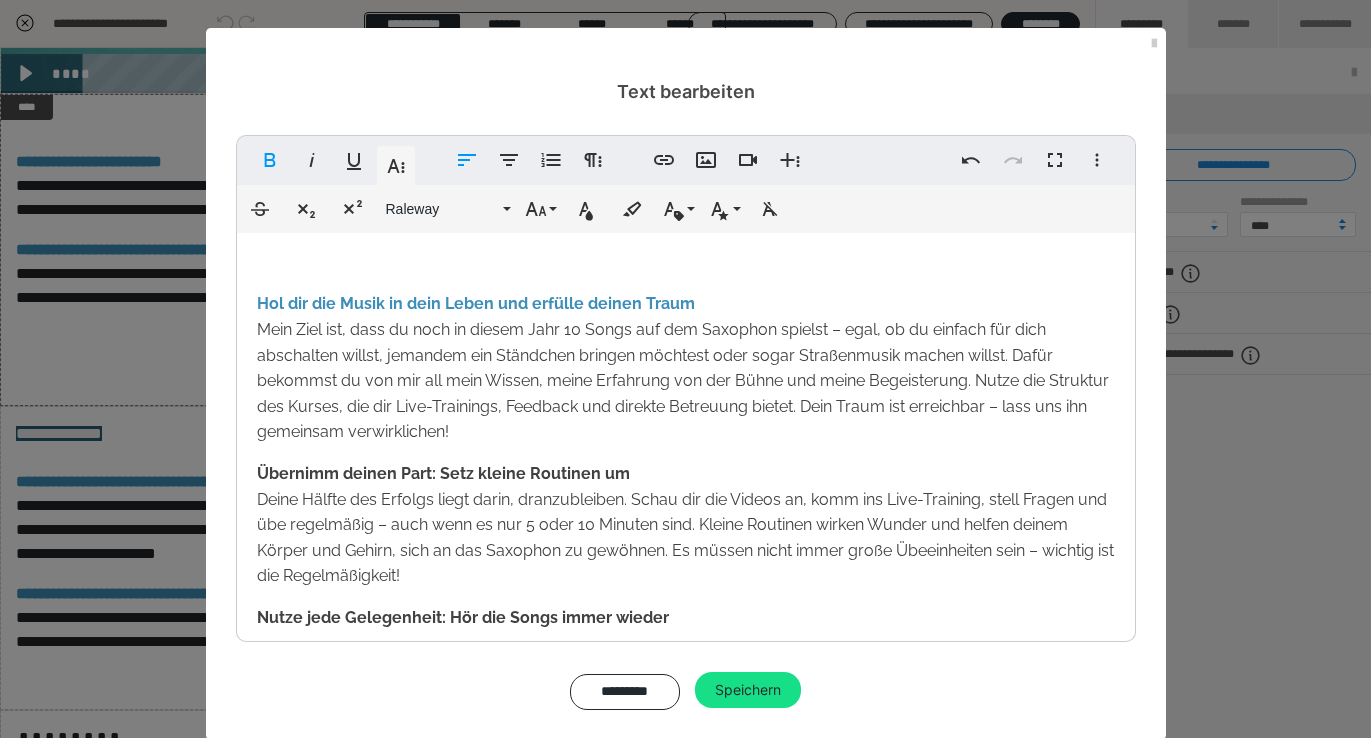 click on "Übernimm deinen Part: Setz kleine Routinen um Deine Hälfte des Erfolgs liegt darin, dranzubleiben. Schau dir die Videos an, komm ins Live-Training, stell Fragen und übe regelmäßig – auch wenn es nur 5 oder 10 Minuten sind. Kleine Routinen wirken Wunder und helfen deinem Körper und Gehirn, sich an das Saxophon zu gewöhnen. Es müssen nicht immer große Übeeinheiten sein – wichtig ist die Regelmäßigkeit!" at bounding box center [685, 524] 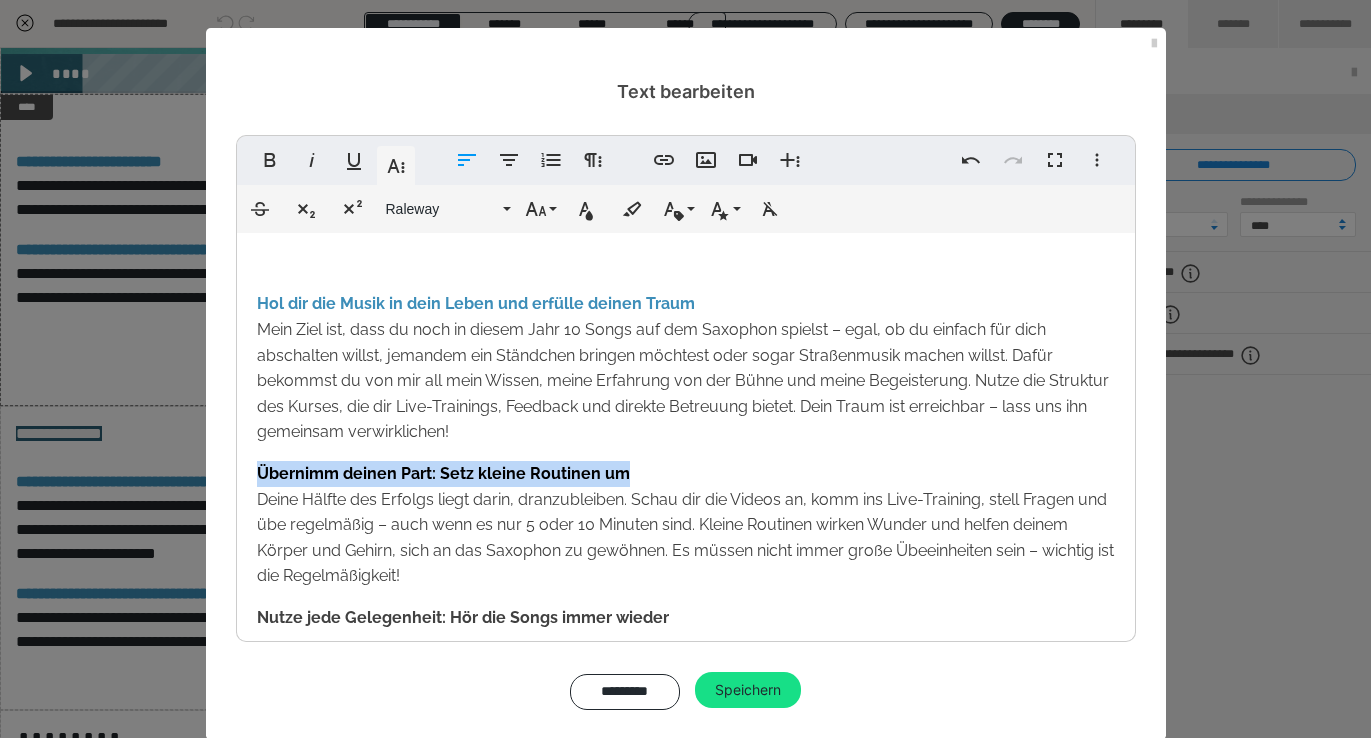 drag, startPoint x: 672, startPoint y: 465, endPoint x: 251, endPoint y: 458, distance: 421.0582 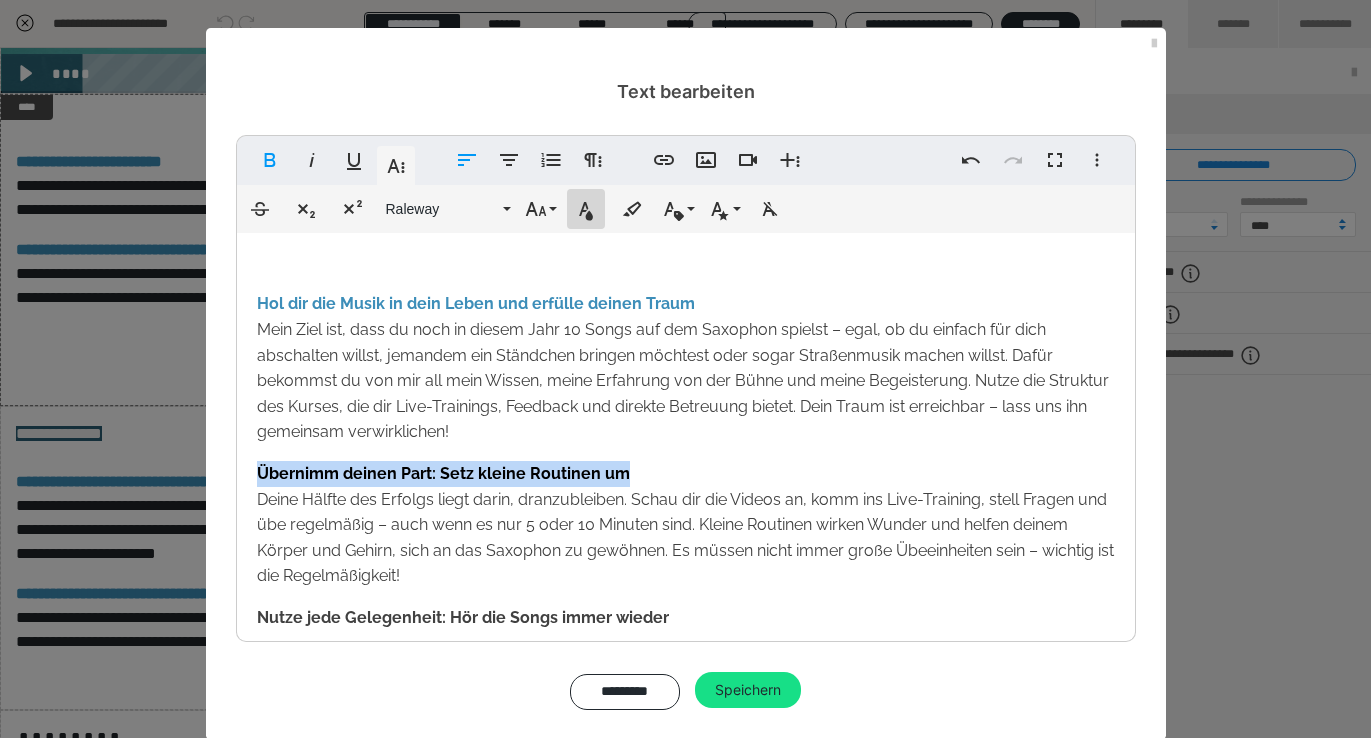 click 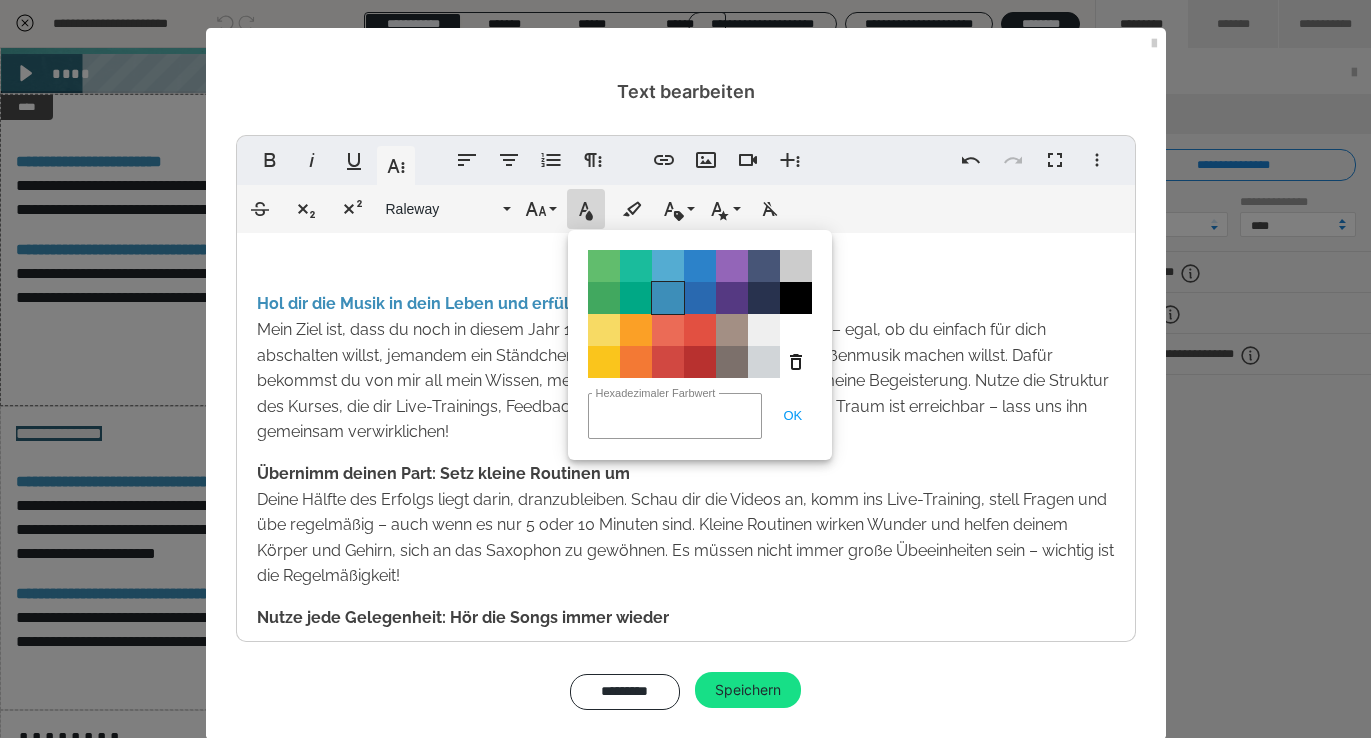 click on "Color#3D8EB9" at bounding box center [668, 298] 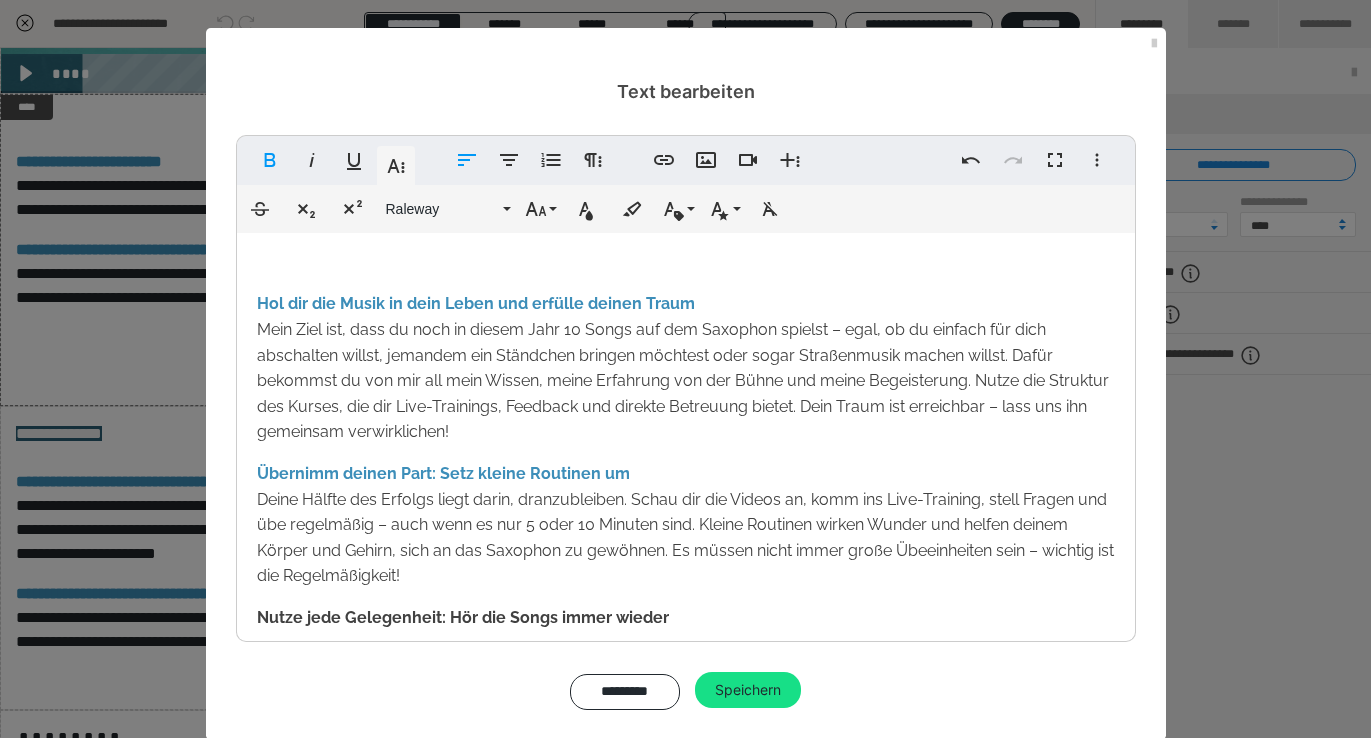 click on "Hol dir die Musik in dein Leben und erfülle deinen Traum Mein Ziel ist, dass du noch in diesem Jahr 10 Songs auf dem Saxophon spielst – egal, ob du einfach für dich abschalten willst, jemandem ein Ständchen bringen möchtest oder sogar Straßenmusik machen willst. Dafür bekommst du von mir all mein Wissen, meine Erfahrung von der Bühne und meine Begeisterung. Nutze die Struktur des Kurses, die dir Live-Trainings, Feedback und direkte Betreuung bietet. Dein Traum ist erreichbar – lass uns ihn gemeinsam verwirklichen! Übernimm deinen Part: Setz kleine Routinen um Deine Hälfte des Erfolgs liegt darin, dranzubleiben. Schau dir die Videos an, komm ins Live-Training, stell Fragen und übe regelmäßig – auch wenn es nur 5 oder 10 Minuten sind. Kleine Routinen wirken Wunder und helfen deinem Körper und Gehirn, sich an das Saxophon zu gewöhnen. Es müssen nicht immer große Übeeinheiten sein – wichtig ist die Regelmäßigkeit! Nutze jede Gelegenheit: Hör die Songs immer wieder" at bounding box center (686, 632) 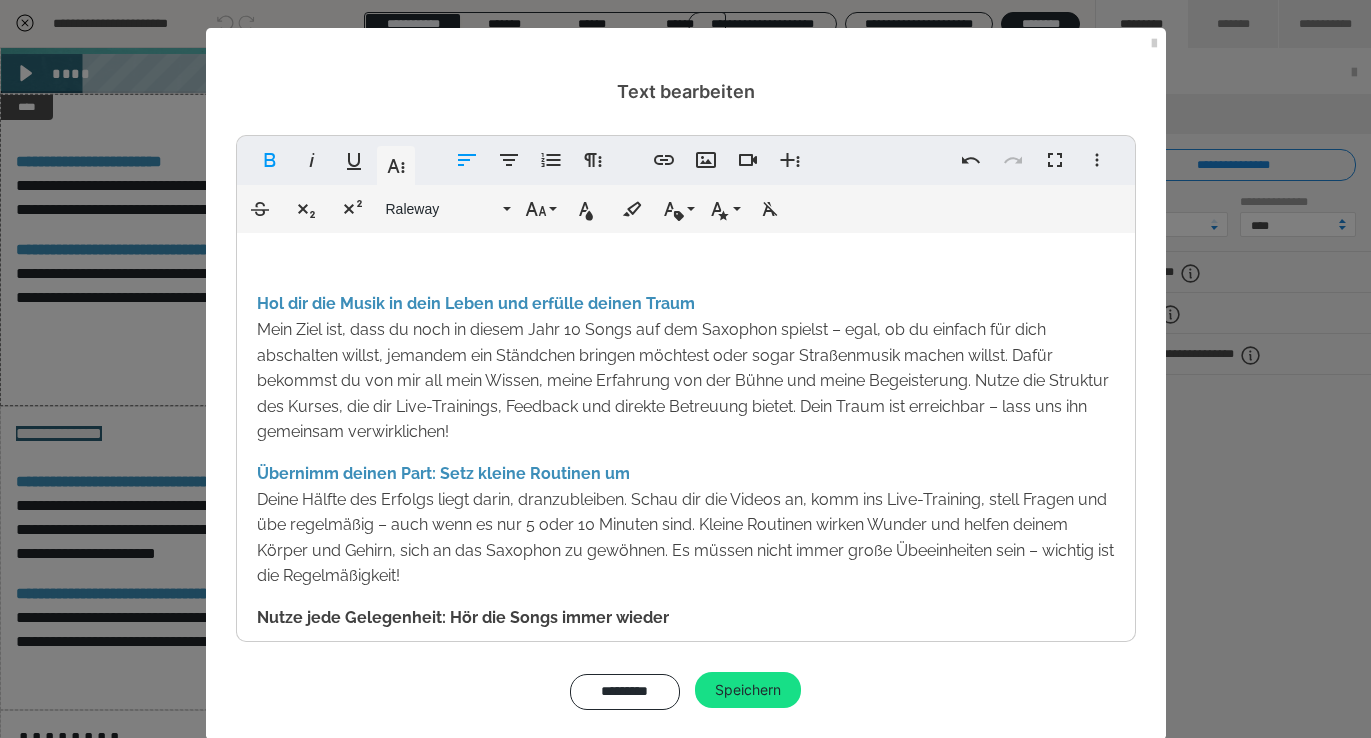 scroll, scrollTop: 168, scrollLeft: 0, axis: vertical 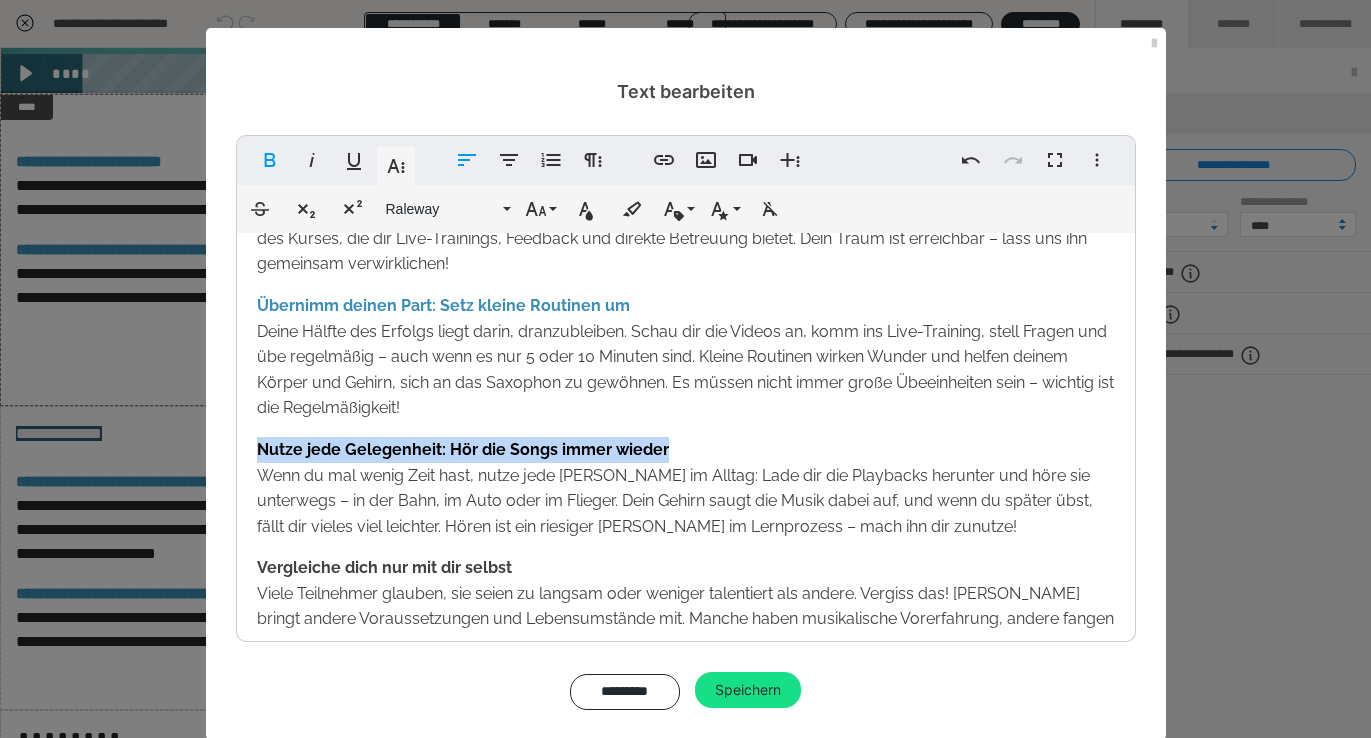 drag, startPoint x: 645, startPoint y: 433, endPoint x: 338, endPoint y: 427, distance: 307.05862 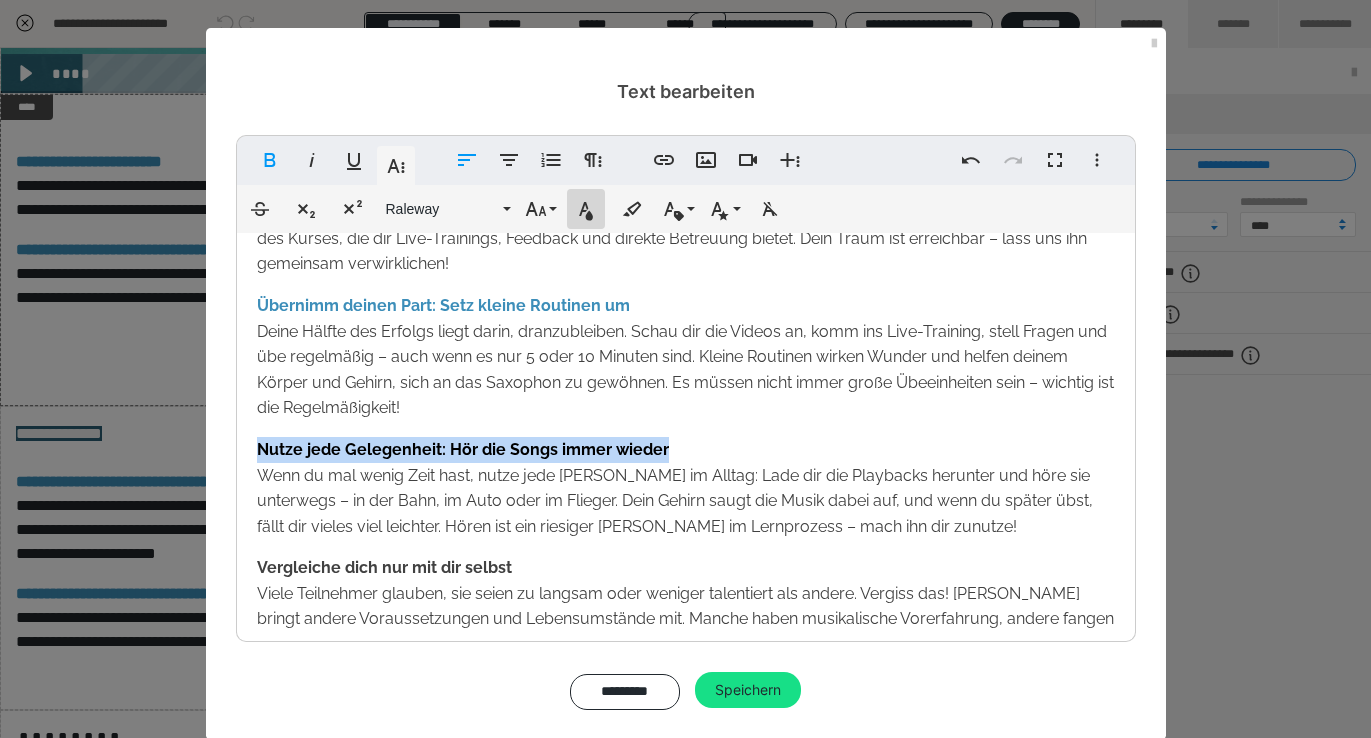 click 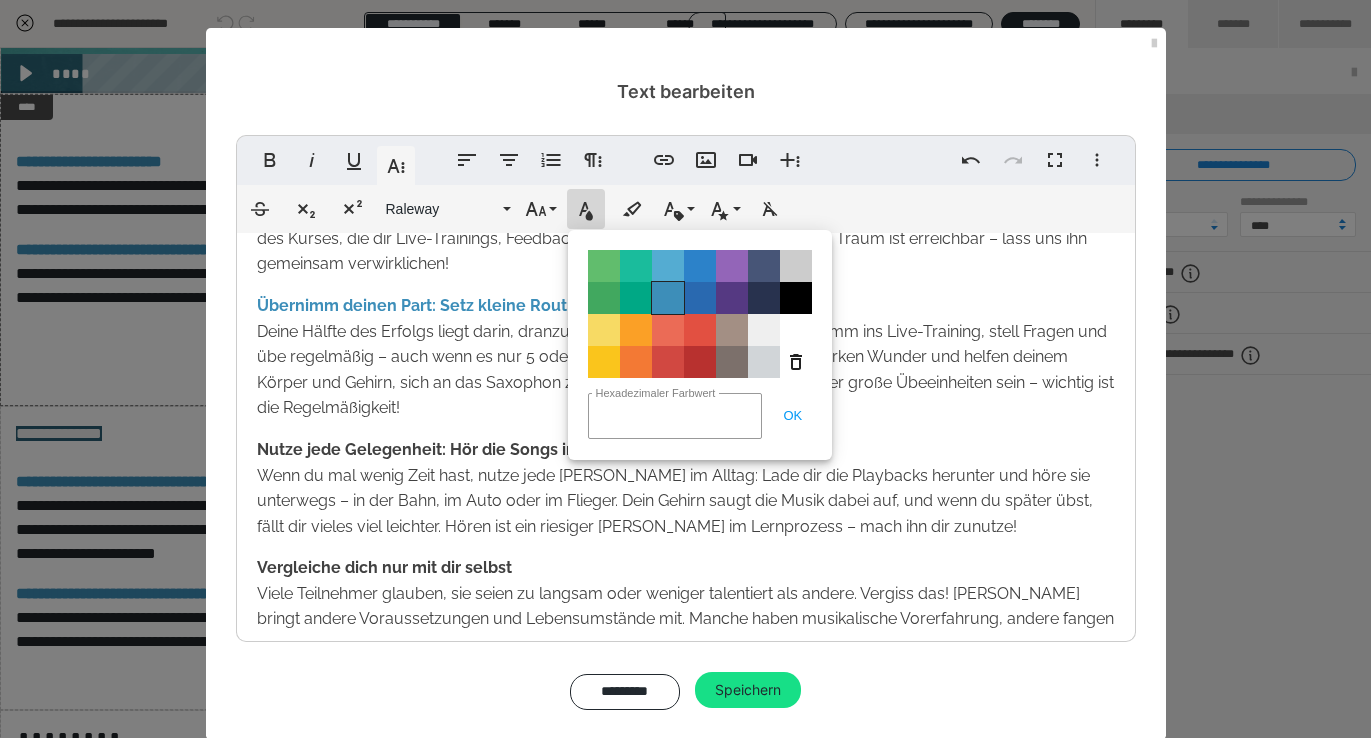 click on "Color#3D8EB9" at bounding box center [668, 298] 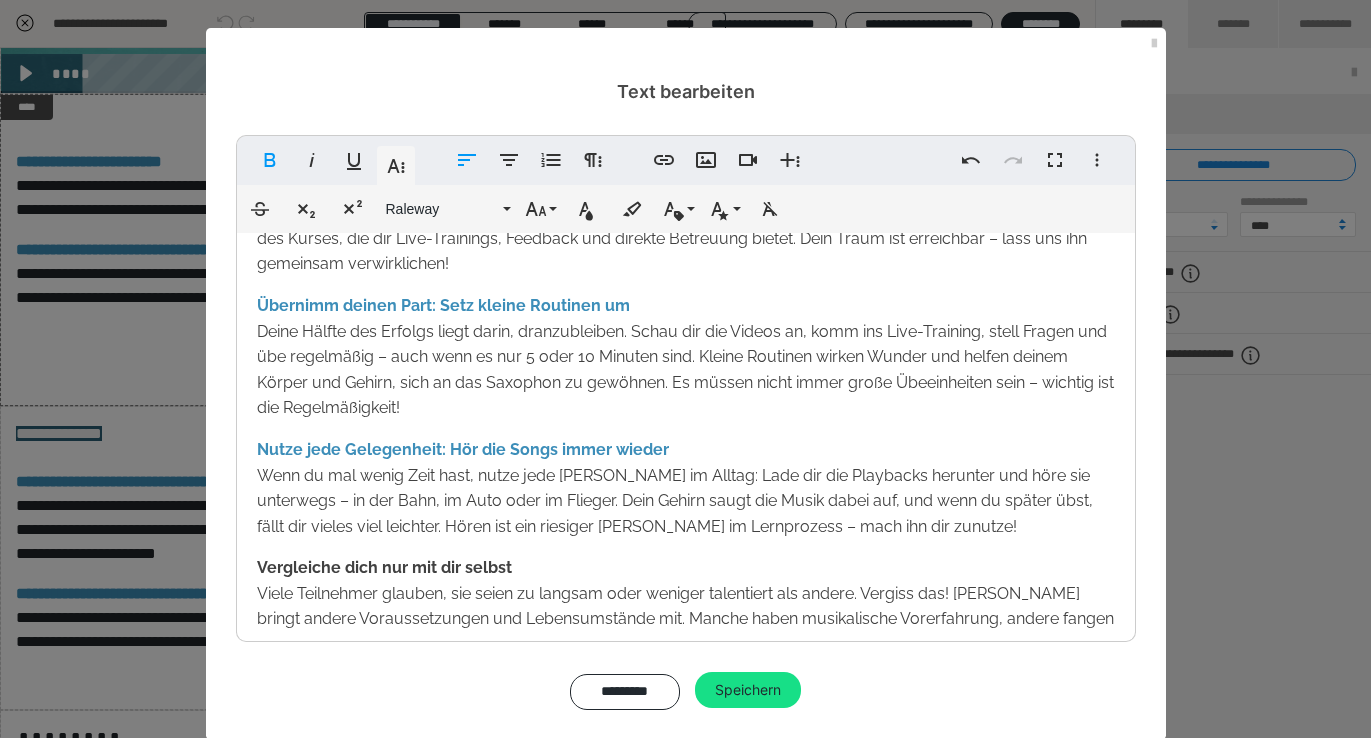 scroll, scrollTop: 315, scrollLeft: 0, axis: vertical 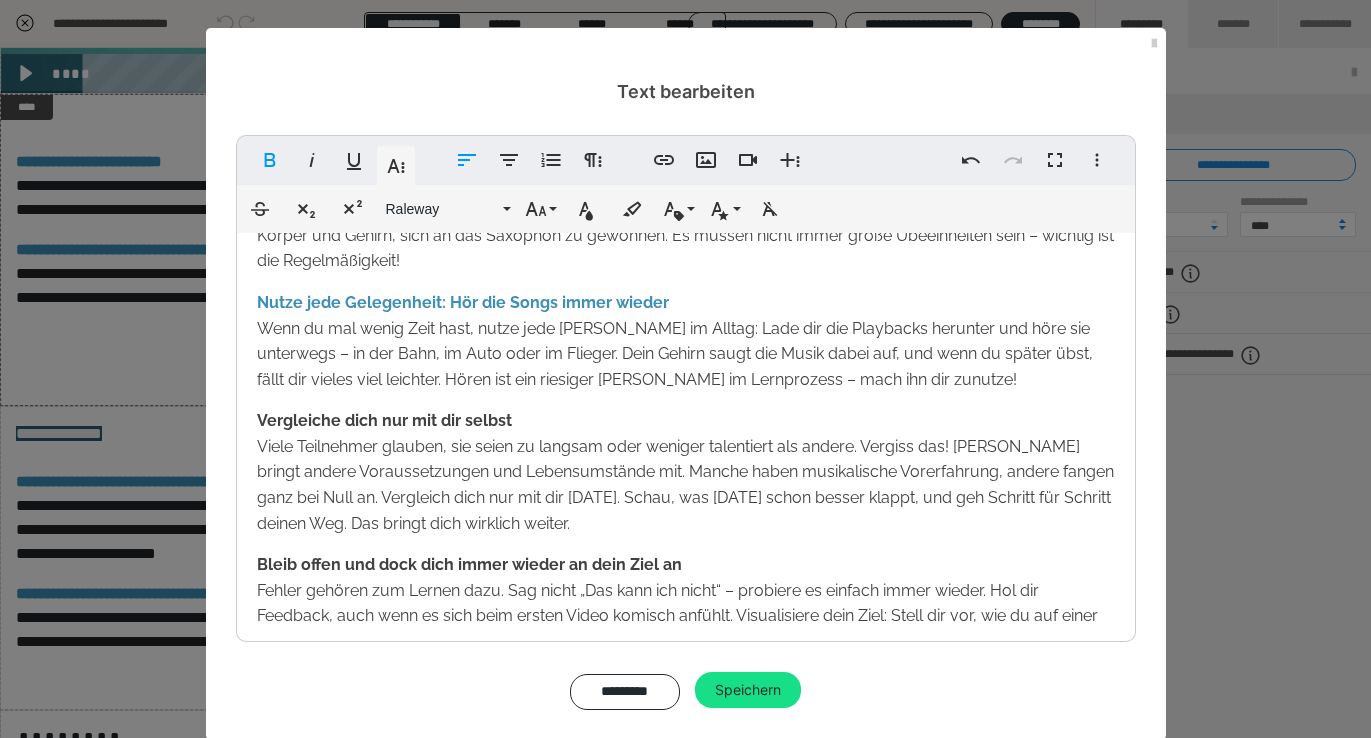 click on "Vergleiche dich nur mit dir selbst Viele Teilnehmer glauben, sie seien zu langsam oder weniger talentiert als andere. Vergiss das! Jeder bringt andere Voraussetzungen und Lebensumstände mit. Manche haben musikalische Vorerfahrung, andere fangen ganz bei Null an. Vergleich dich nur mit dir gestern. Schau, was heute schon besser klappt, und geh Schritt für Schritt deinen Weg. Das bringt dich wirklich weiter." at bounding box center (686, 472) 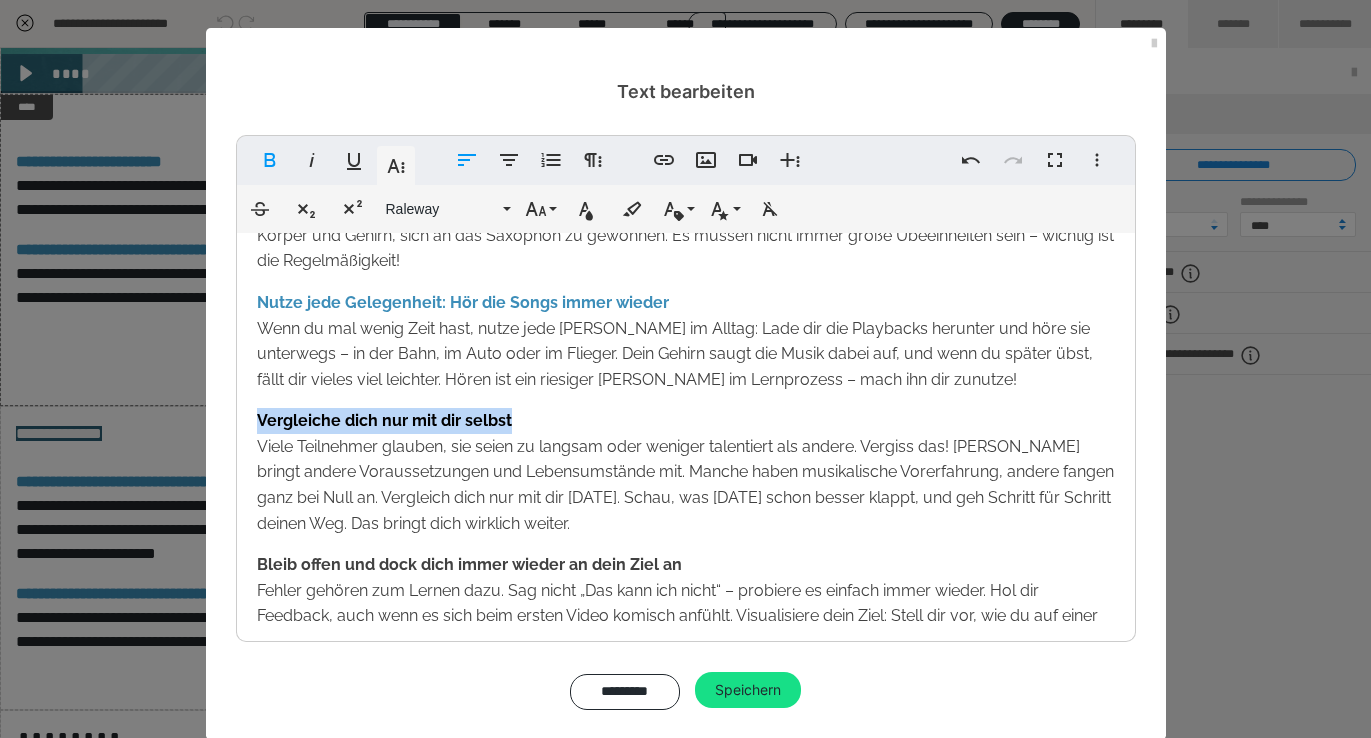 drag, startPoint x: 540, startPoint y: 414, endPoint x: 259, endPoint y: 420, distance: 281.06406 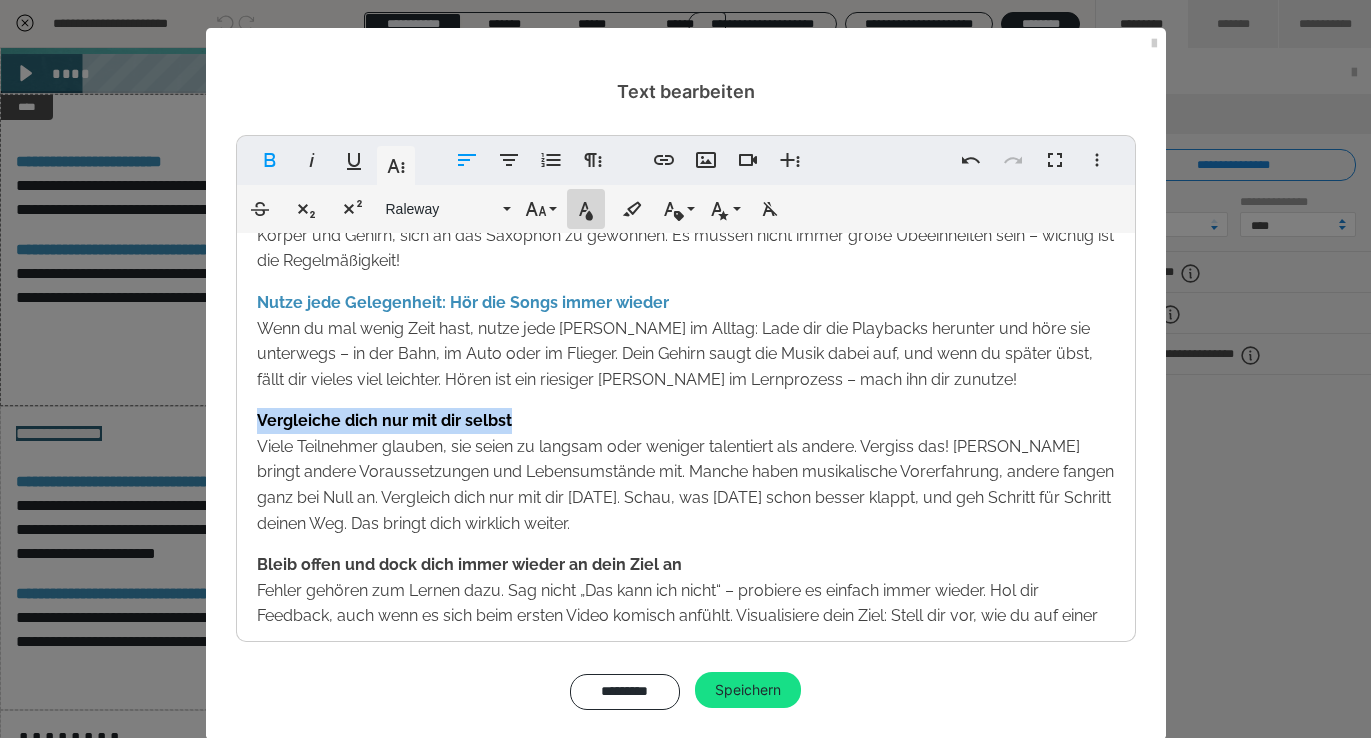click 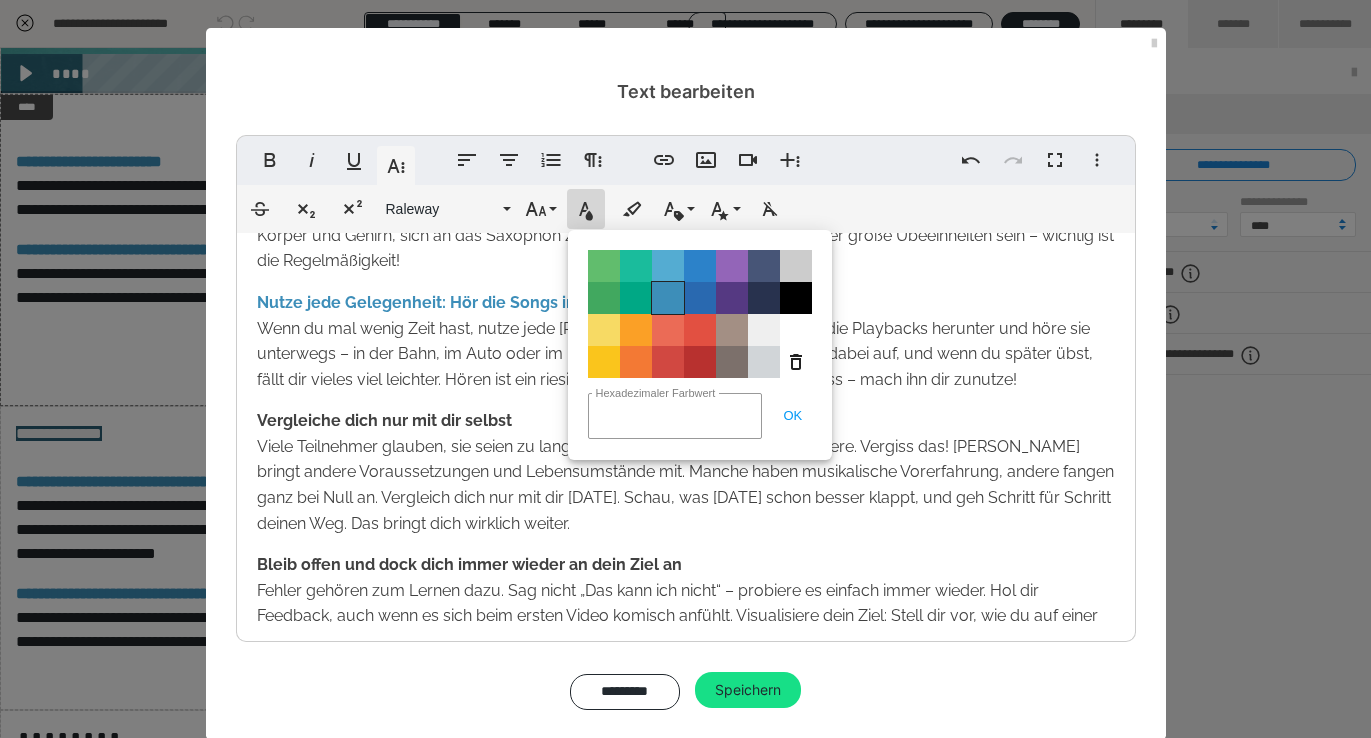 click on "Color#3D8EB9" at bounding box center (668, 298) 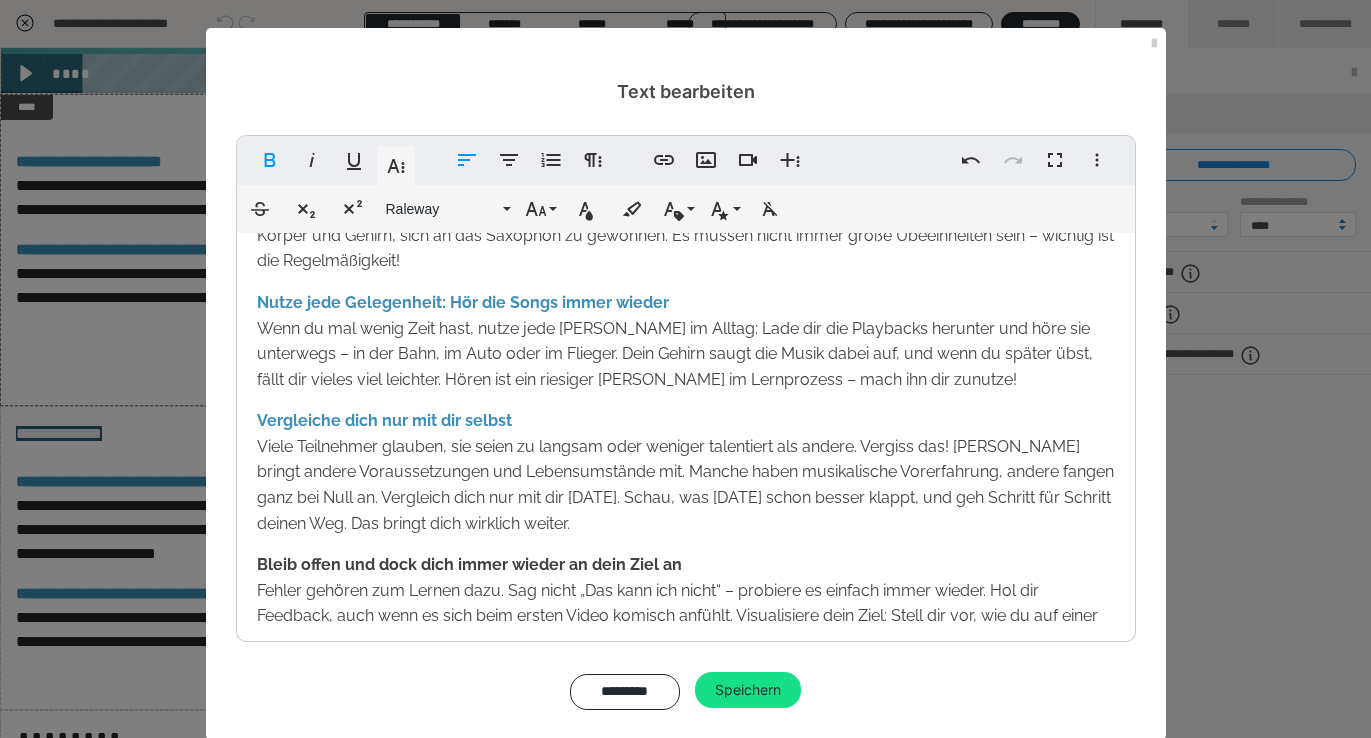 click on "Vergleiche dich nur mit dir selbst Viele Teilnehmer glauben, sie seien zu langsam oder weniger talentiert als andere. Vergiss das! Jeder bringt andere Voraussetzungen und Lebensumstände mit. Manche haben musikalische Vorerfahrung, andere fangen ganz bei Null an. Vergleich dich nur mit dir gestern. Schau, was heute schon besser klappt, und geh Schritt für Schritt deinen Weg. Das bringt dich wirklich weiter." at bounding box center (686, 472) 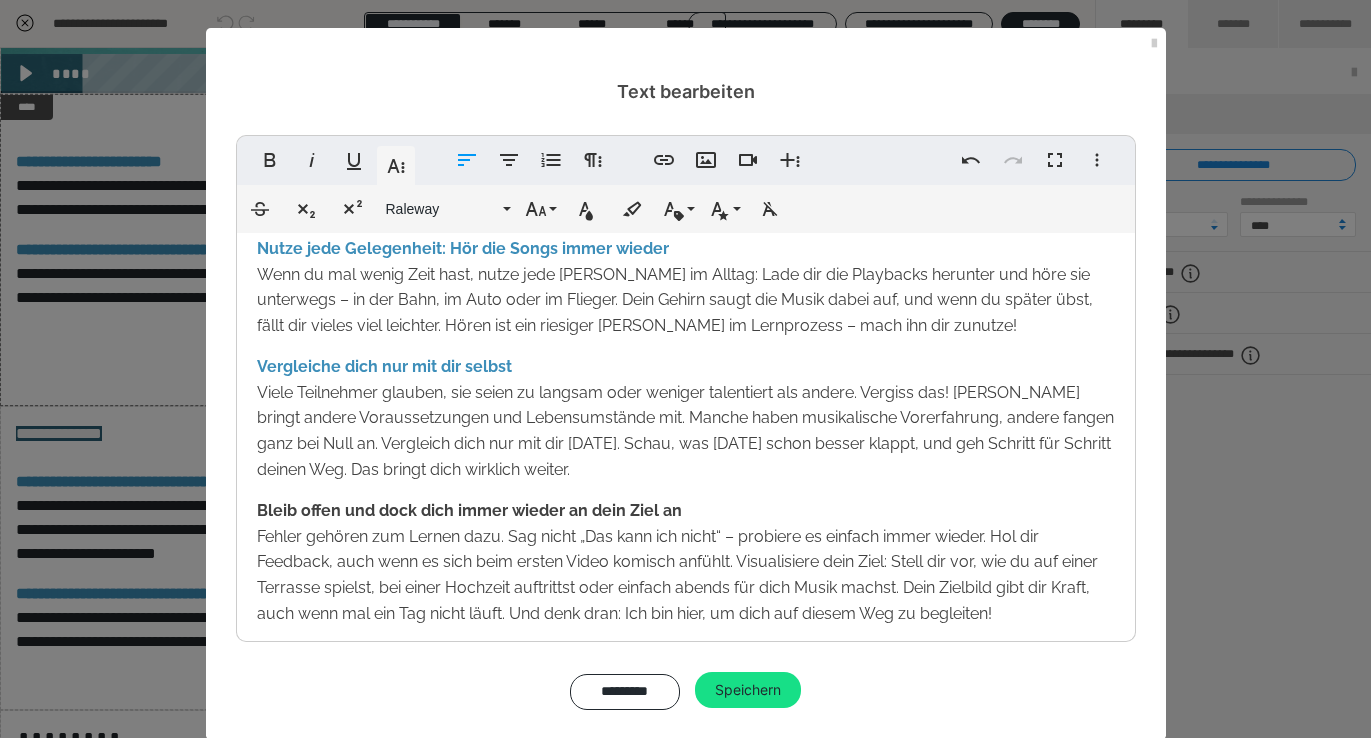scroll, scrollTop: 399, scrollLeft: 0, axis: vertical 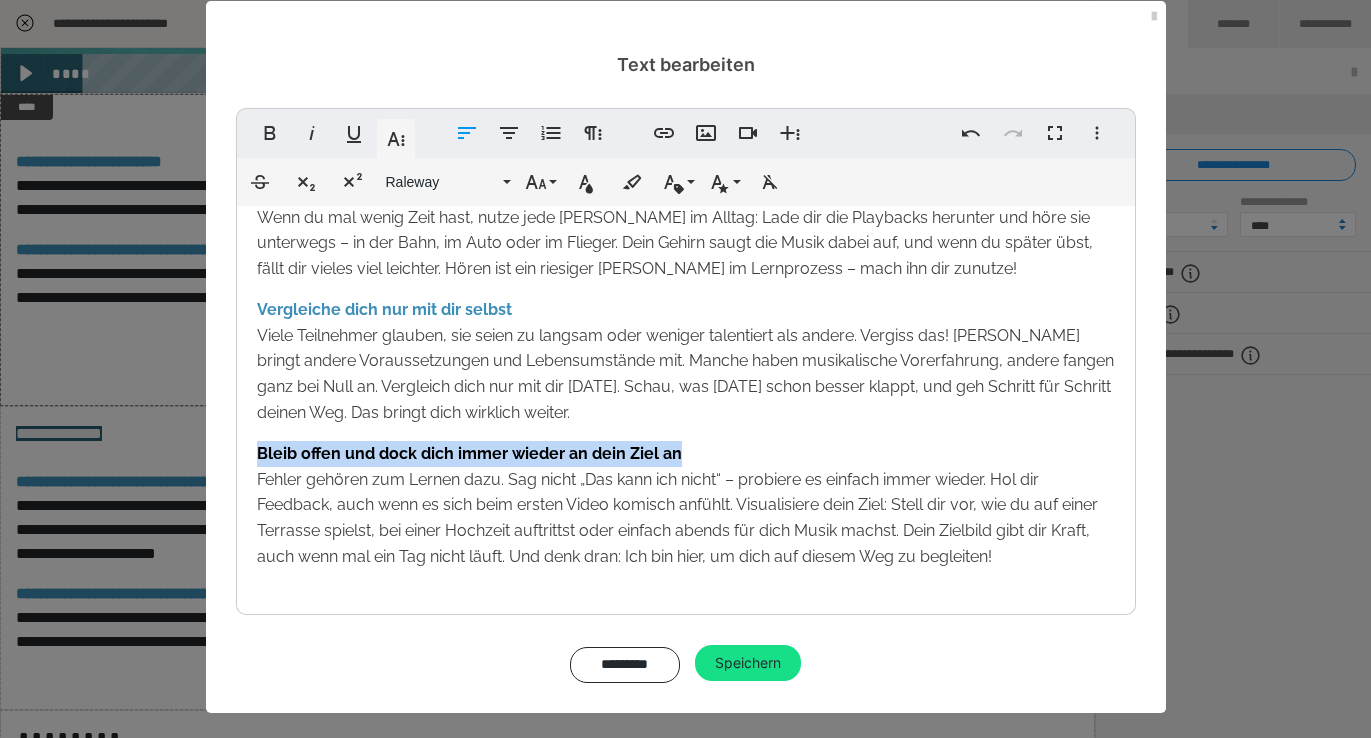 drag, startPoint x: 691, startPoint y: 450, endPoint x: 232, endPoint y: 457, distance: 459.05338 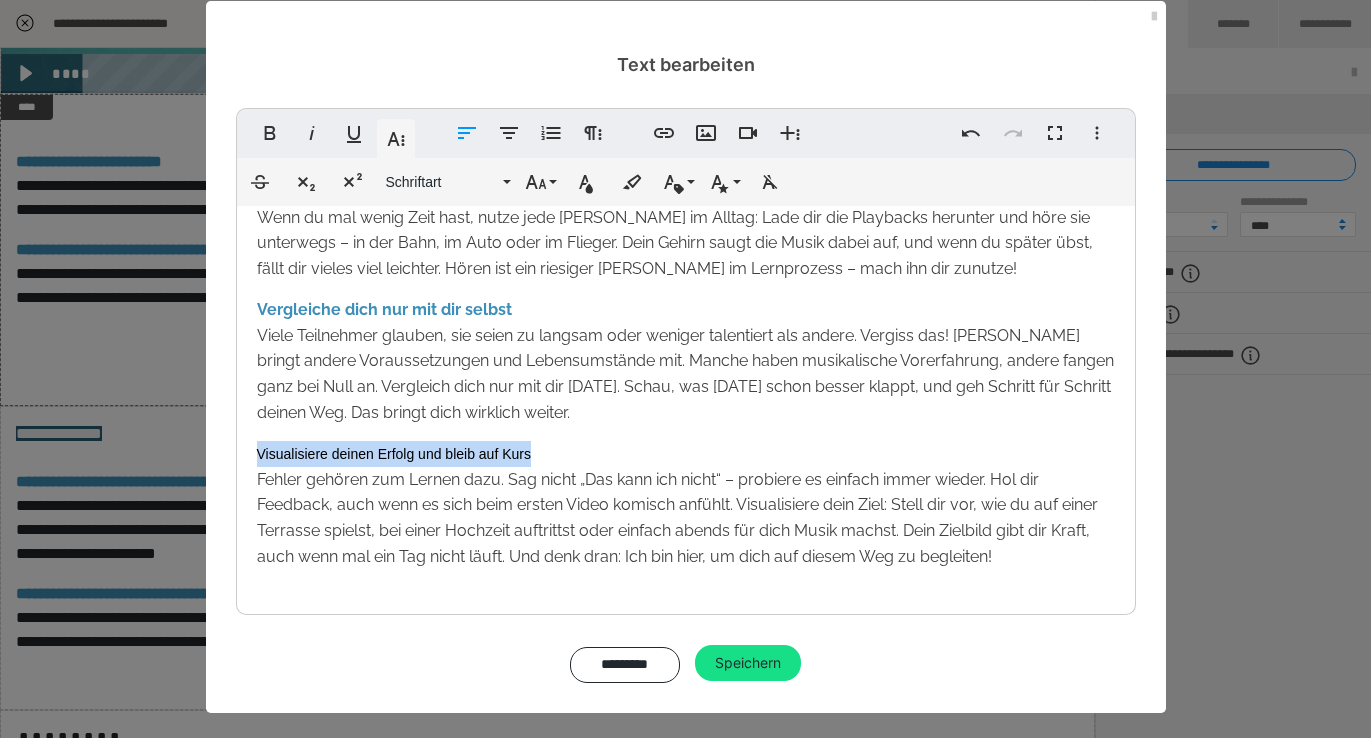 drag, startPoint x: 540, startPoint y: 449, endPoint x: 202, endPoint y: 456, distance: 338.07248 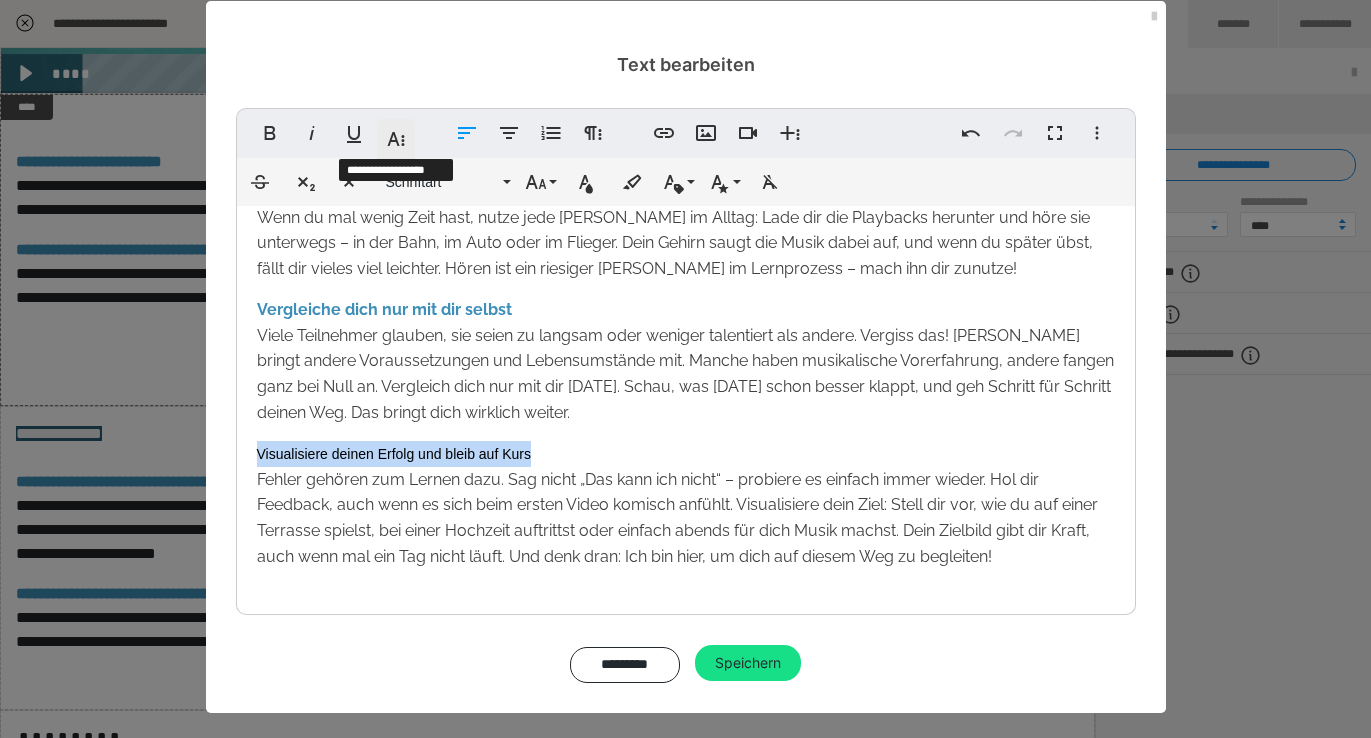 click 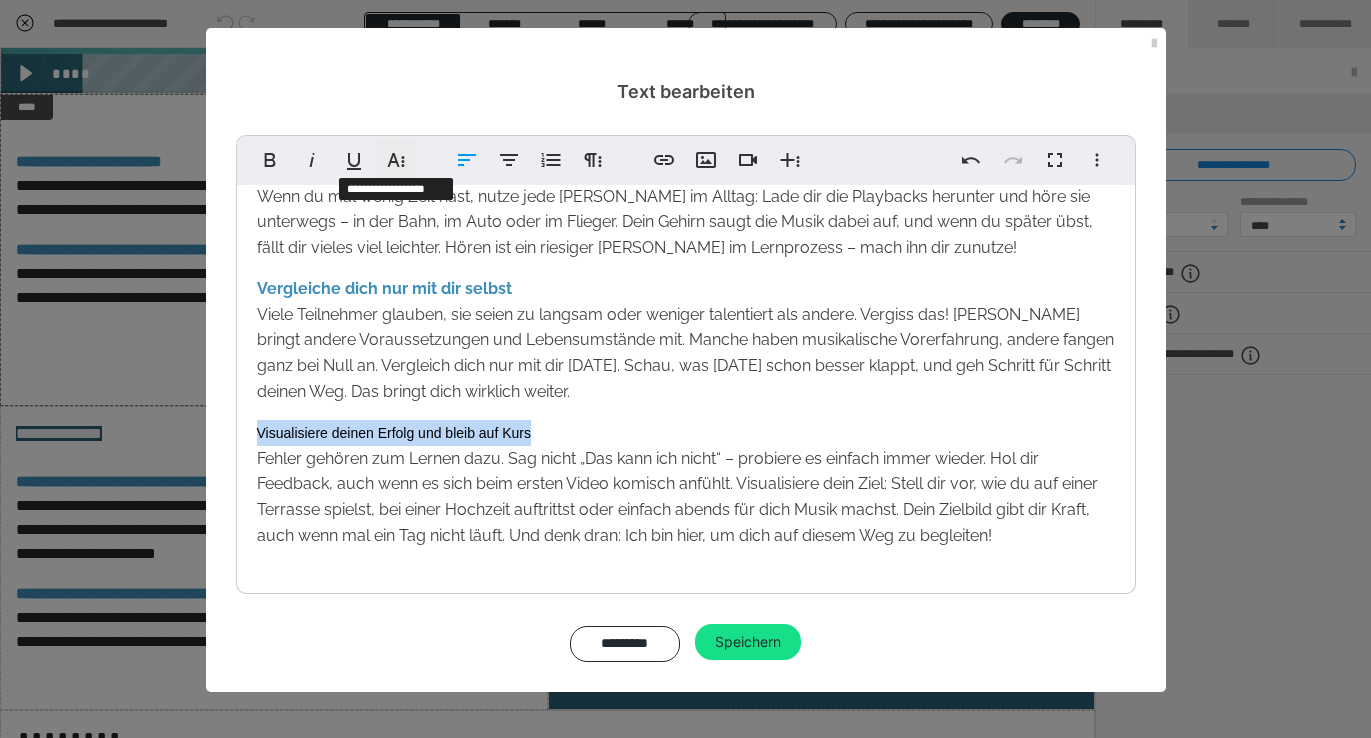scroll, scrollTop: 0, scrollLeft: 0, axis: both 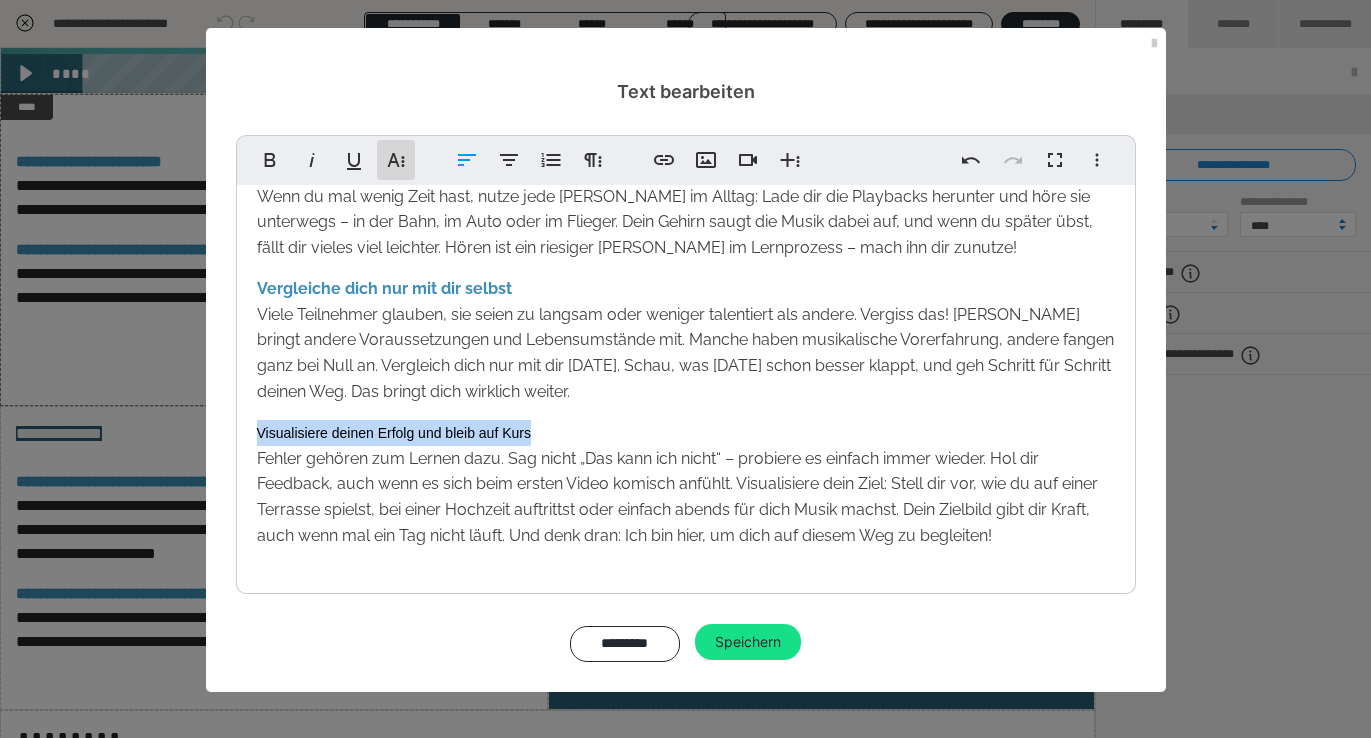 click 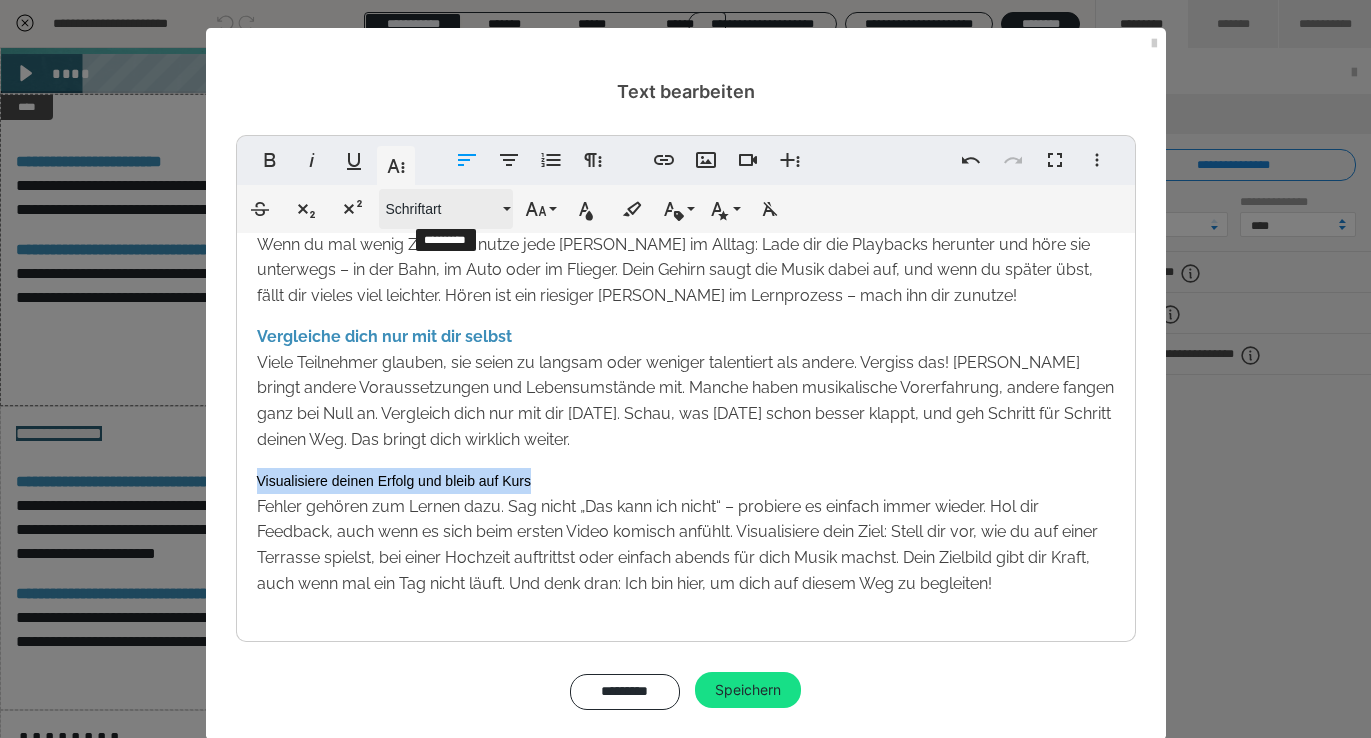 click on "Schriftart" at bounding box center (446, 209) 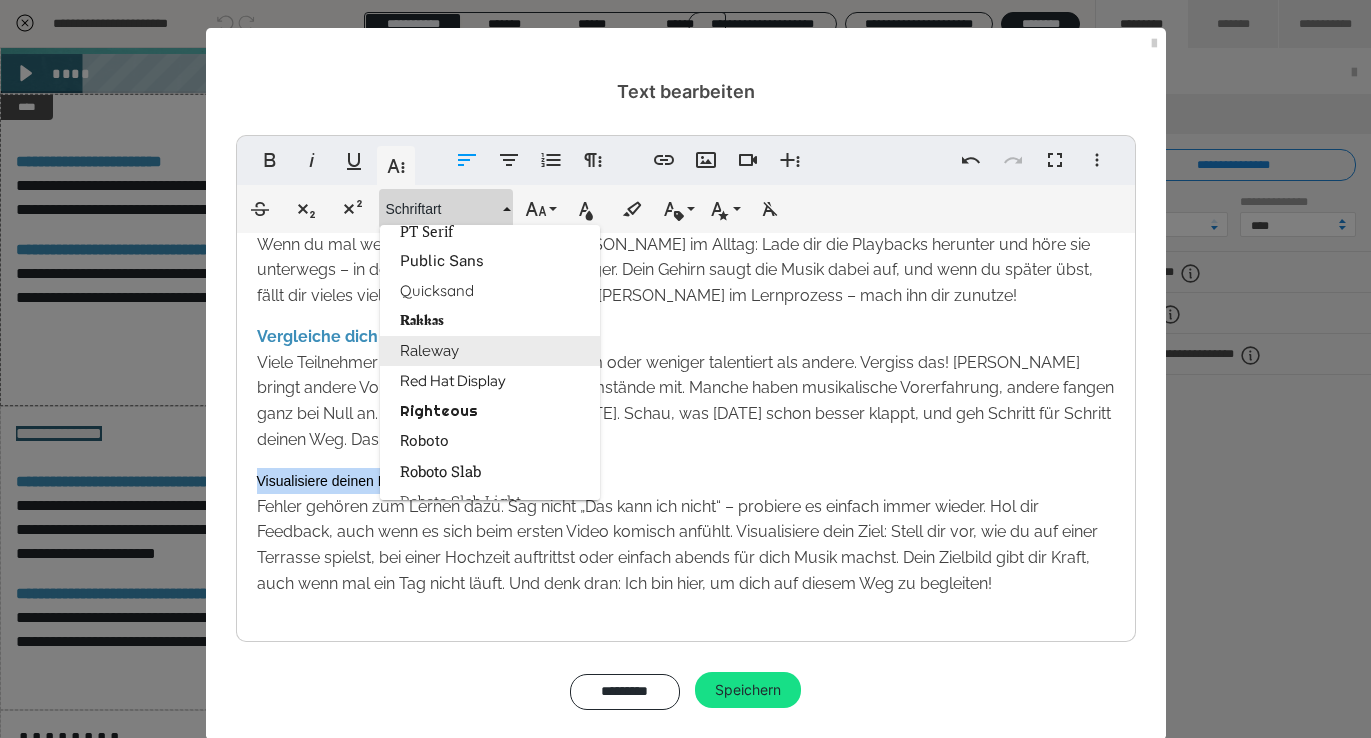 click on "Raleway" at bounding box center [490, 351] 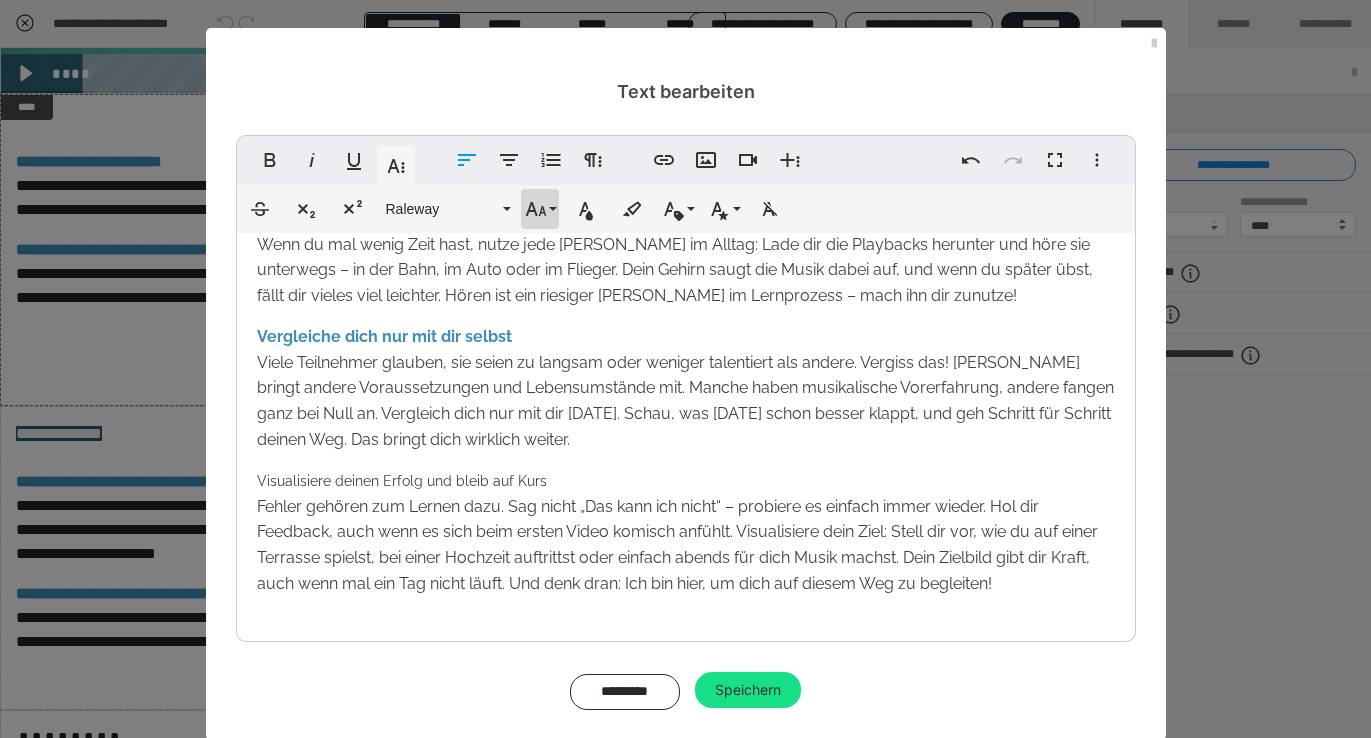 click on "Schriftgröße" at bounding box center (540, 209) 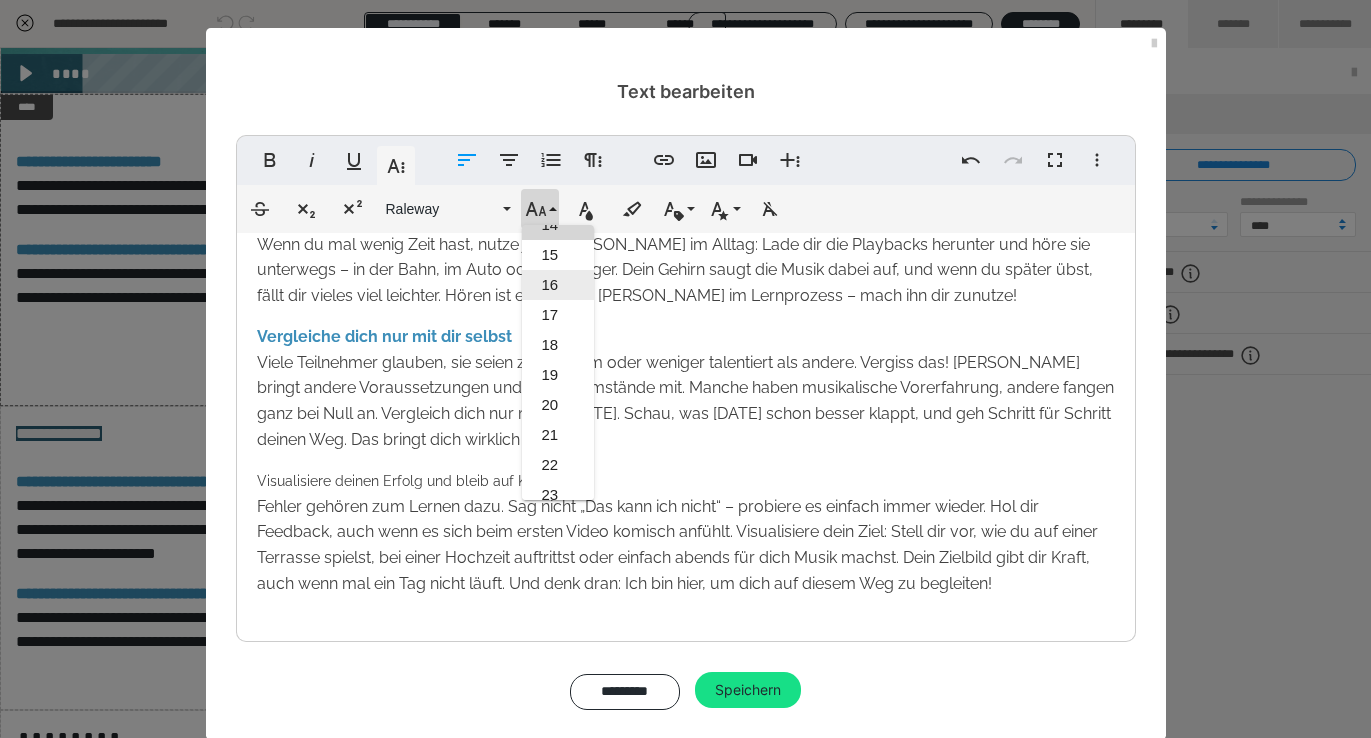 click on "16" at bounding box center (558, 285) 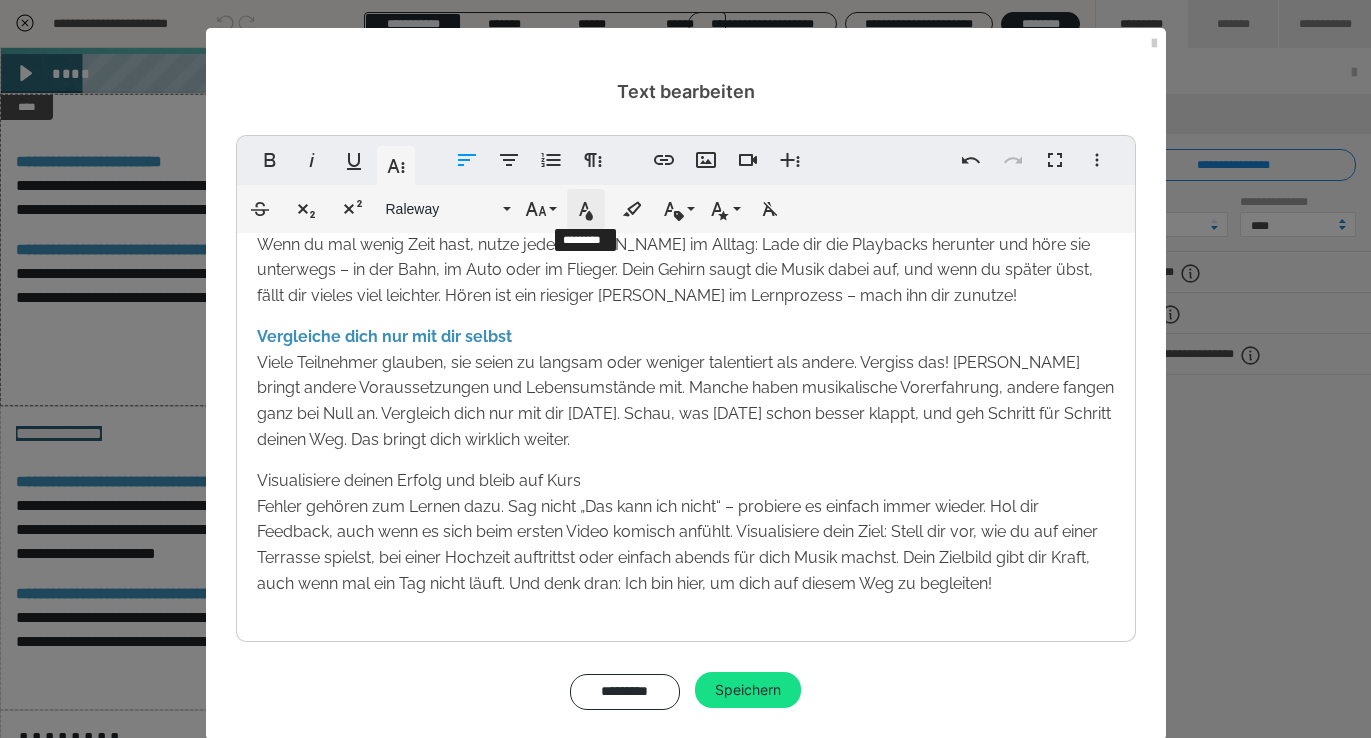 click 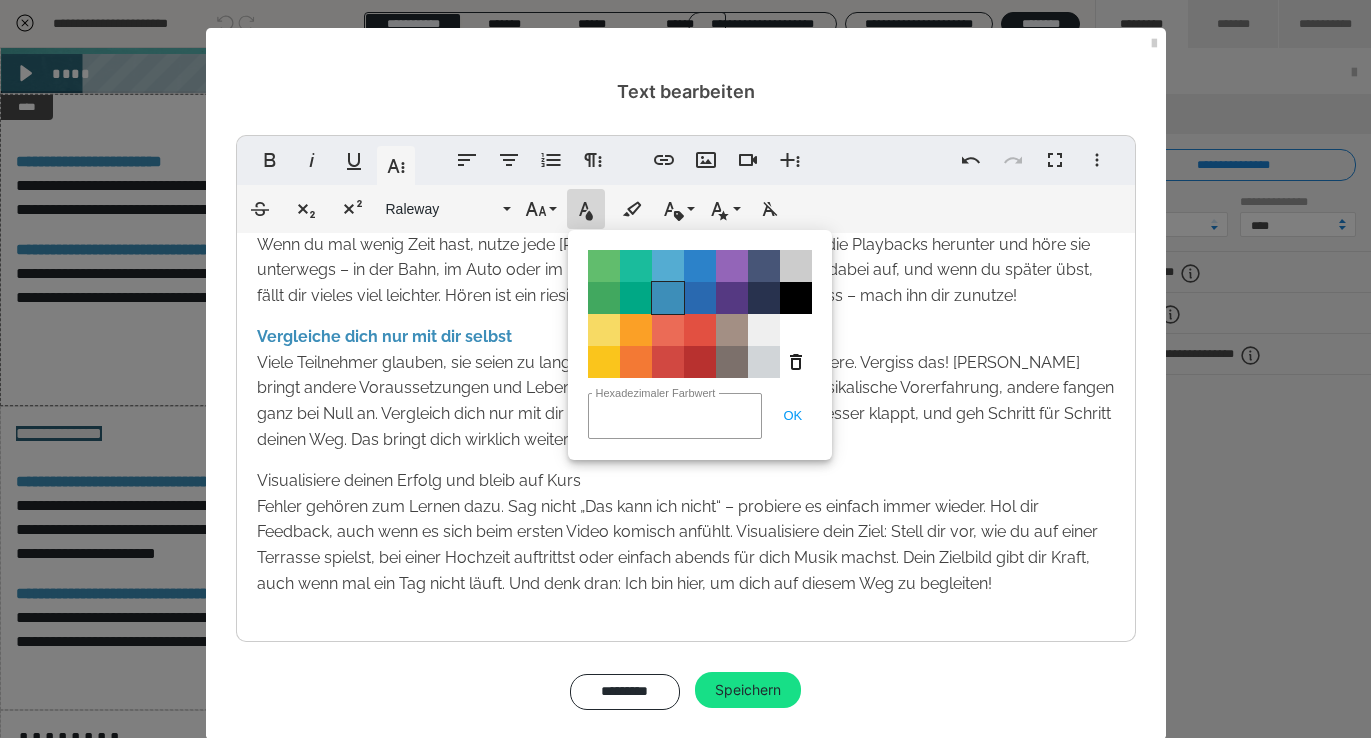 click on "Color#3D8EB9" at bounding box center [668, 298] 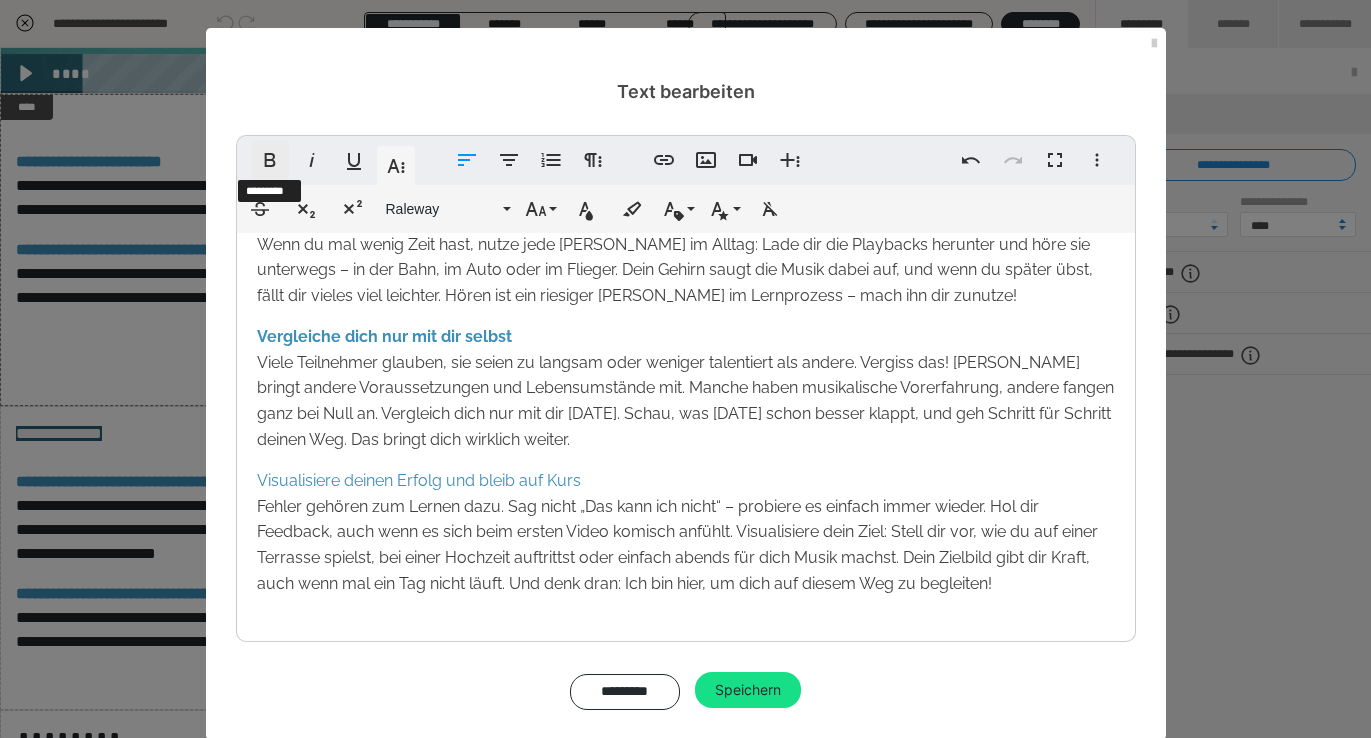 click 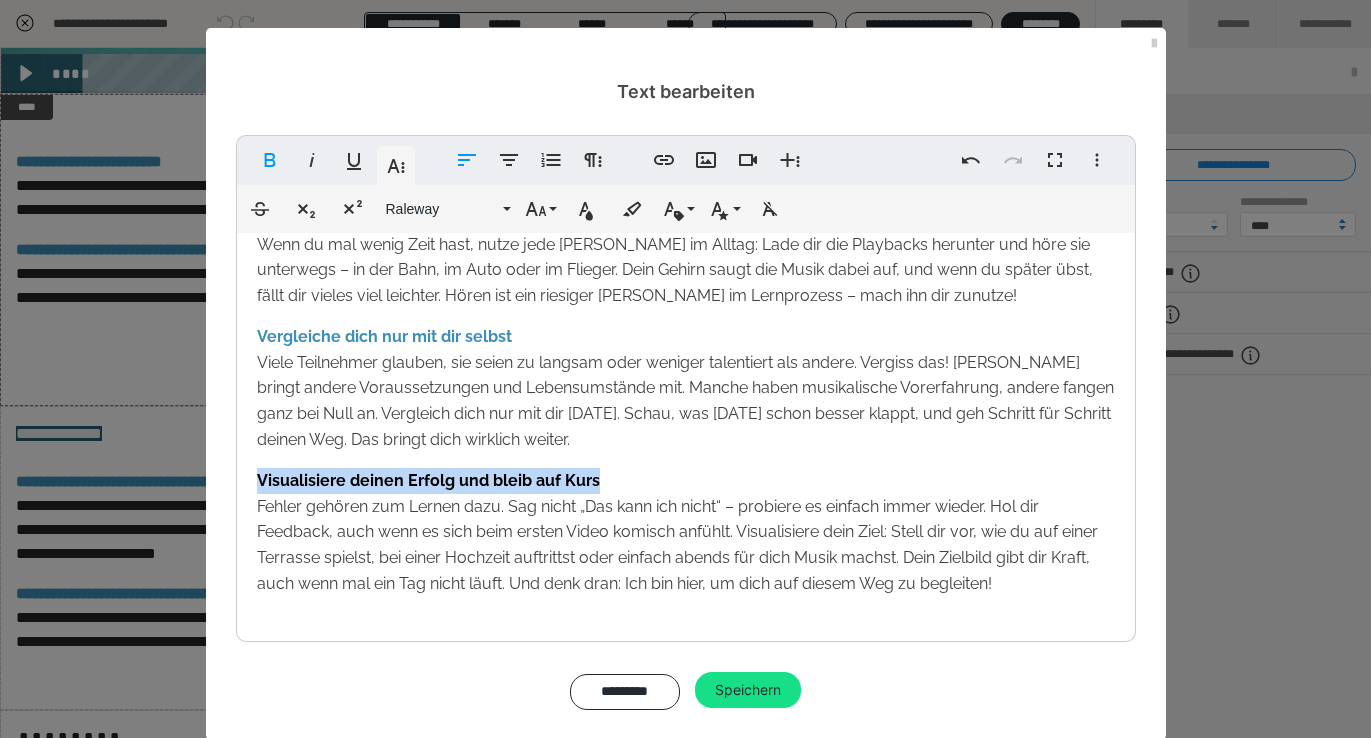 click on "Hol dir die Musik in dein Leben und erfülle deinen Traum Mein Ziel ist, dass du noch in diesem Jahr 10 Songs auf dem Saxophon spielst – egal, ob du einfach für dich abschalten willst, jemandem ein Ständchen bringen möchtest oder sogar Straßenmusik machen willst. Dafür bekommst du von mir all mein Wissen, meine Erfahrung von der Bühne und meine Begeisterung. Nutze die Struktur des Kurses, die dir Live-Trainings, Feedback und direkte Betreuung bietet. Dein Traum ist erreichbar – lass uns ihn gemeinsam verwirklichen! Übernimm deinen Part: Setz kleine Routinen um Deine Hälfte des Erfolgs liegt darin, dranzubleiben. Schau dir die Videos an, komm ins Live-Training, stell Fragen und übe regelmäßig – auch wenn es nur 5 oder 10 Minuten sind. Kleine Routinen wirken Wunder und helfen deinem Körper und Gehirn, sich an das Saxophon zu gewöhnen. Es müssen nicht immer große Übeeinheiten sein – wichtig ist die Regelmäßigkeit! Nutze jede Gelegenheit: Hör die Songs immer wieder" at bounding box center [686, 233] 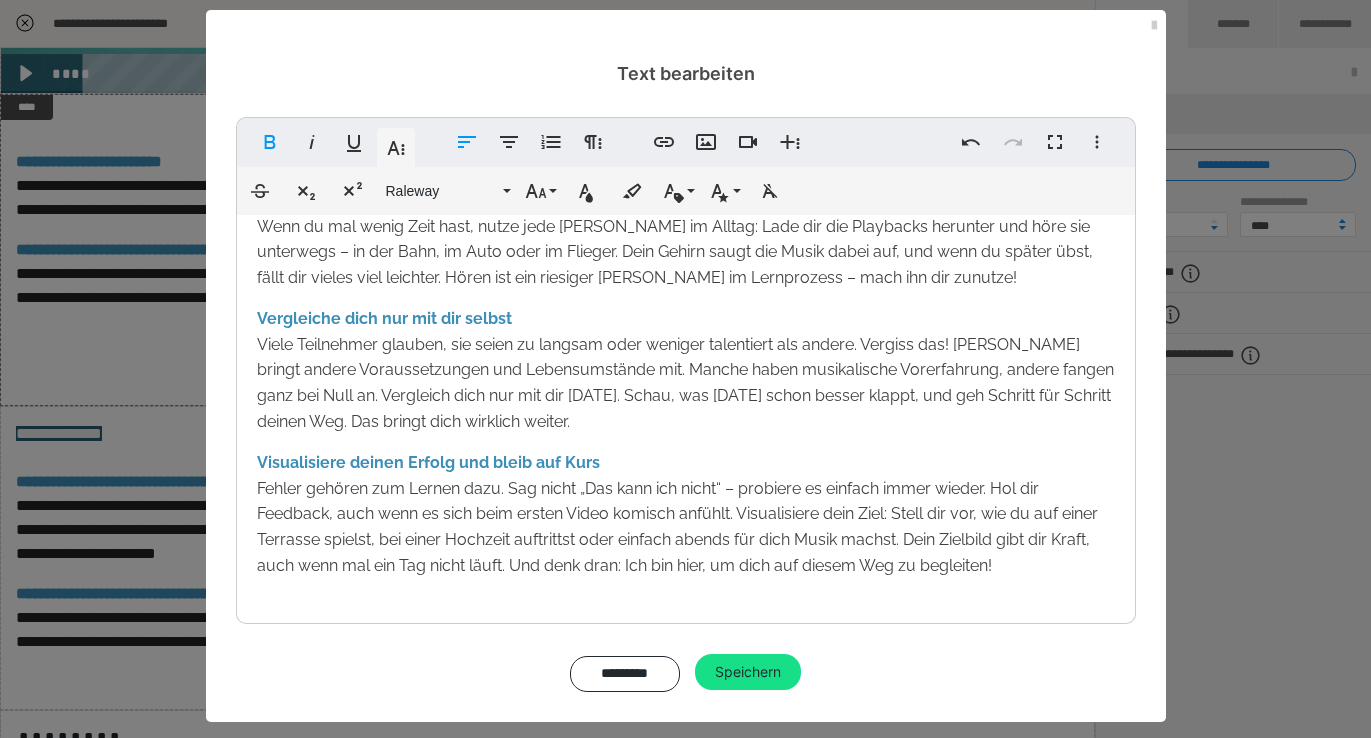 scroll, scrollTop: 27, scrollLeft: 0, axis: vertical 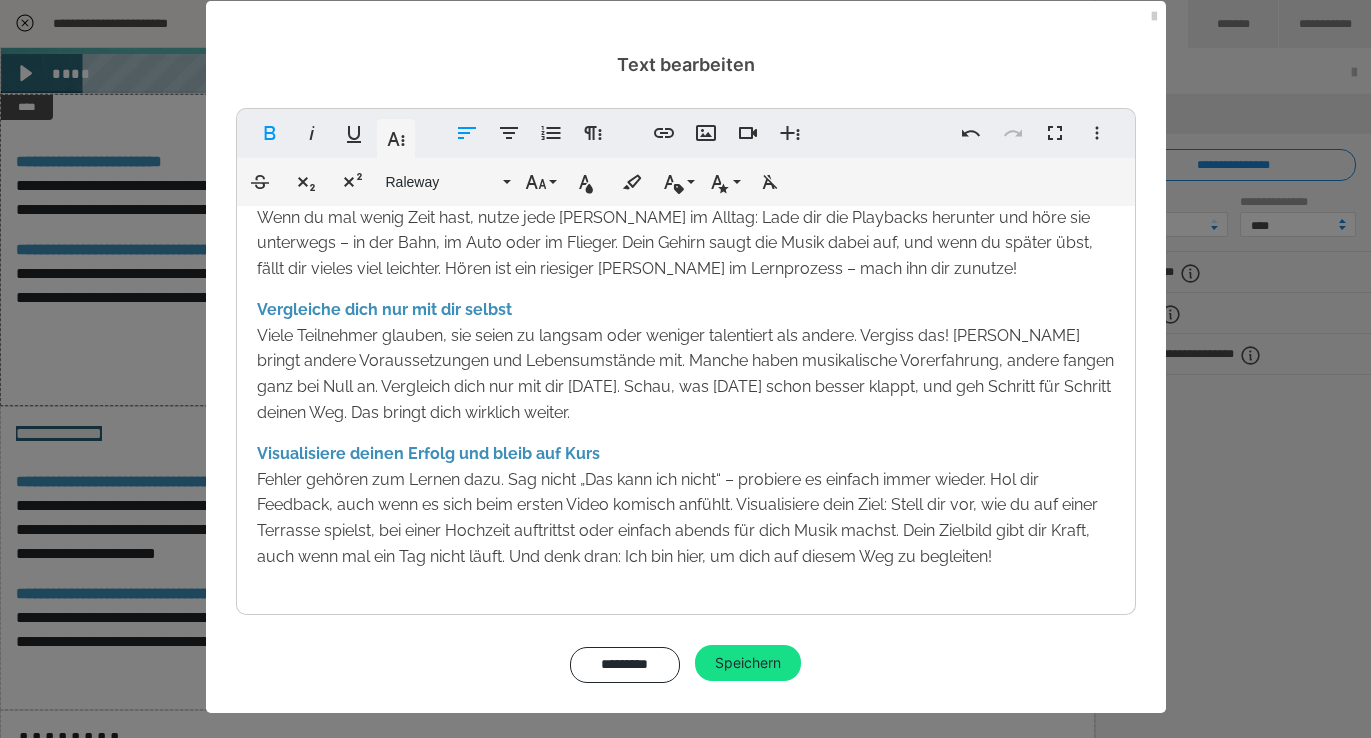 click on "Hol dir die Musik in dein Leben und erfülle deinen Traum Mein Ziel ist, dass du noch in diesem Jahr 10 Songs auf dem Saxophon spielst – egal, ob du einfach für dich abschalten willst, jemandem ein Ständchen bringen möchtest oder sogar Straßenmusik machen willst. Dafür bekommst du von mir all mein Wissen, meine Erfahrung von der Bühne und meine Begeisterung. Nutze die Struktur des Kurses, die dir Live-Trainings, Feedback und direkte Betreuung bietet. Dein Traum ist erreichbar – lass uns ihn gemeinsam verwirklichen! Übernimm deinen Part: Setz kleine Routinen um Deine Hälfte des Erfolgs liegt darin, dranzubleiben. Schau dir die Videos an, komm ins Live-Training, stell Fragen und übe regelmäßig – auch wenn es nur 5 oder 10 Minuten sind. Kleine Routinen wirken Wunder und helfen deinem Körper und Gehirn, sich an das Saxophon zu gewöhnen. Es müssen nicht immer große Übeeinheiten sein – wichtig ist die Regelmäßigkeit! Nutze jede Gelegenheit: Hör die Songs immer wieder" at bounding box center [686, 206] 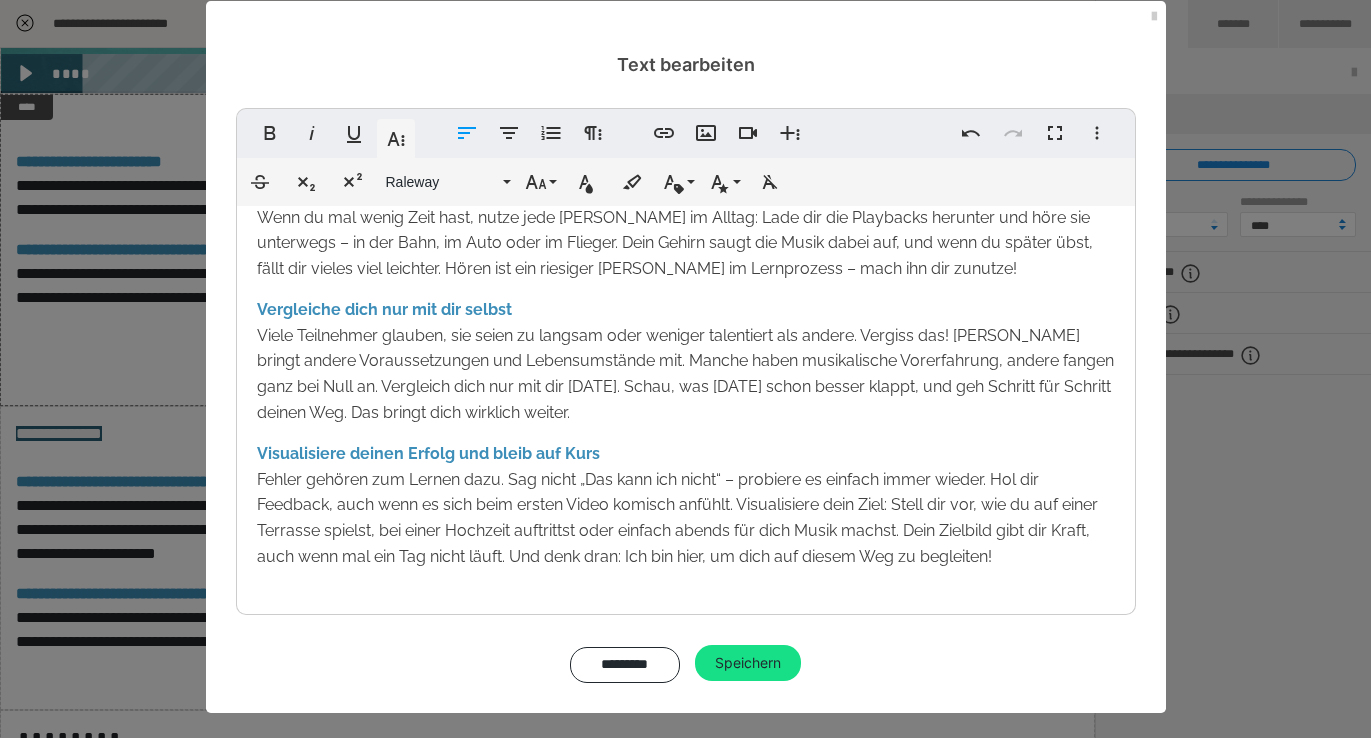 click on "Hol dir die Musik in dein Leben und erfülle deinen Traum Mein Ziel ist, dass du noch in diesem Jahr 10 Songs auf dem Saxophon spielst – egal, ob du einfach für dich abschalten willst, jemandem ein Ständchen bringen möchtest oder sogar Straßenmusik machen willst. Dafür bekommst du von mir all mein Wissen, meine Erfahrung von der Bühne und meine Begeisterung. Nutze die Struktur des Kurses, die dir Live-Trainings, Feedback und direkte Betreuung bietet. Dein Traum ist erreichbar – lass uns ihn gemeinsam verwirklichen! Übernimm deinen Part: Setz kleine Routinen um Deine Hälfte des Erfolgs liegt darin, dranzubleiben. Schau dir die Videos an, komm ins Live-Training, stell Fragen und übe regelmäßig – auch wenn es nur 5 oder 10 Minuten sind. Kleine Routinen wirken Wunder und helfen deinem Körper und Gehirn, sich an das Saxophon zu gewöhnen. Es müssen nicht immer große Übeeinheiten sein – wichtig ist die Regelmäßigkeit! Nutze jede Gelegenheit: Hör die Songs immer wieder" at bounding box center [686, 206] 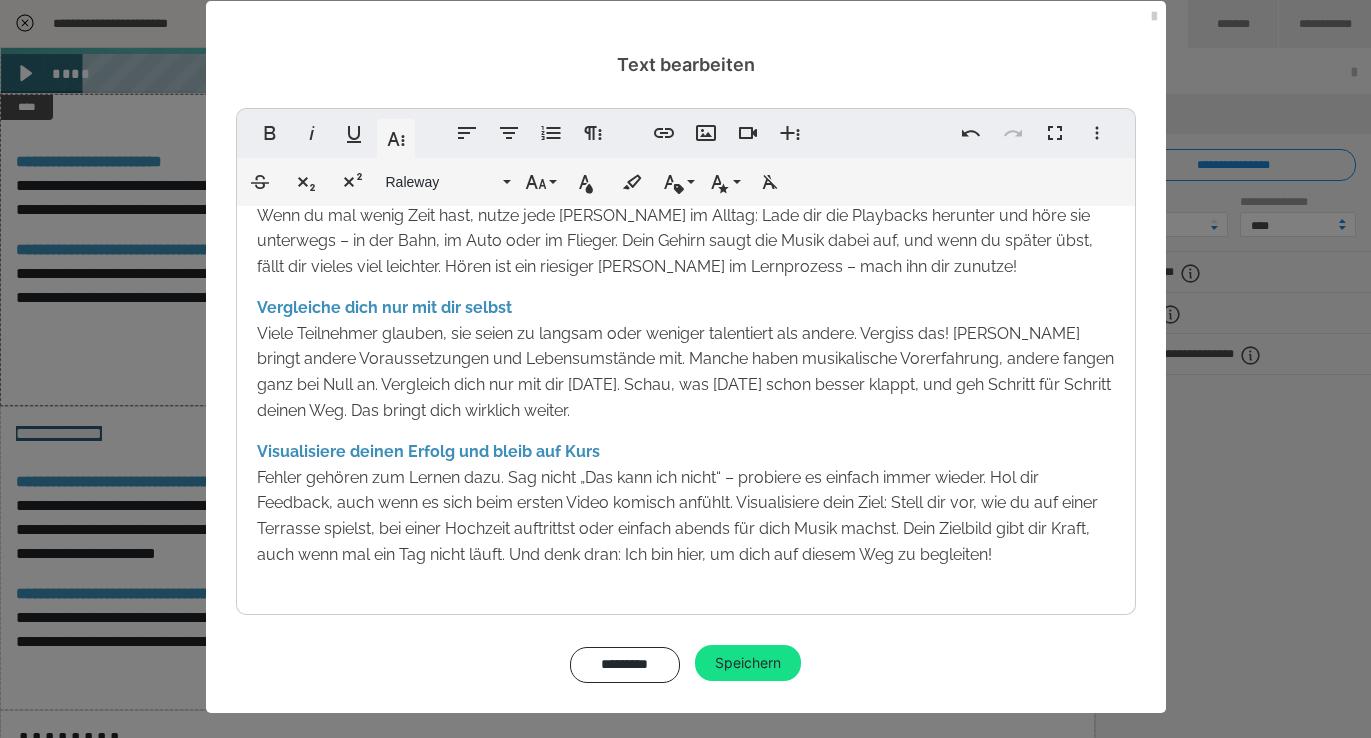 scroll, scrollTop: 427, scrollLeft: 0, axis: vertical 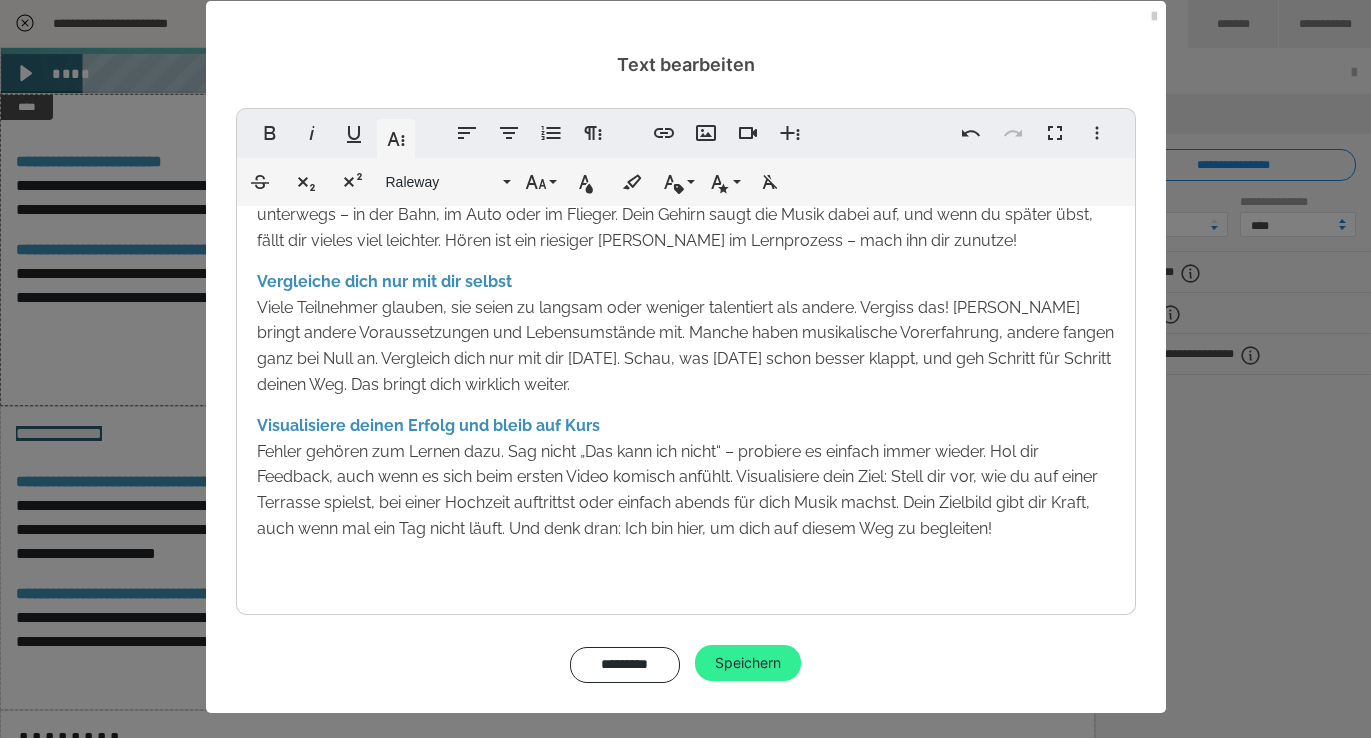 click on "Speichern" at bounding box center (748, 663) 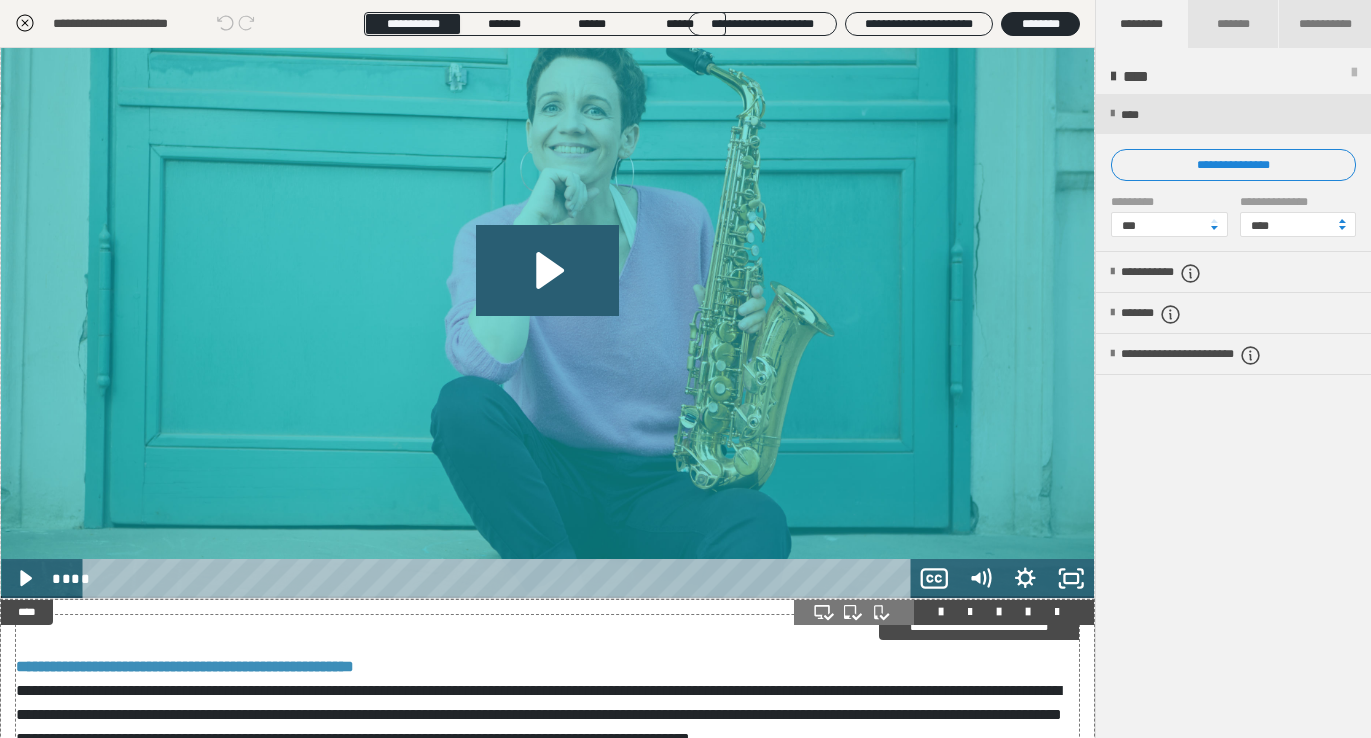 scroll, scrollTop: 0, scrollLeft: 0, axis: both 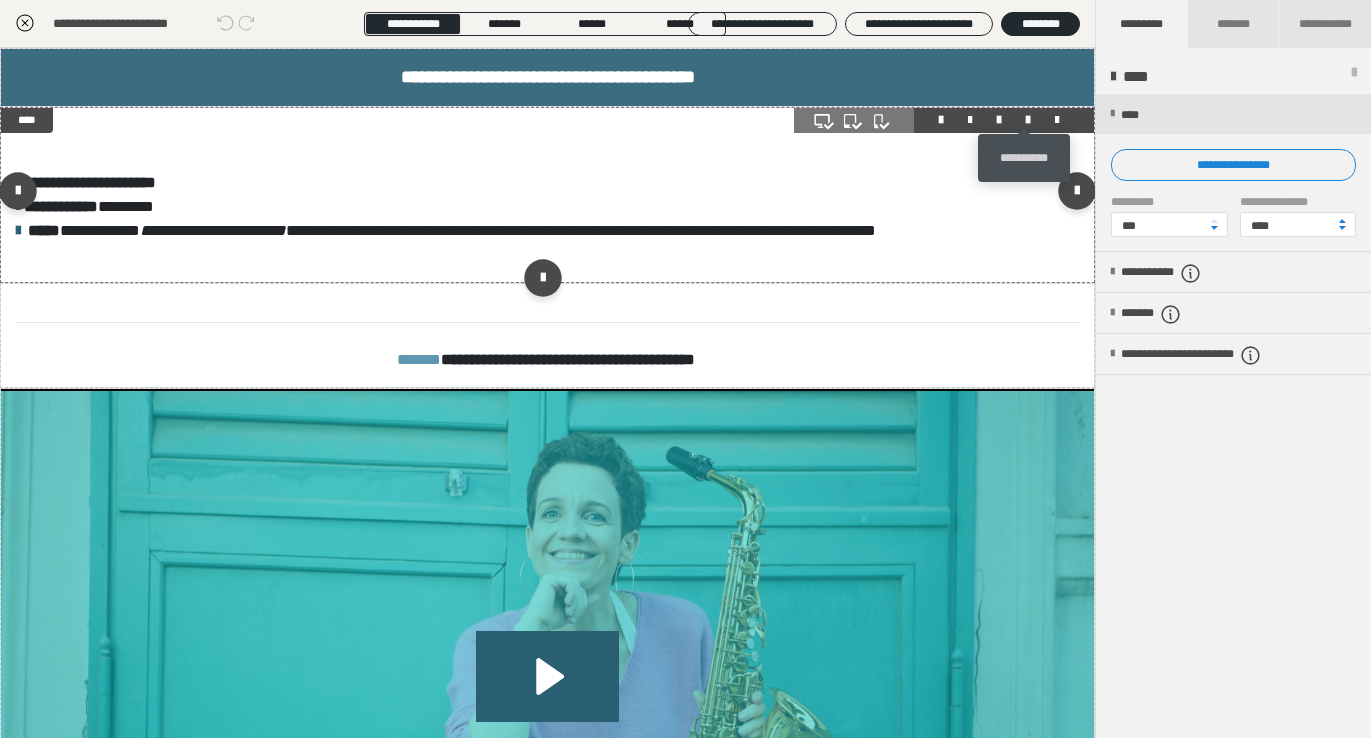 click at bounding box center [1028, 120] 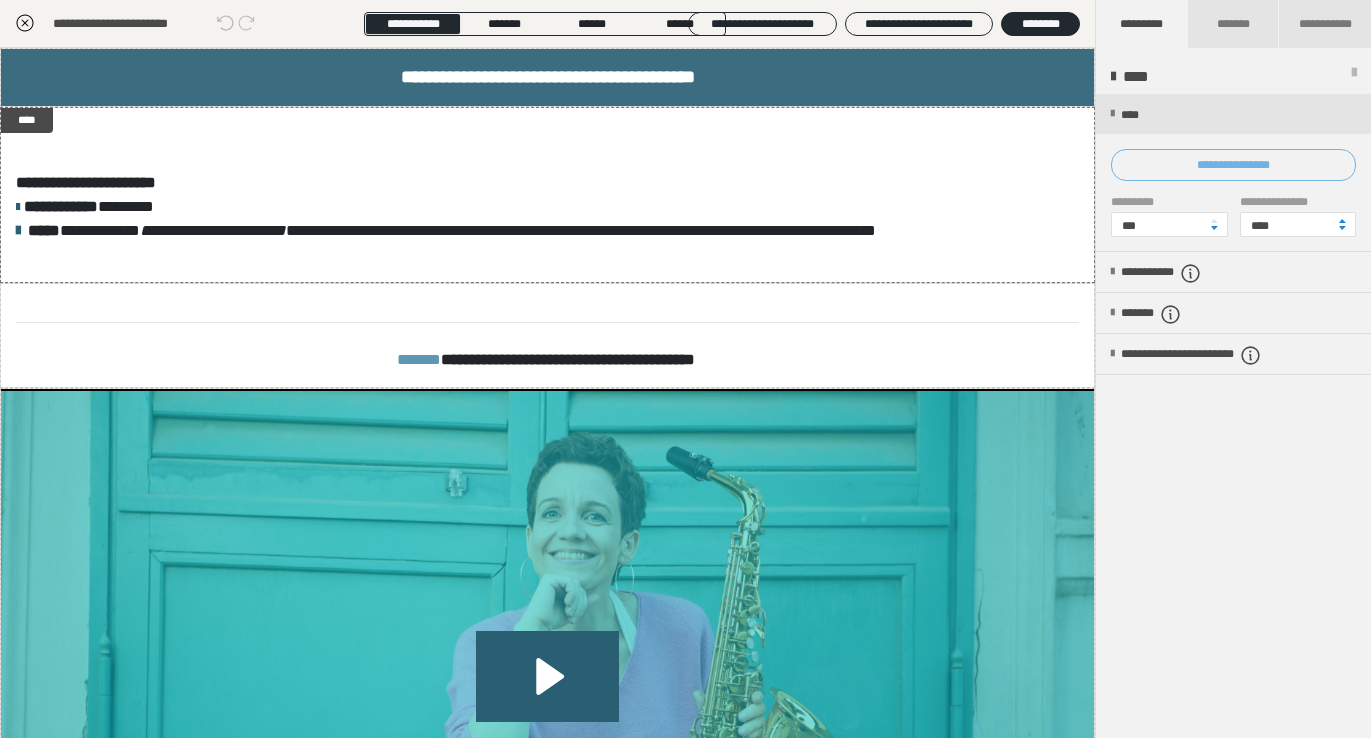 click on "**********" at bounding box center (1233, 165) 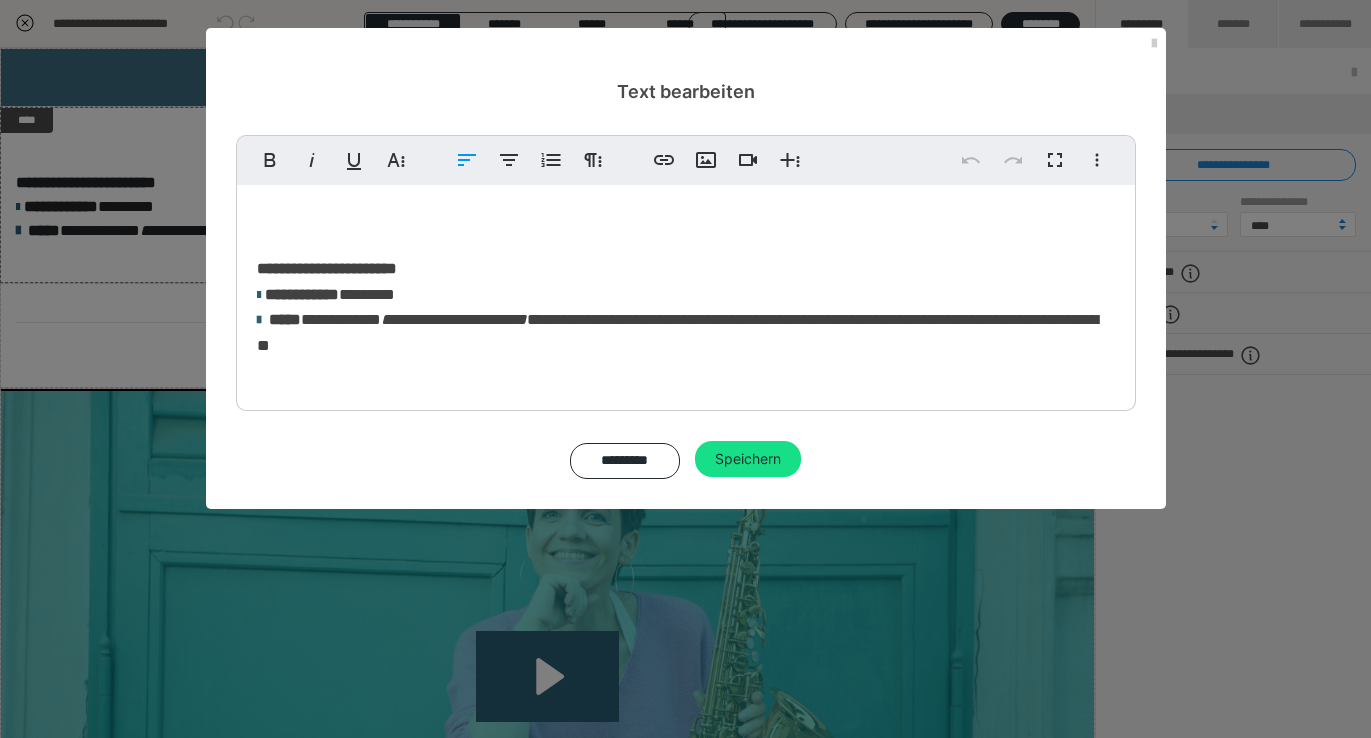 click on "*********" at bounding box center [367, 294] 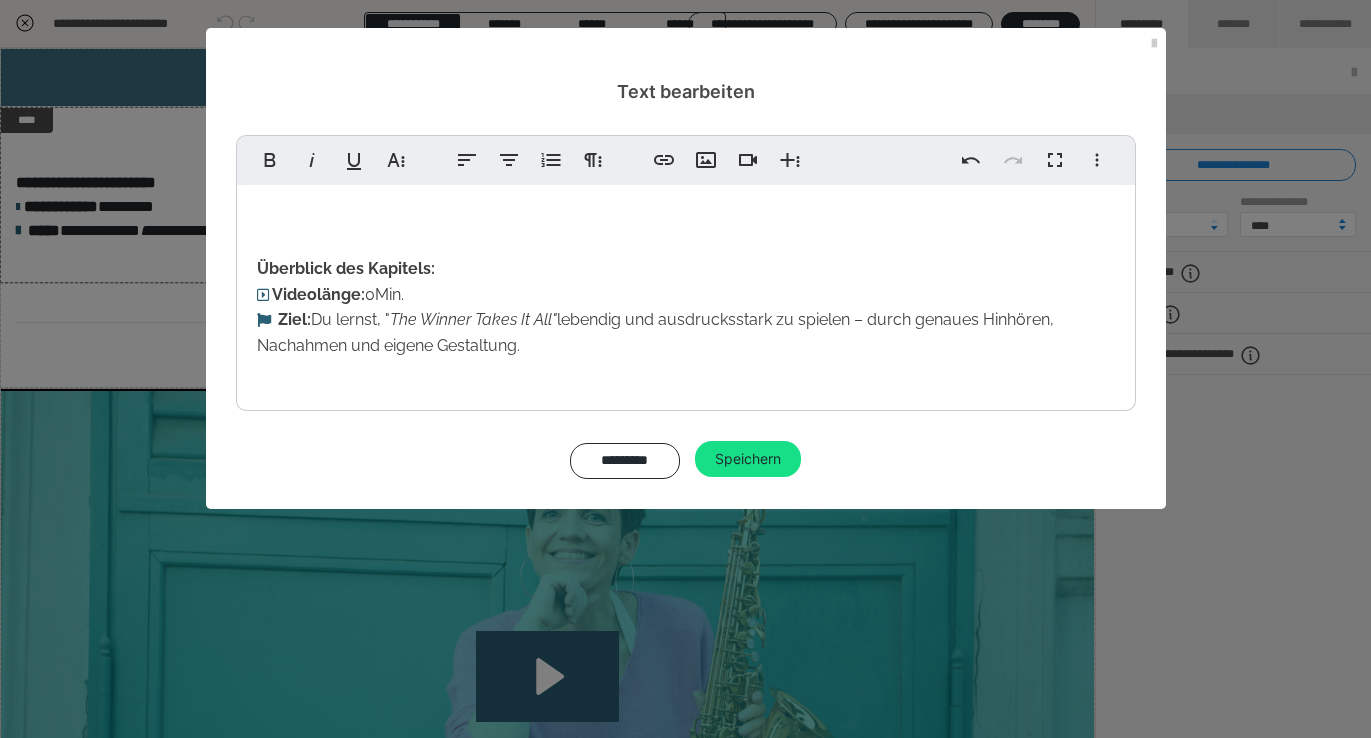 type 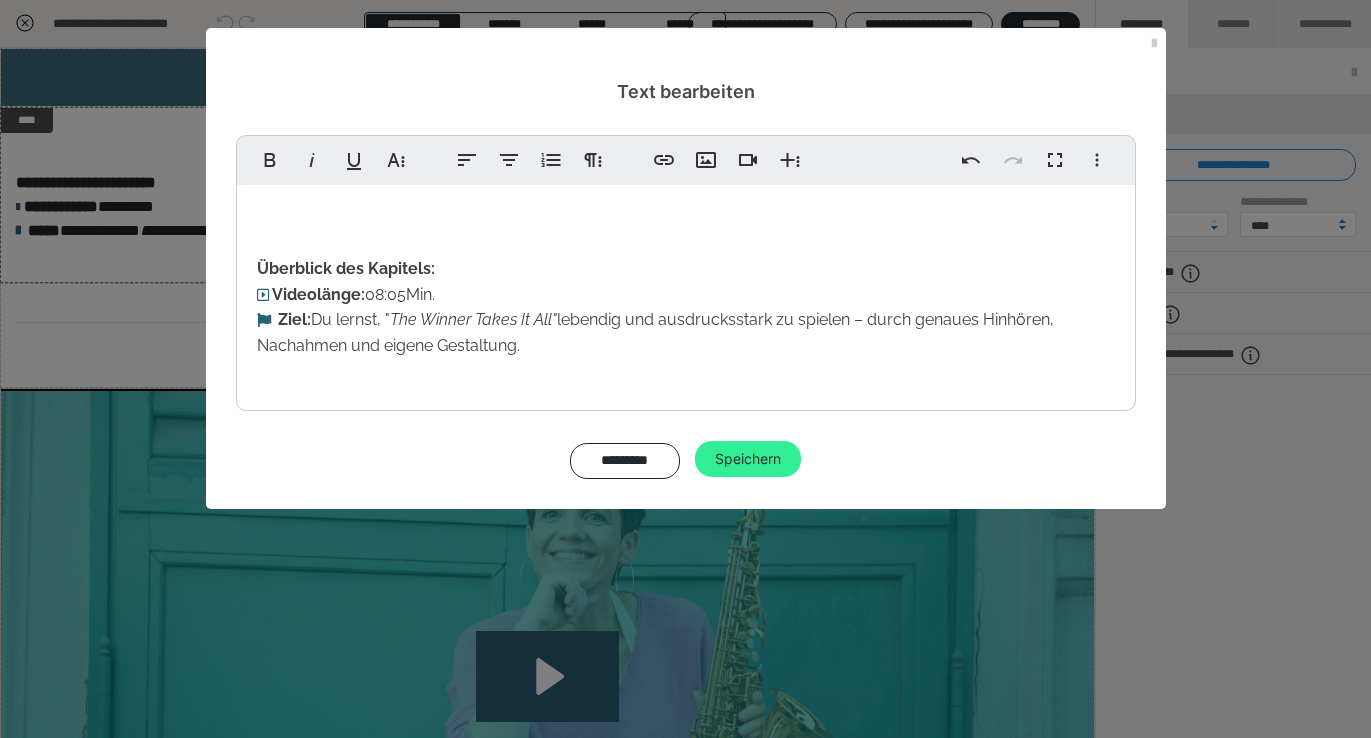 click on "Speichern" at bounding box center (748, 459) 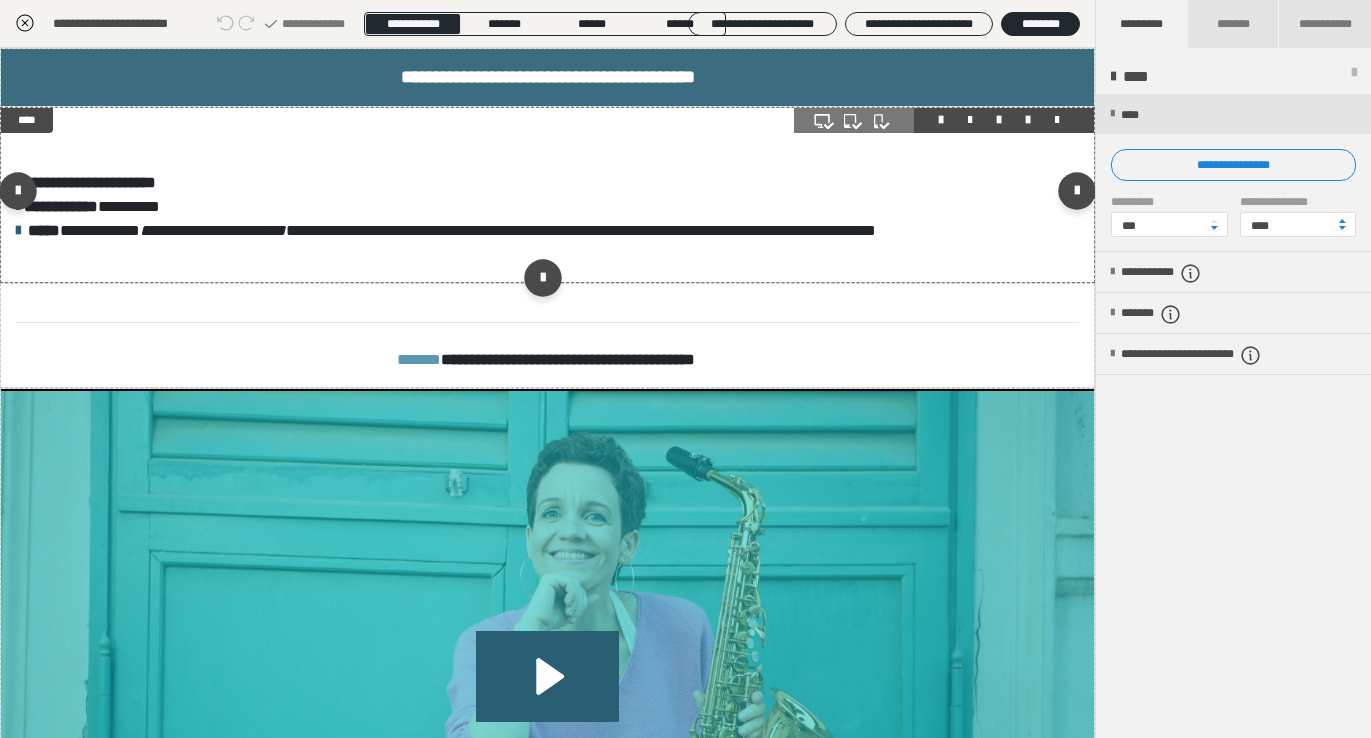 click at bounding box center [1028, 120] 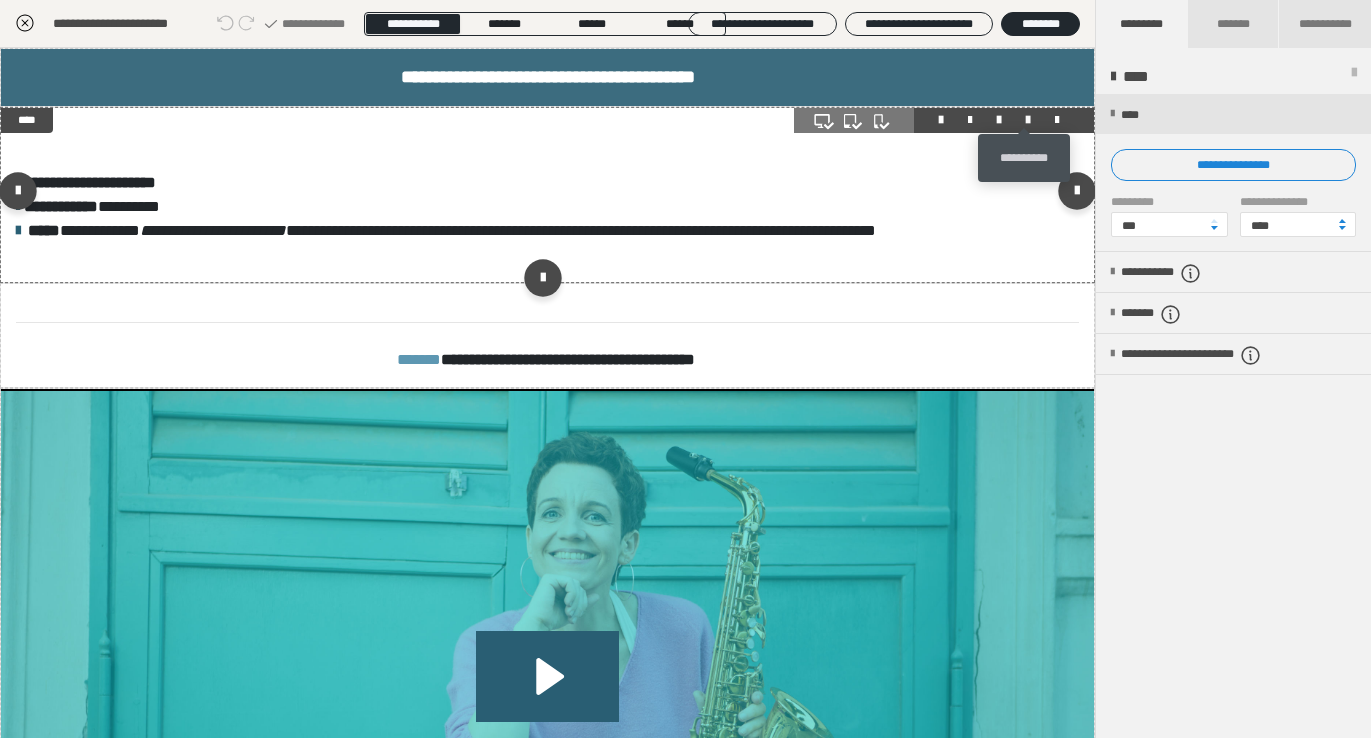 click at bounding box center [1028, 120] 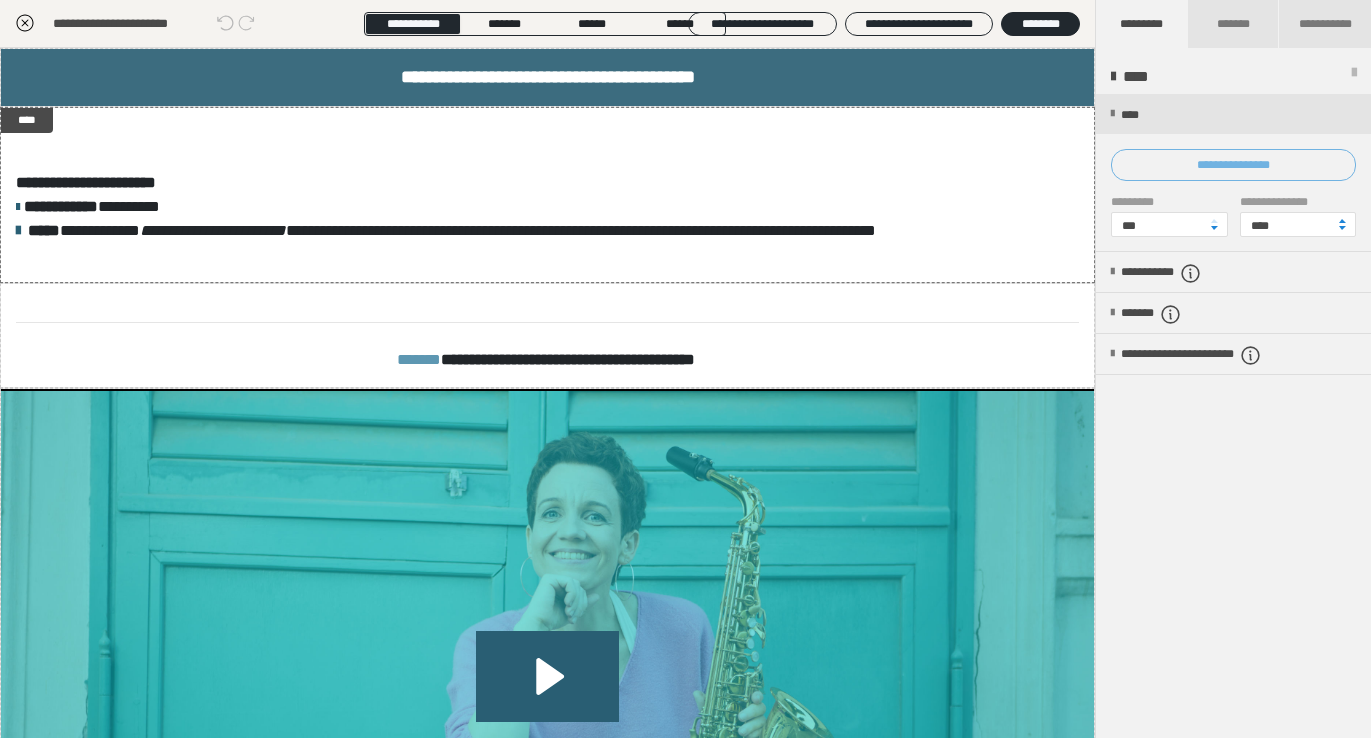 click on "**********" at bounding box center [1233, 165] 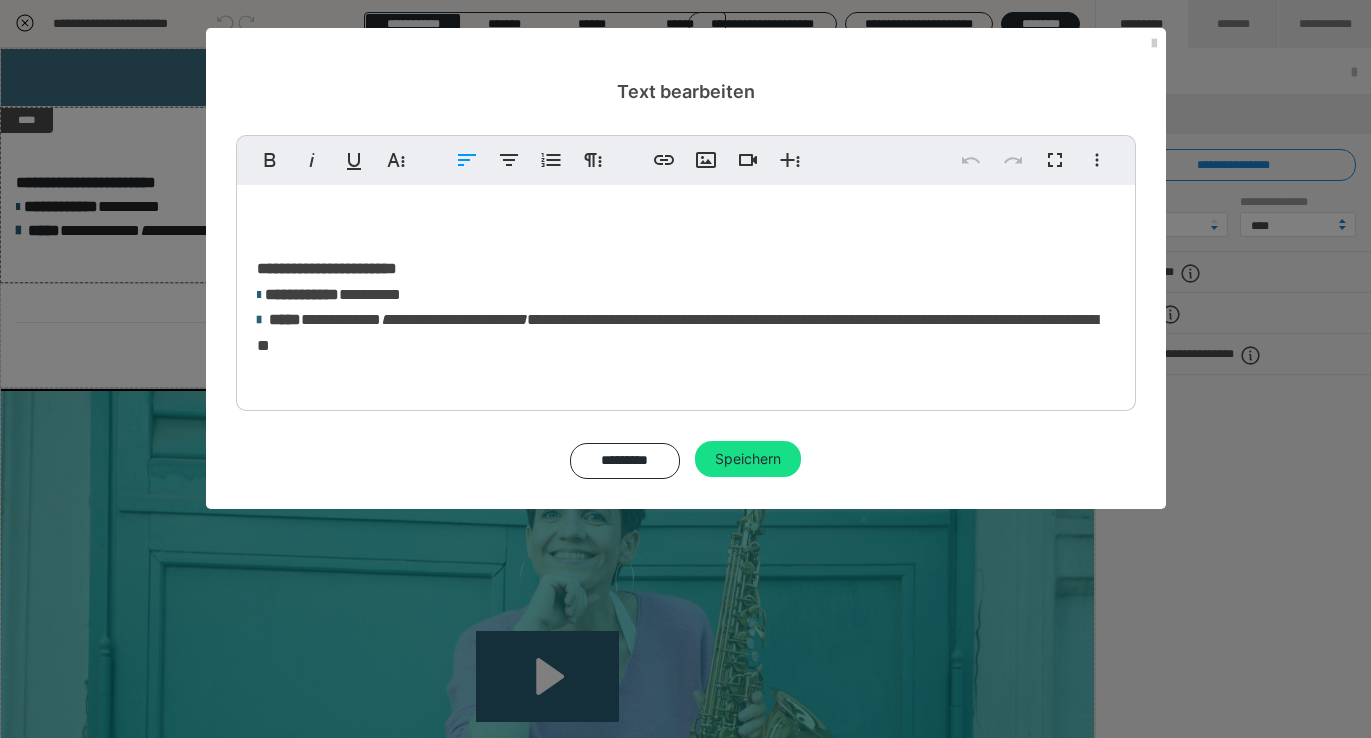 click on "**********" at bounding box center [685, 369] 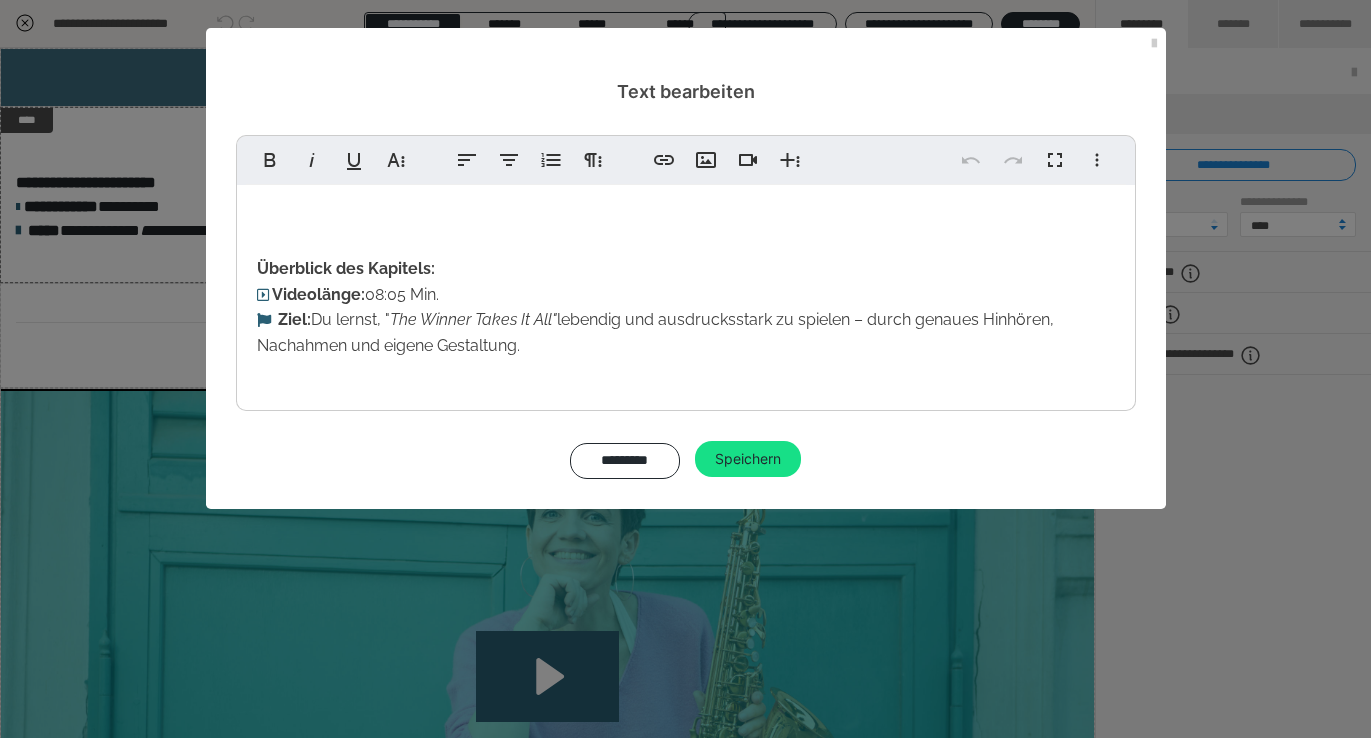 drag, startPoint x: 528, startPoint y: 345, endPoint x: 314, endPoint y: 314, distance: 216.23367 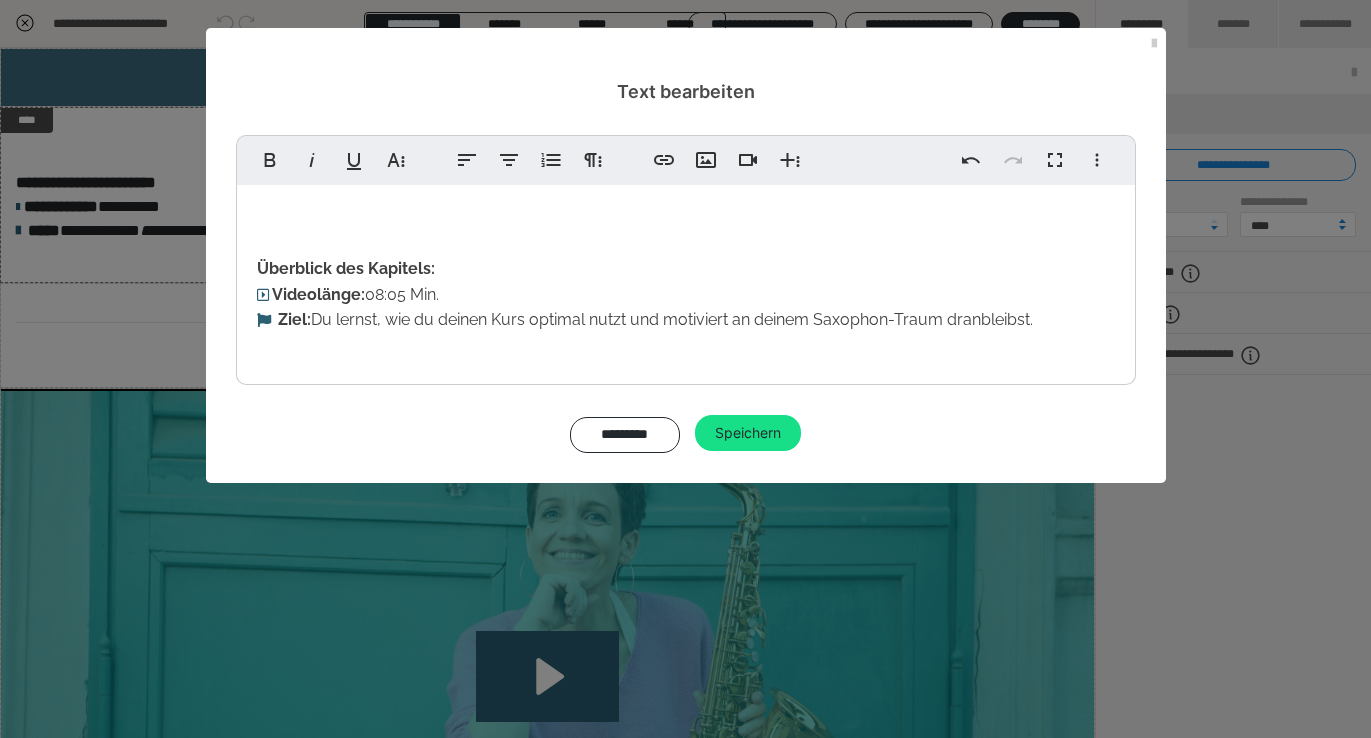 drag, startPoint x: 1050, startPoint y: 327, endPoint x: 310, endPoint y: 327, distance: 740 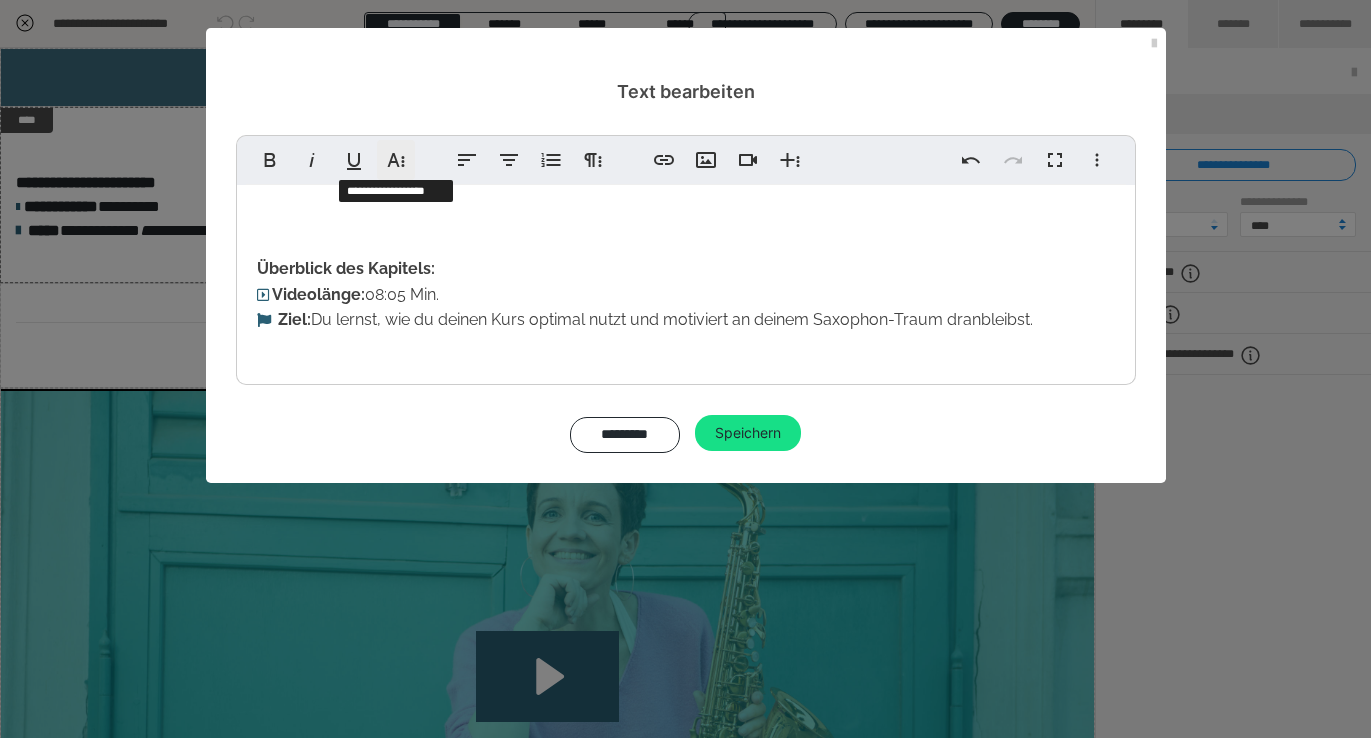 click 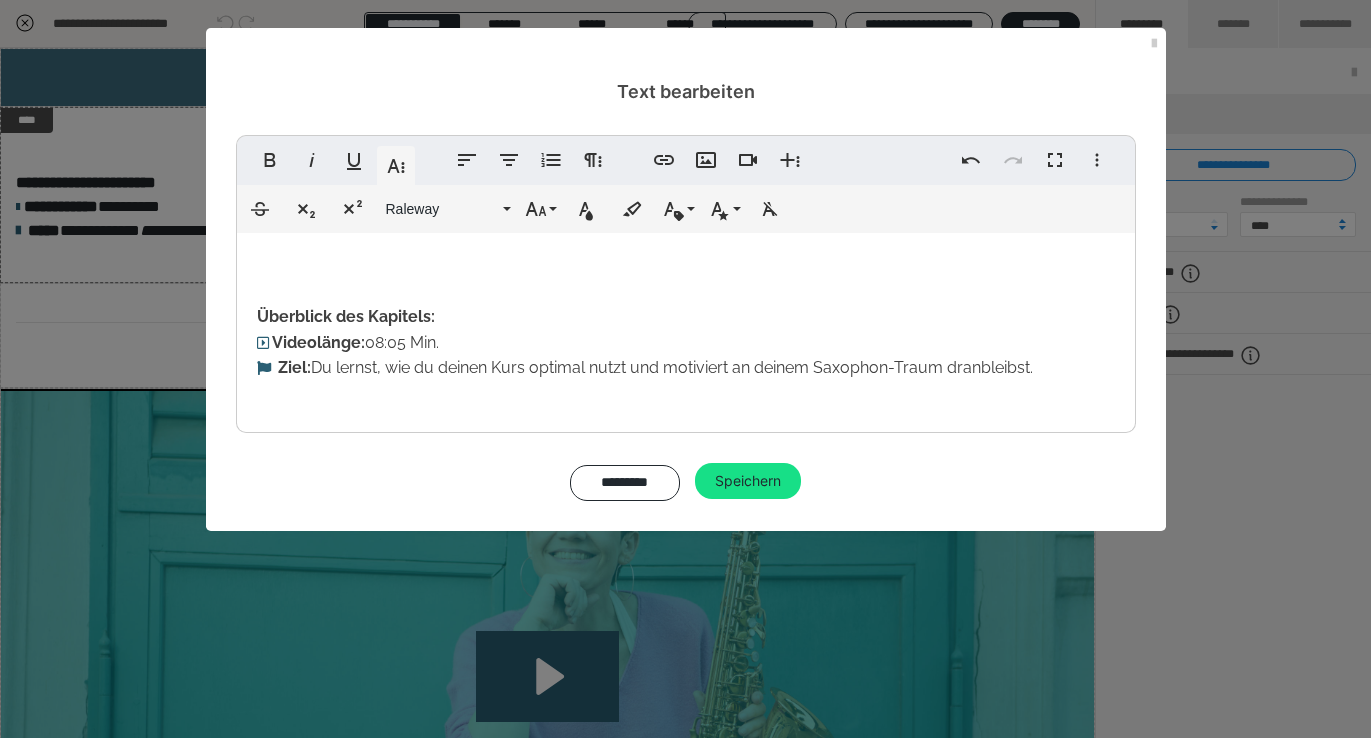 click 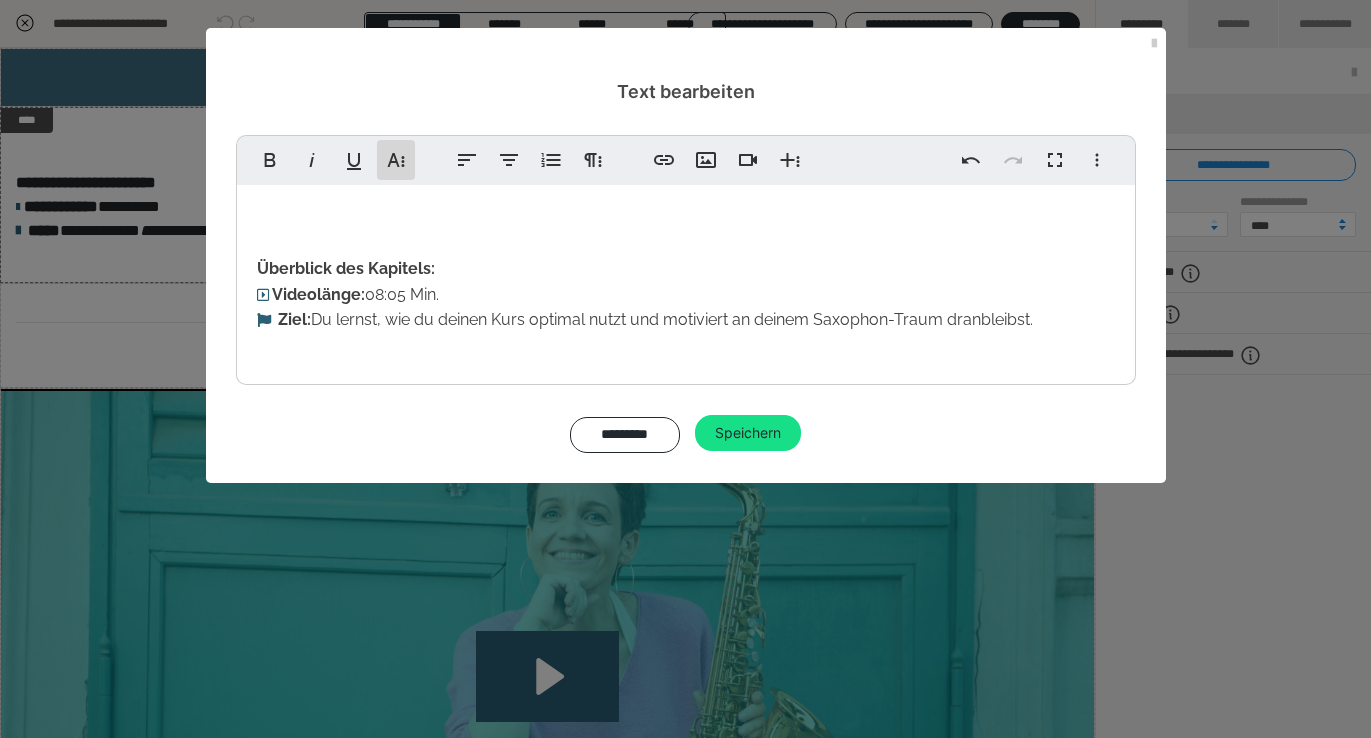 click 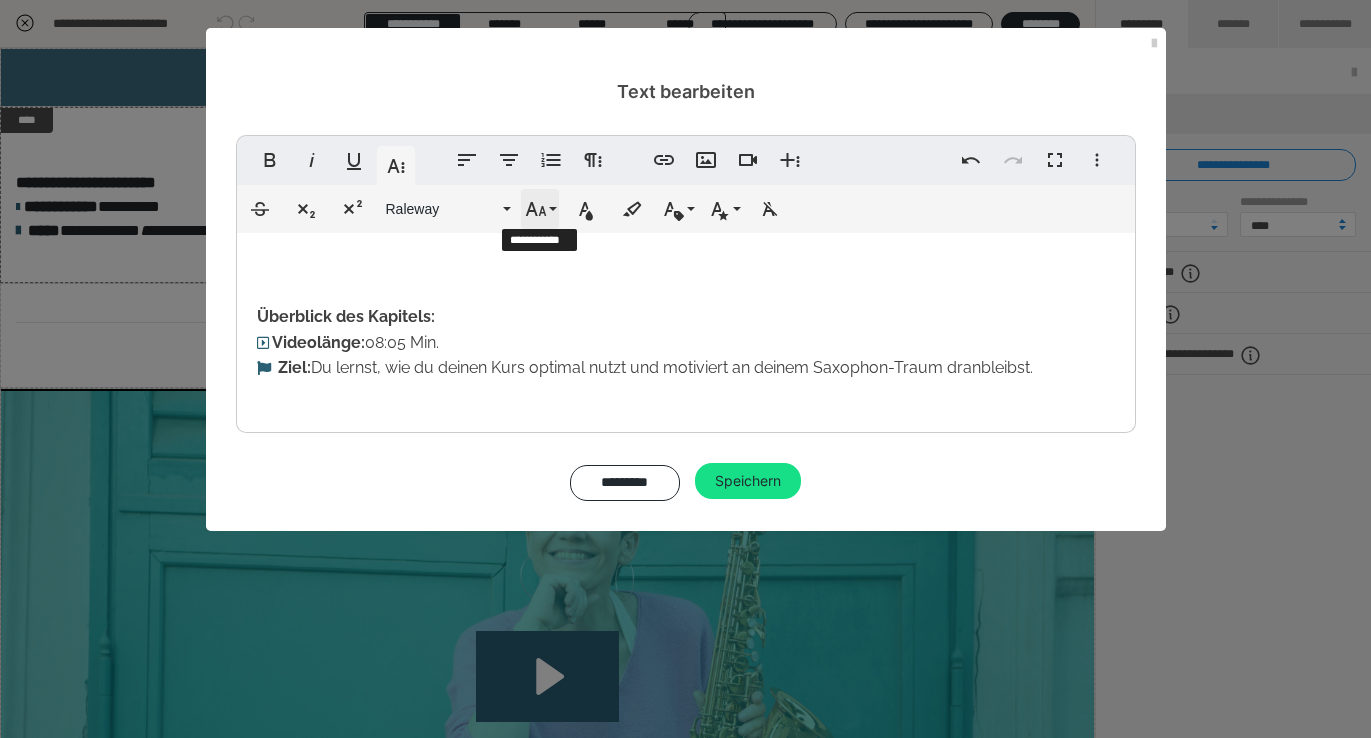 click on "Schriftgröße" at bounding box center [540, 209] 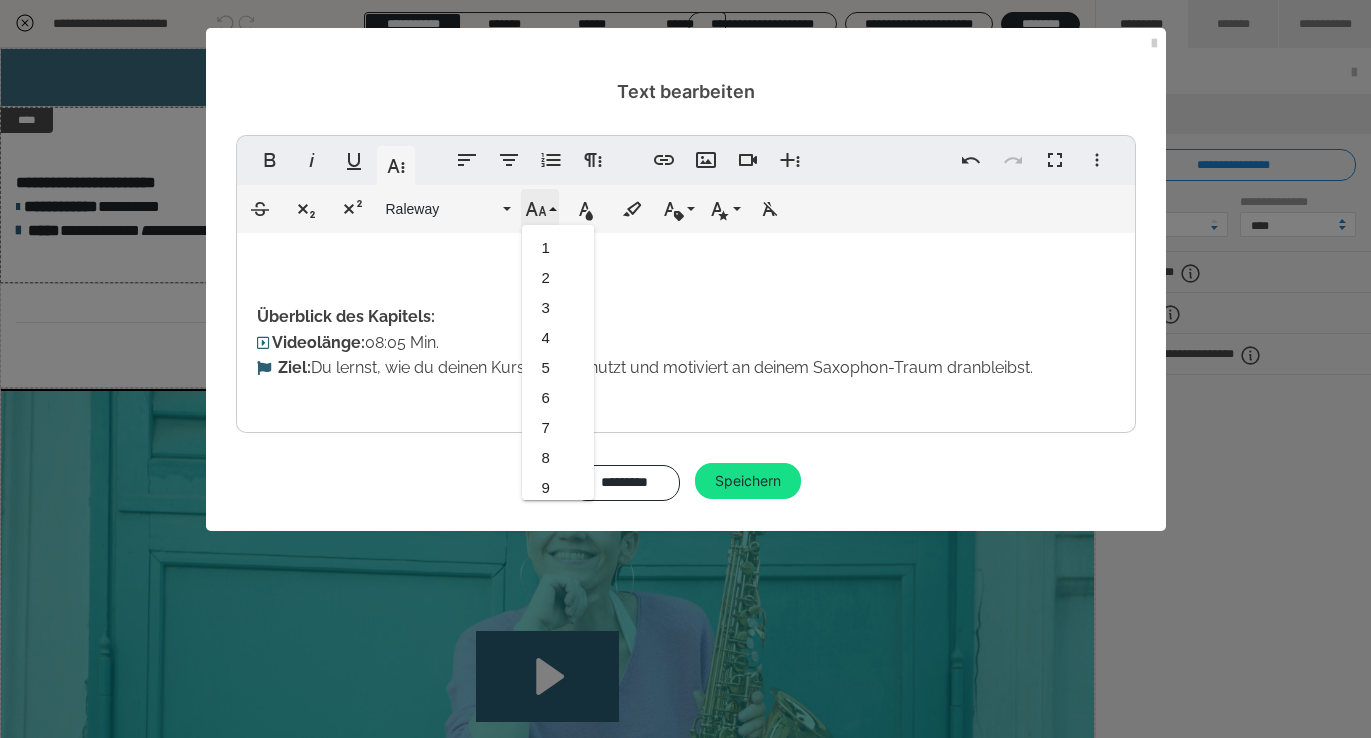 scroll, scrollTop: 473, scrollLeft: 0, axis: vertical 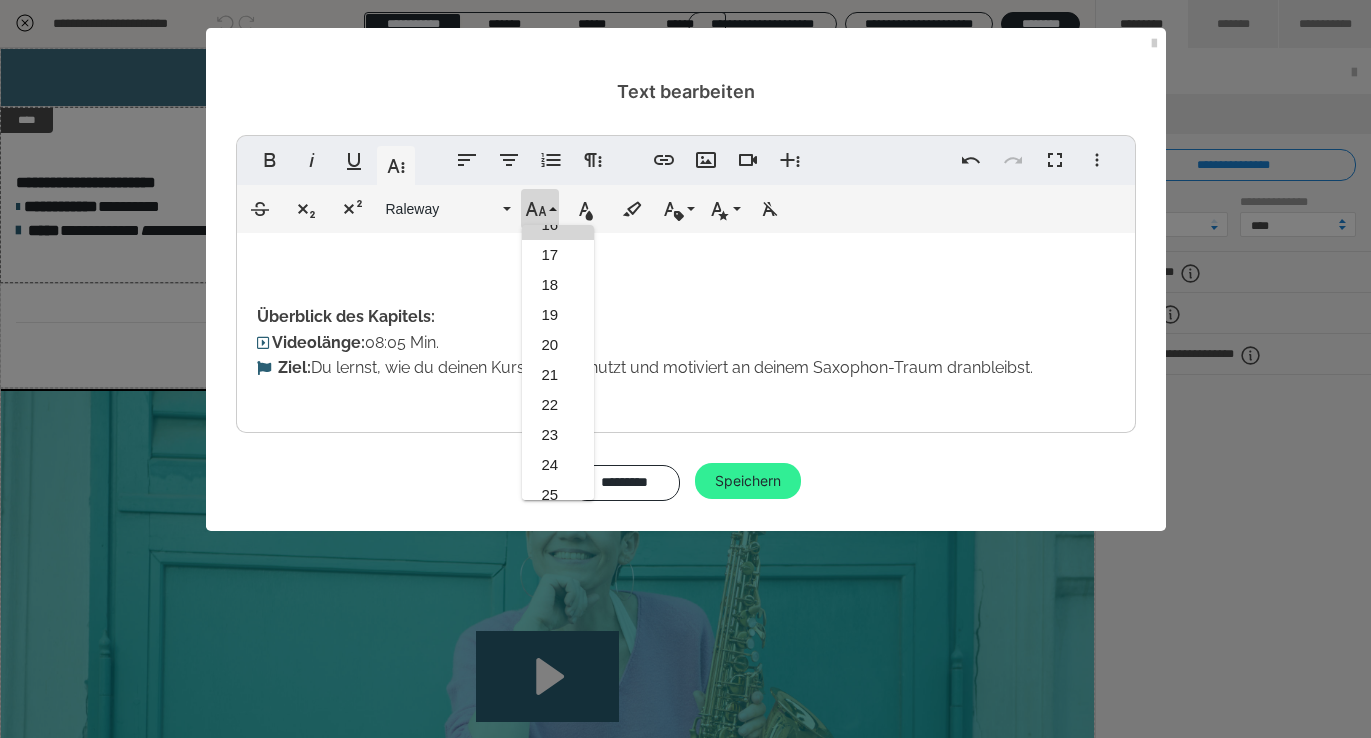 click on "Speichern" at bounding box center (748, 481) 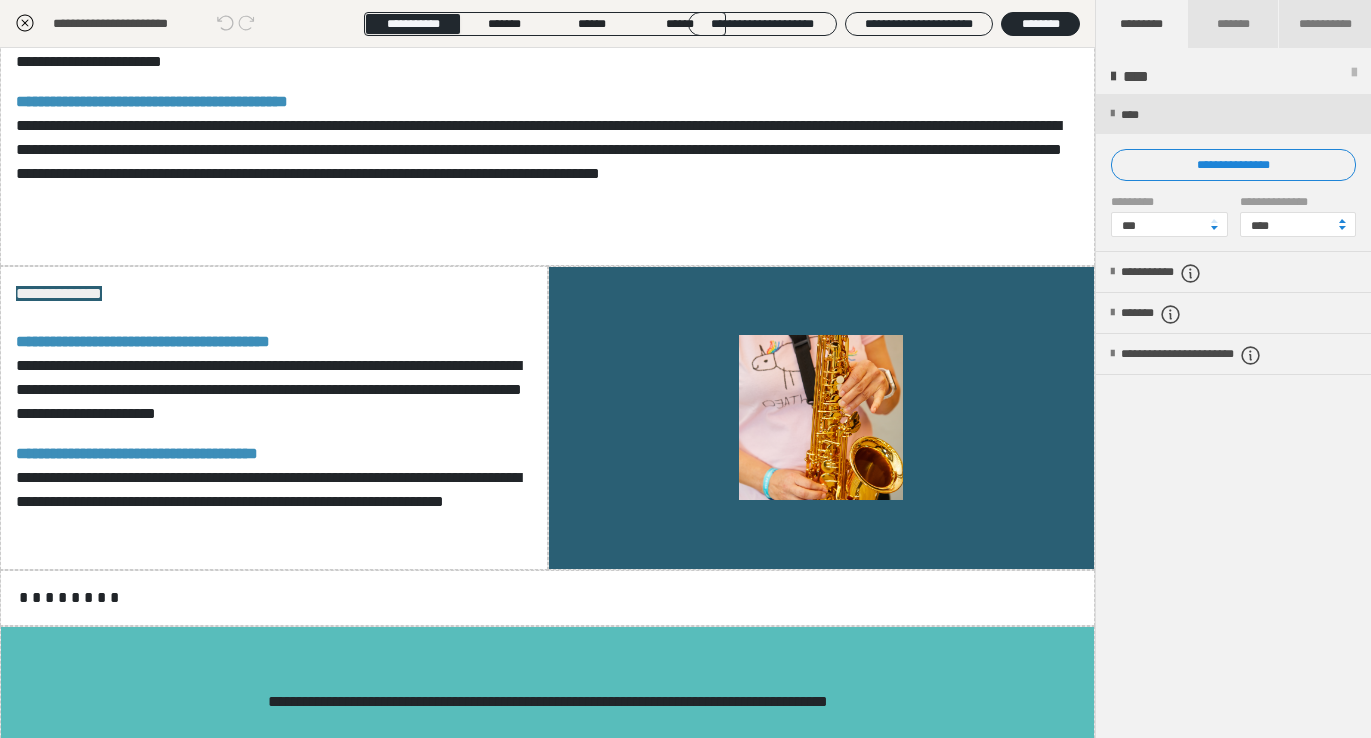 scroll, scrollTop: 1468, scrollLeft: 0, axis: vertical 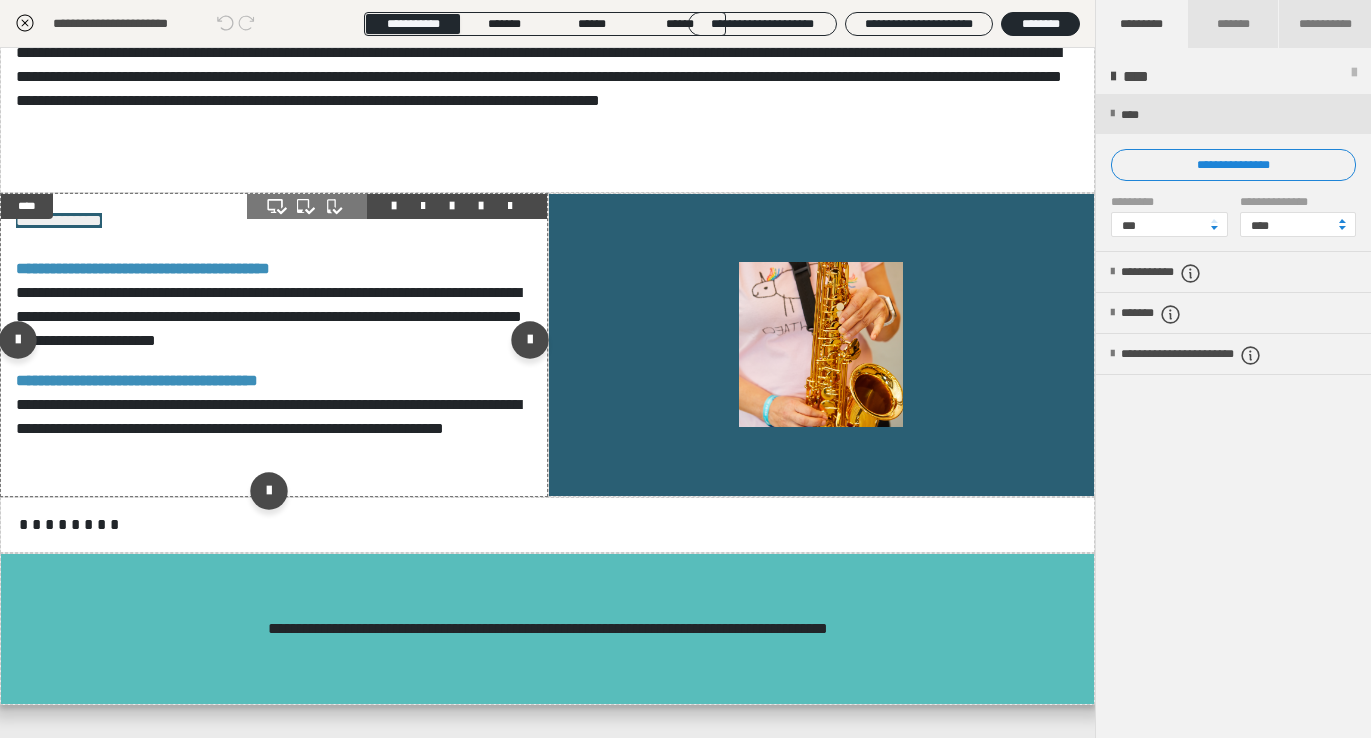click at bounding box center (397, 206) 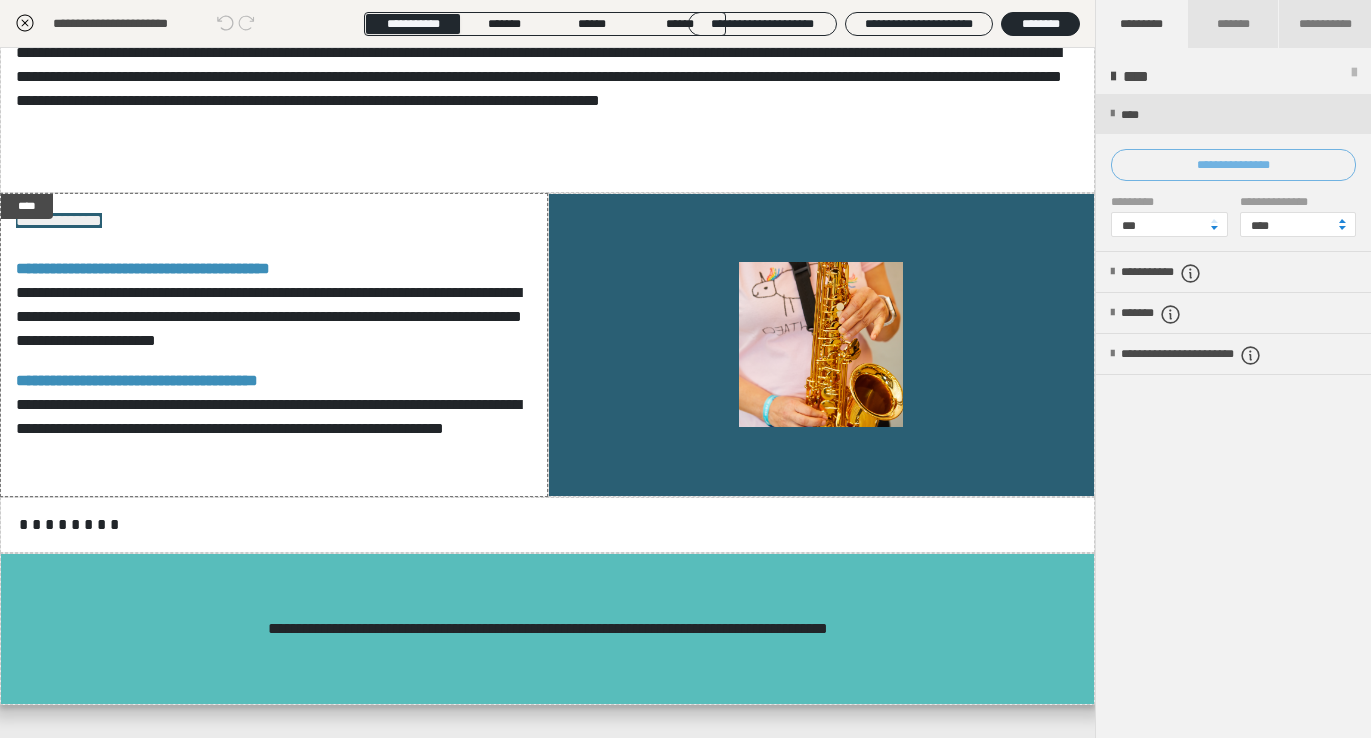 click on "**********" at bounding box center [1233, 165] 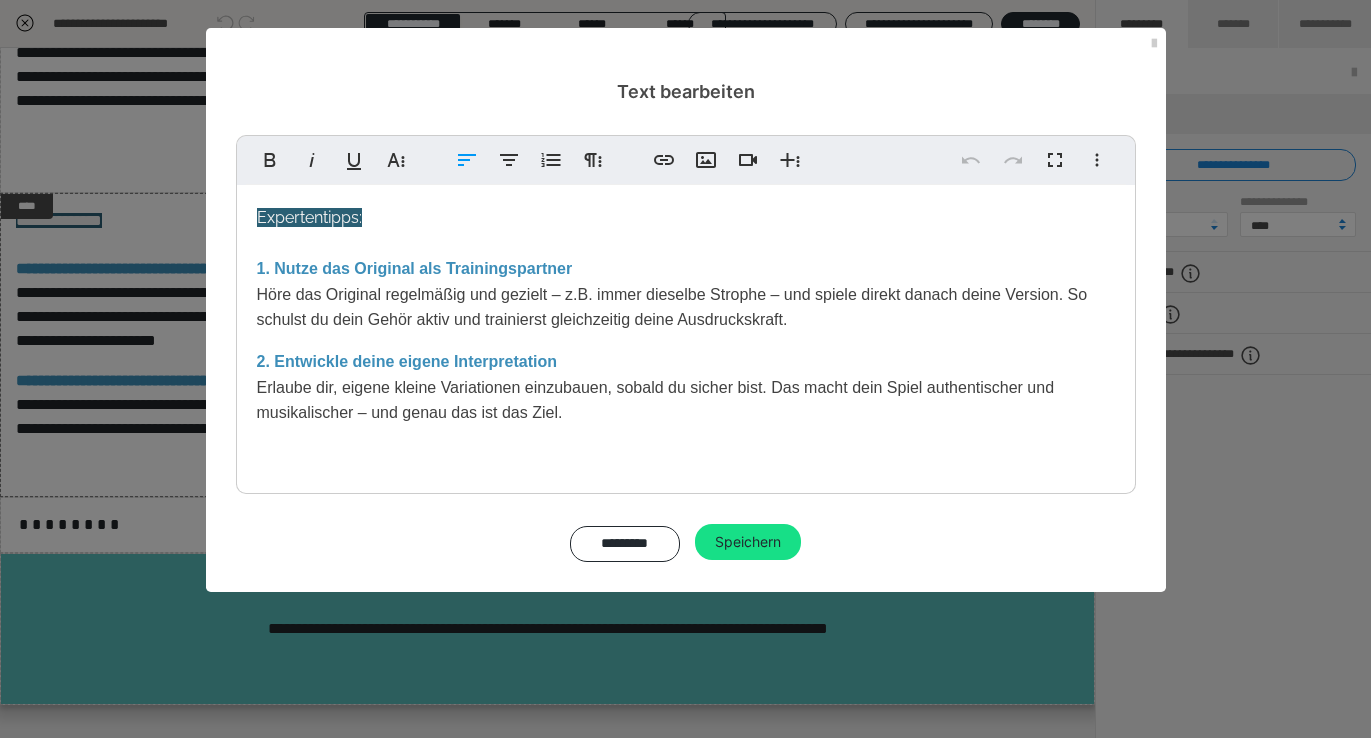 drag, startPoint x: 584, startPoint y: 414, endPoint x: 616, endPoint y: 436, distance: 38.832977 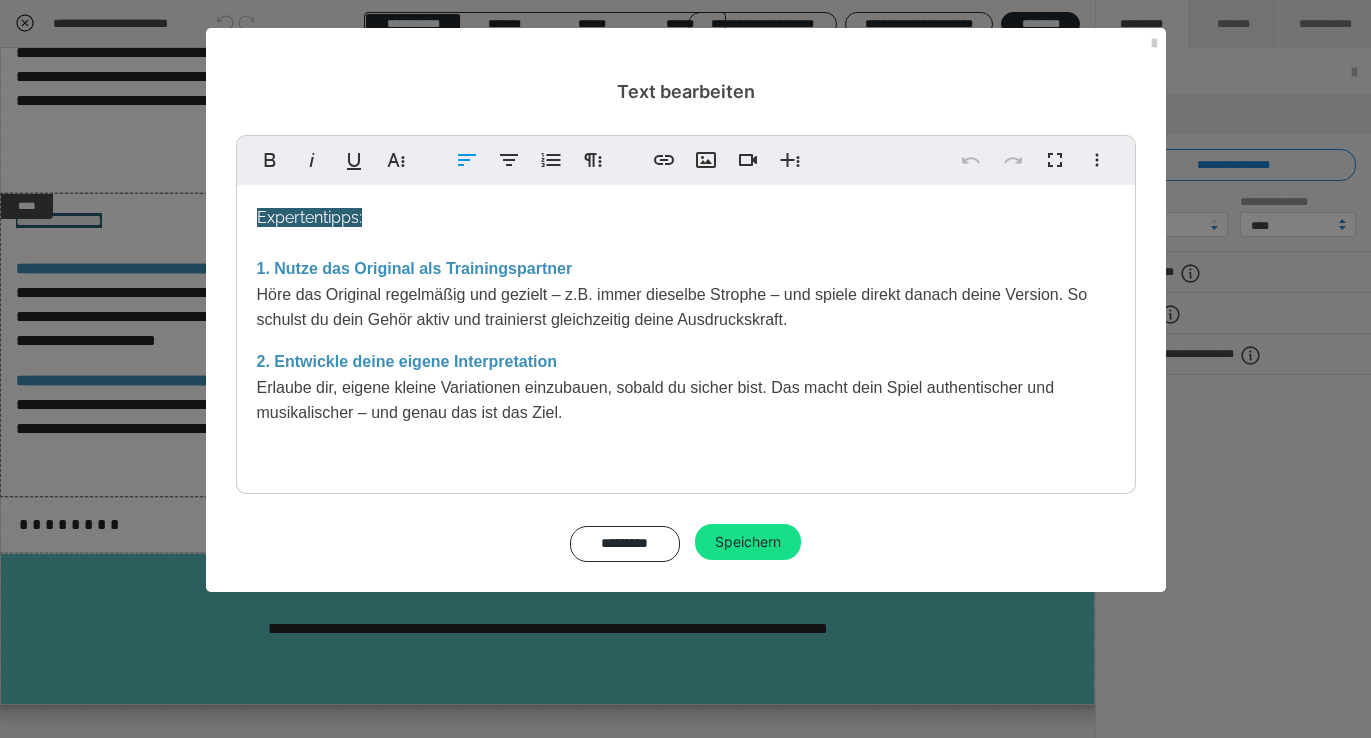 click on "2. Entwickle deine eigene Interpretation Erlaube dir, eigene kleine Variationen einzubauen, sobald du sicher bist. Das macht dein Spiel authentischer und musikalischer – und genau das ist das Ziel." at bounding box center [686, 398] 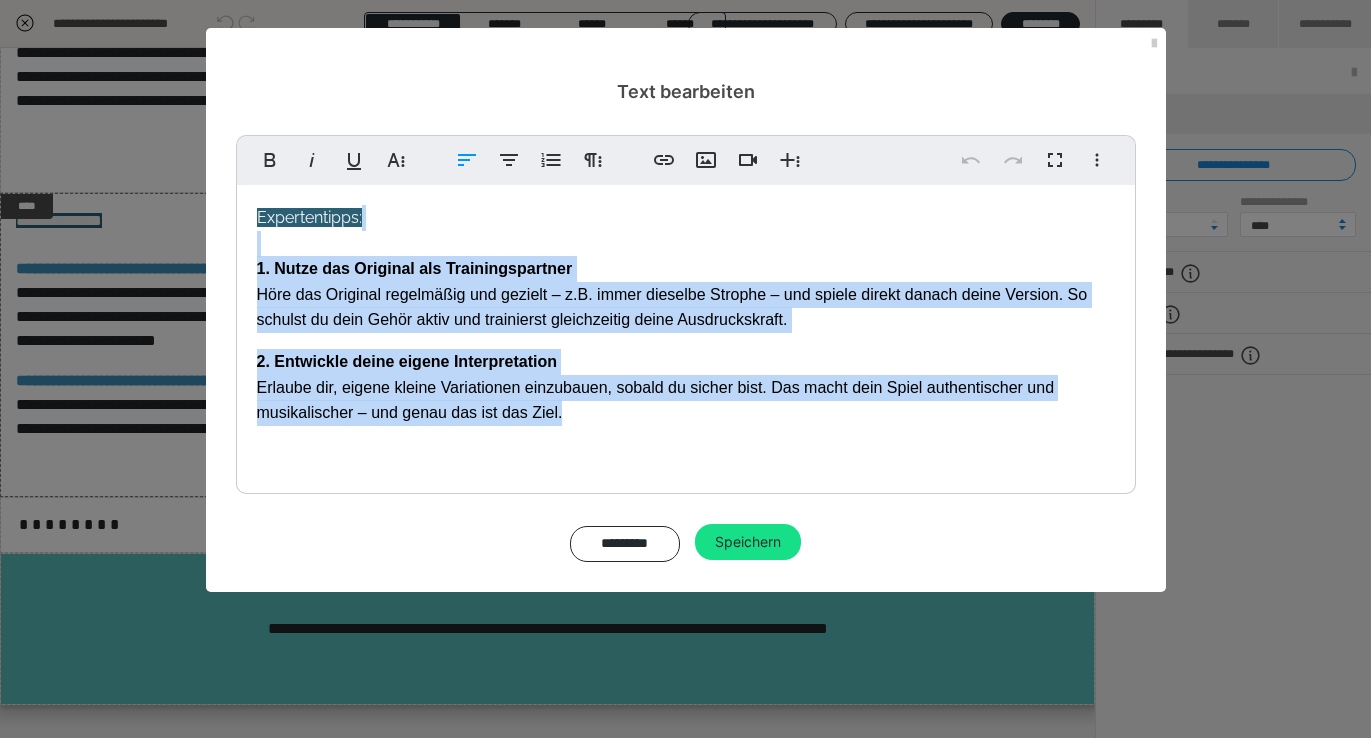drag, startPoint x: 370, startPoint y: 313, endPoint x: 234, endPoint y: 235, distance: 156.7801 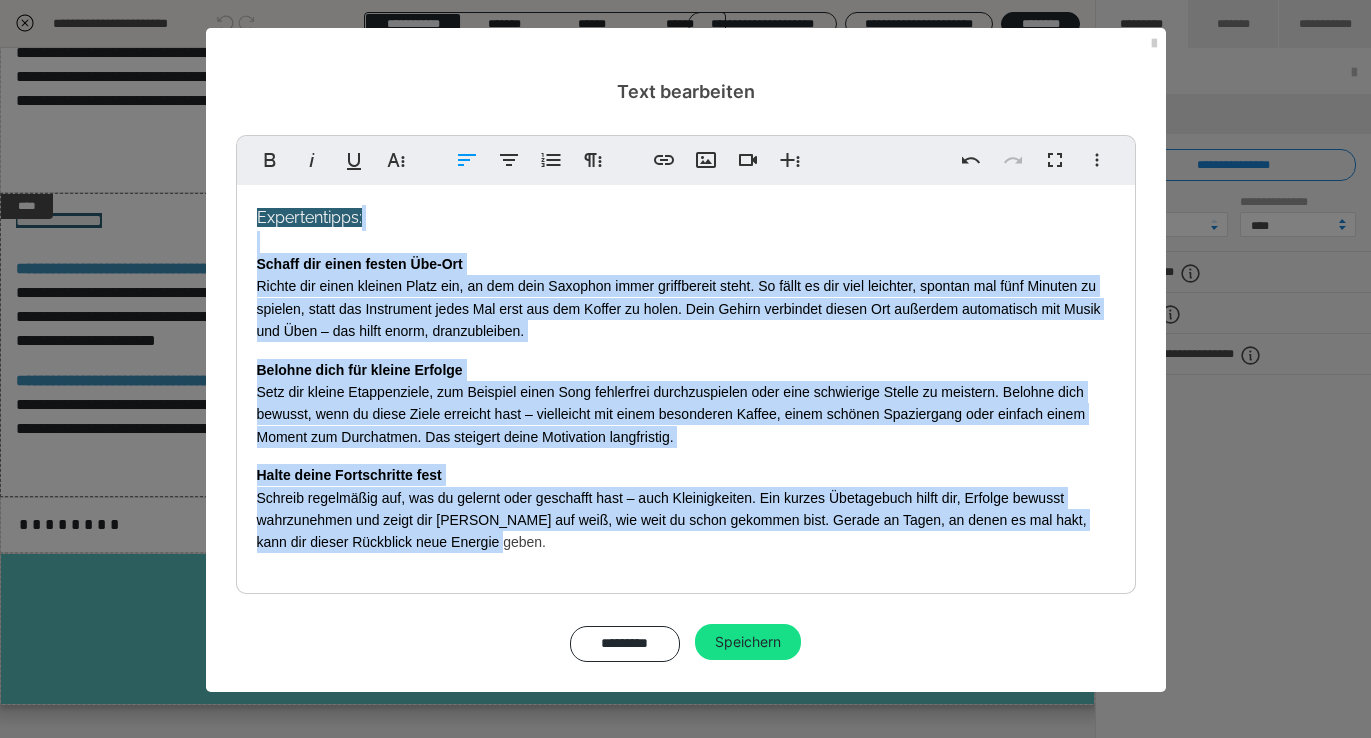 drag, startPoint x: 513, startPoint y: 546, endPoint x: 246, endPoint y: 243, distance: 403.85394 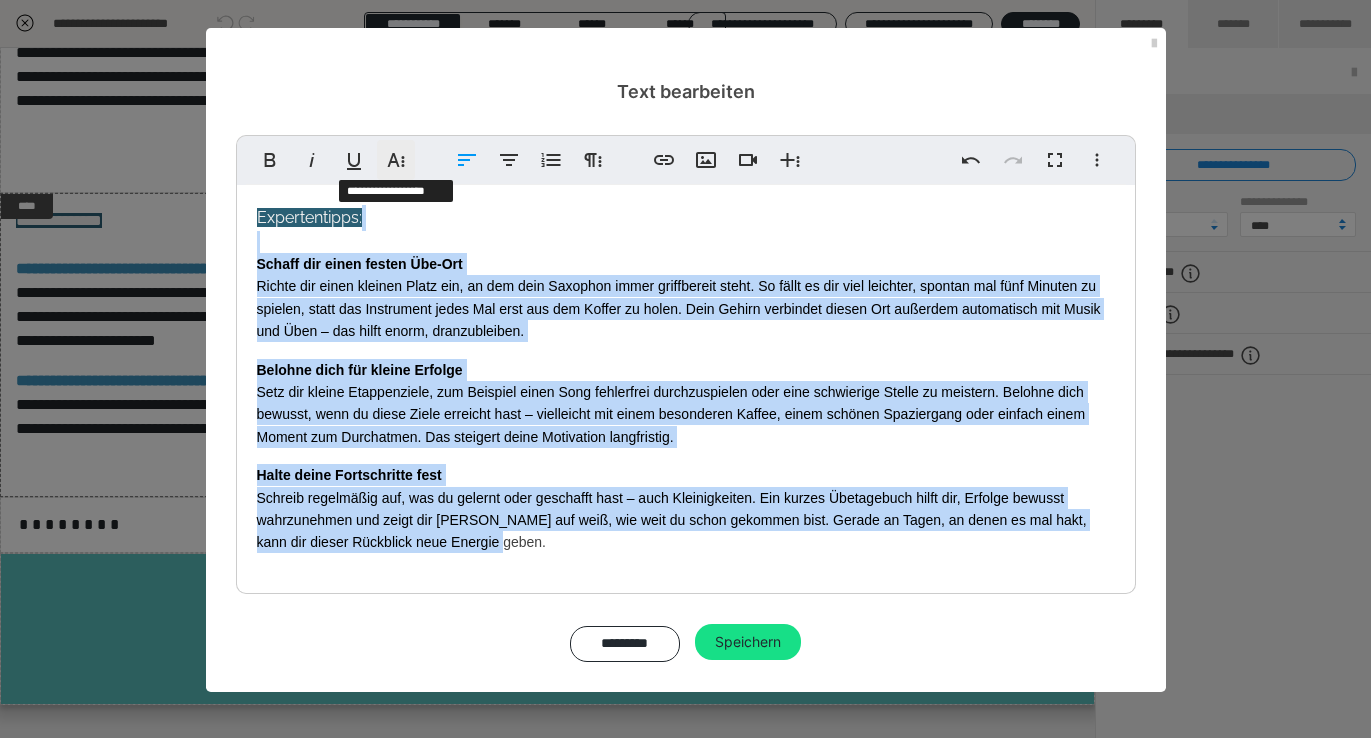 click 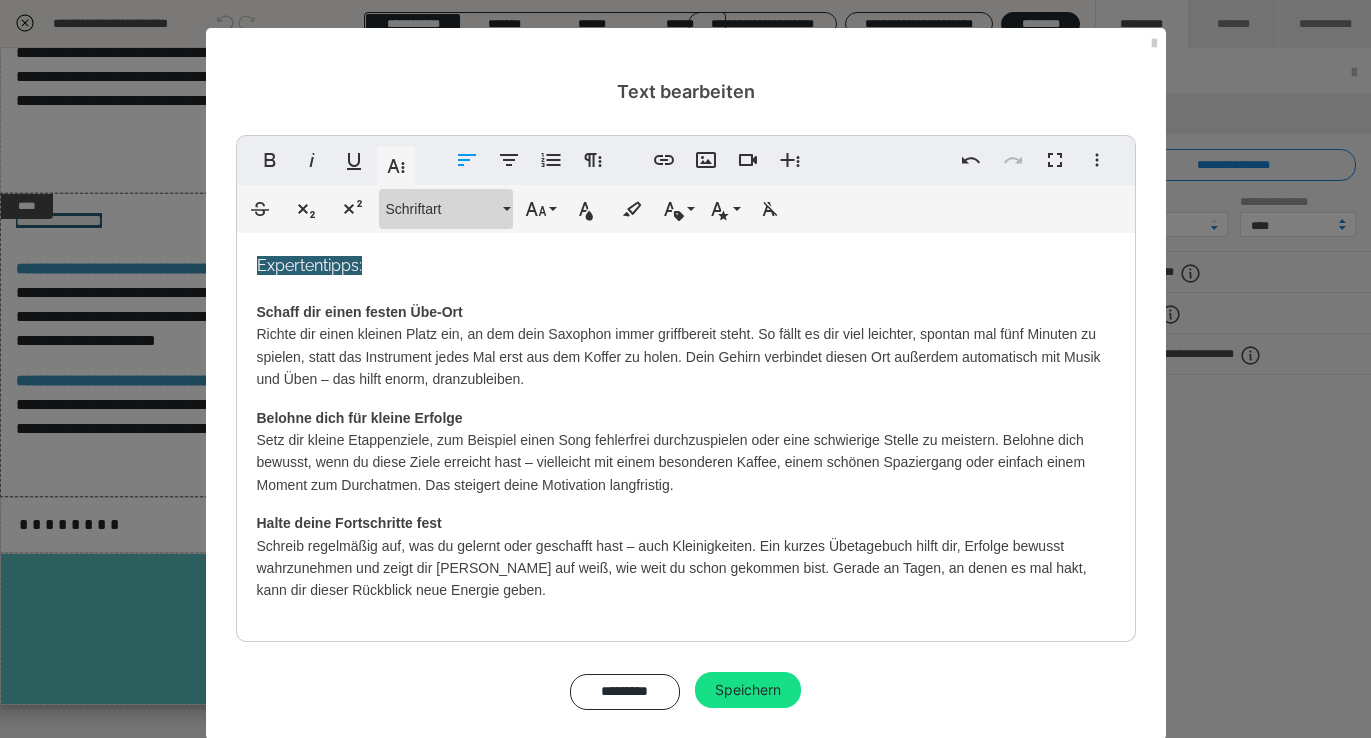 click on "Schriftart" at bounding box center (446, 209) 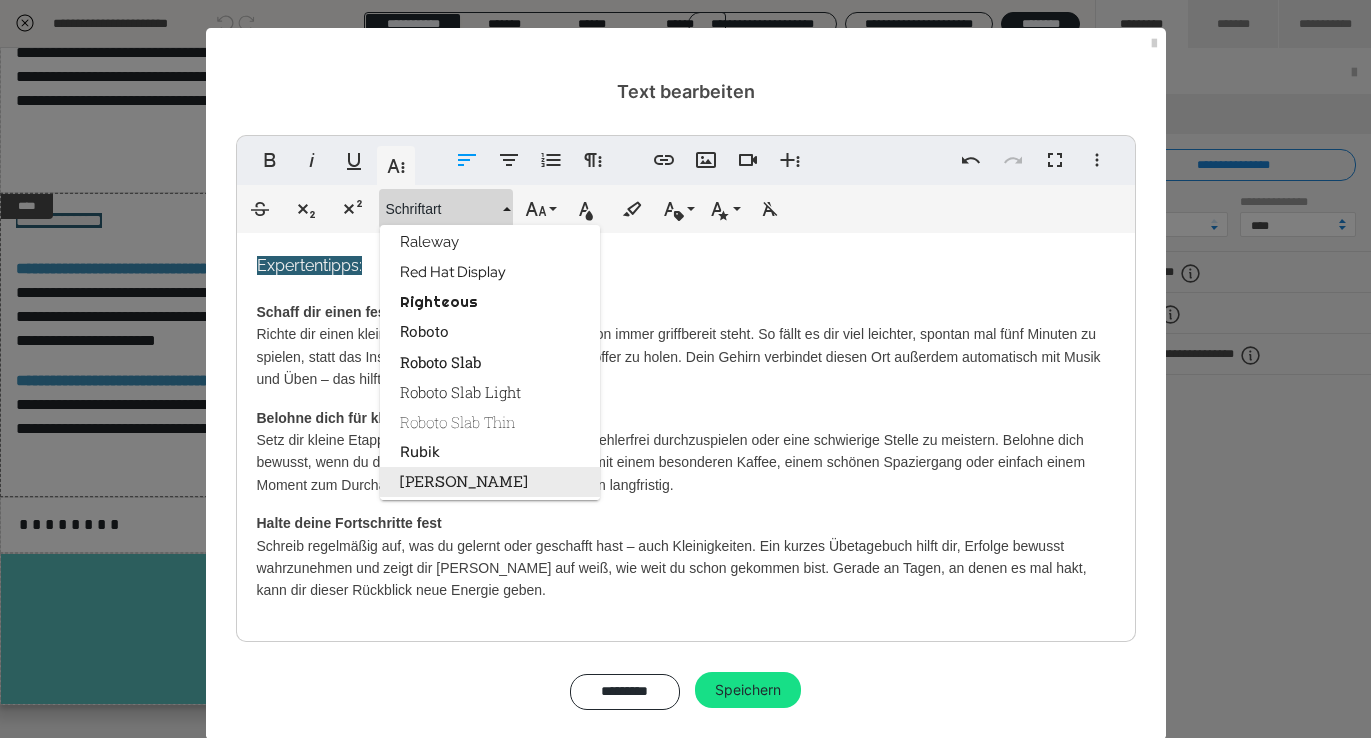 scroll, scrollTop: 2705, scrollLeft: 0, axis: vertical 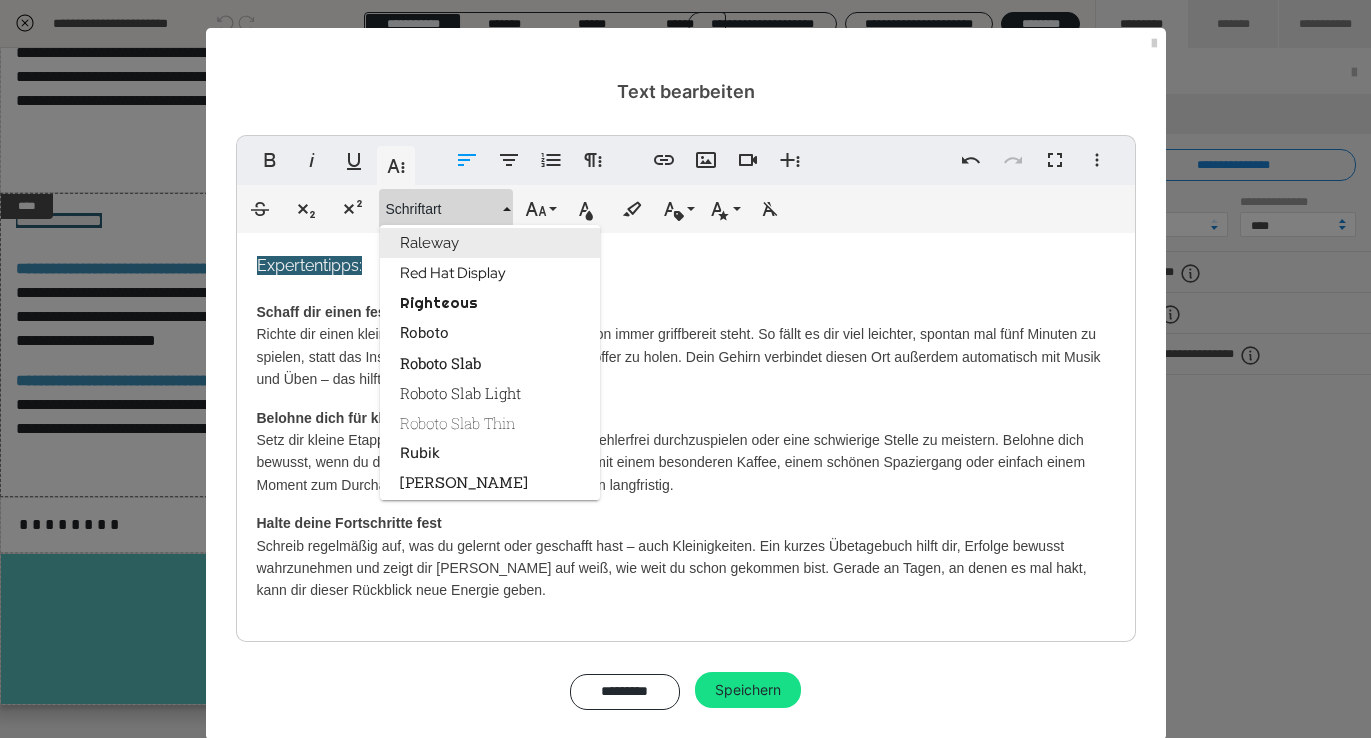 click on "Raleway" at bounding box center [490, 243] 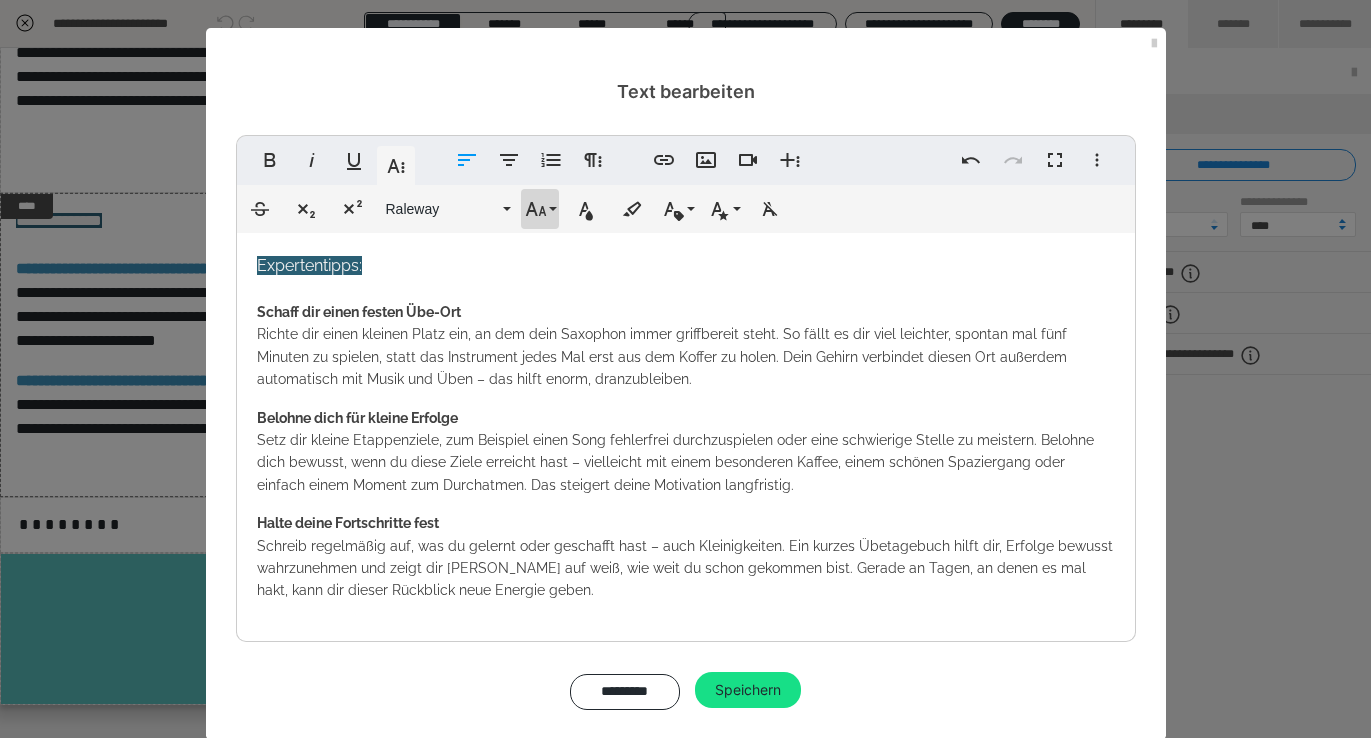 click on "Schriftgröße" at bounding box center [540, 209] 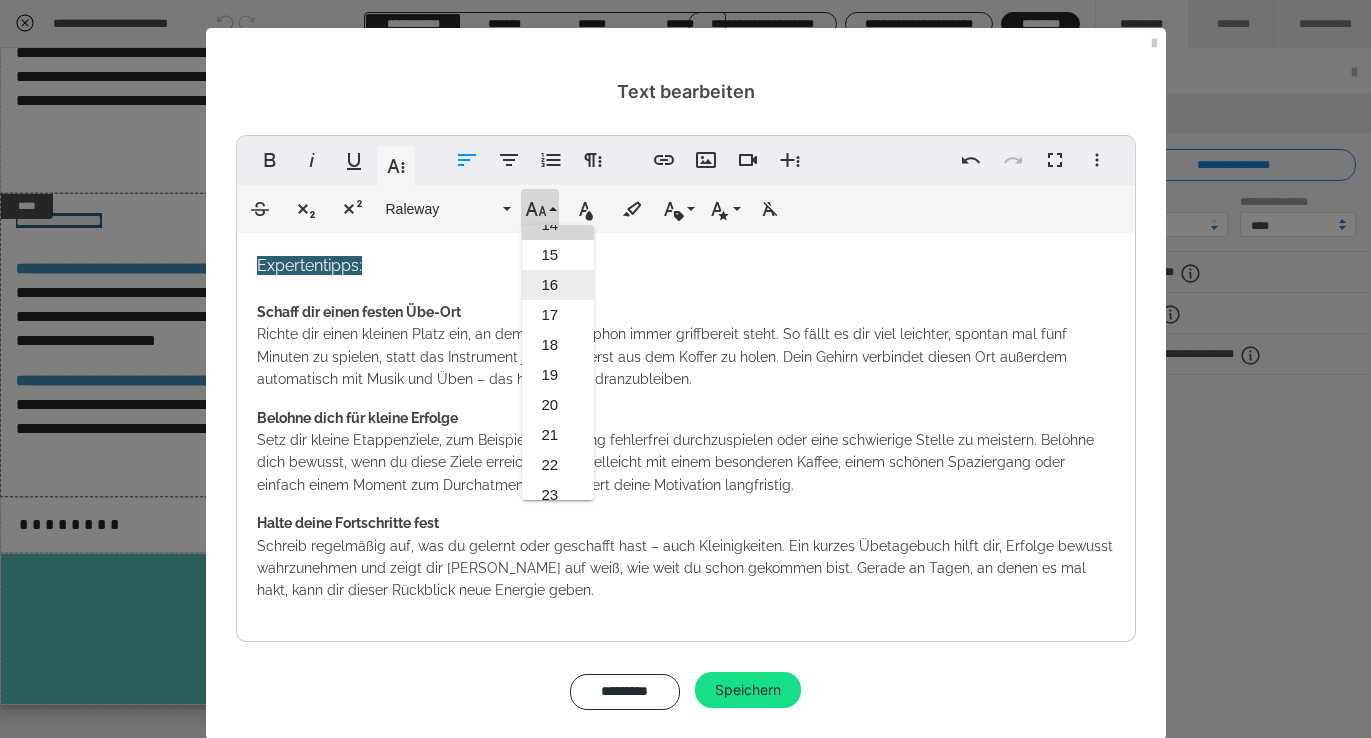 click on "16" at bounding box center [558, 285] 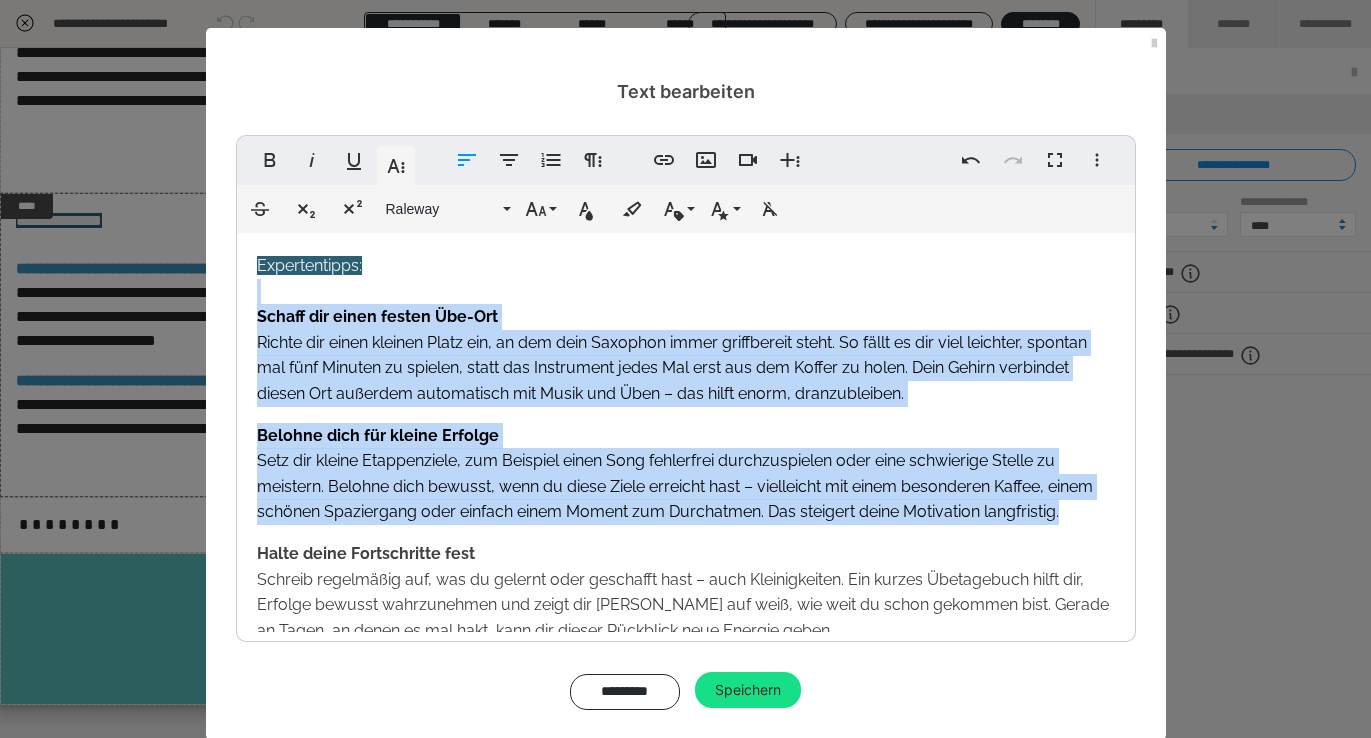 click on "Expertentipps:  Schaff dir einen festen Übe-Ort Richte dir einen kleinen Platz ein, an dem dein Saxophon immer griffbereit steht. So fällt es dir viel leichter, spontan mal fünf Minuten zu spielen, statt das Instrument jedes Mal erst aus dem Koffer zu holen. Dein Gehirn verbindet diesen Ort außerdem automatisch mit Musik und Üben – das hilft enorm, dranzubleiben. Belohne dich für kleine Erfolge Setz dir kleine Etappenziele, zum Beispiel einen Song fehlerfrei durchzuspielen oder eine schwierige Stelle zu meistern. Belohne dich bewusst, wenn du diese Ziele erreicht hast – vielleicht mit einem besonderen Kaffee, einem schönen Spaziergang oder einfach einem Moment zum Durchatmen. Das steigert deine Motivation langfristig. Halte deine Fortschritte fest ​" at bounding box center [686, 480] 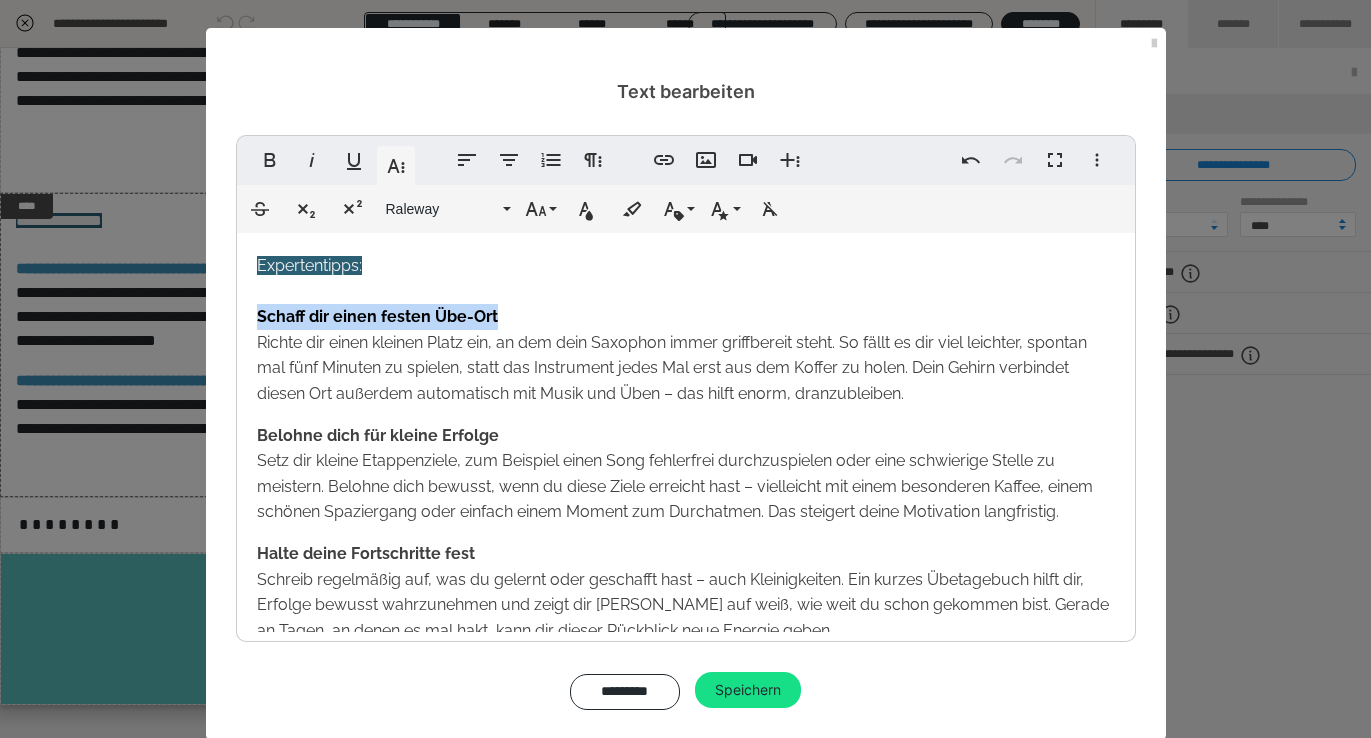 drag, startPoint x: 475, startPoint y: 313, endPoint x: 248, endPoint y: 312, distance: 227.0022 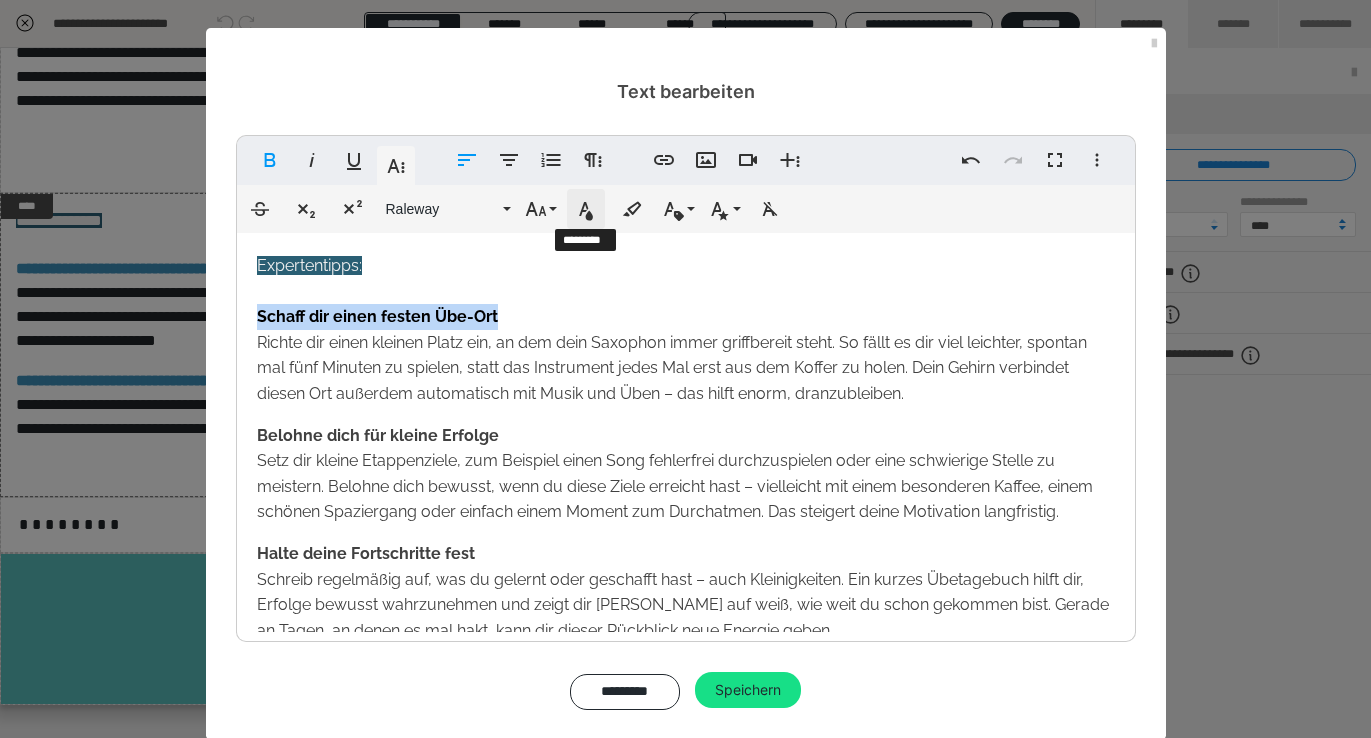 click 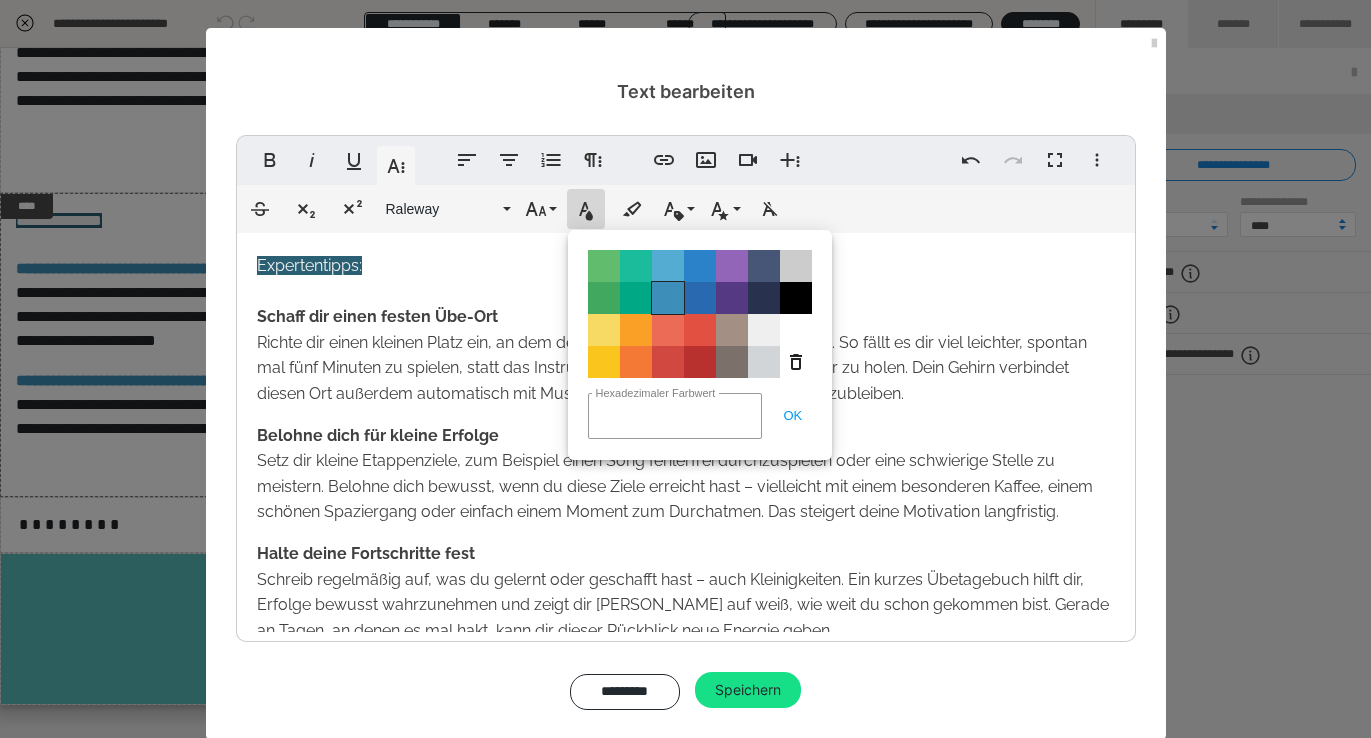 click on "Color#3D8EB9" at bounding box center (668, 298) 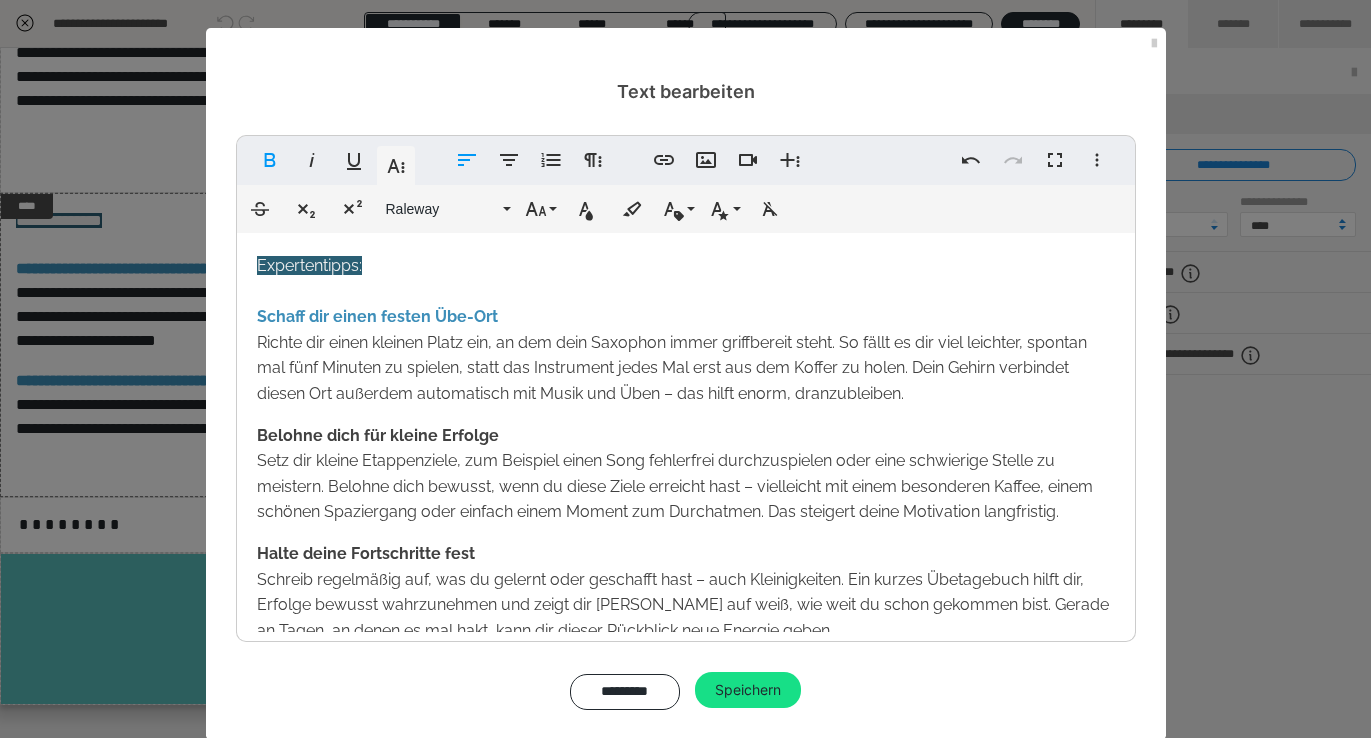 click on "Belohne dich für kleine Erfolge Setz dir kleine Etappenziele, zum Beispiel einen Song fehlerfrei durchzuspielen oder eine schwierige Stelle zu meistern. Belohne dich bewusst, wenn du diese Ziele erreicht hast – vielleicht mit einem besonderen Kaffee, einem schönen Spaziergang oder einfach einem Moment zum Durchatmen. Das steigert deine Motivation langfristig." at bounding box center (686, 474) 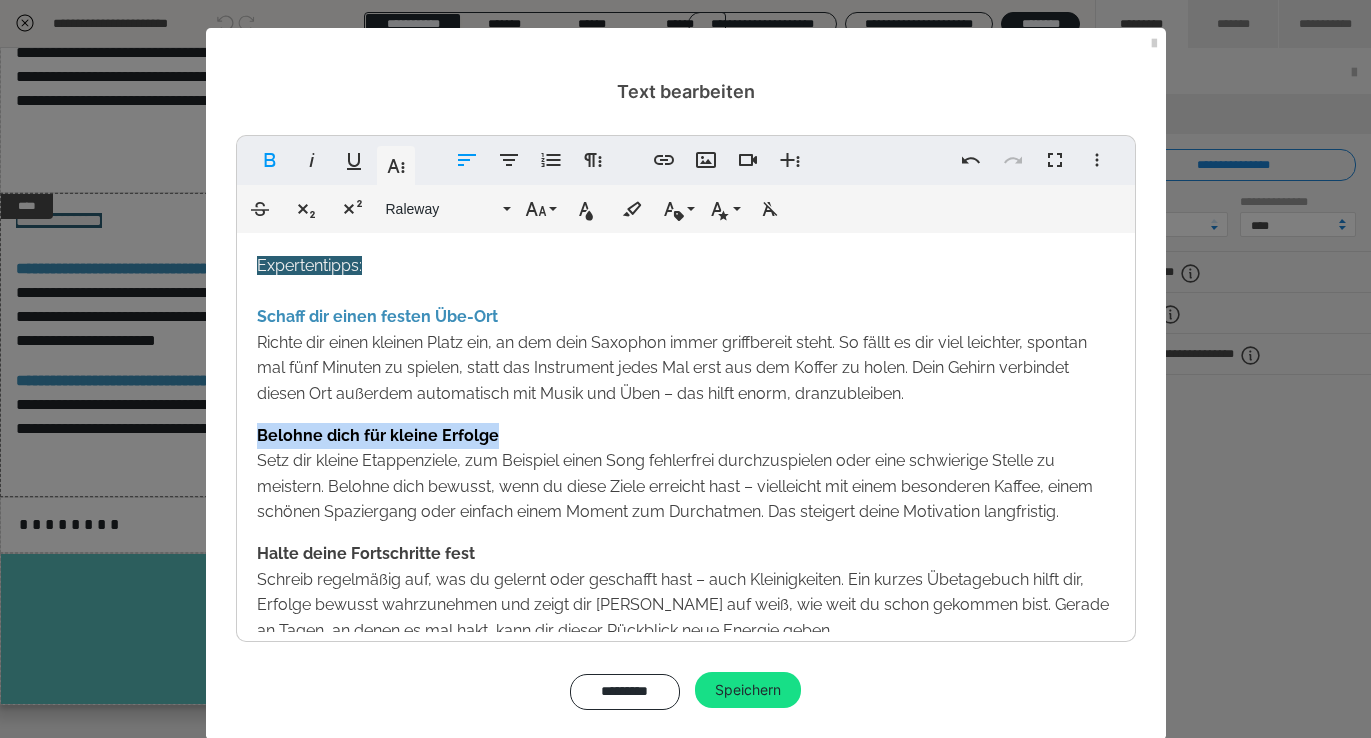 drag, startPoint x: 501, startPoint y: 427, endPoint x: 231, endPoint y: 418, distance: 270.14996 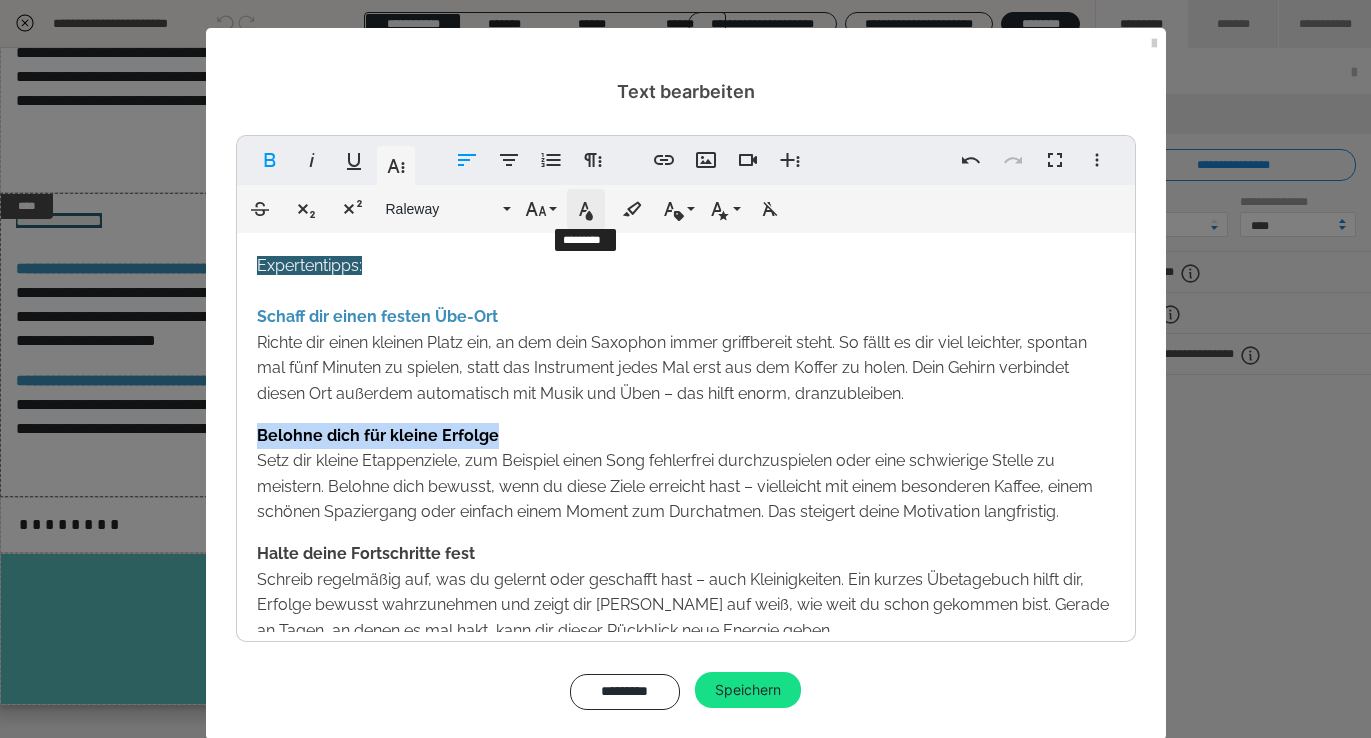 click 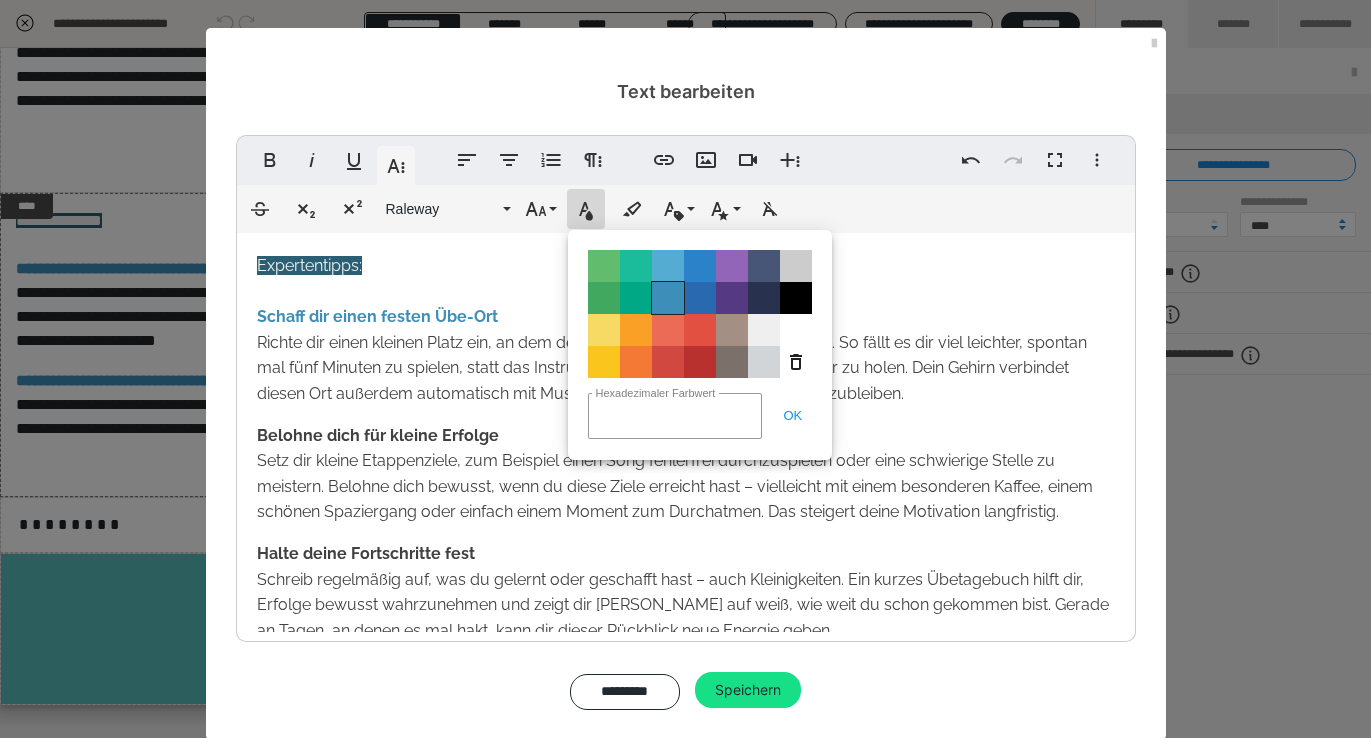 click on "Color#3D8EB9" at bounding box center (668, 298) 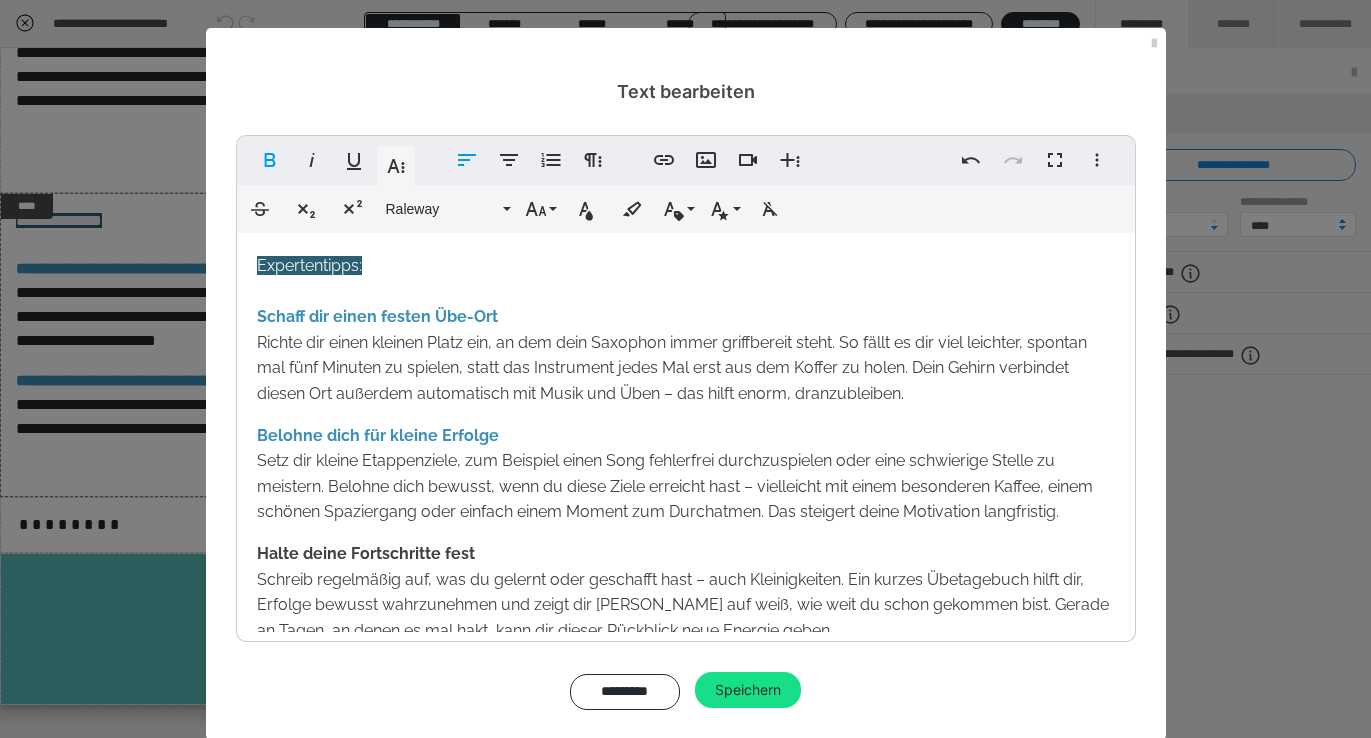 click on "Halte deine Fortschritte fest Schreib regelmäßig auf, was du gelernt oder geschafft hast – auch Kleinigkeiten. Ein kurzes Übetagebuch hilft dir, Erfolge bewusst wahrzunehmen und zeigt dir schwarz auf weiß, wie weit du schon gekommen bist. Gerade an Tagen, an denen es mal hakt, kann dir dieser Rückblick neue Energie geben." at bounding box center (686, 592) 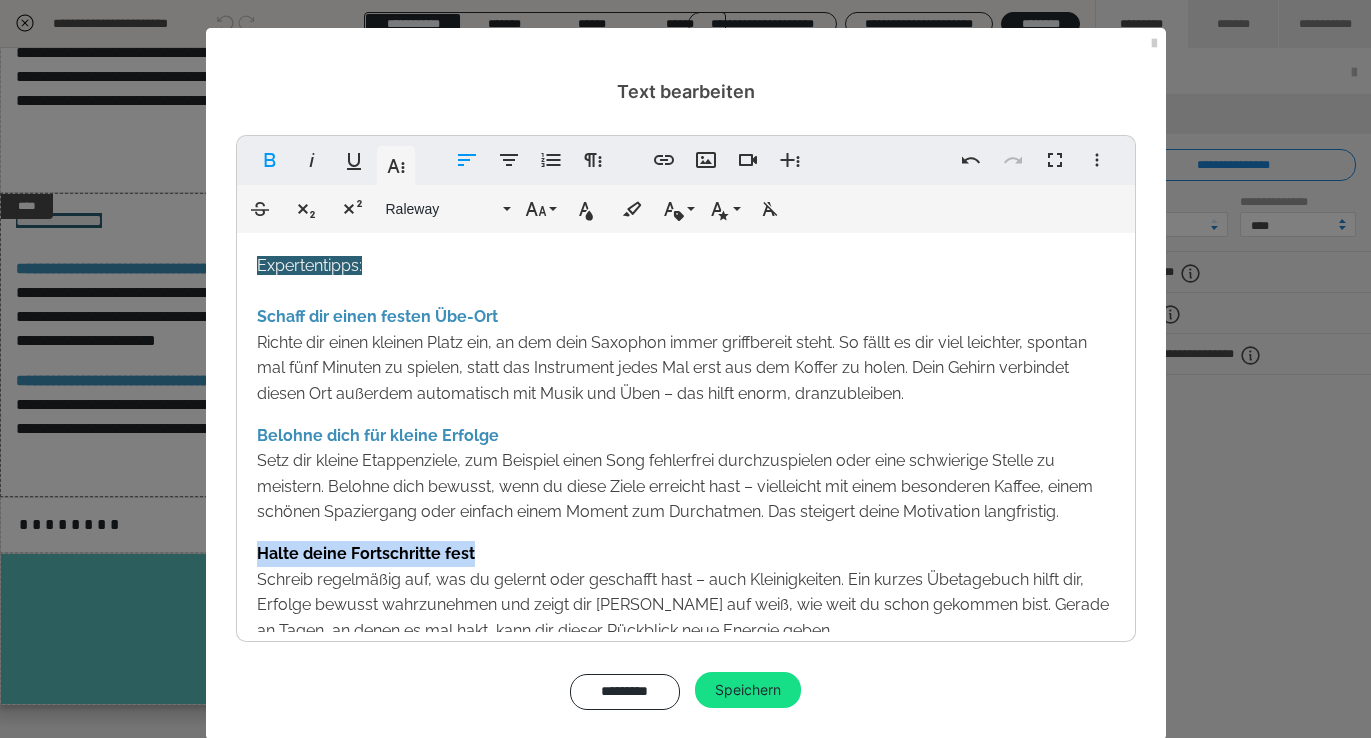 drag, startPoint x: 513, startPoint y: 551, endPoint x: 249, endPoint y: 543, distance: 264.1212 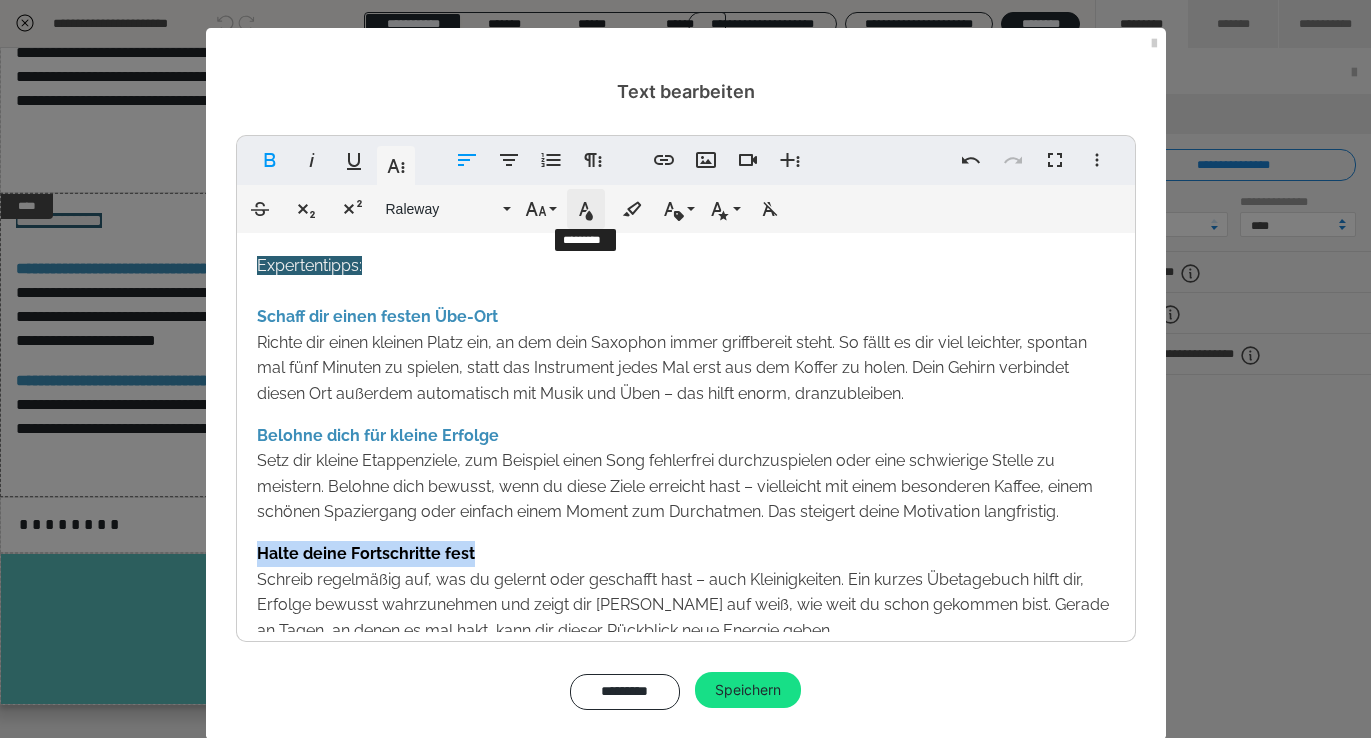 click 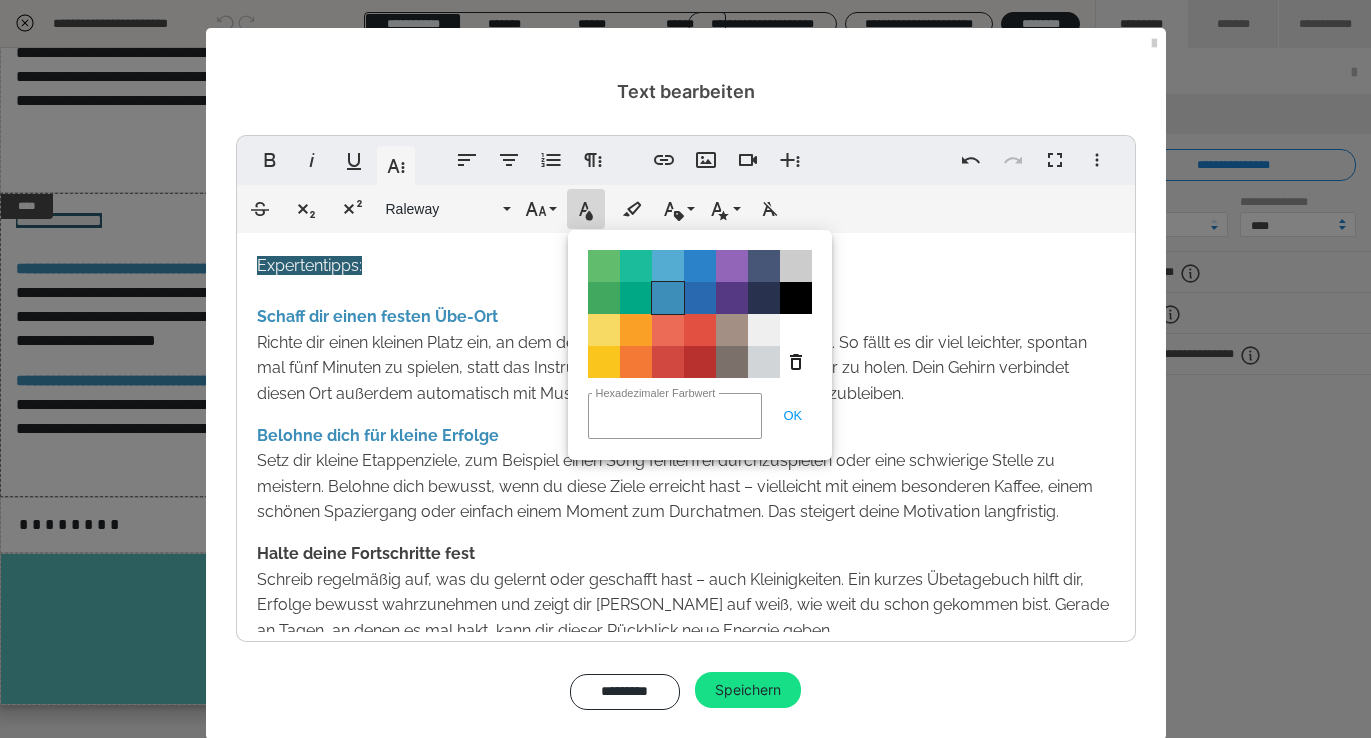 click on "Color#3D8EB9" at bounding box center (668, 298) 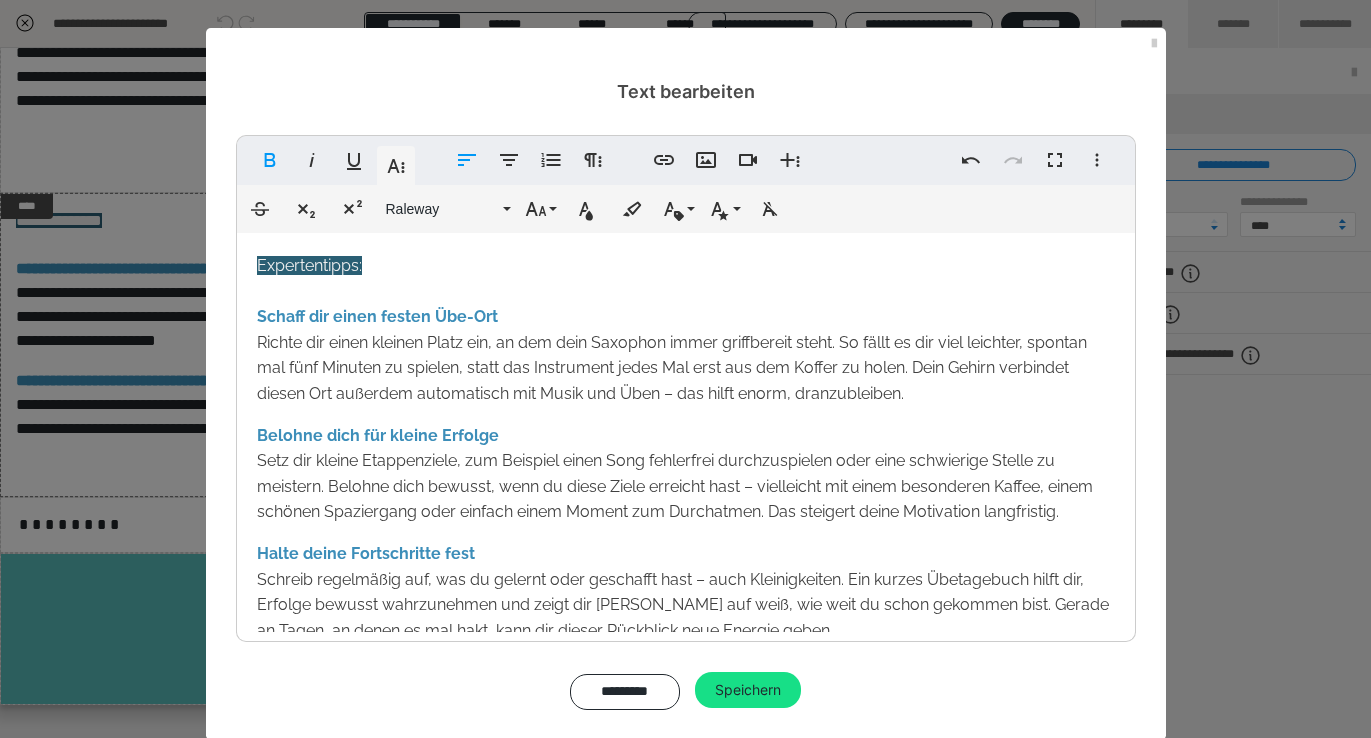 click on "Halte deine Fortschritte fest Schreib regelmäßig auf, was du gelernt oder geschafft hast – auch Kleinigkeiten. Ein kurzes Übetagebuch hilft dir, Erfolge bewusst wahrzunehmen und zeigt dir schwarz auf weiß, wie weit du schon gekommen bist. Gerade an Tagen, an denen es mal hakt, kann dir dieser Rückblick neue Energie geben." at bounding box center [686, 592] 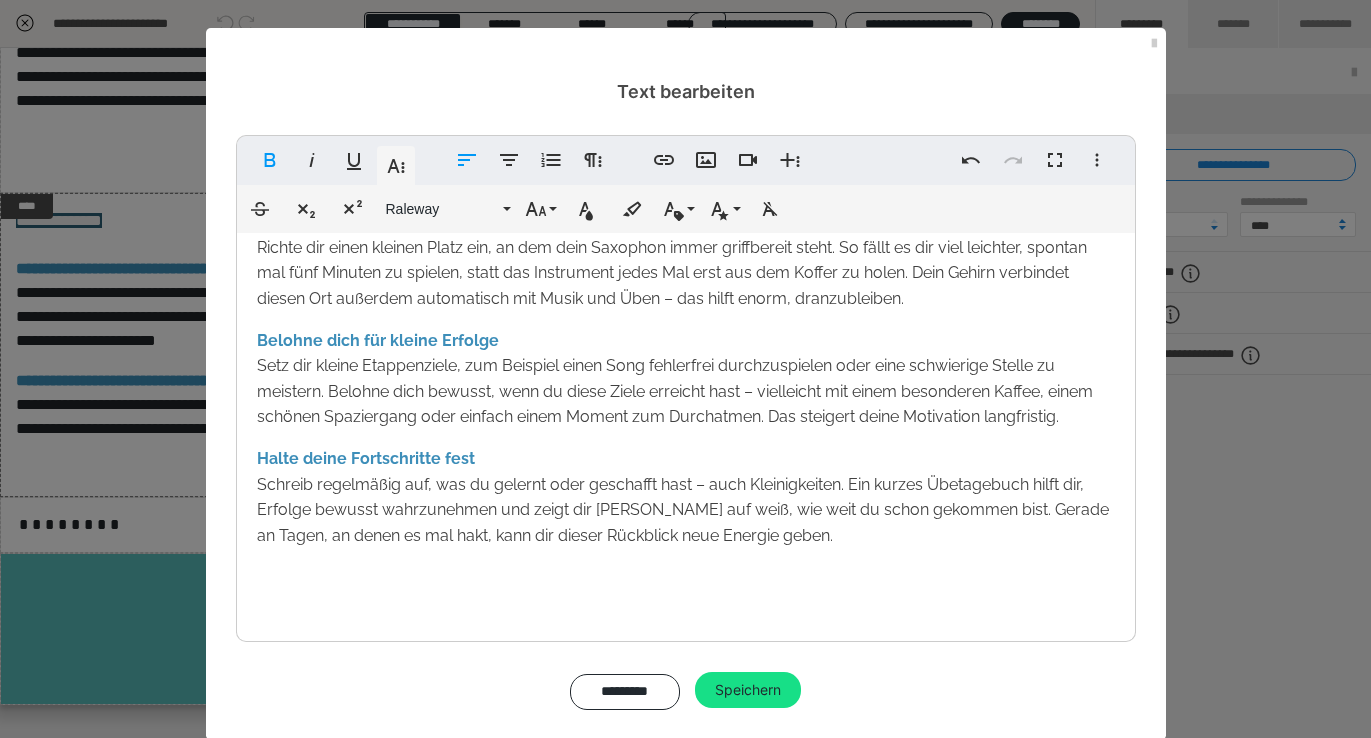scroll, scrollTop: 96, scrollLeft: 0, axis: vertical 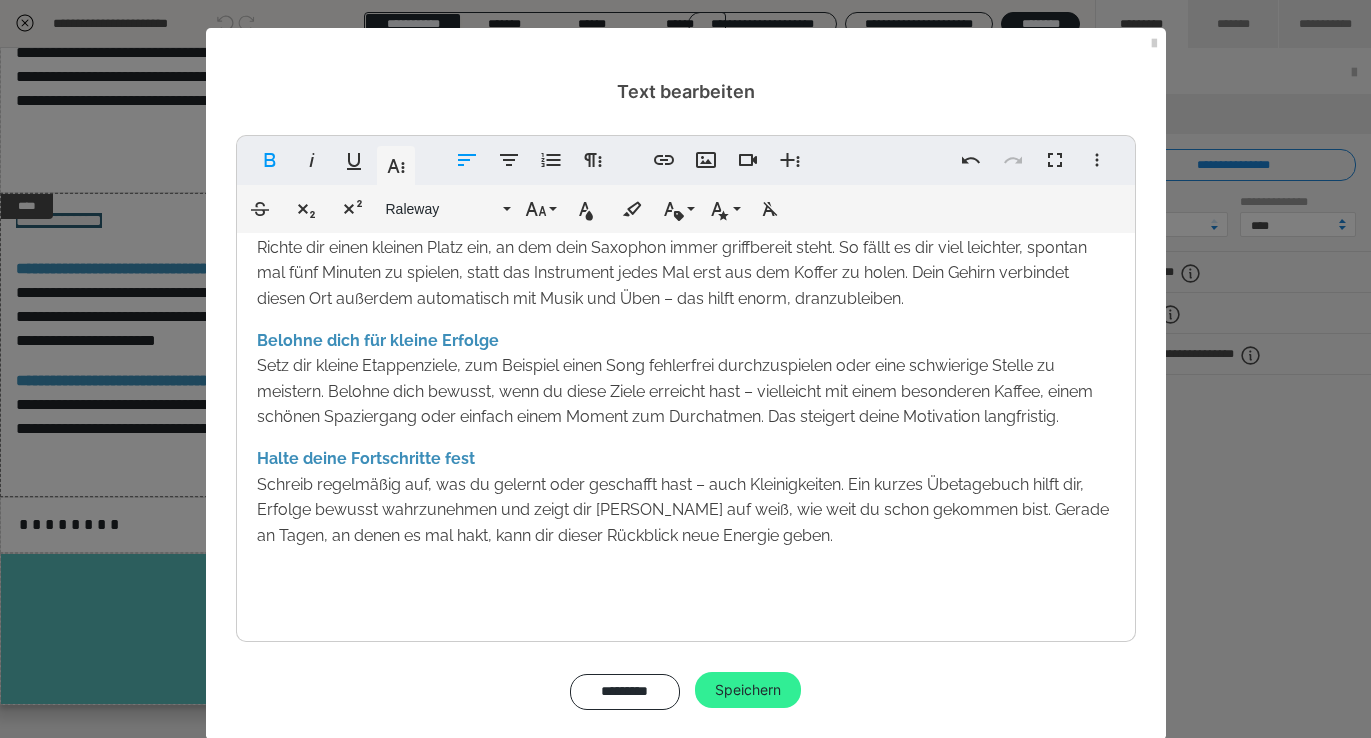 click on "Speichern" at bounding box center (748, 690) 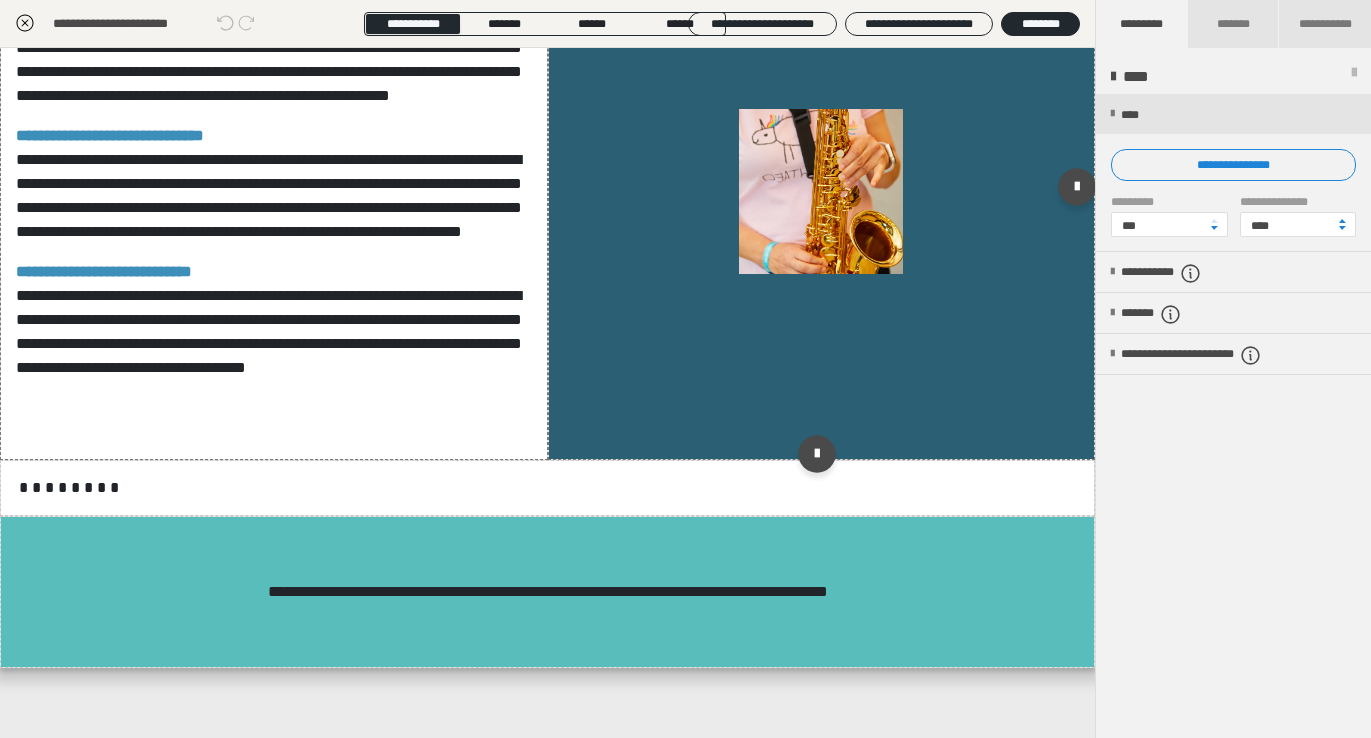 scroll, scrollTop: 1881, scrollLeft: 0, axis: vertical 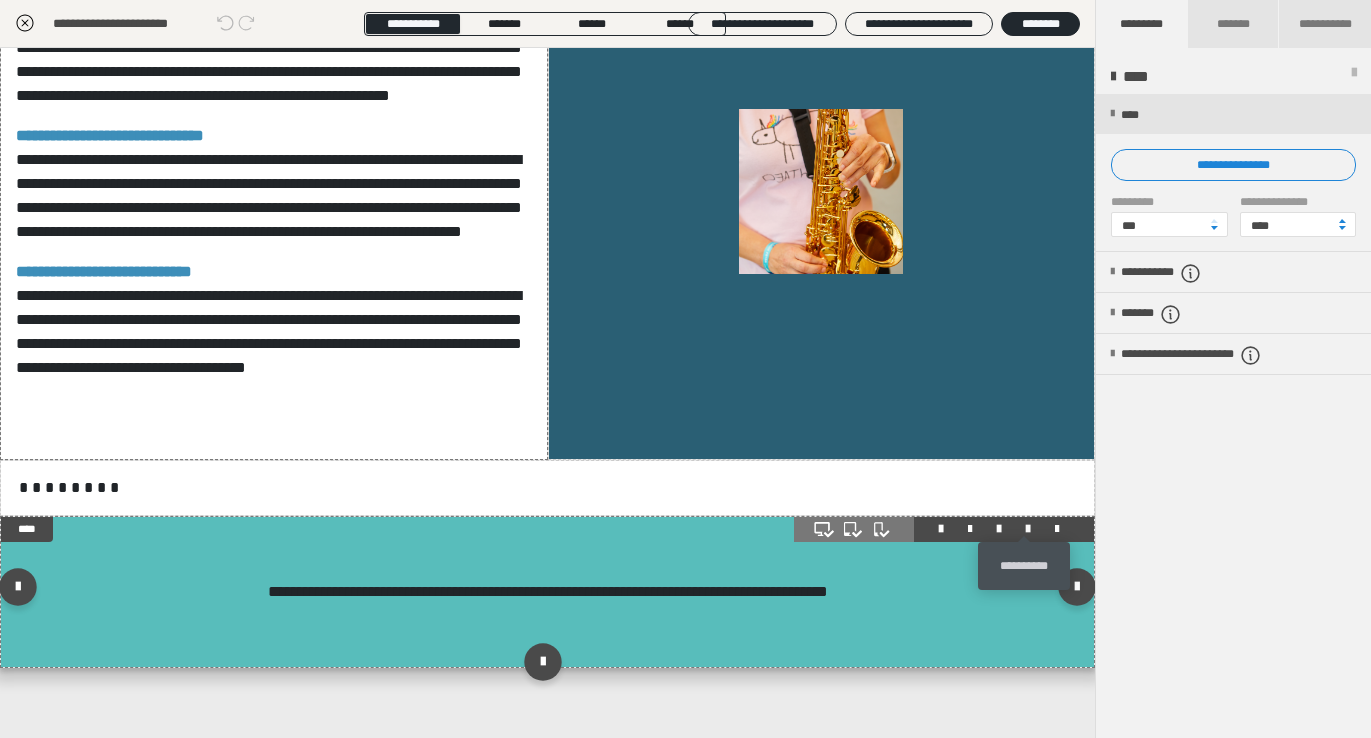 click at bounding box center [1028, 529] 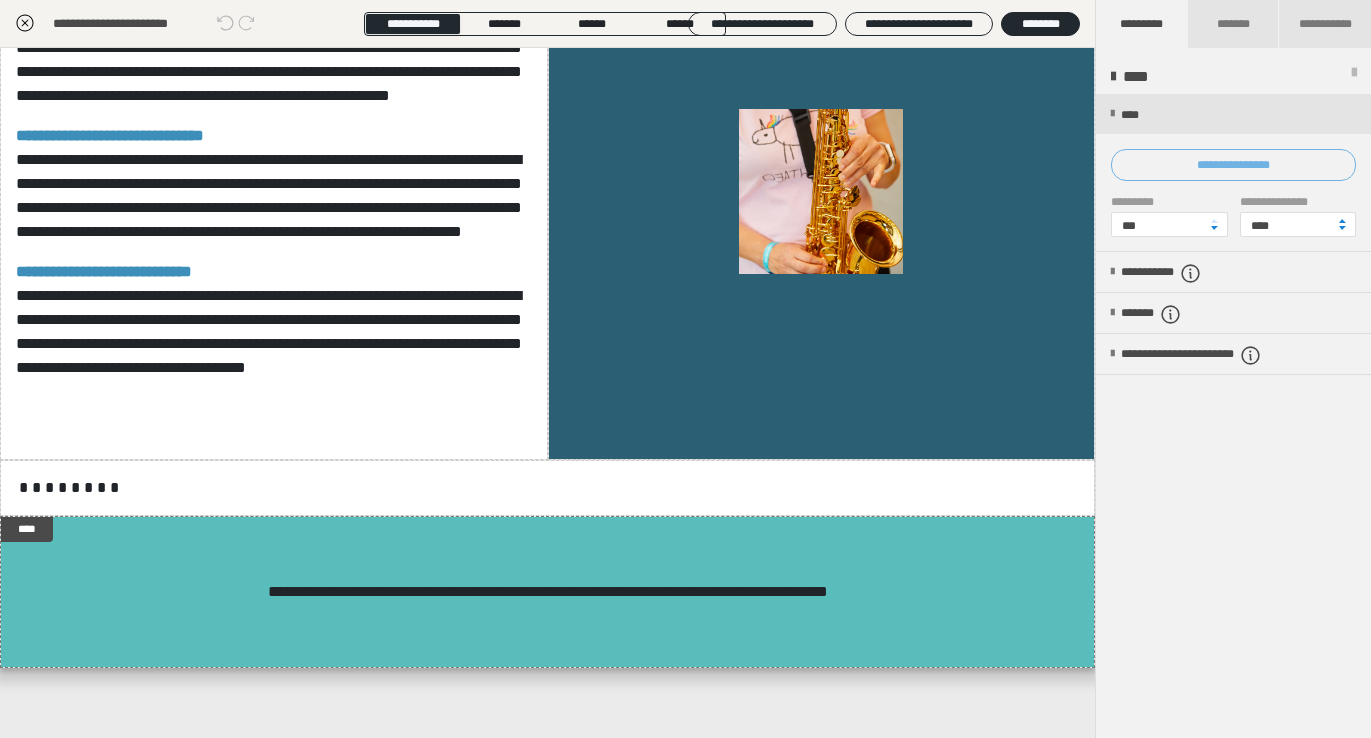 click on "**********" at bounding box center [1233, 165] 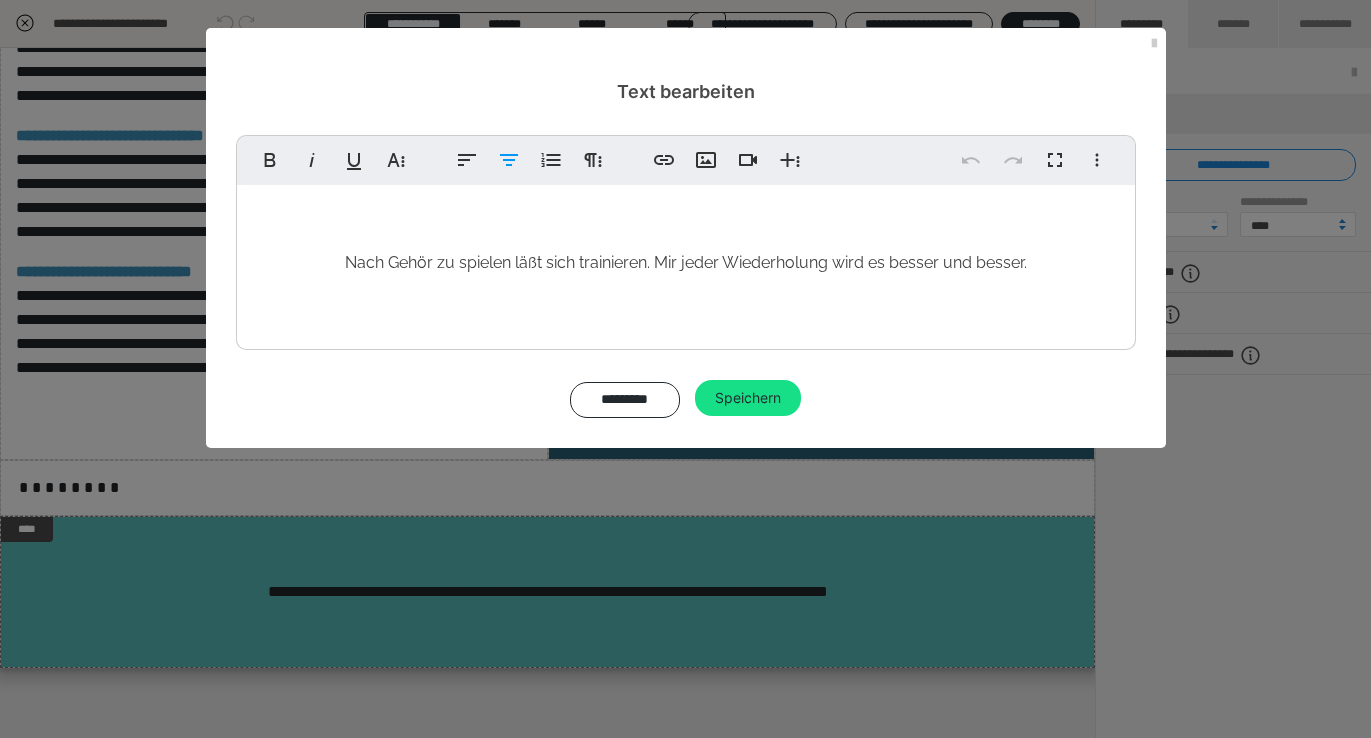 drag, startPoint x: 1038, startPoint y: 262, endPoint x: 307, endPoint y: 242, distance: 731.27356 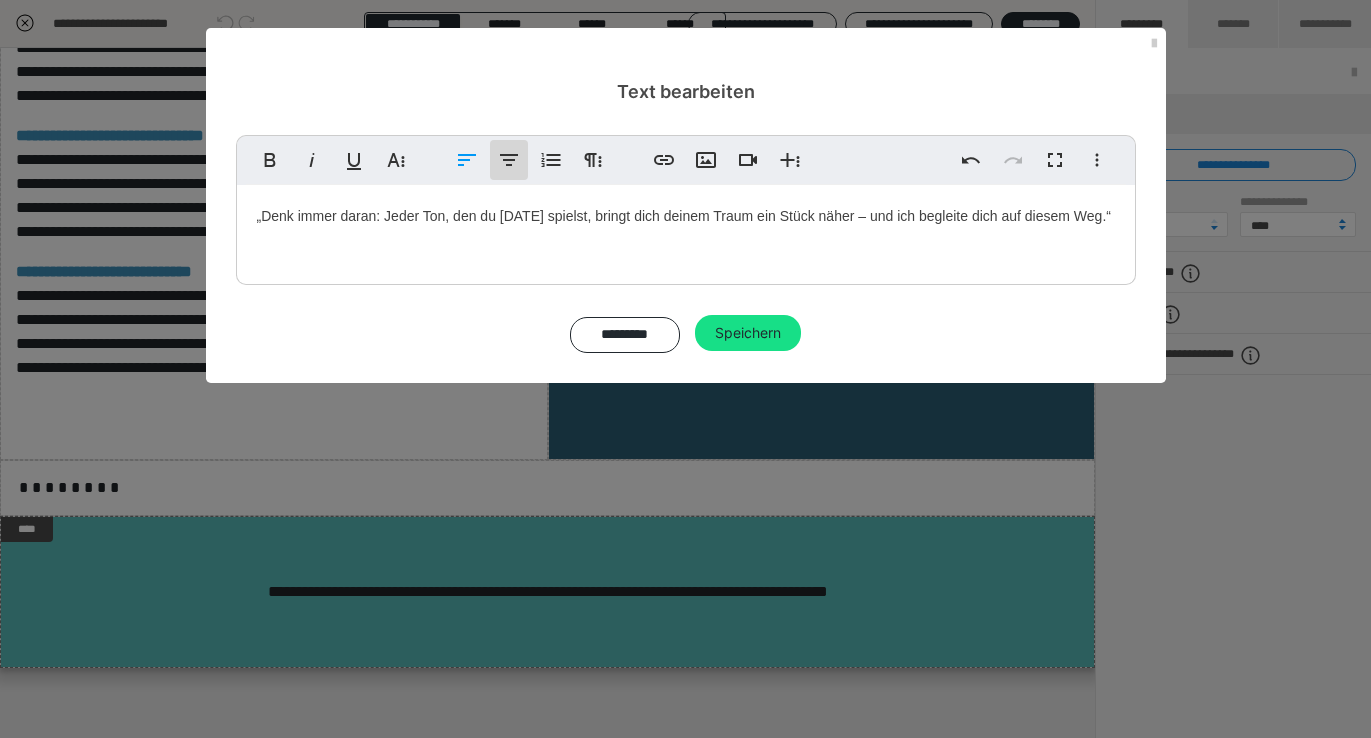 click 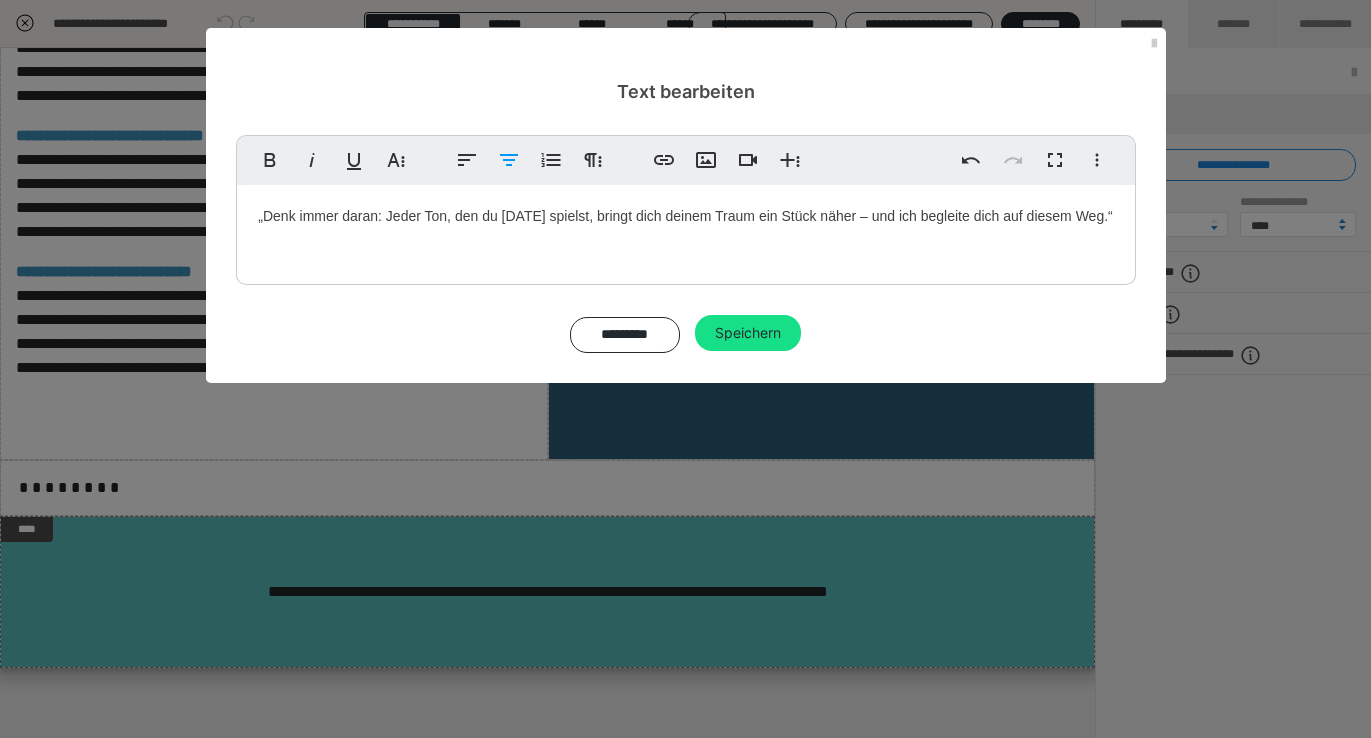click on "„Denk immer daran: Jeder Ton, den du heute spielst, bringt dich deinem Traum ein Stück näher – und ich begleite dich auf diesem Weg.“" at bounding box center (686, 230) 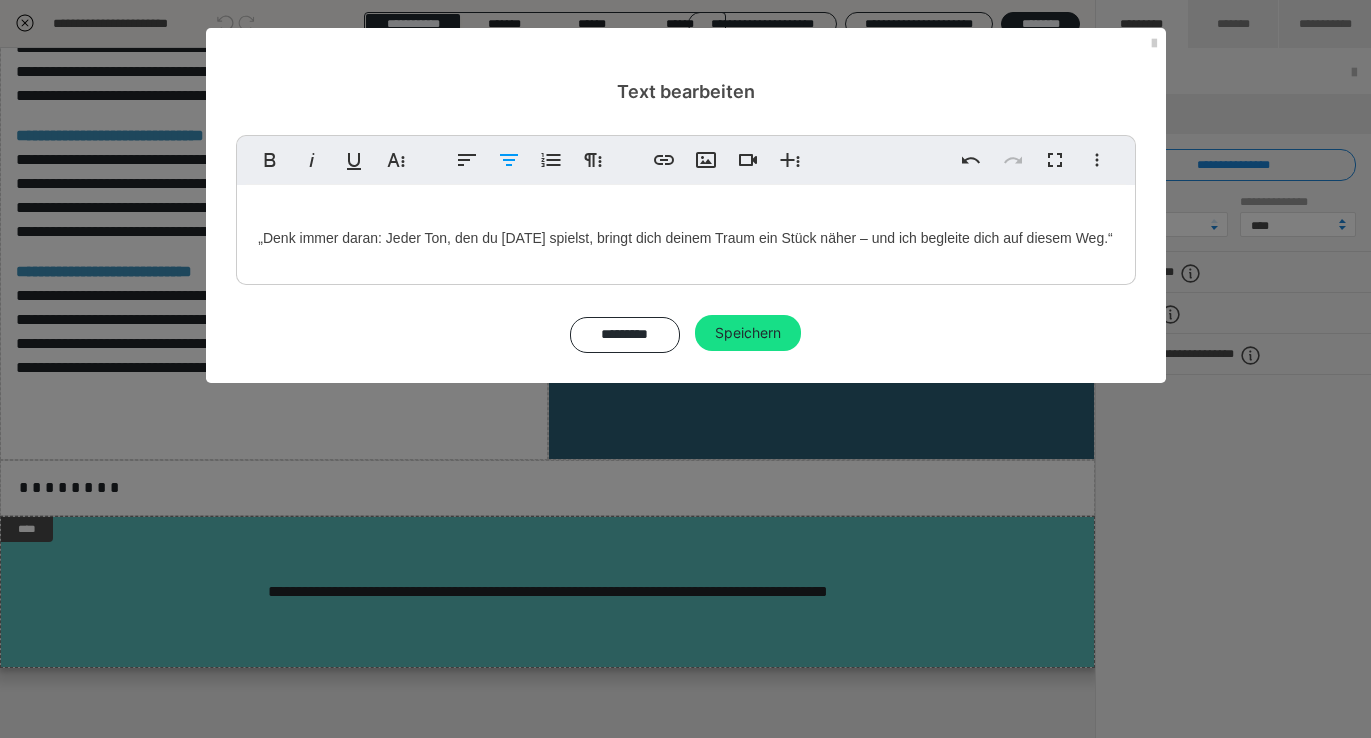 click on "„Denk immer daran: Jeder Ton, den du heute spielst, bringt dich deinem Traum ein Stück näher – und ich begleite dich auf diesem Weg.“" at bounding box center (686, 230) 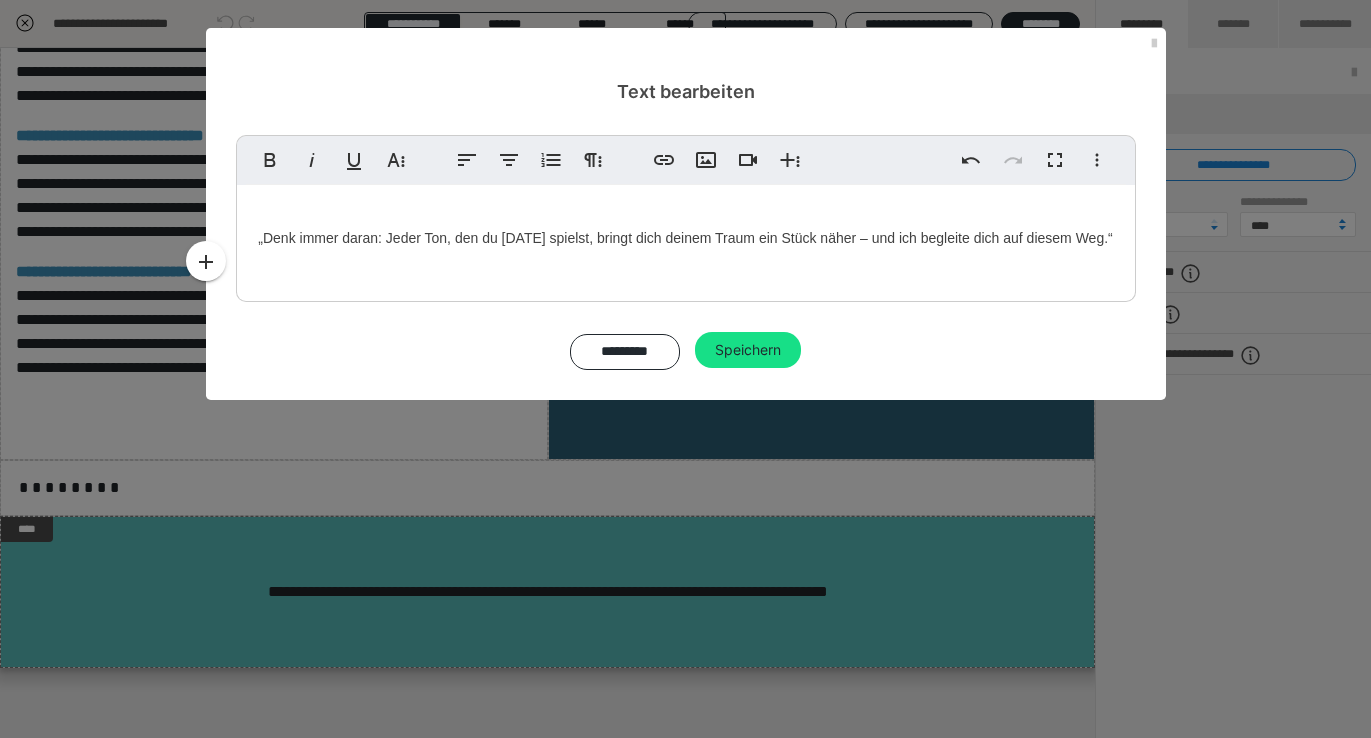 click on "„Denk immer daran: Jeder Ton, den du heute spielst, bringt dich deinem Traum ein Stück näher – und ich begleite dich auf diesem Weg.“" at bounding box center (686, 238) 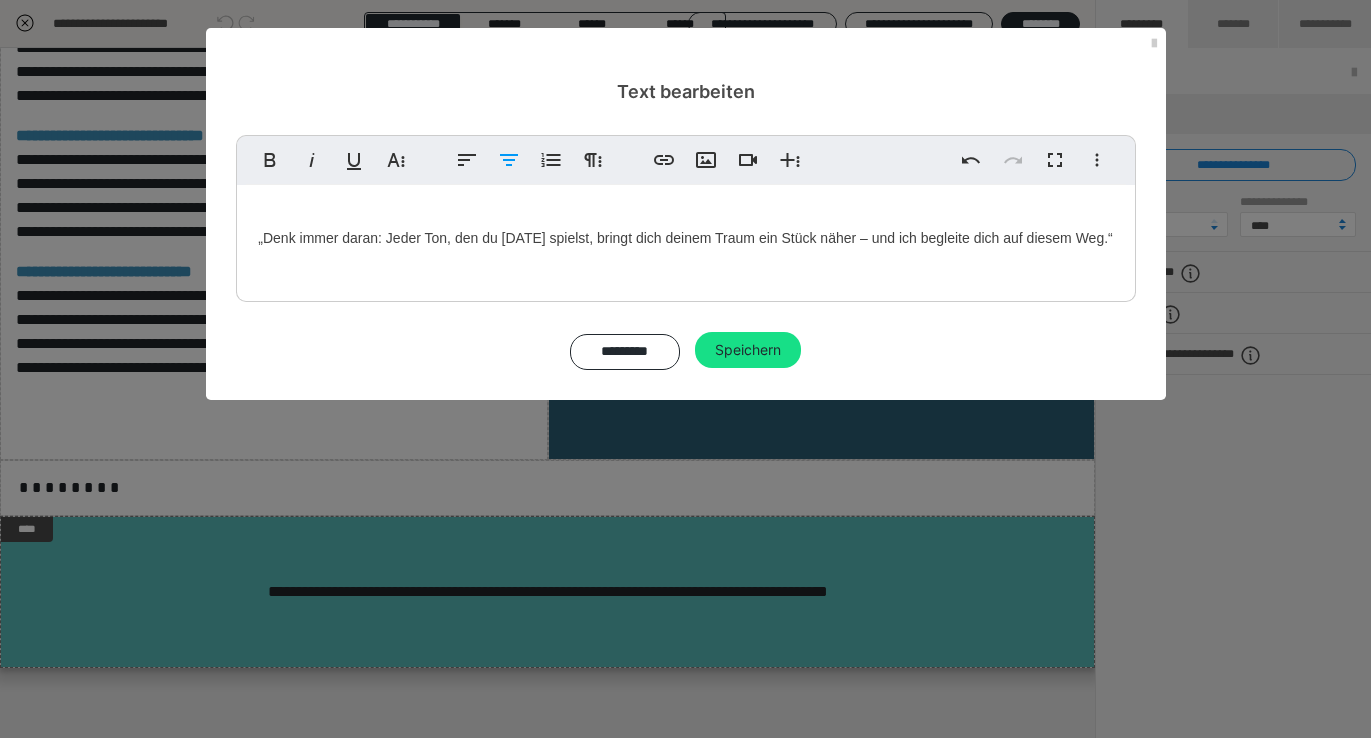 click on "„Denk immer daran: Jeder Ton, den du heute spielst, bringt dich deinem Traum ein Stück näher – und ich begleite dich auf diesem Weg.“" at bounding box center (686, 238) 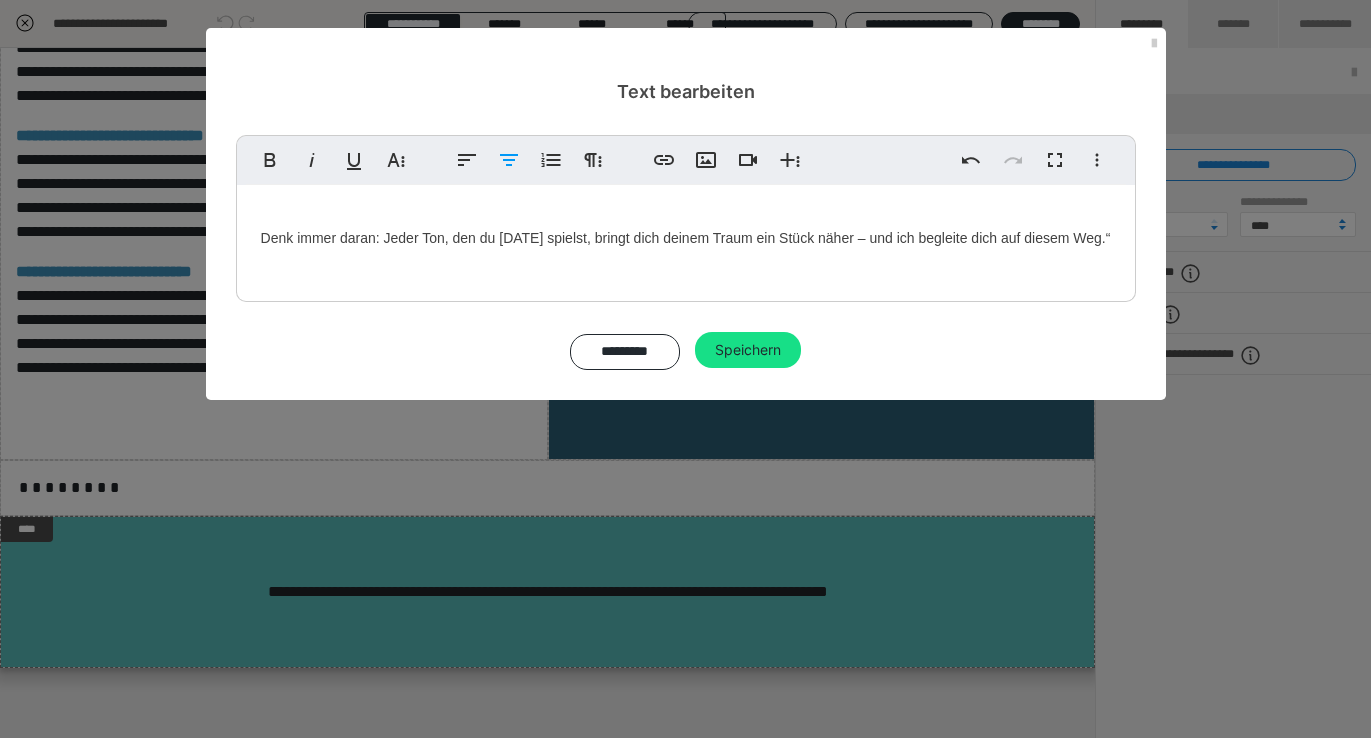click on "Denk immer daran: Jeder Ton, den du heute spielst, bringt dich deinem Traum ein Stück näher – und ich begleite dich auf diesem Weg.“" at bounding box center (686, 238) 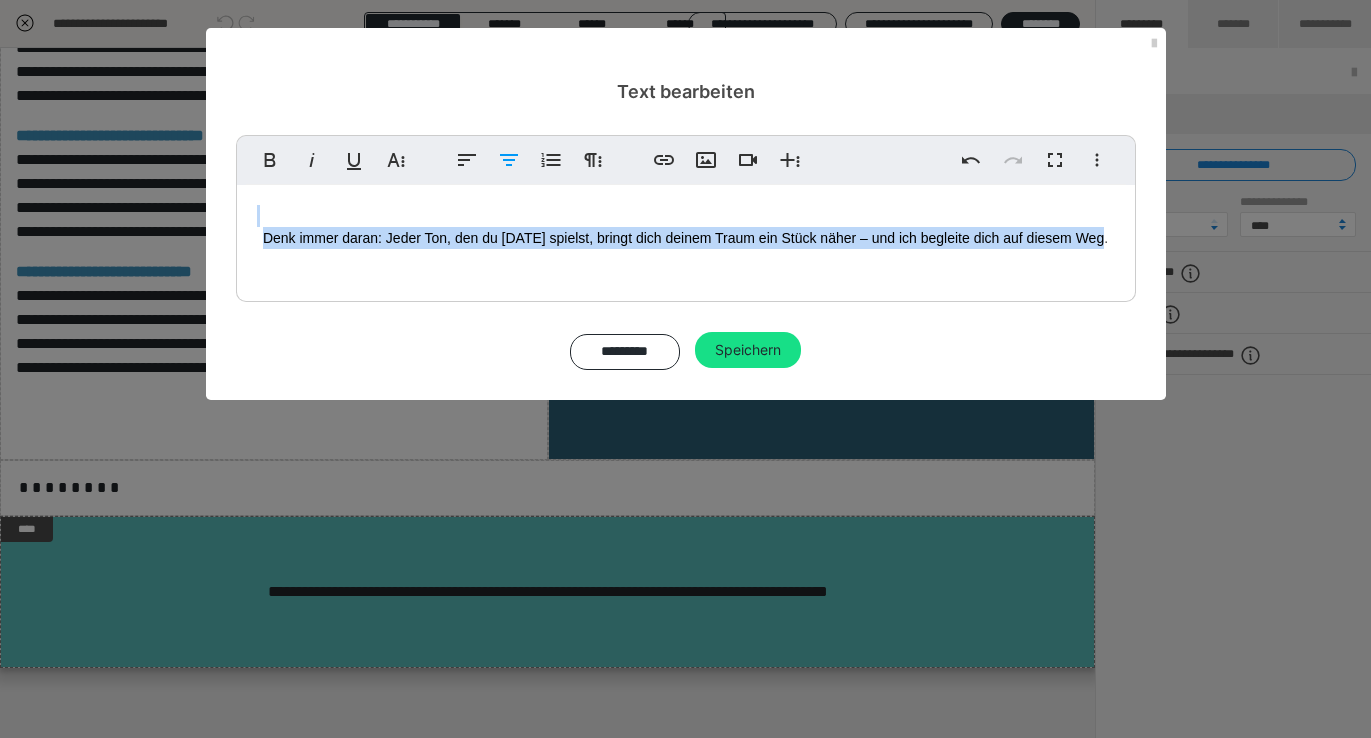 drag, startPoint x: 1115, startPoint y: 229, endPoint x: 289, endPoint y: 220, distance: 826.049 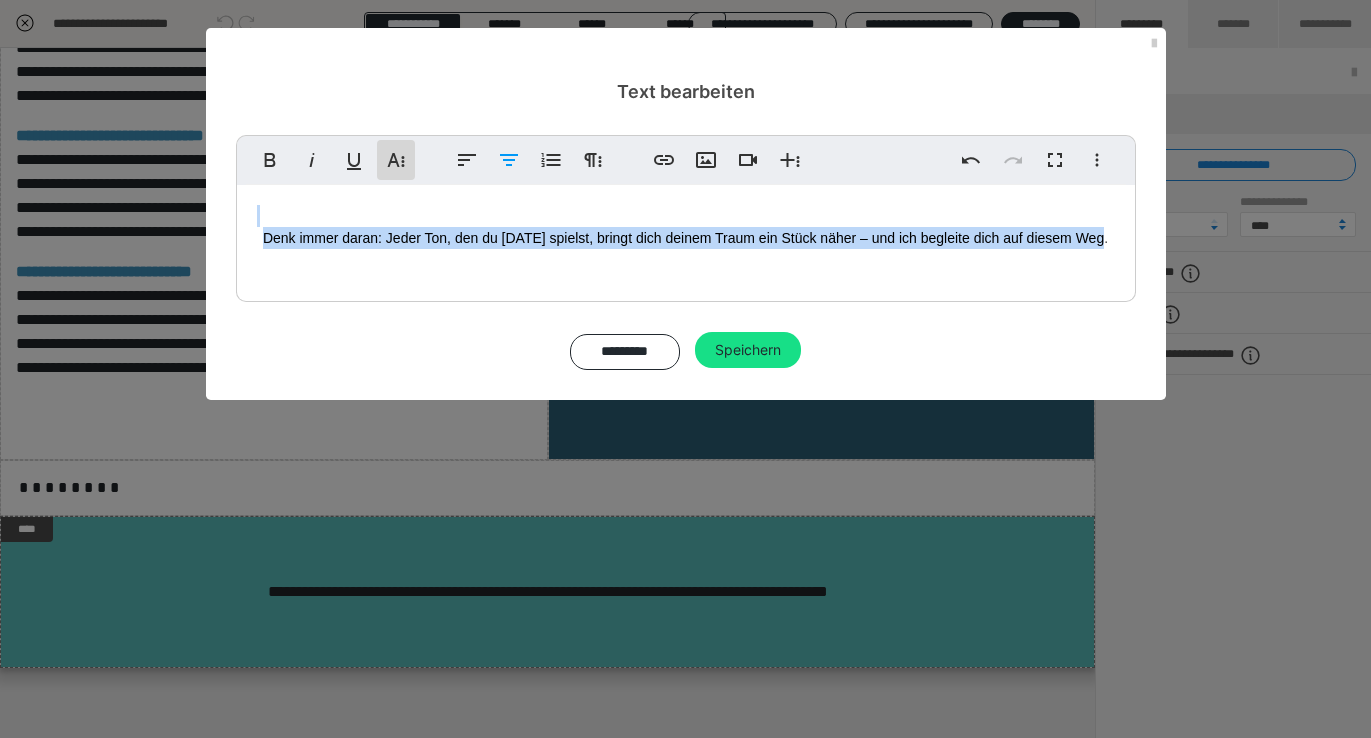 click 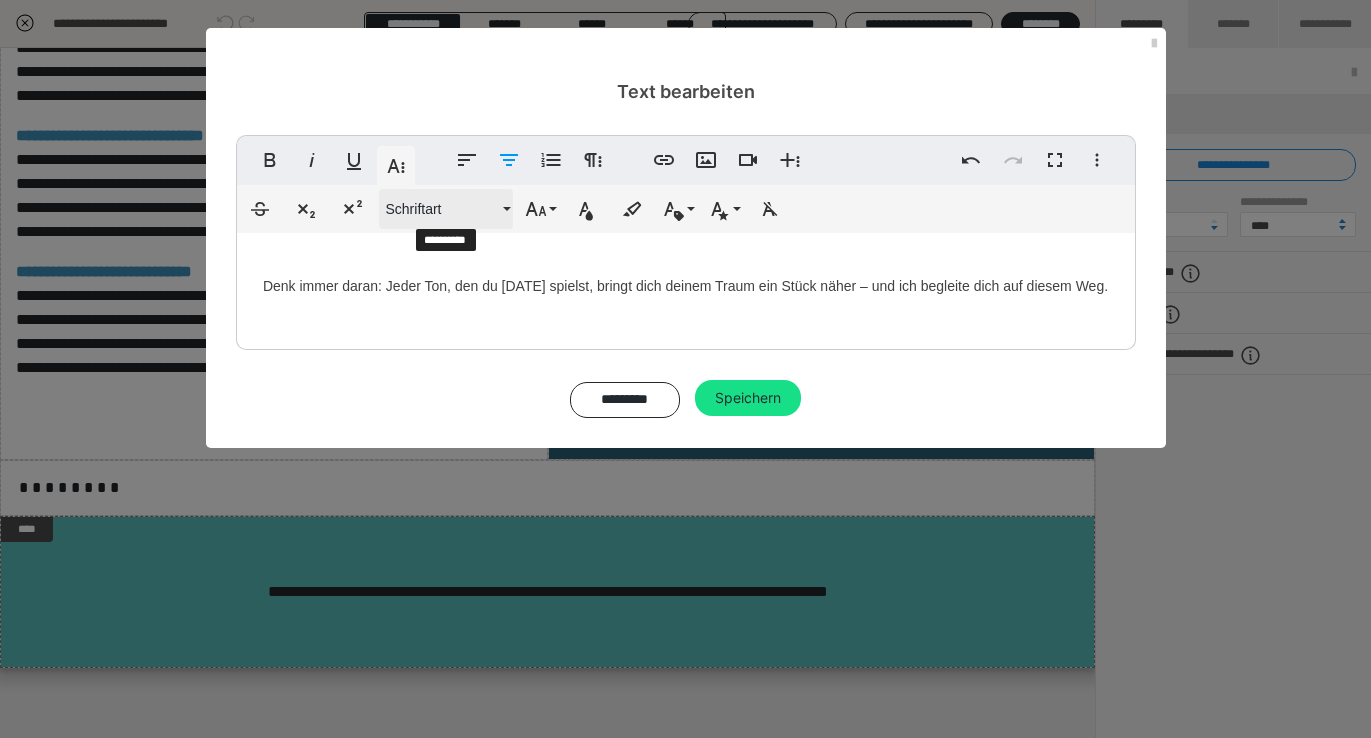 click on "Schriftart" at bounding box center (446, 209) 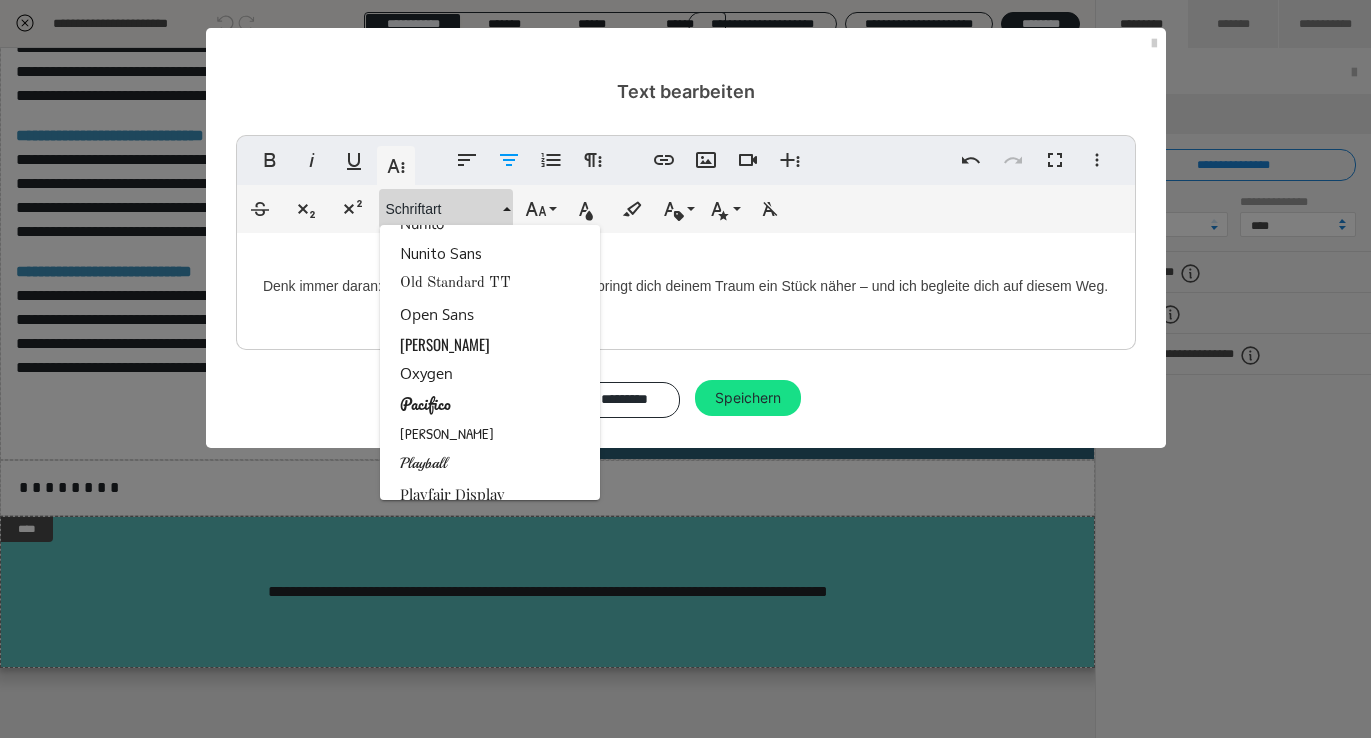 scroll, scrollTop: 2655, scrollLeft: 0, axis: vertical 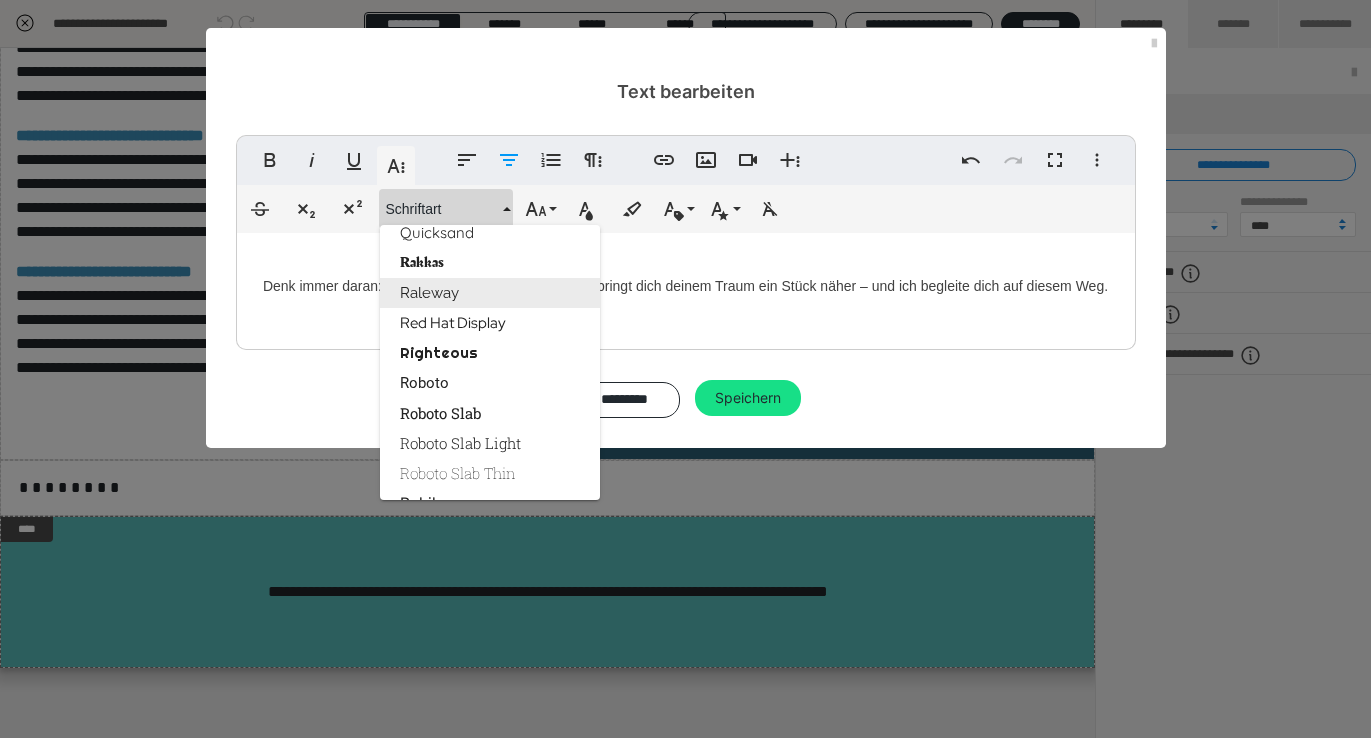 click on "Raleway" at bounding box center (490, 293) 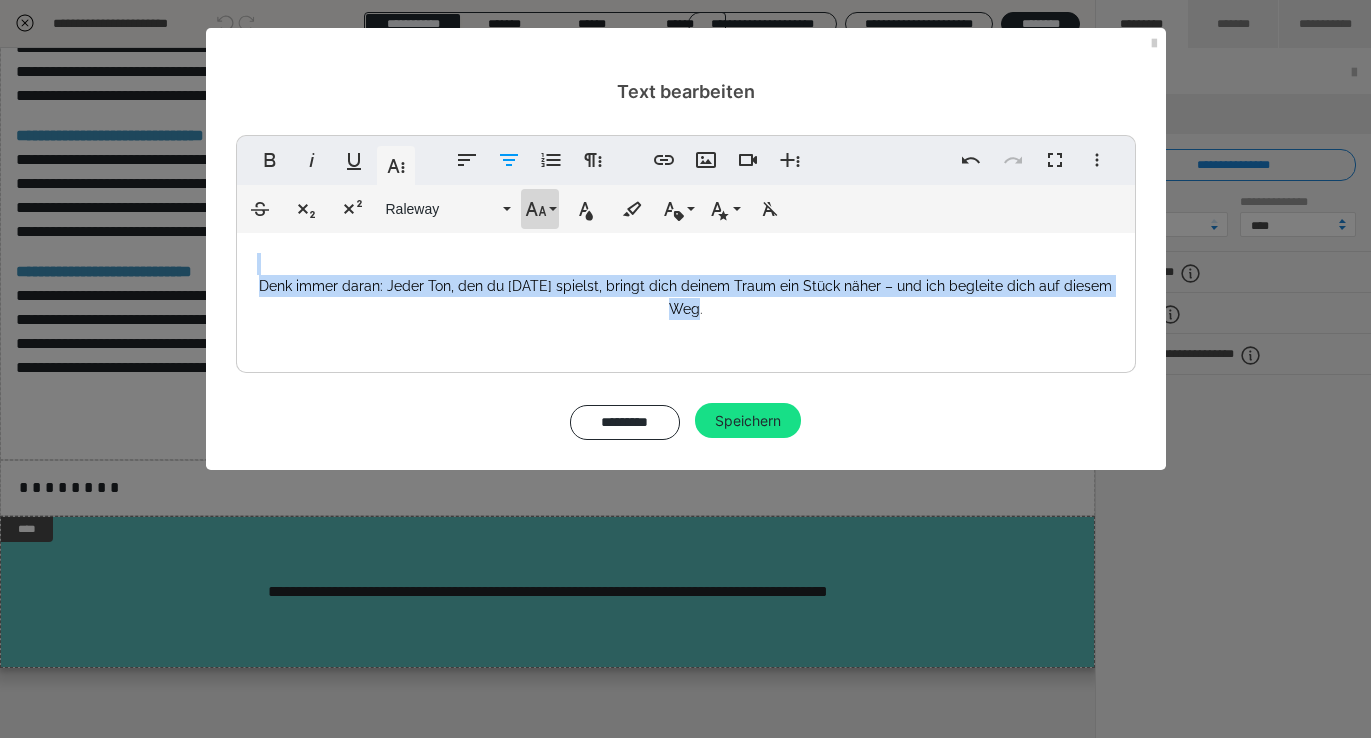 click on "Schriftgröße" at bounding box center [540, 209] 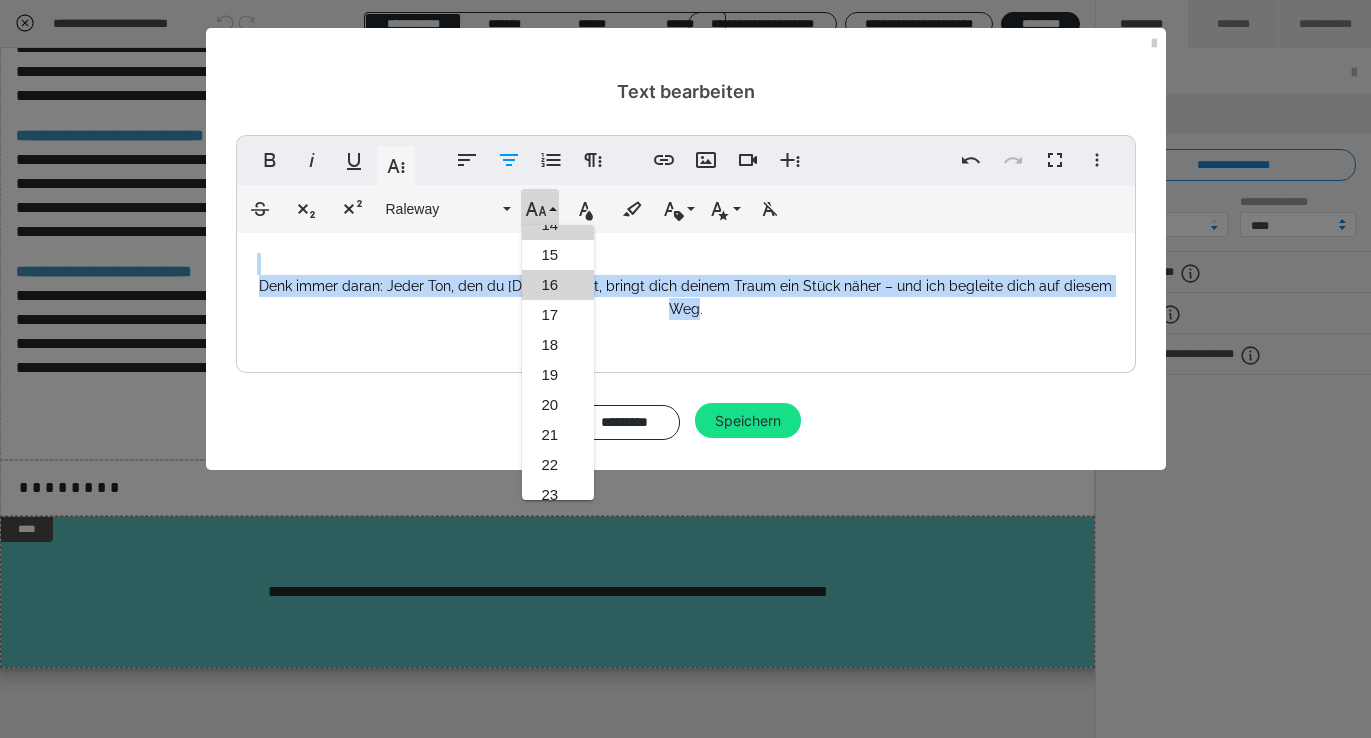 click on "16" at bounding box center (558, 285) 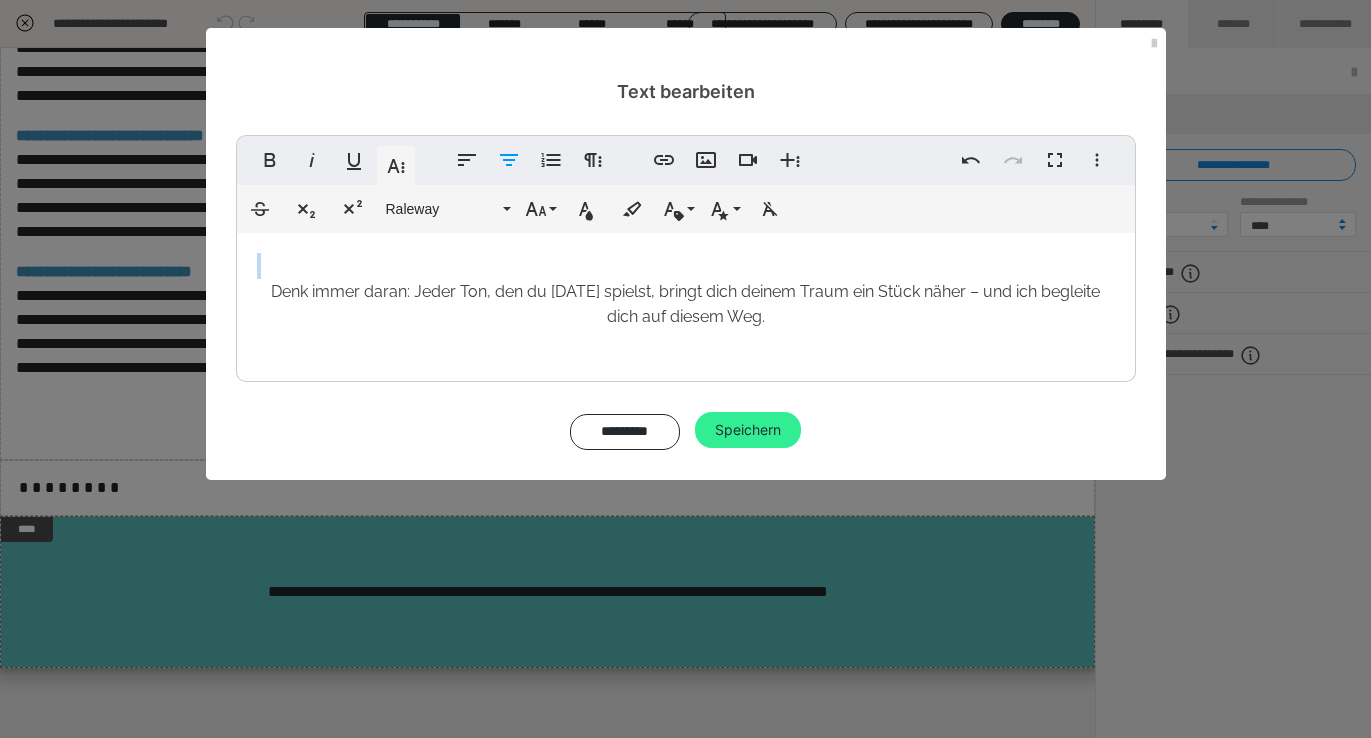 click on "Speichern" at bounding box center (748, 430) 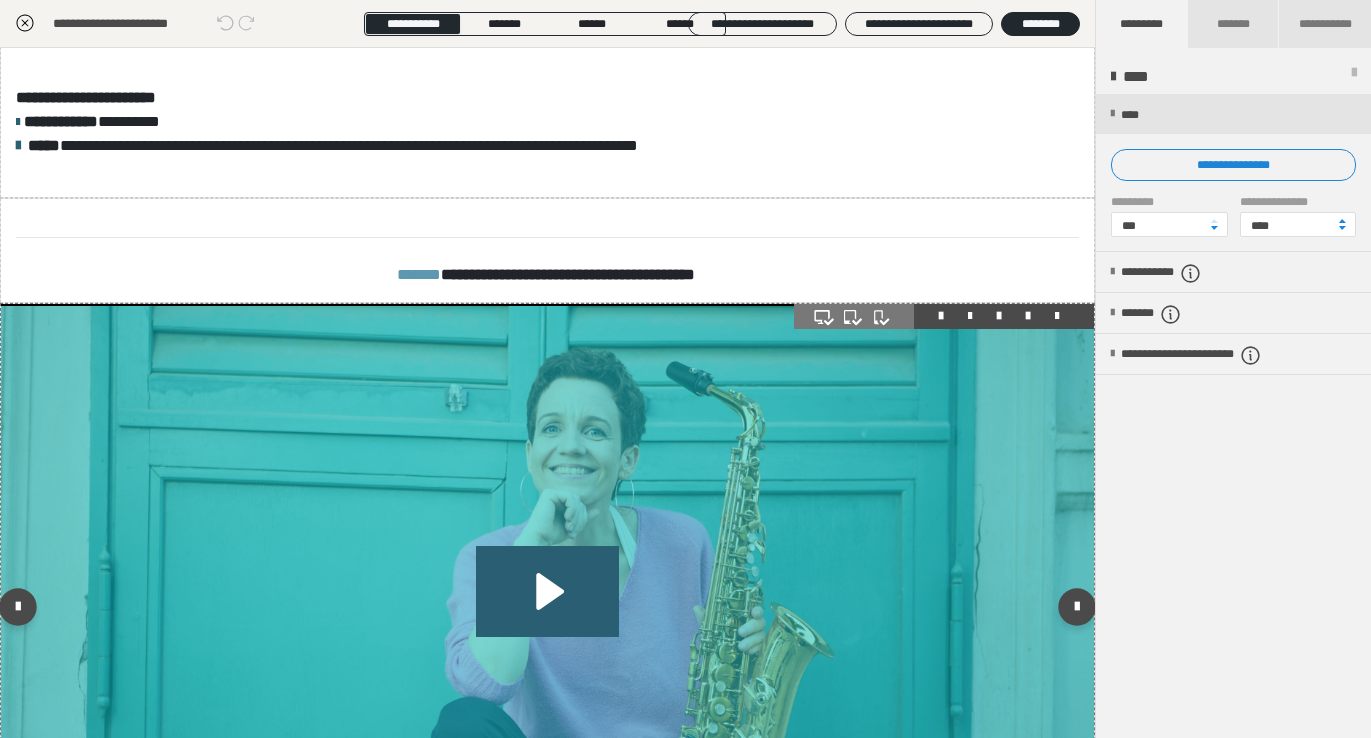 scroll, scrollTop: 0, scrollLeft: 0, axis: both 